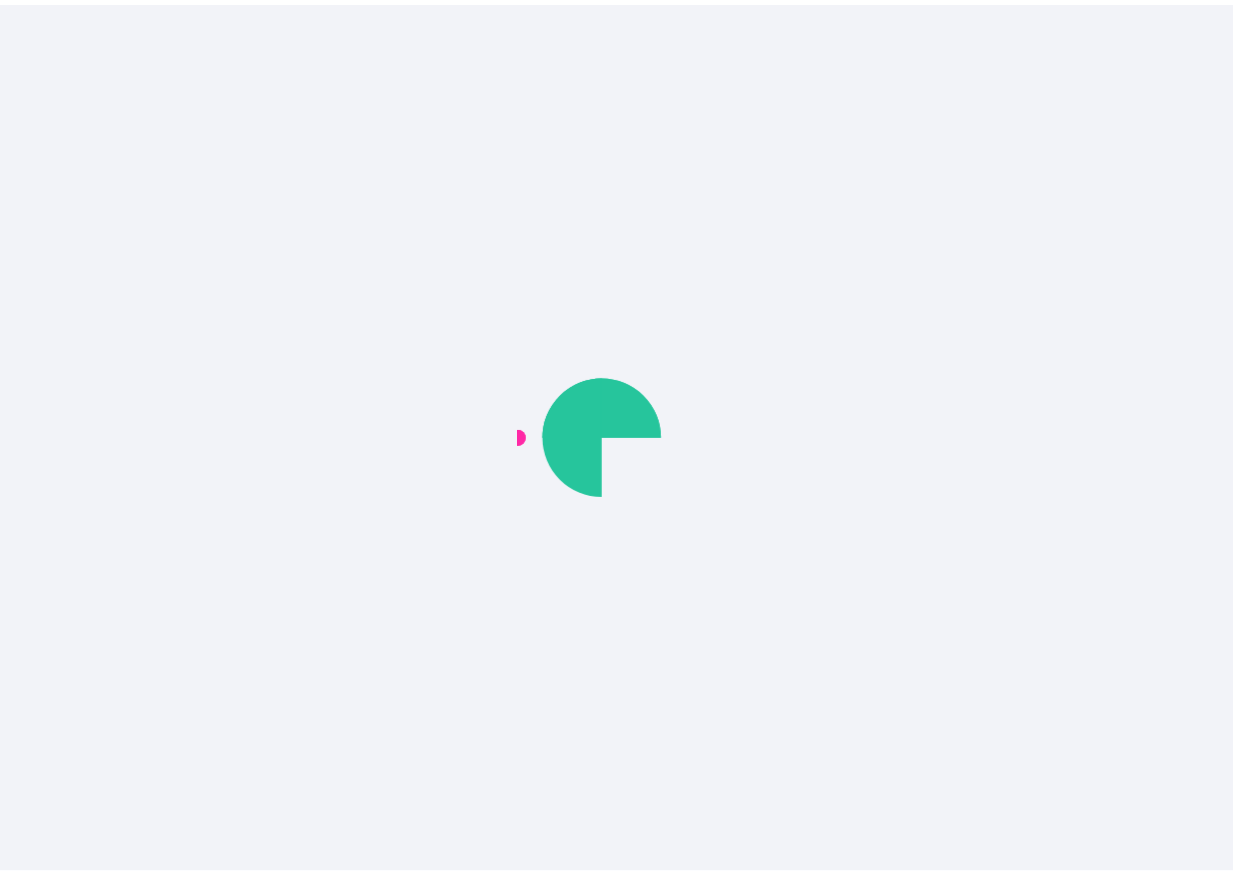 scroll, scrollTop: 0, scrollLeft: 0, axis: both 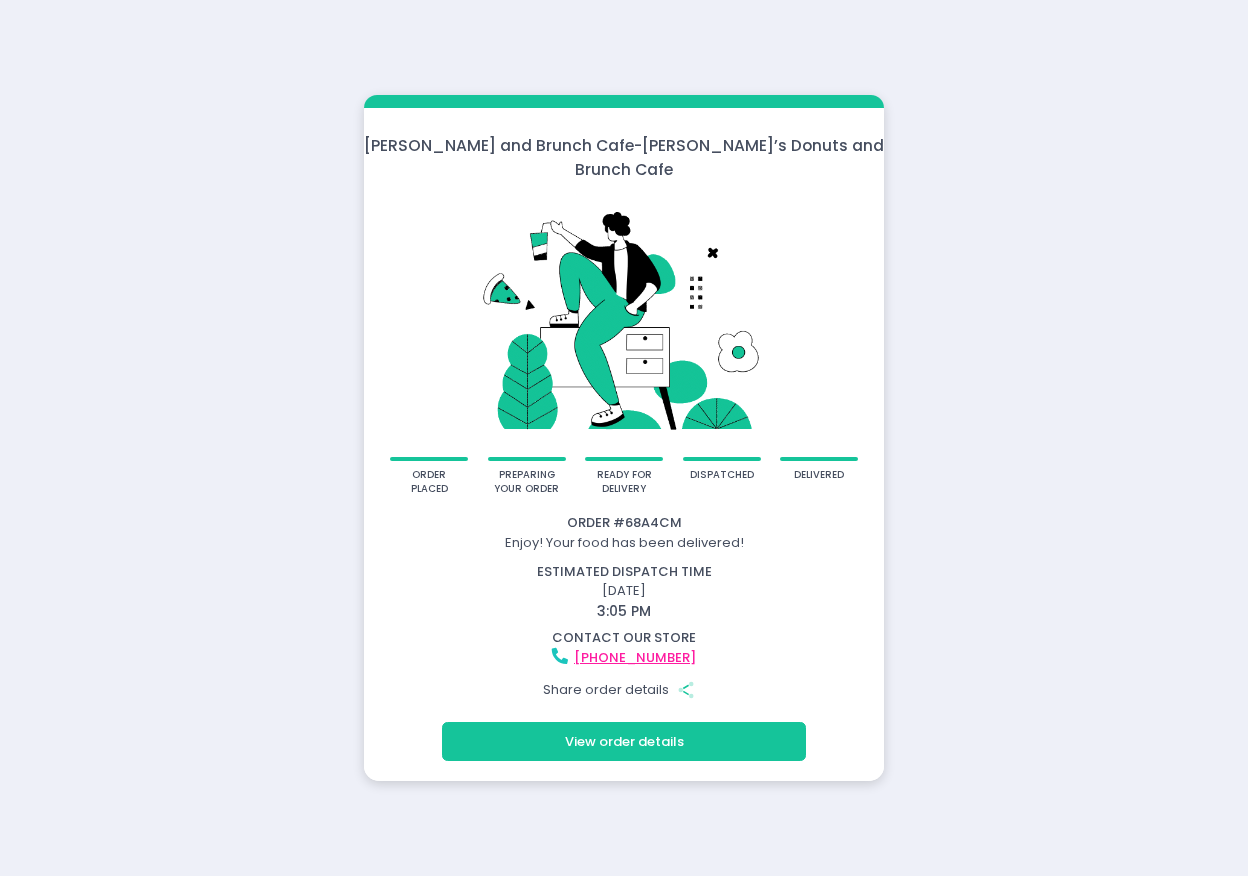click on "View order details" at bounding box center [624, 741] 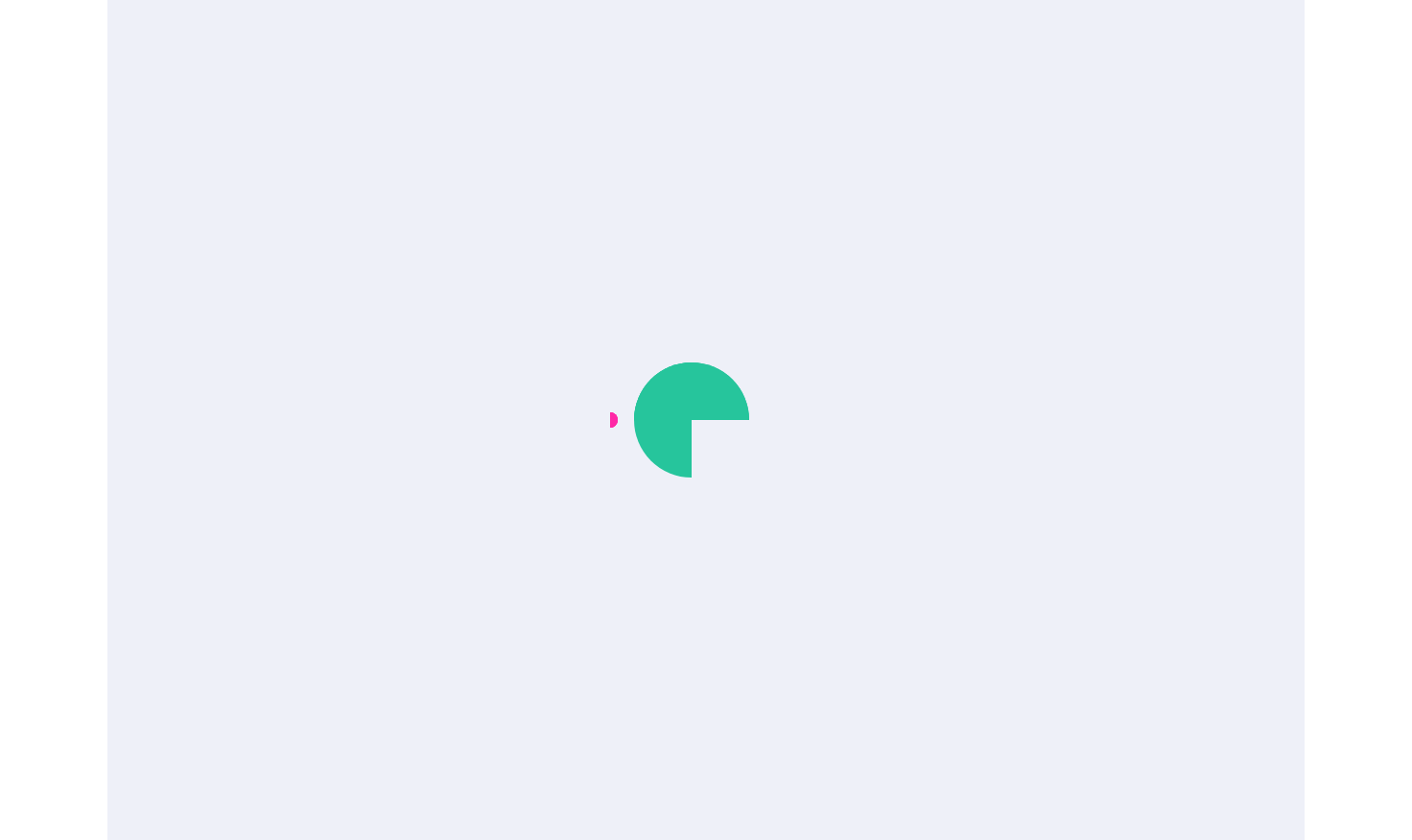 scroll, scrollTop: 0, scrollLeft: 0, axis: both 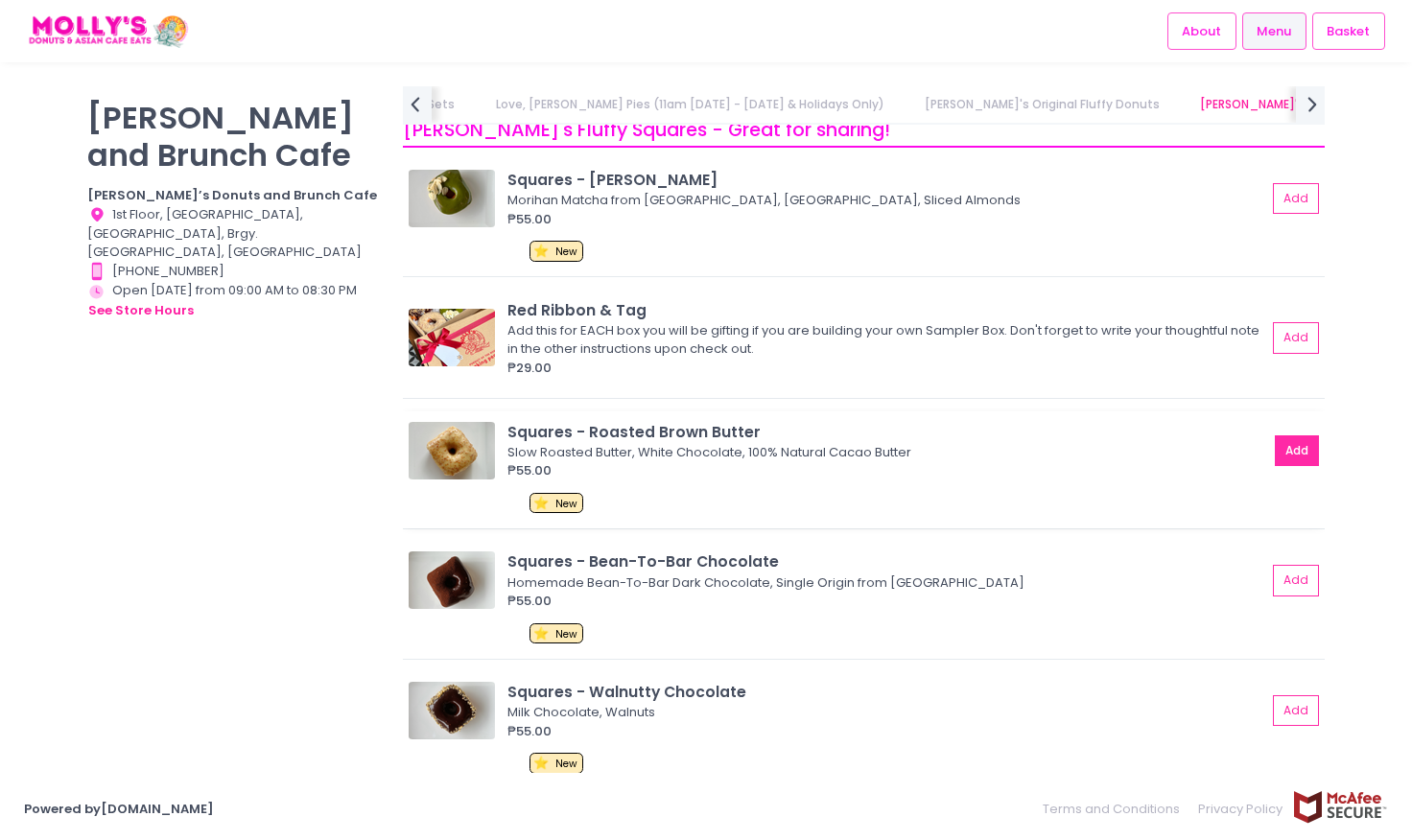 click on "Add" at bounding box center (1297, 451) 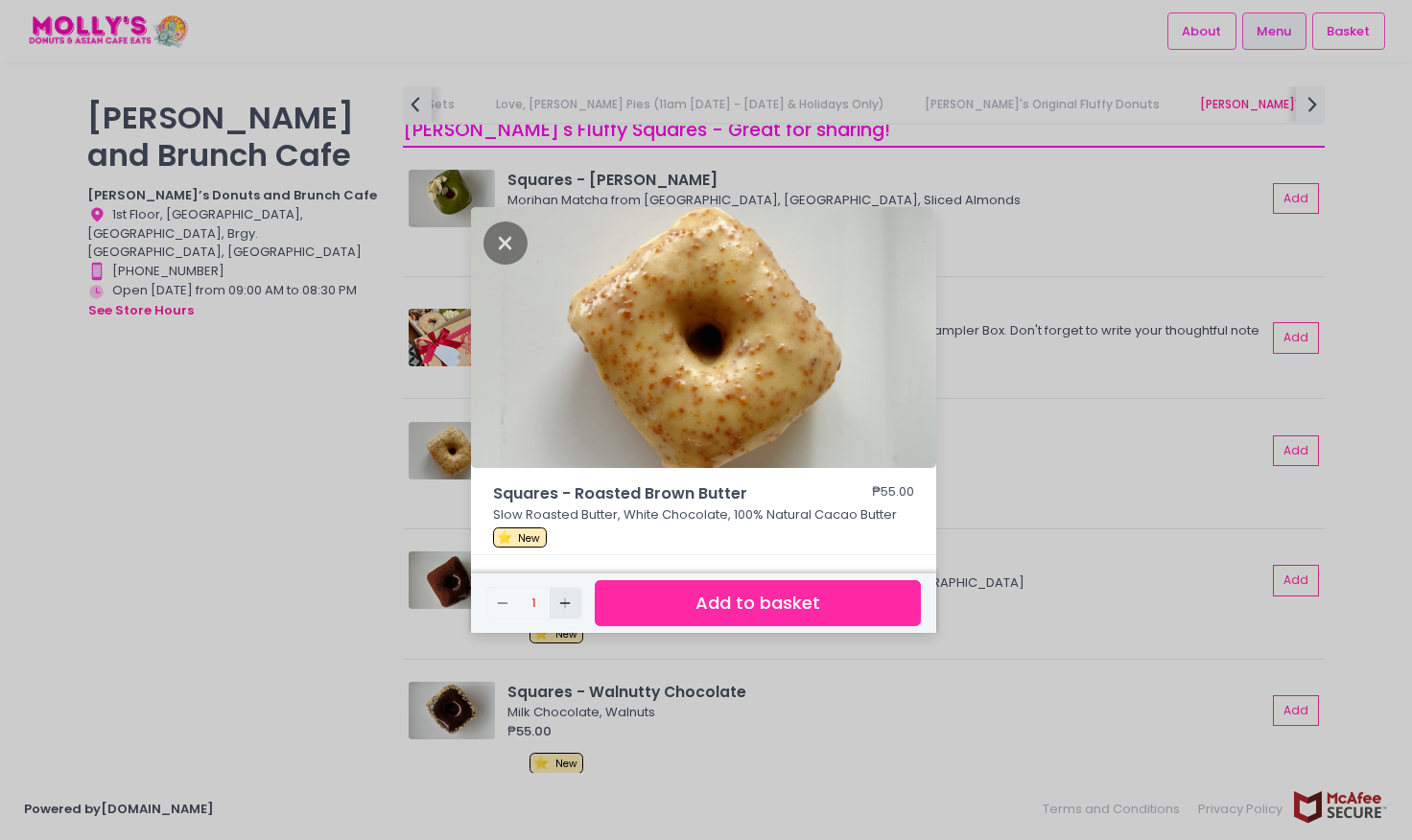 click on "Add Created with Sketch." at bounding box center (565, 603) 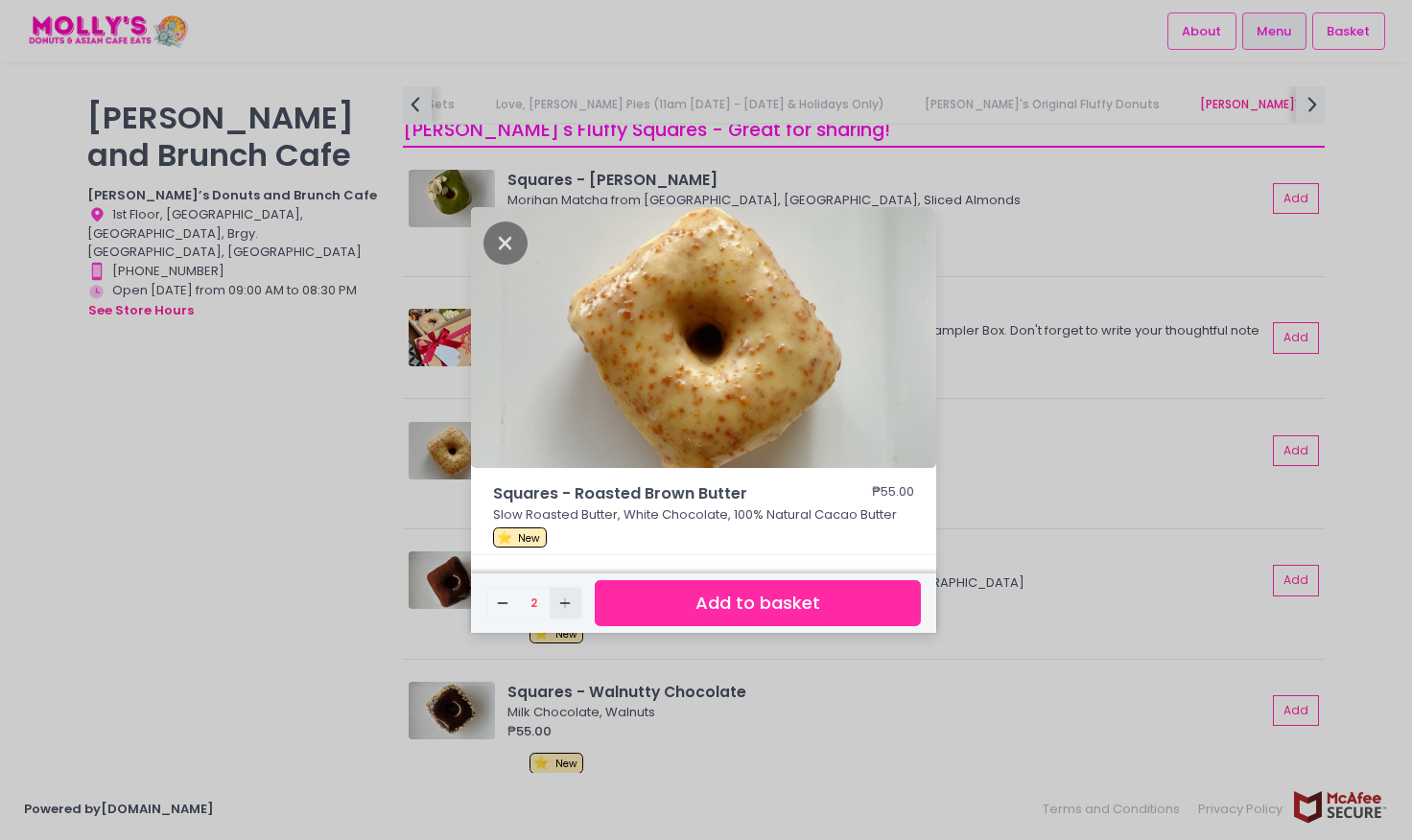 click on "Add Created with Sketch." at bounding box center [565, 603] 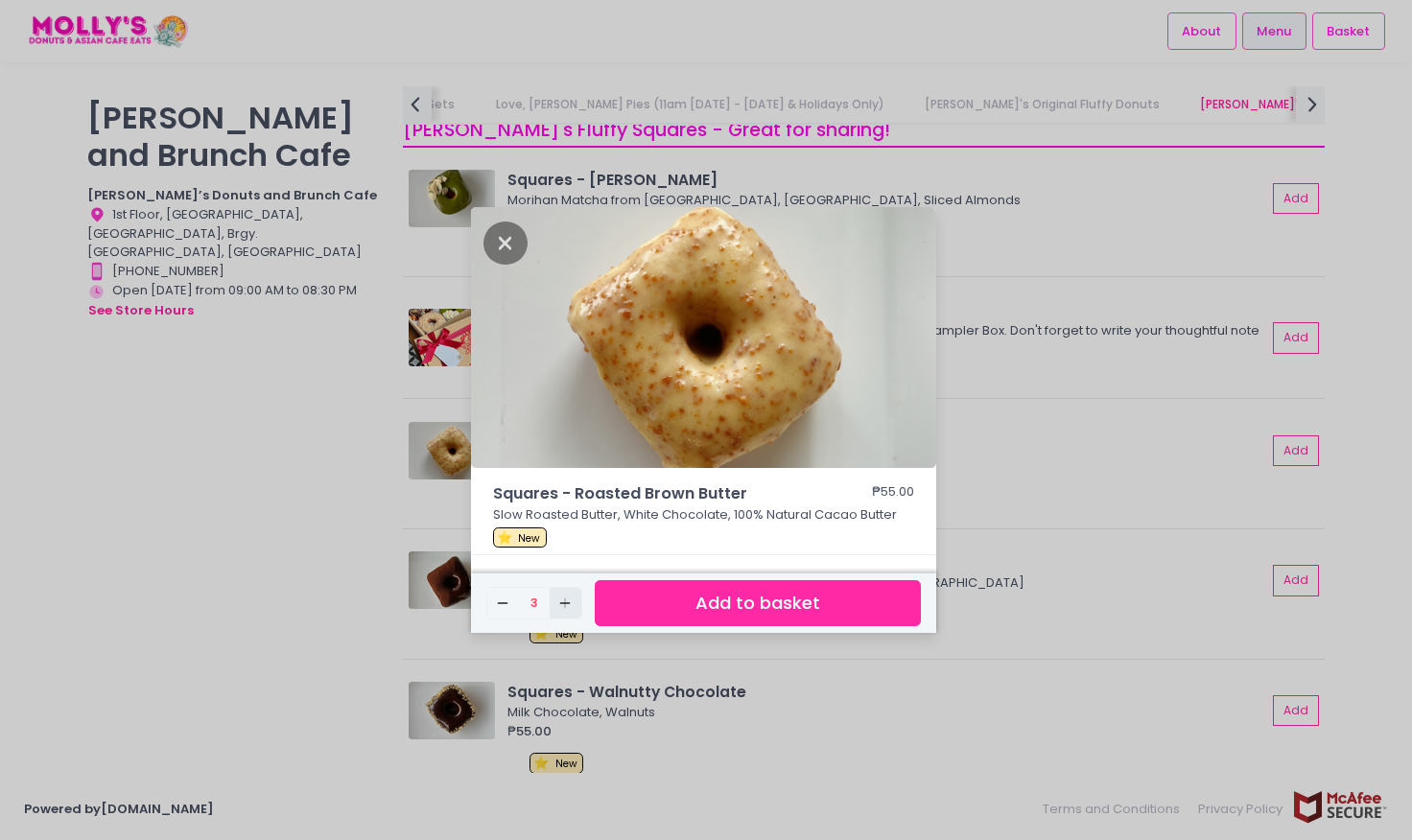 click on "Add Created with Sketch." at bounding box center [565, 603] 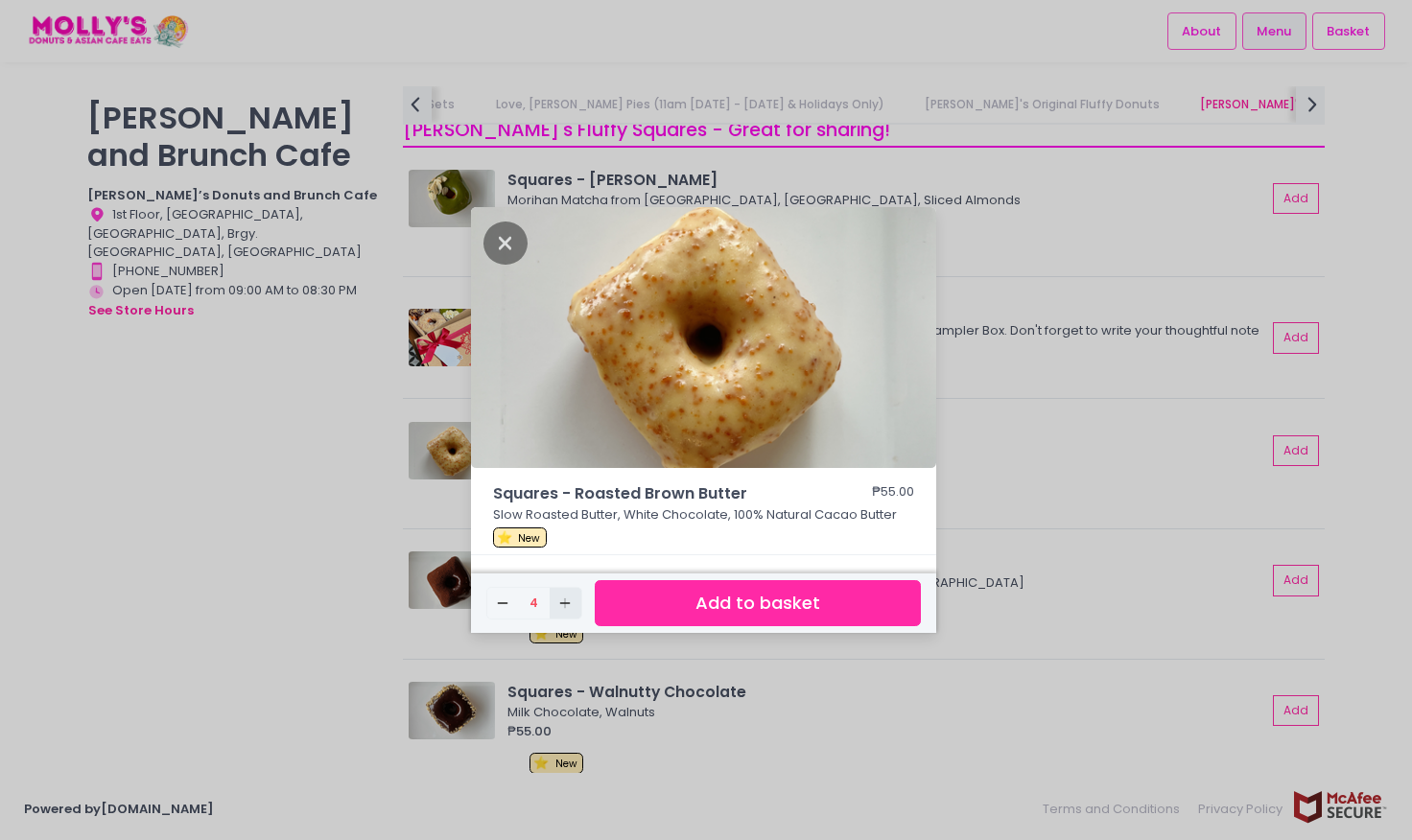 click on "Add Created with Sketch." at bounding box center [565, 603] 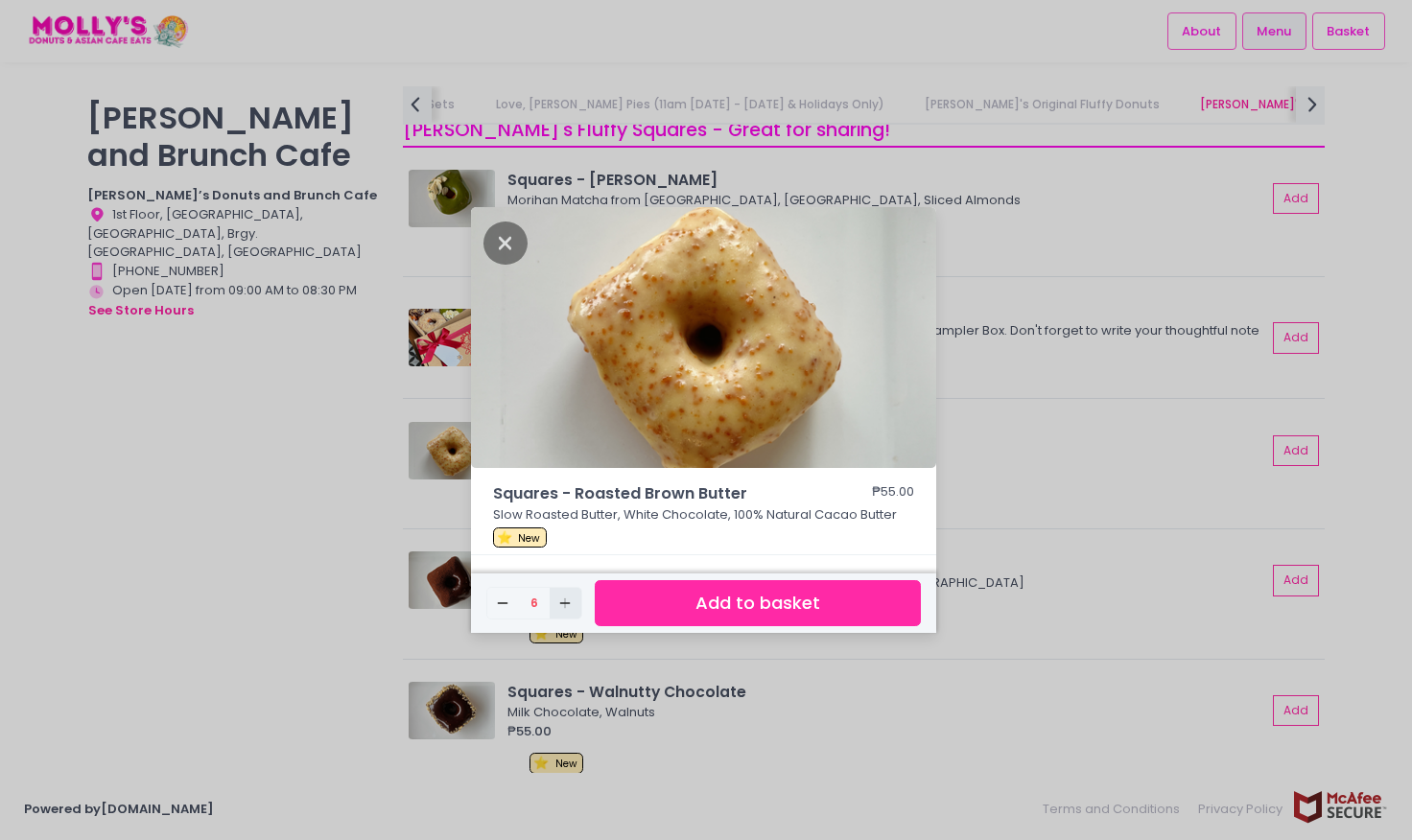 click on "Add Created with Sketch." at bounding box center [565, 603] 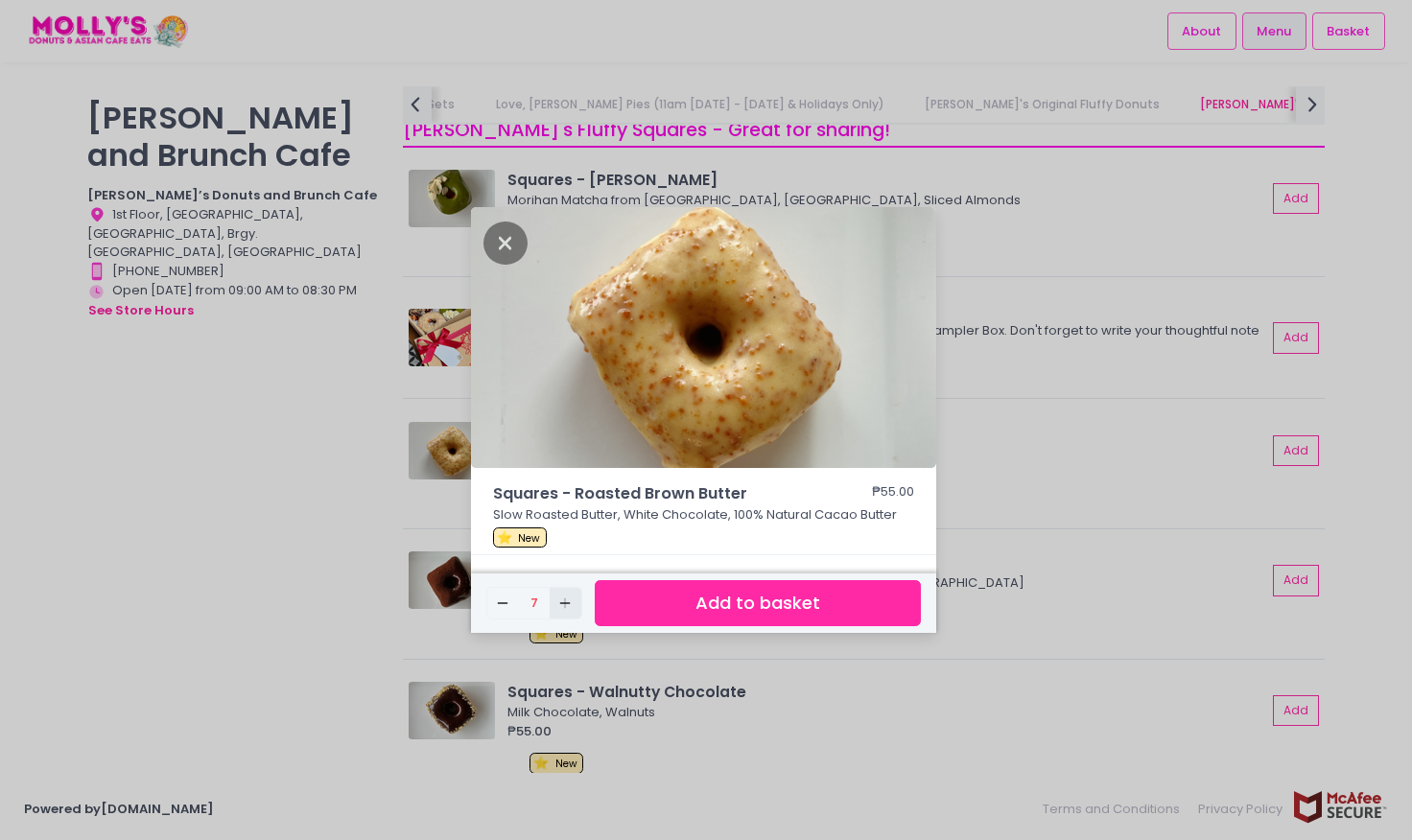 click on "Add Created with Sketch." at bounding box center [565, 603] 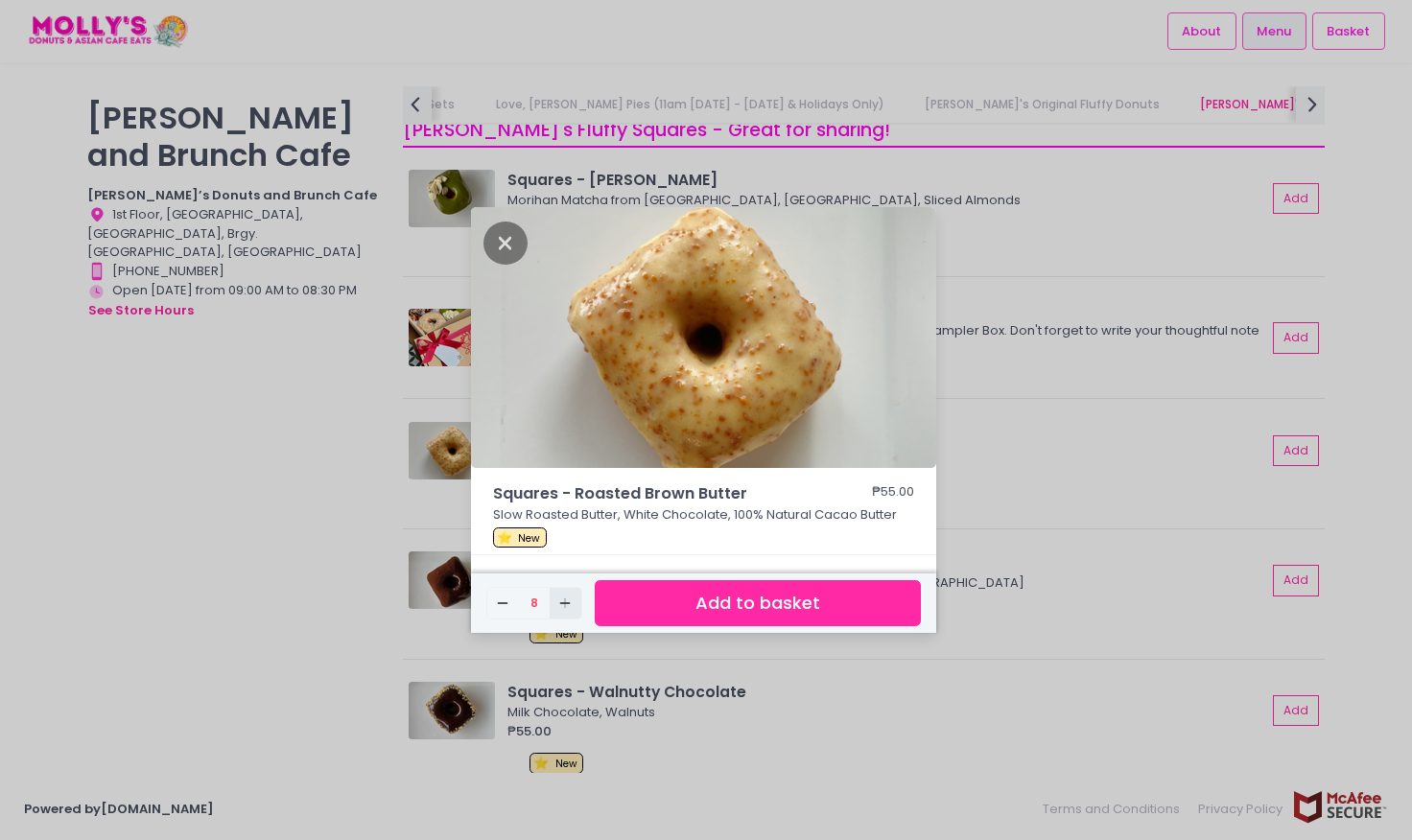 click on "Add Created with Sketch." at bounding box center (565, 603) 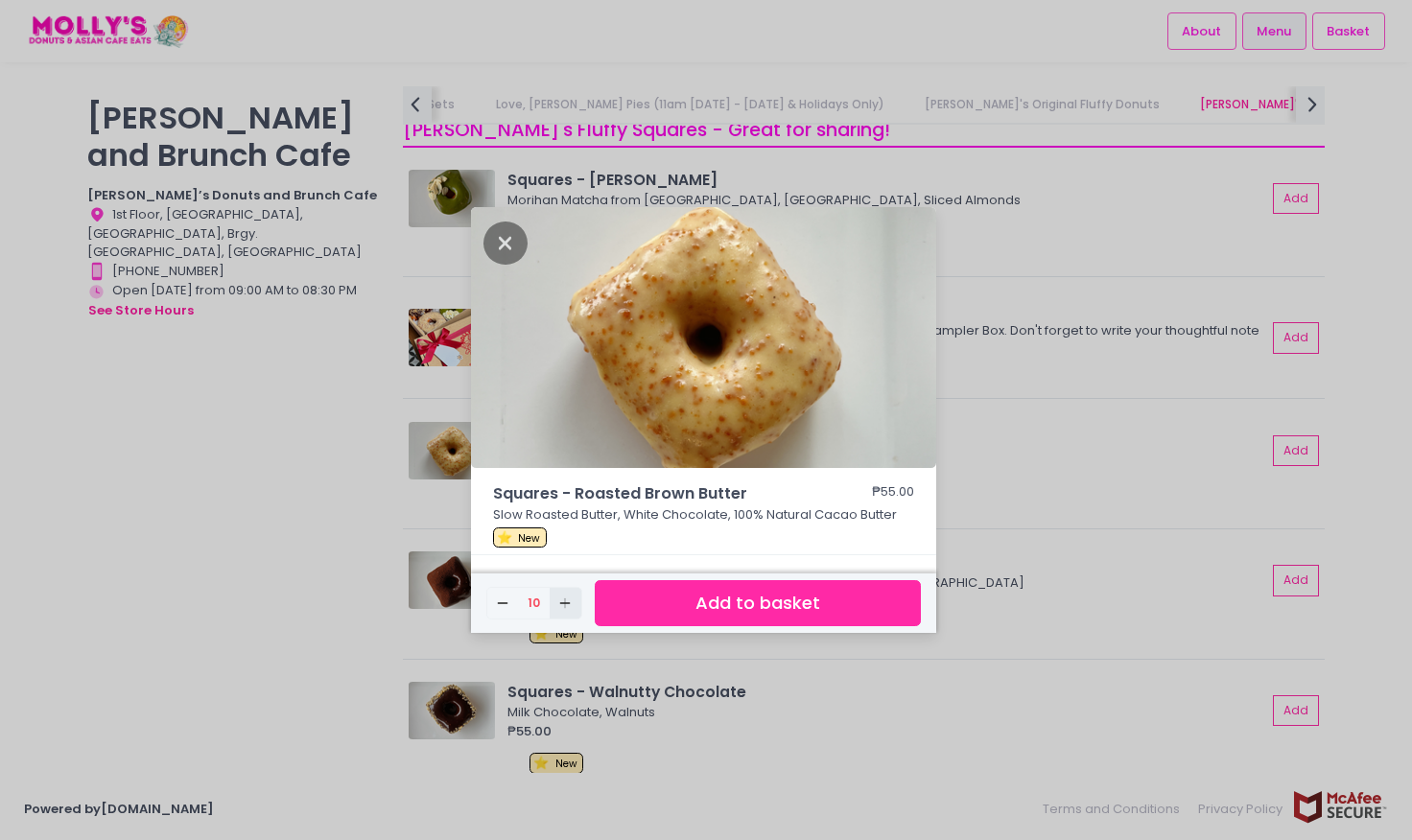 click on "Add Created with Sketch." at bounding box center (565, 603) 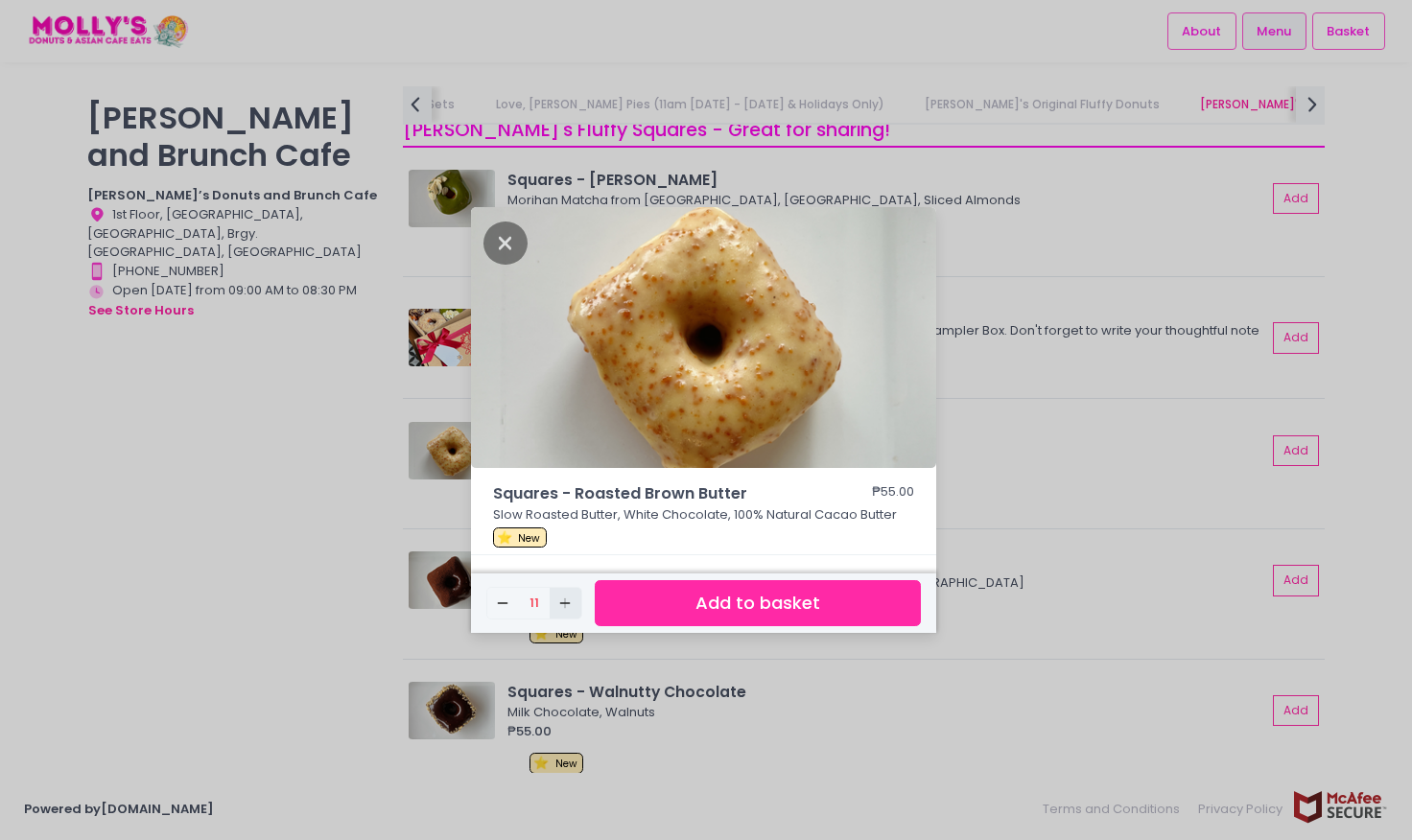 click on "Add Created with Sketch." at bounding box center (565, 603) 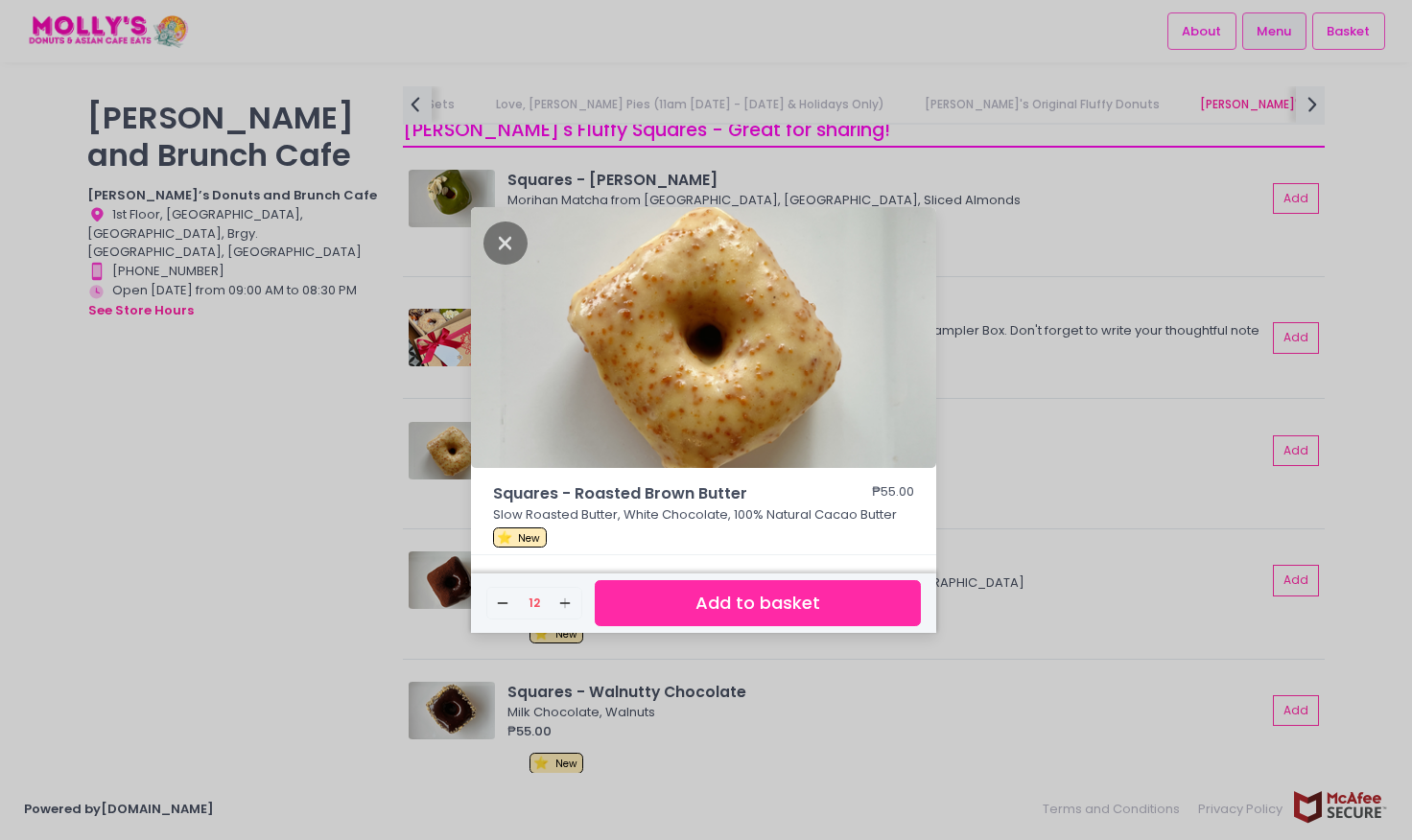 click on "Add to basket" at bounding box center (758, 603) 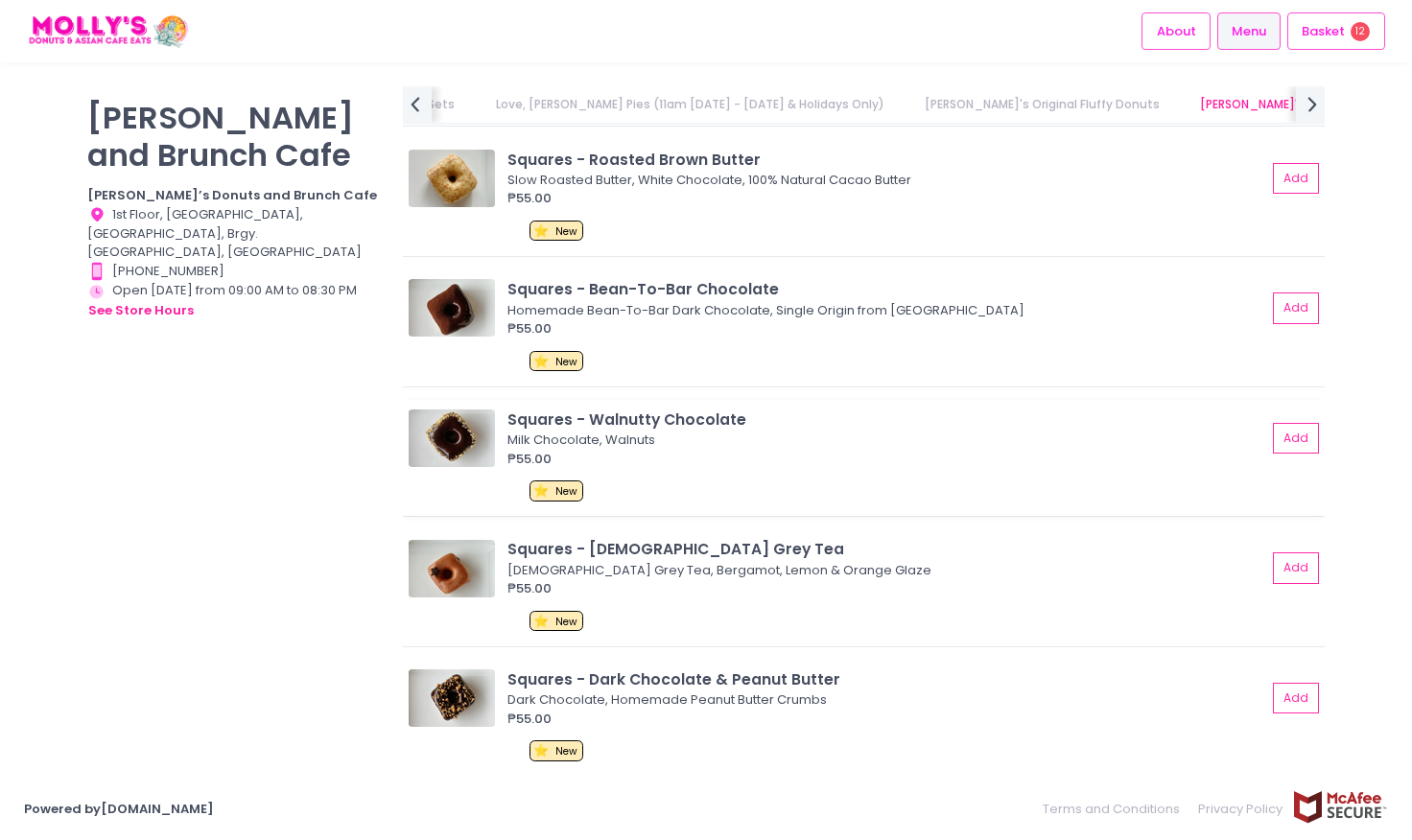 scroll, scrollTop: 2397, scrollLeft: 0, axis: vertical 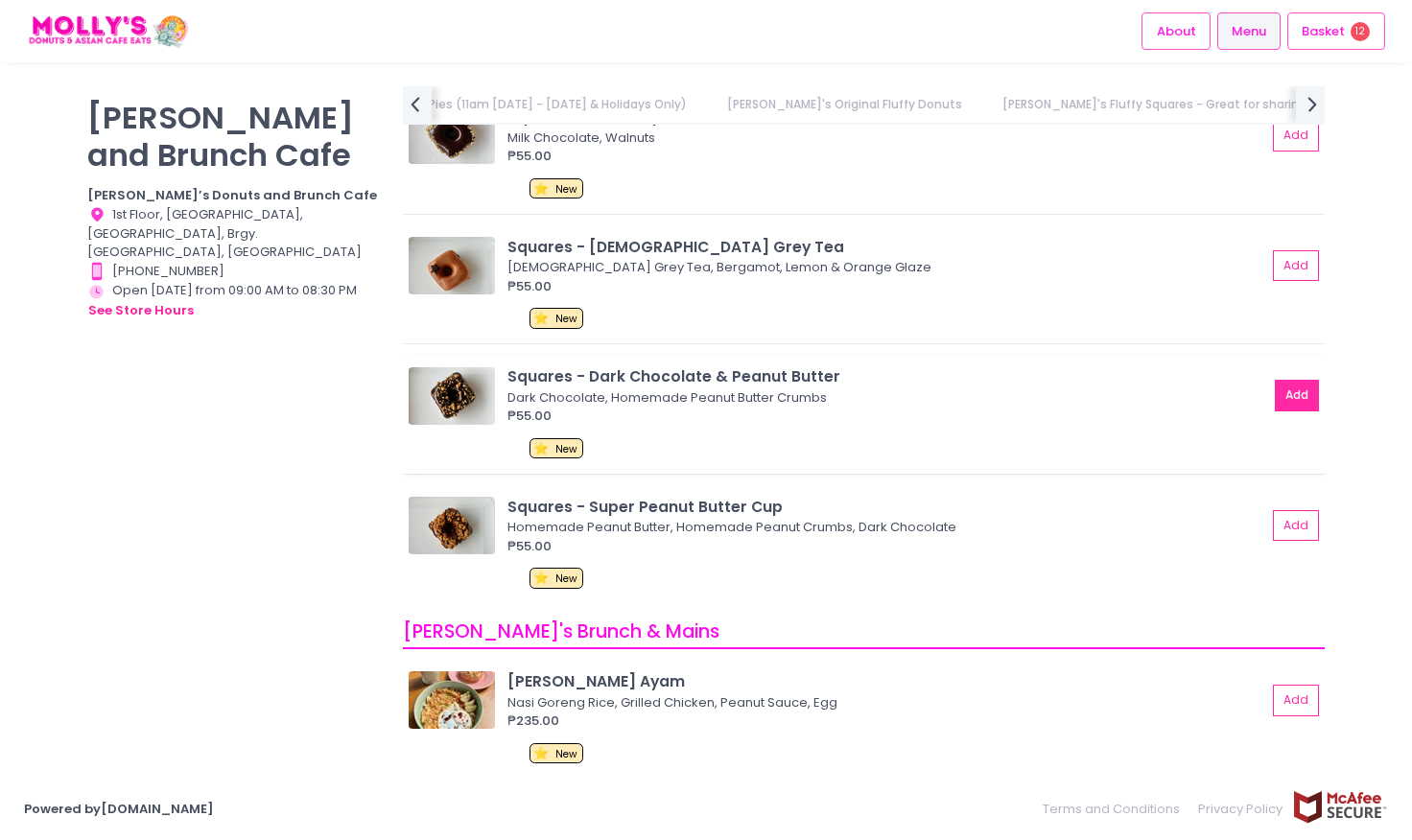 click on "Add" at bounding box center [1297, 395] 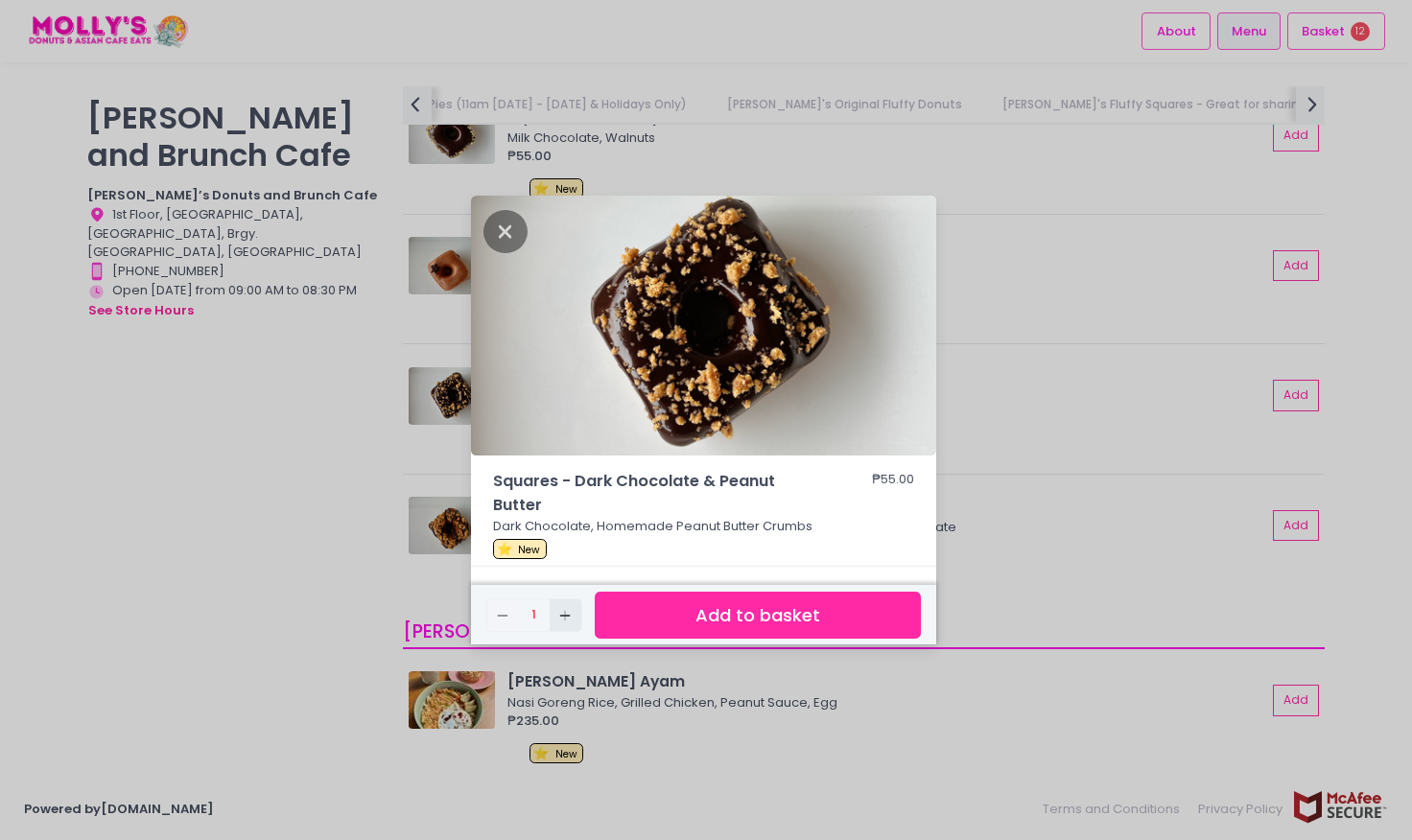 click on "Add Created with Sketch." 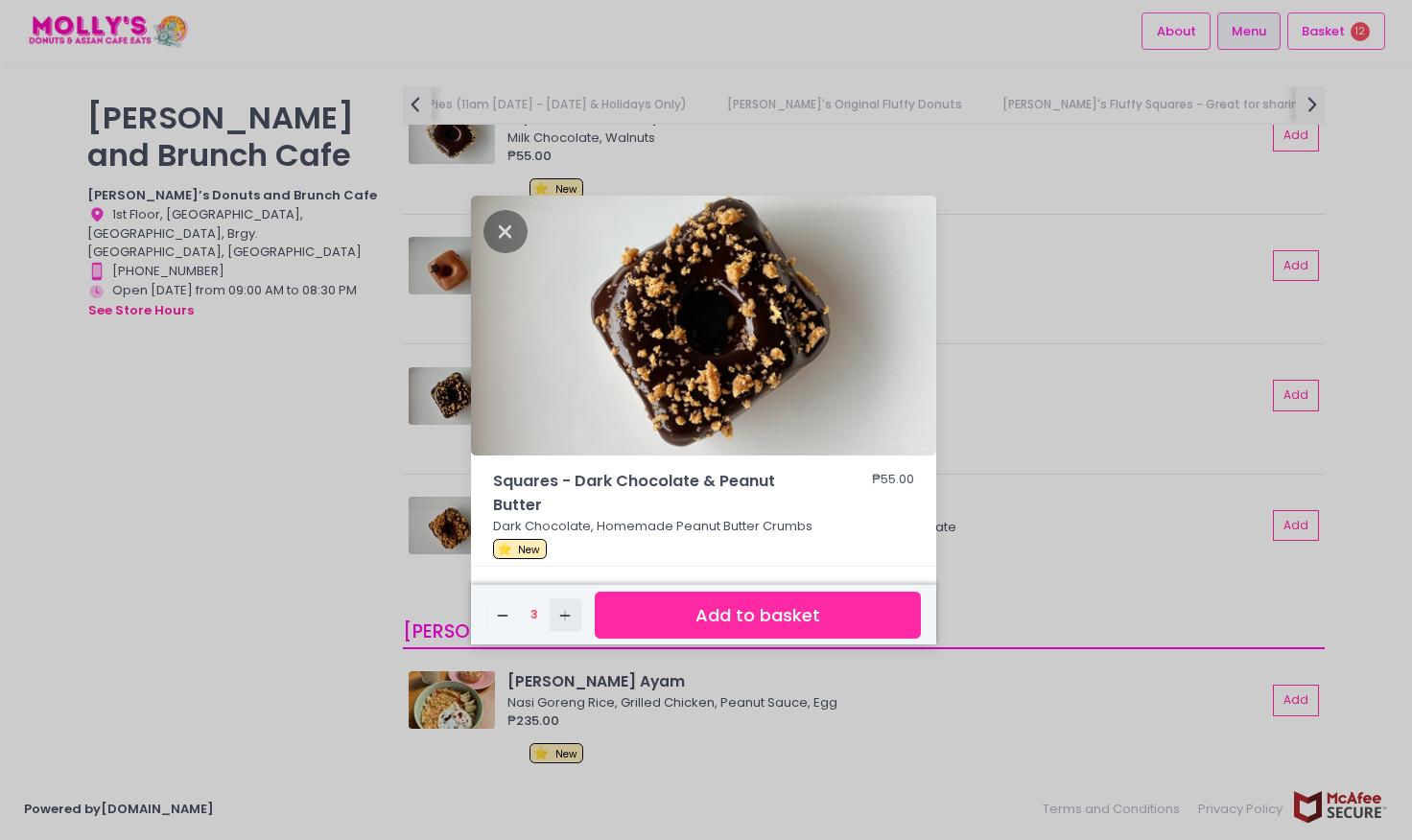 click on "Add Created with Sketch." 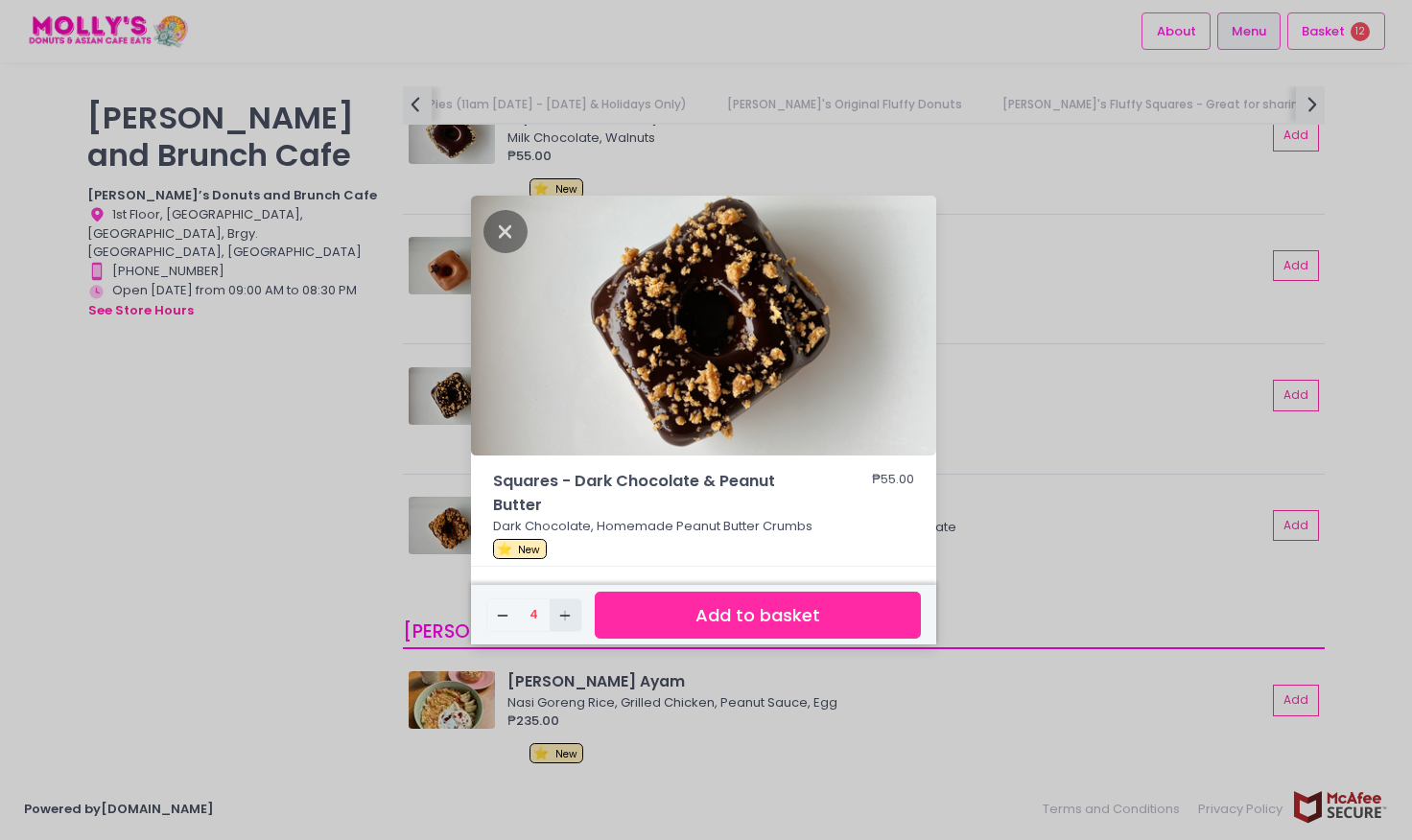 click on "Add Created with Sketch." 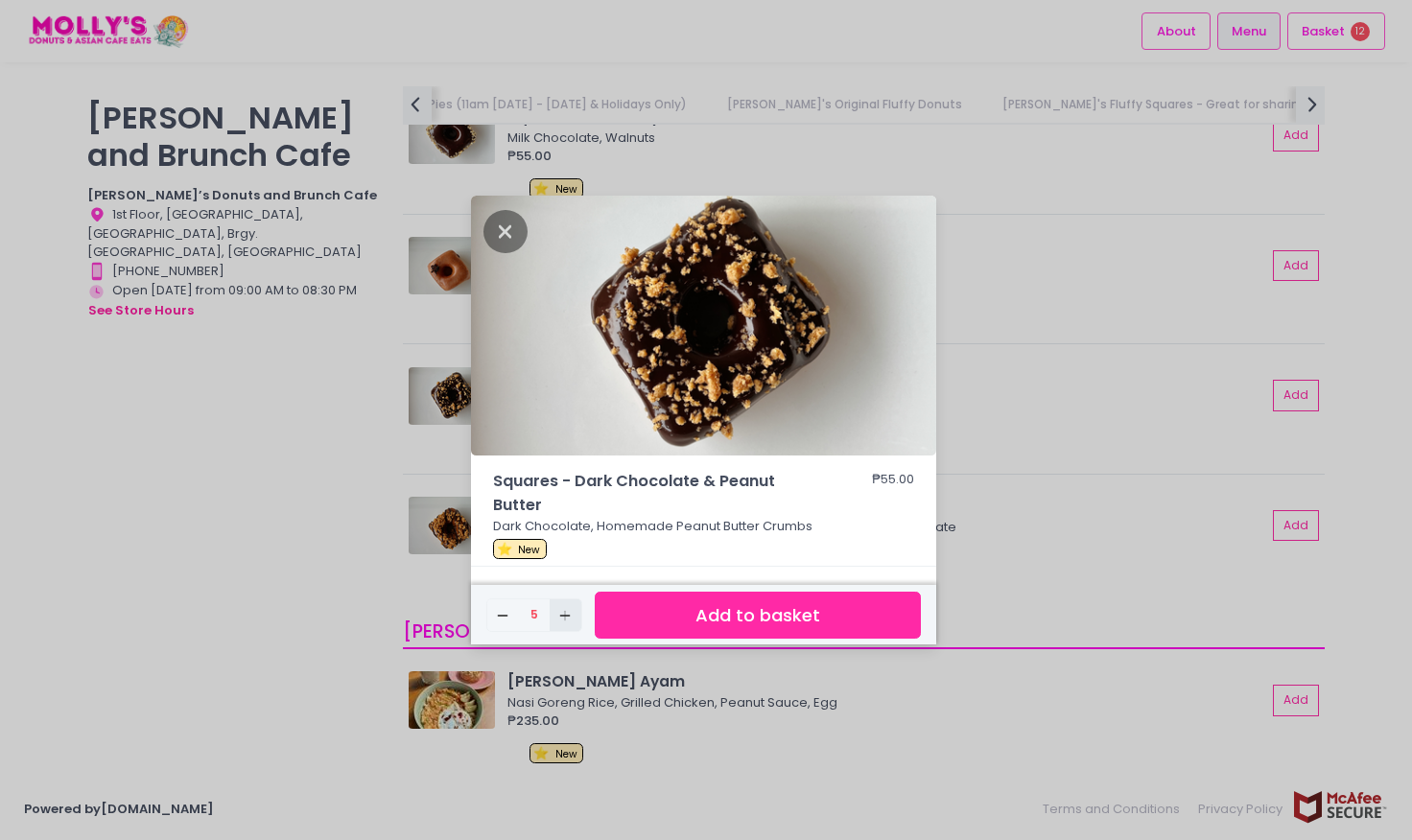 click on "Add Created with Sketch." 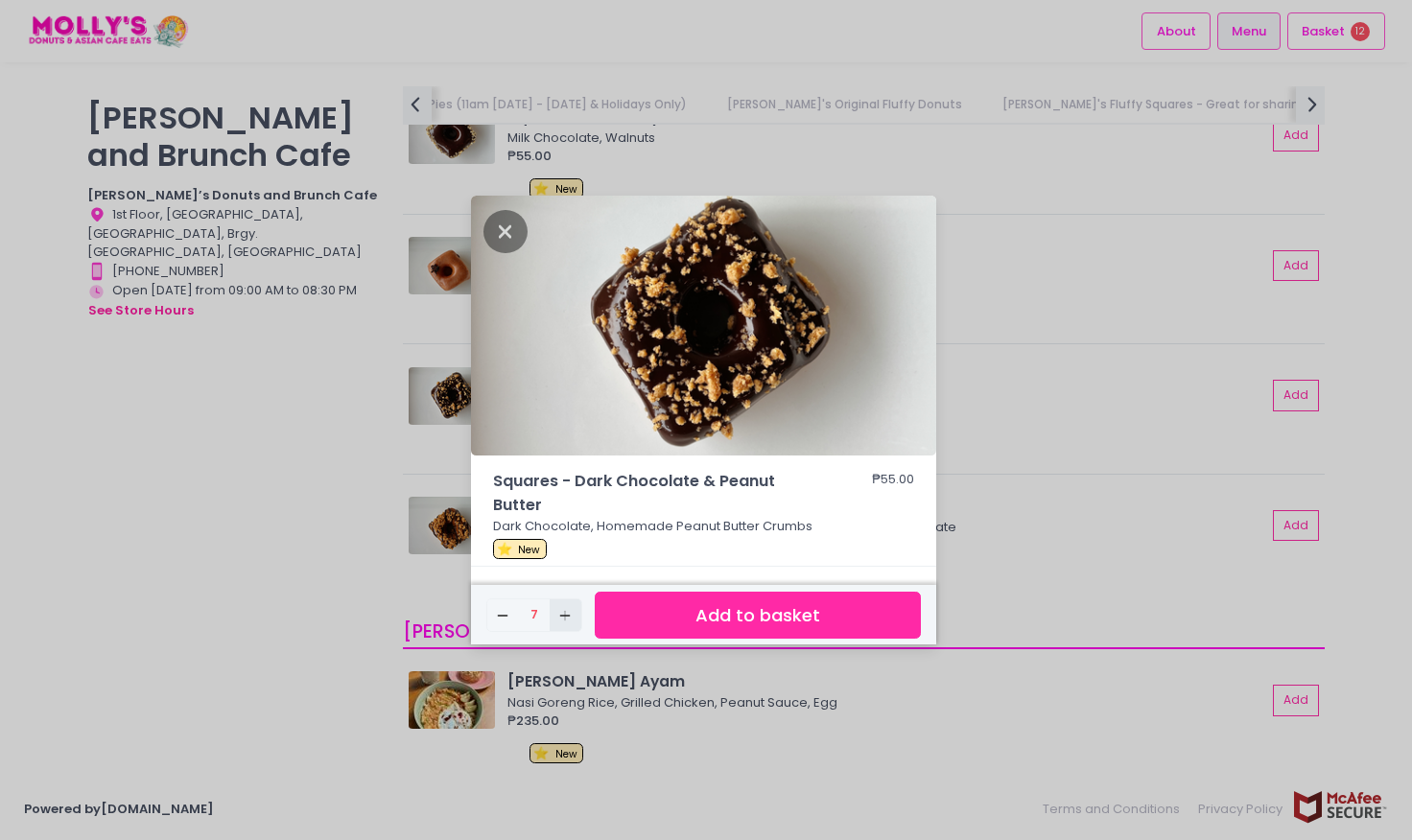 click on "Add Created with Sketch." 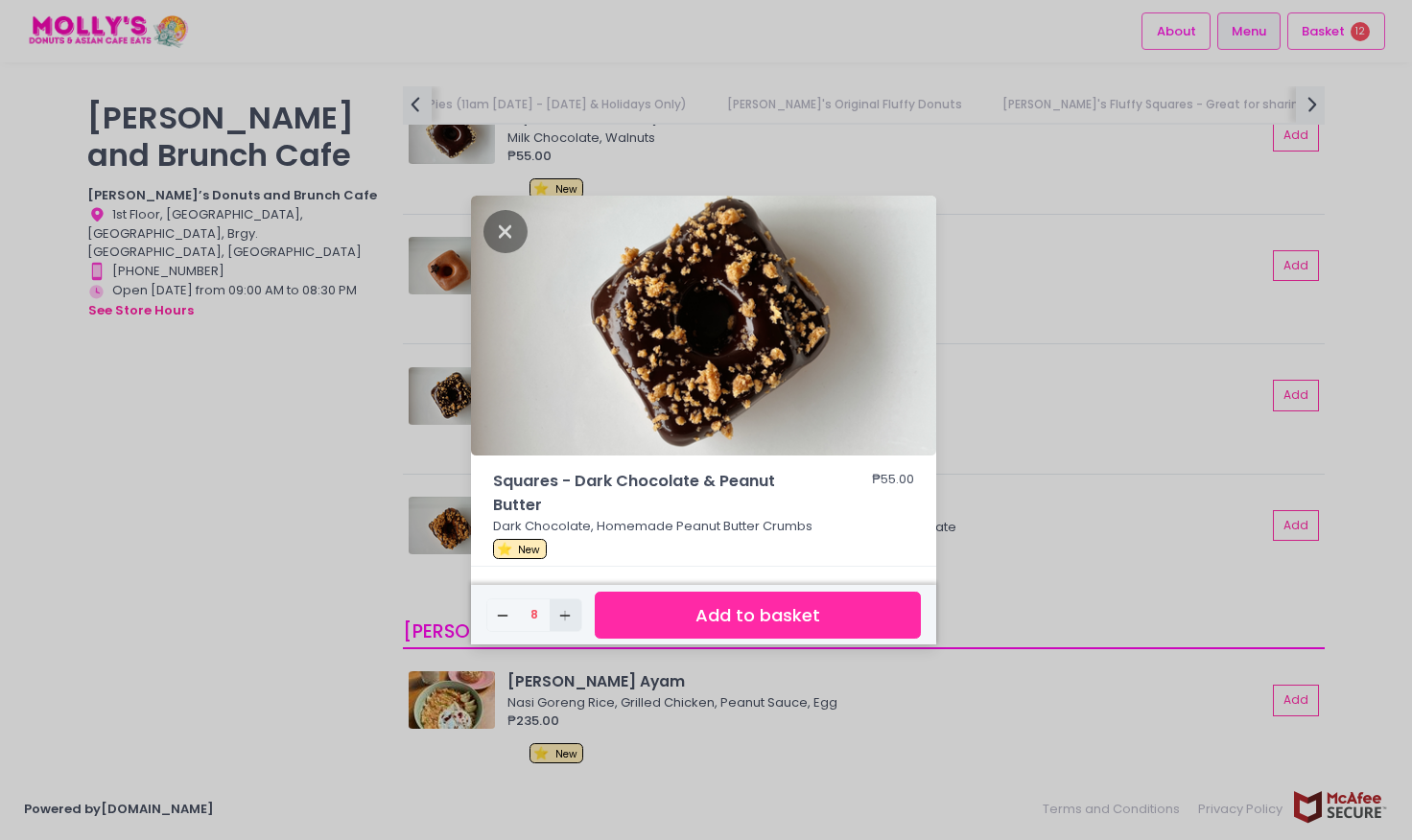 click on "Add Created with Sketch." 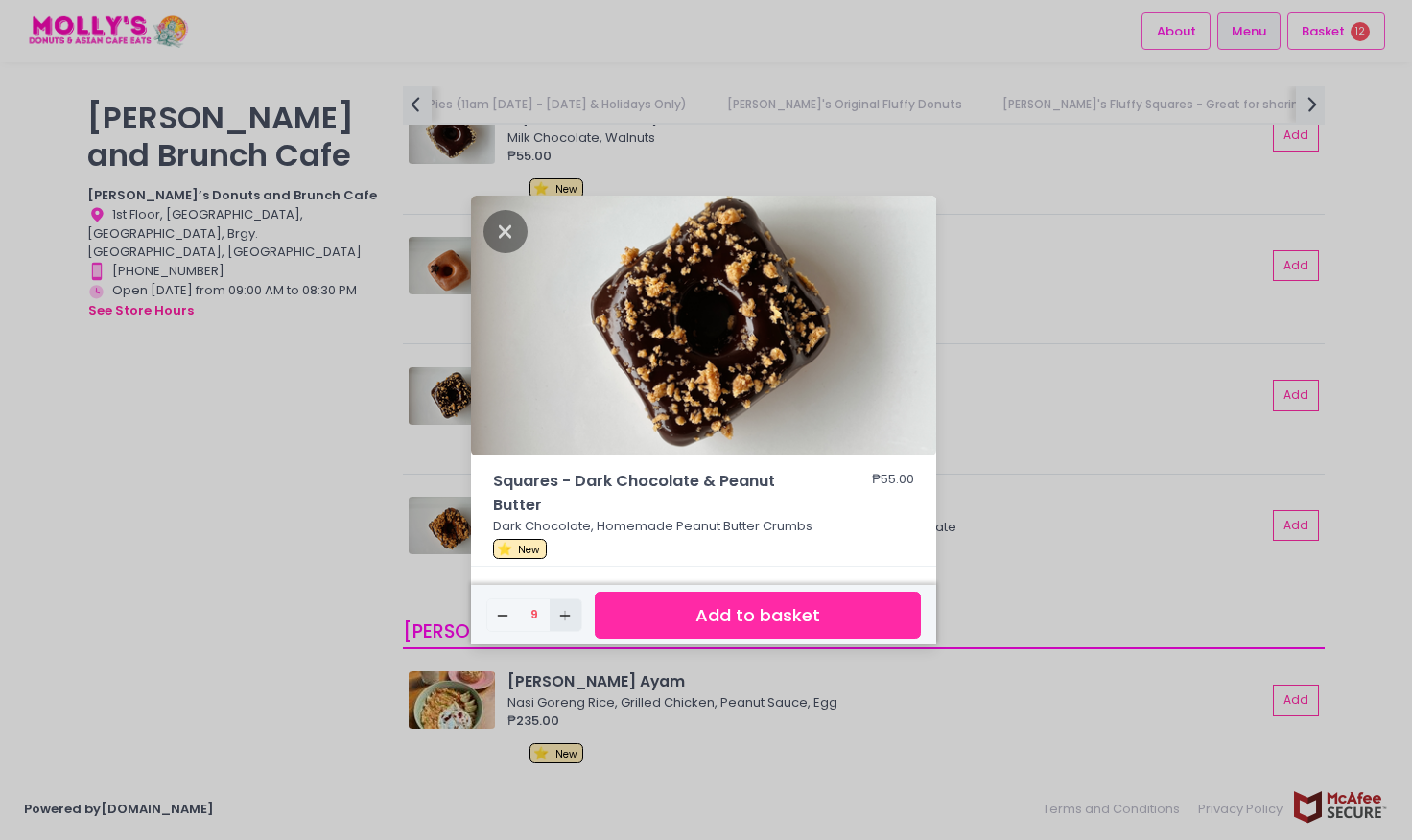click on "Add Created with Sketch." 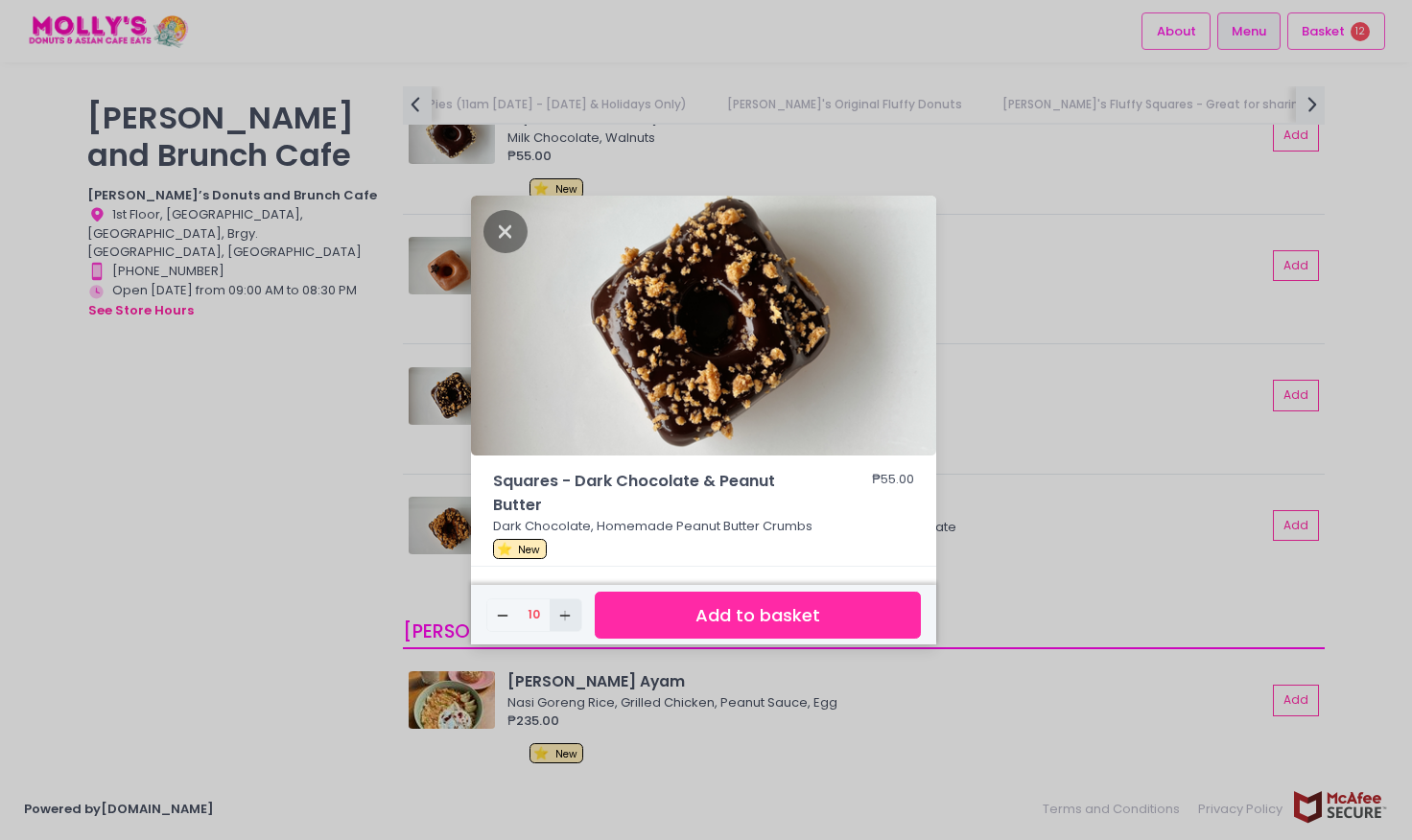 click on "Add Created with Sketch." 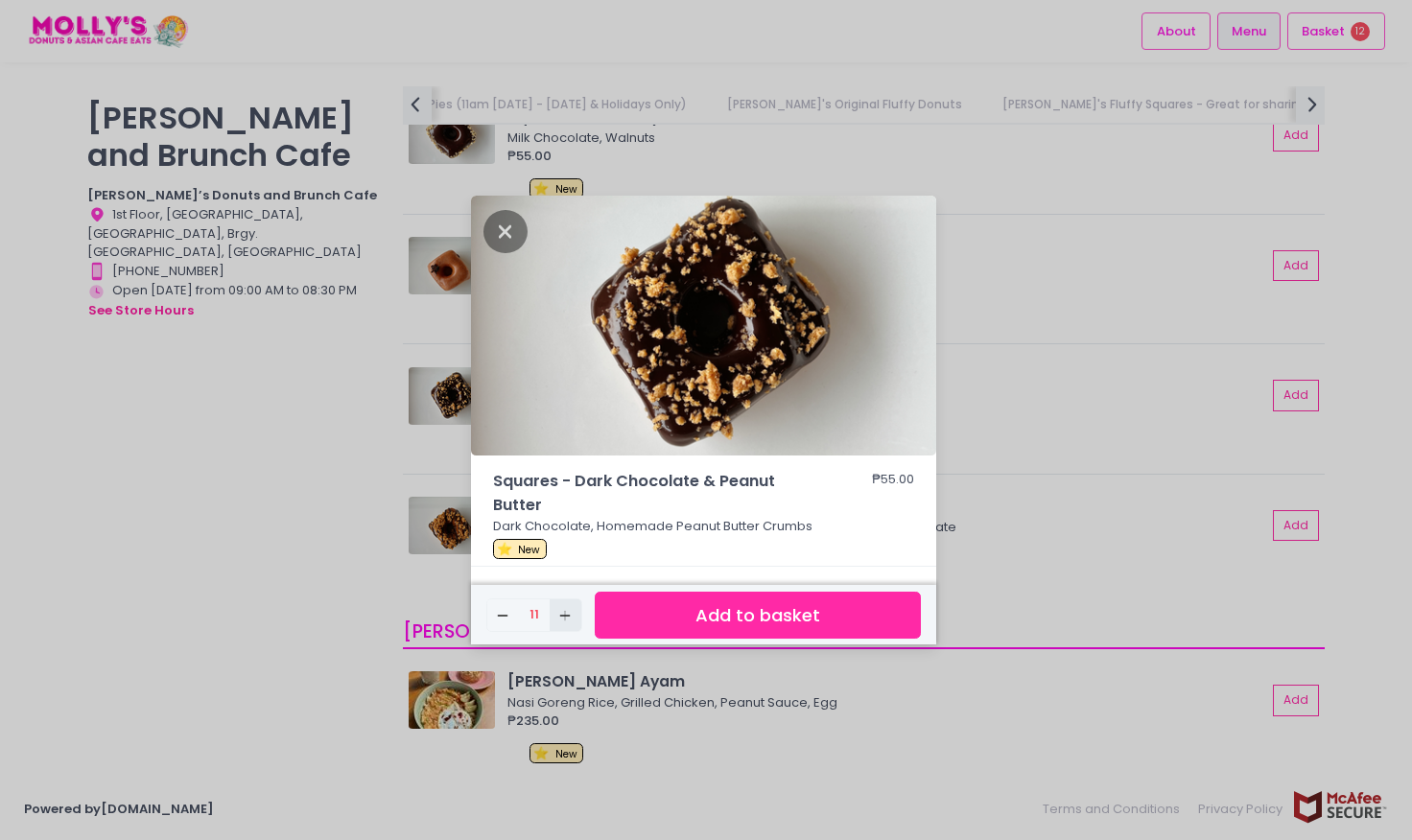 click on "Add Created with Sketch." 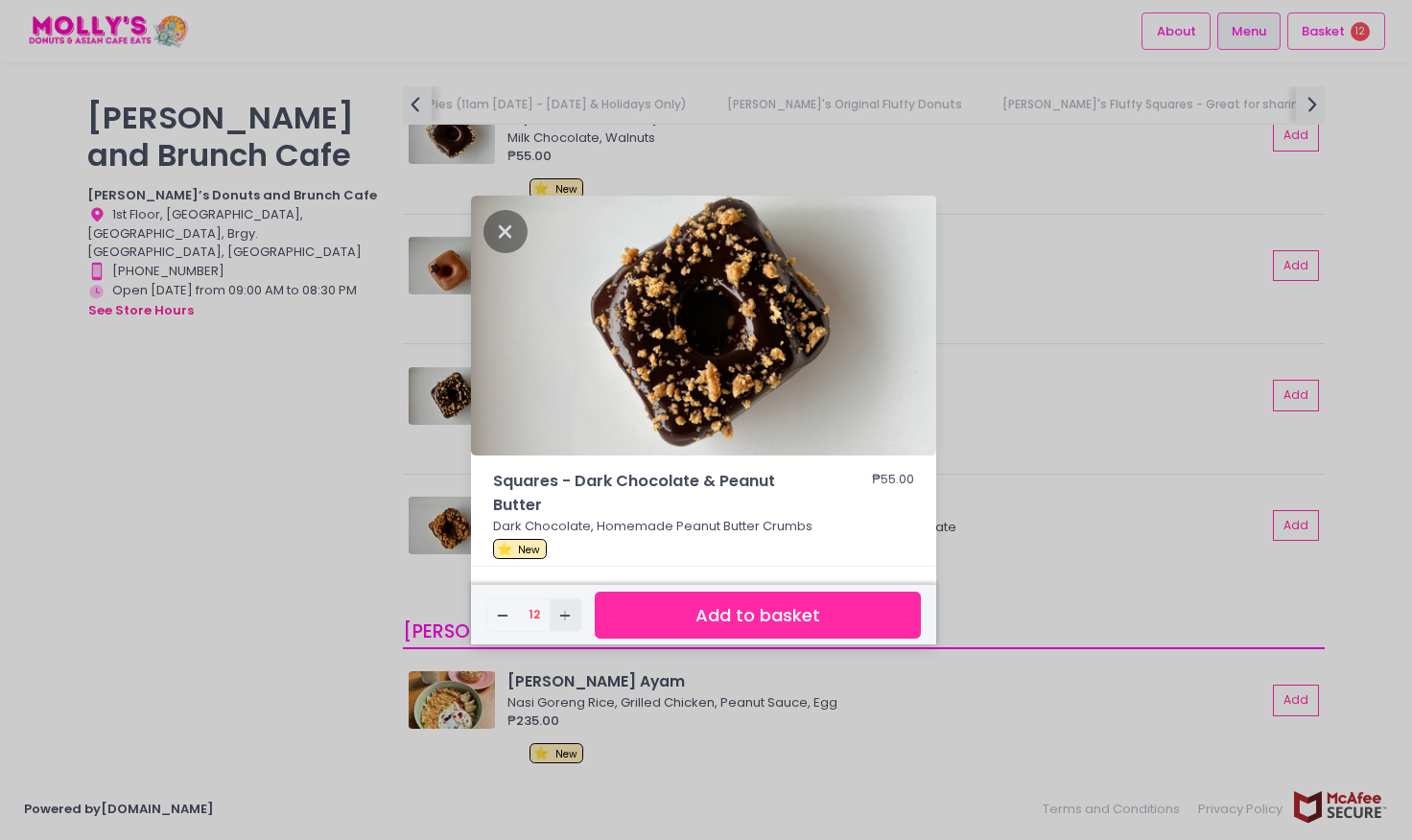 click on "Add Created with Sketch." 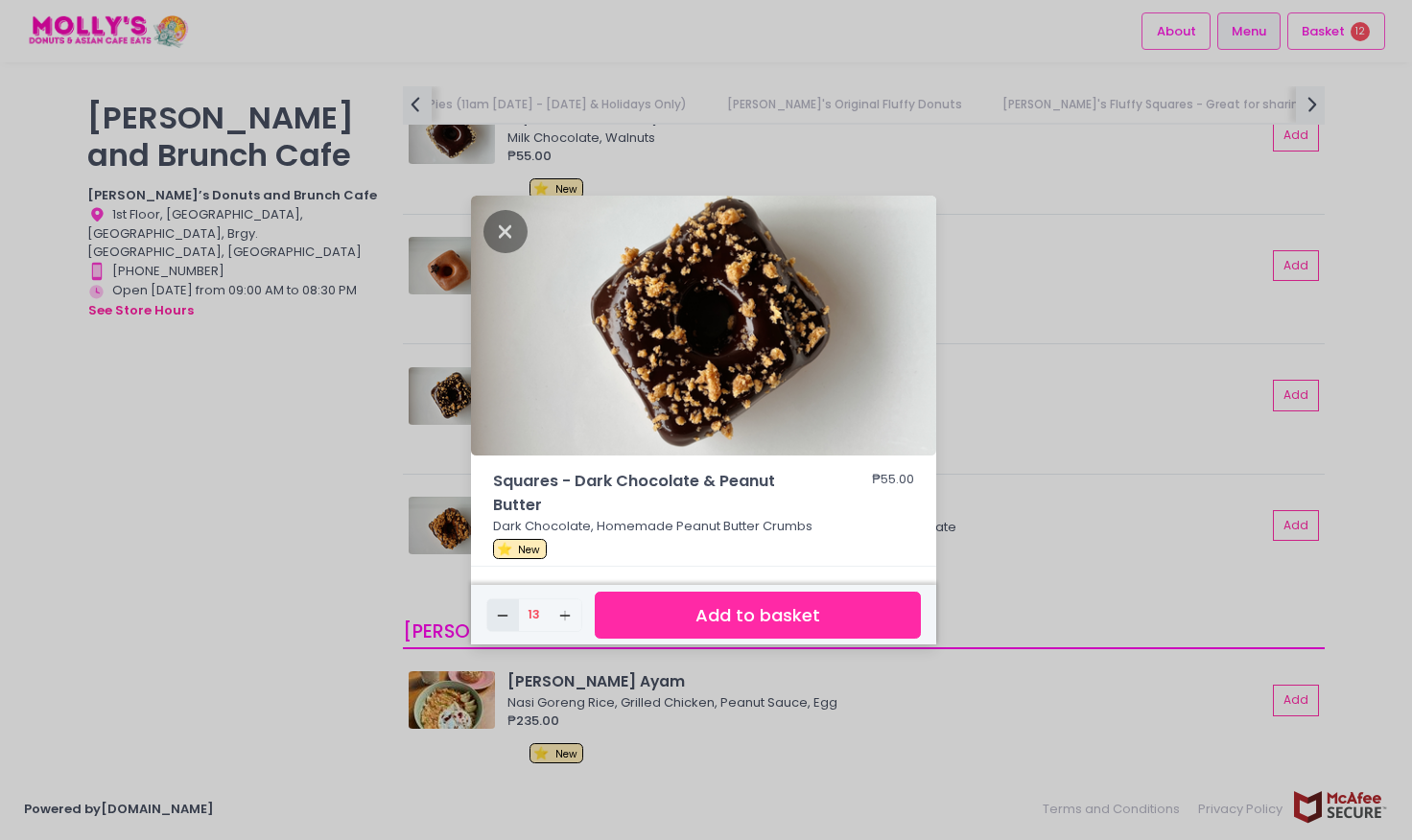 click on "Remove Created with Sketch." at bounding box center [503, 615] 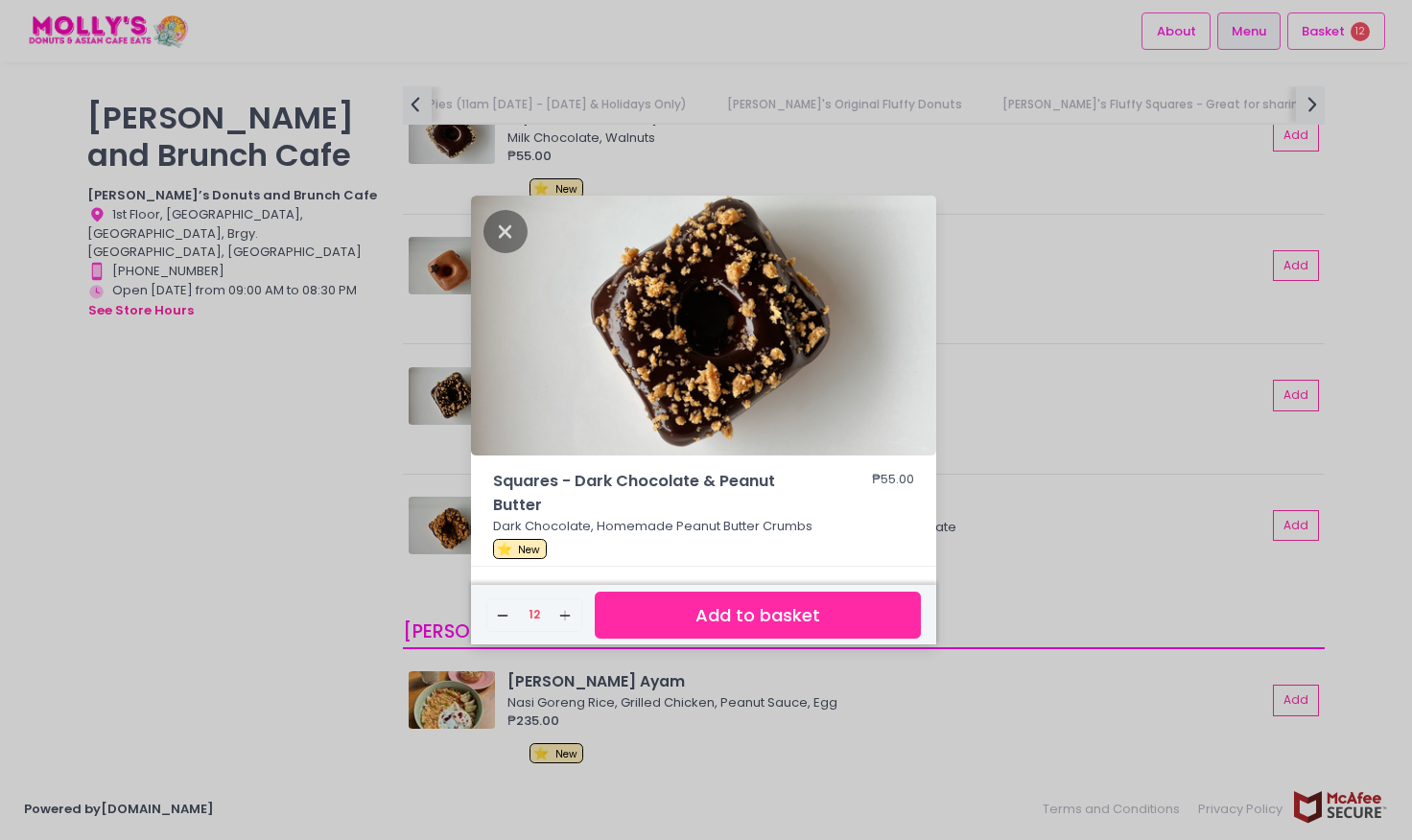 click on "Add to basket" at bounding box center (758, 615) 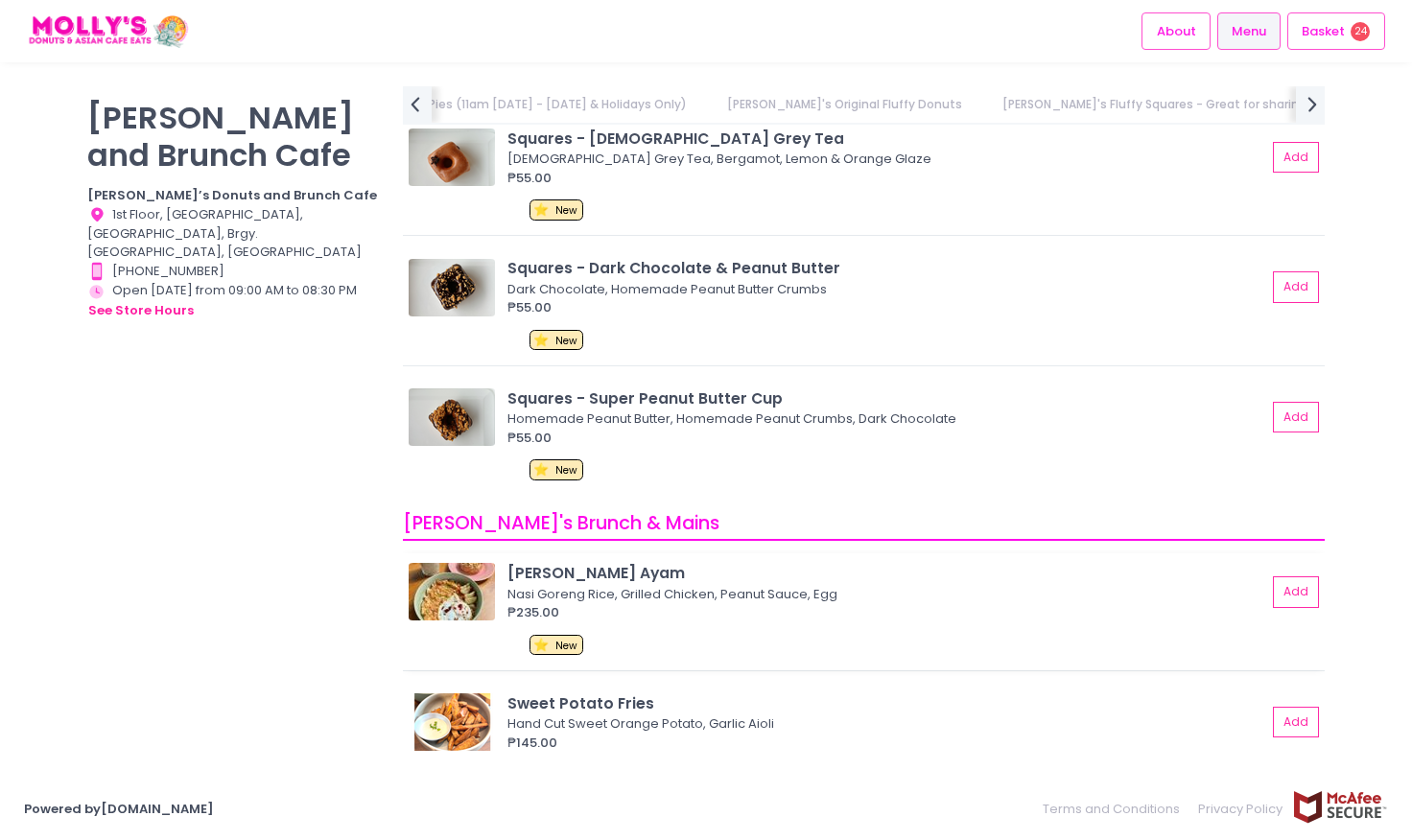 scroll, scrollTop: 2589, scrollLeft: 0, axis: vertical 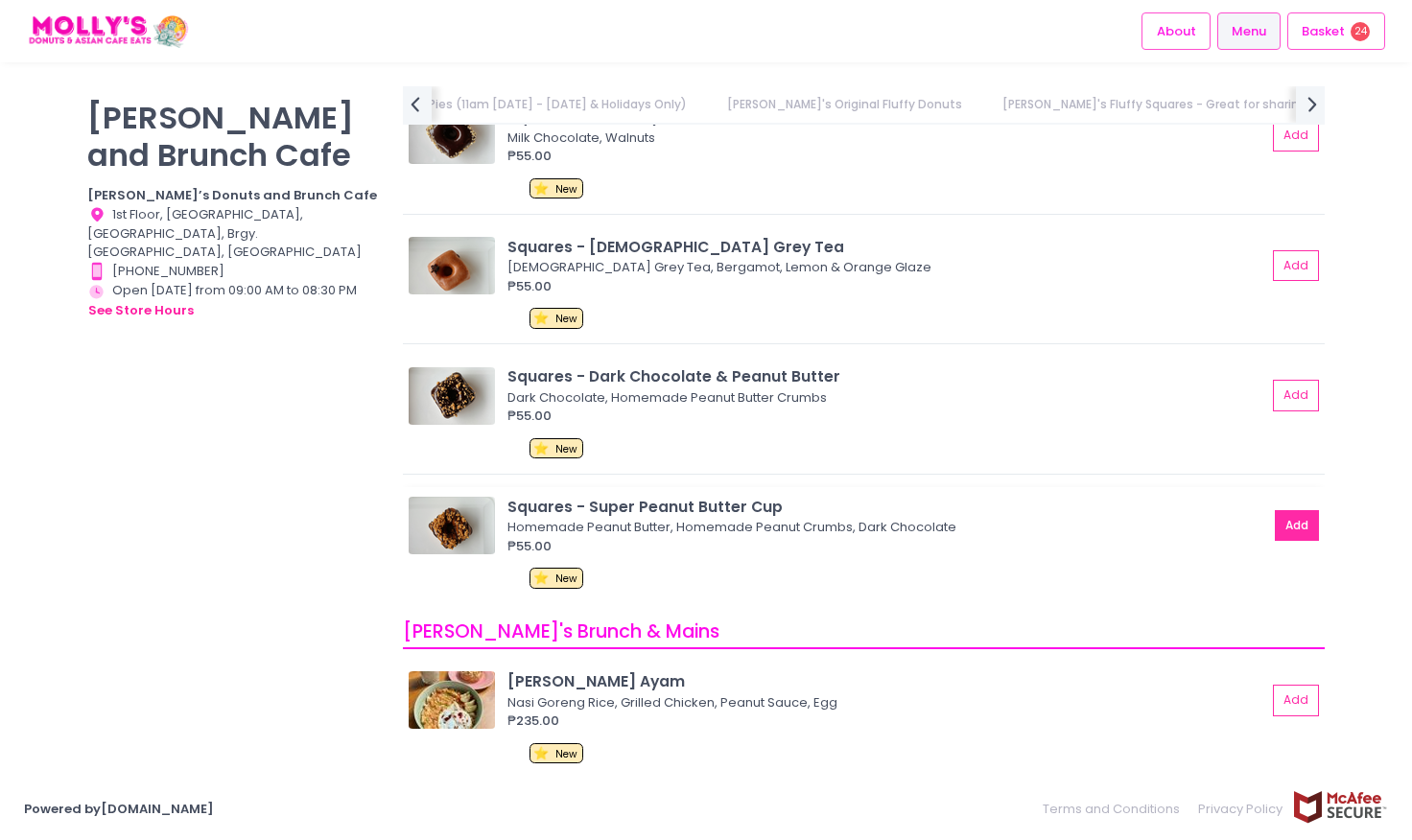 click on "Add" at bounding box center (1297, 525) 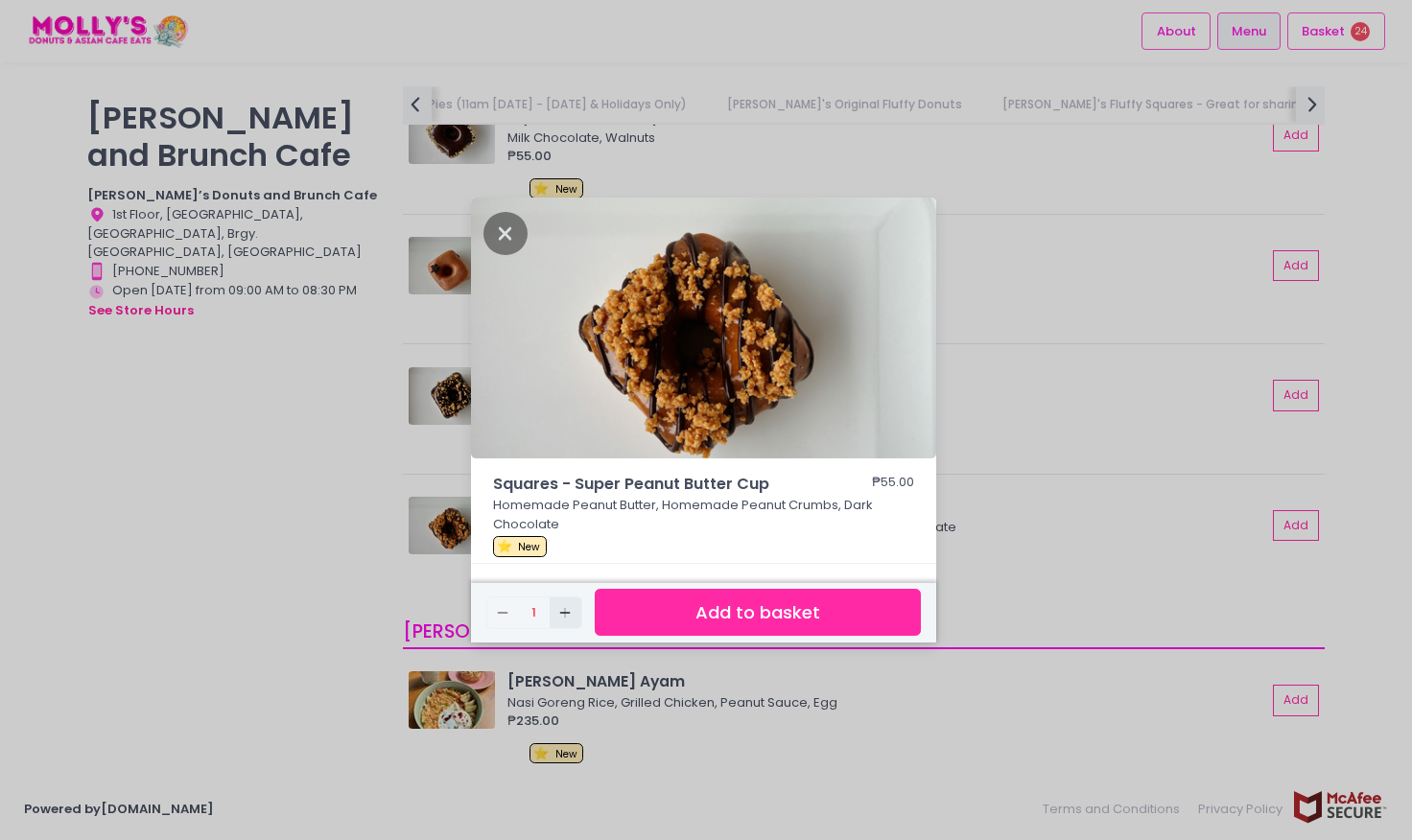 click on "Add Created with Sketch." 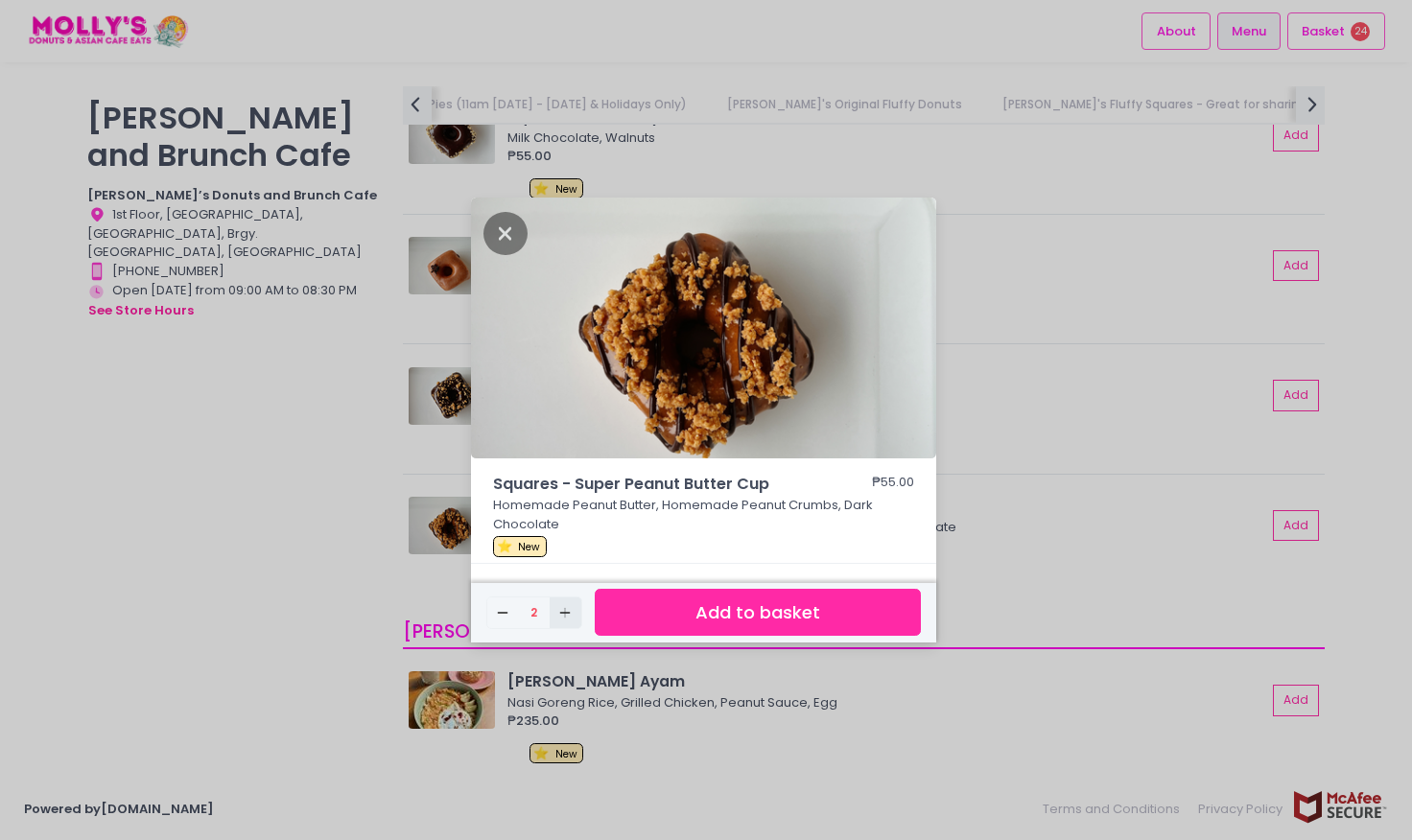 click on "Add Created with Sketch." 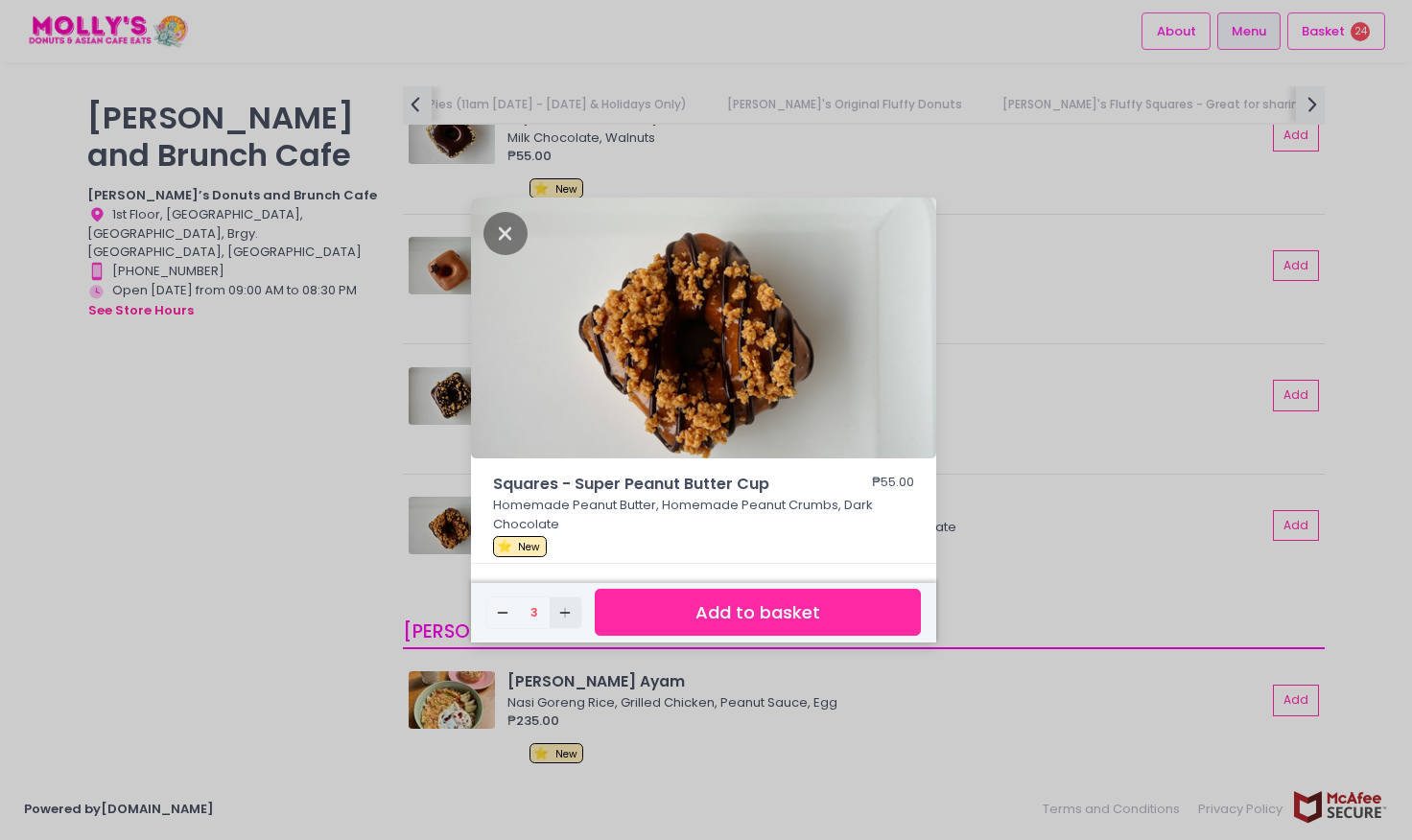 click on "Add Created with Sketch." 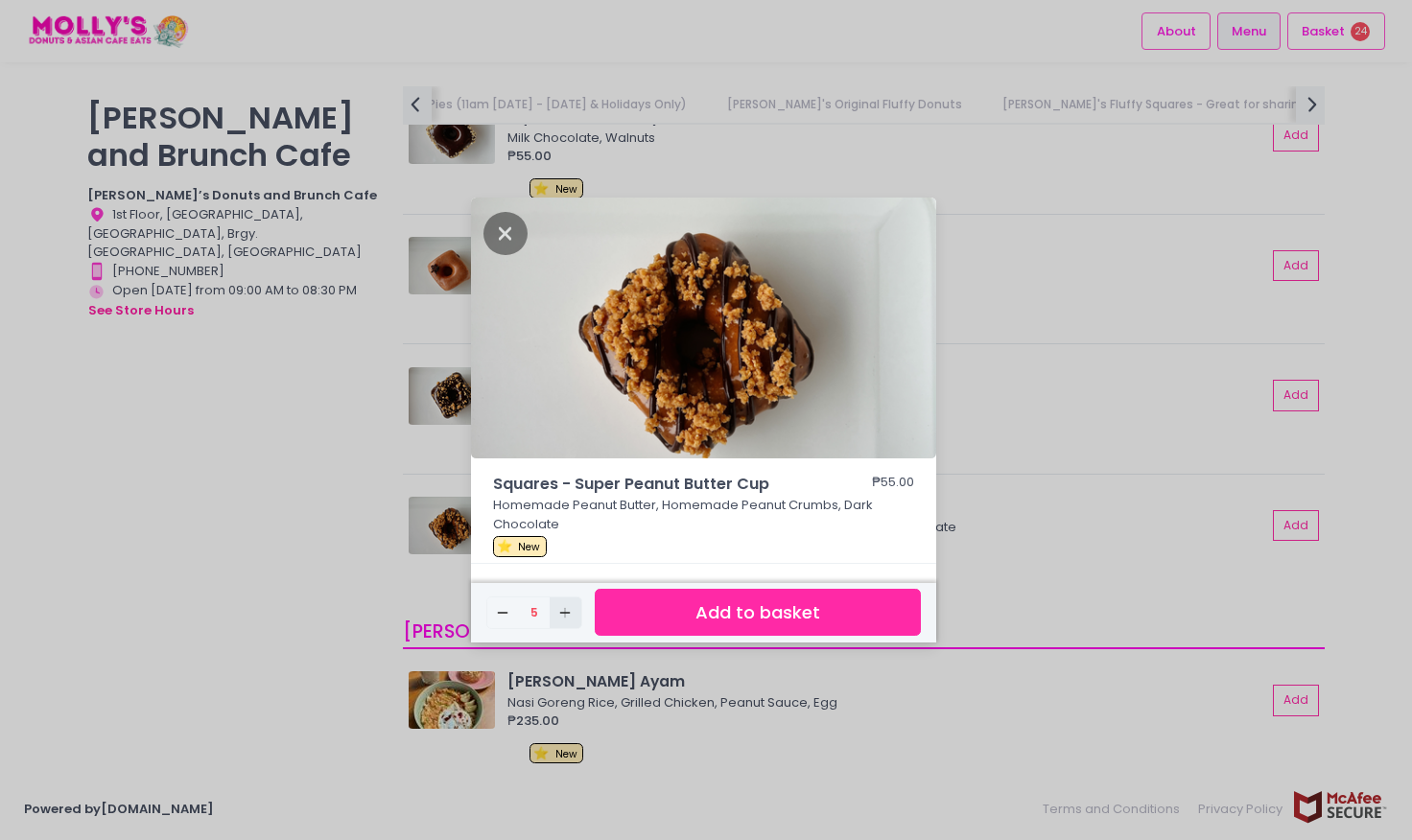 click on "Add Created with Sketch." 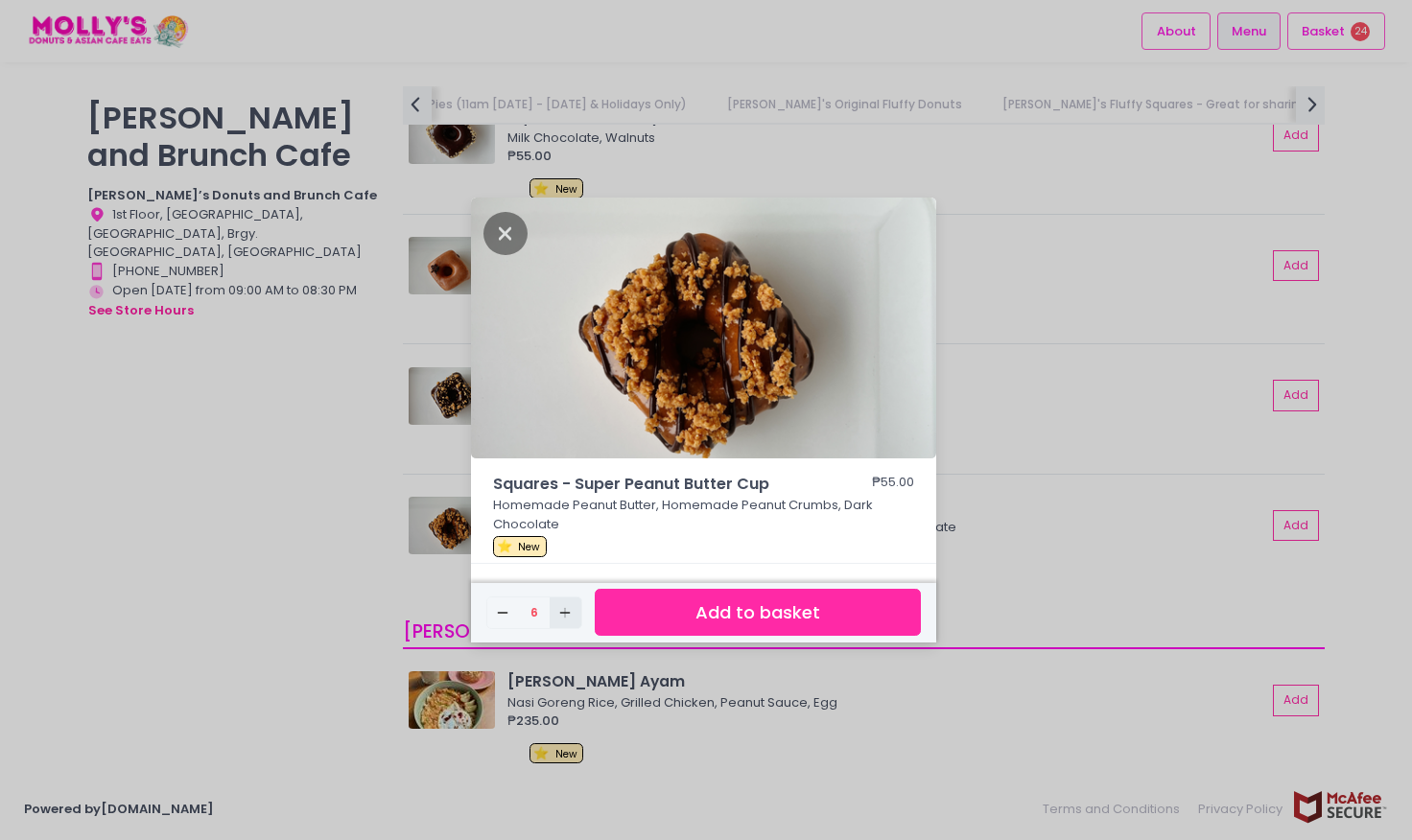 click on "Add Created with Sketch." 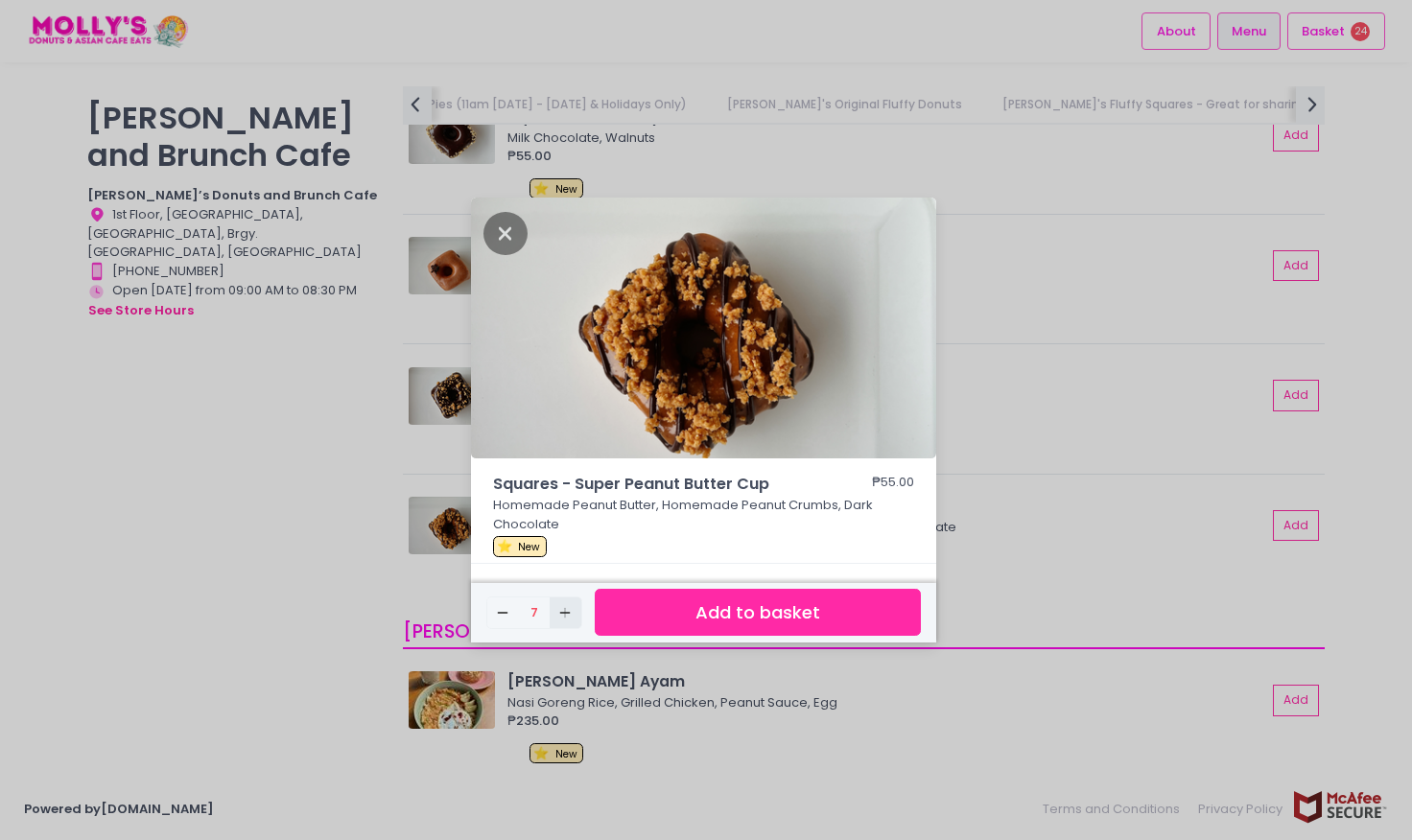 click on "Add Created with Sketch." 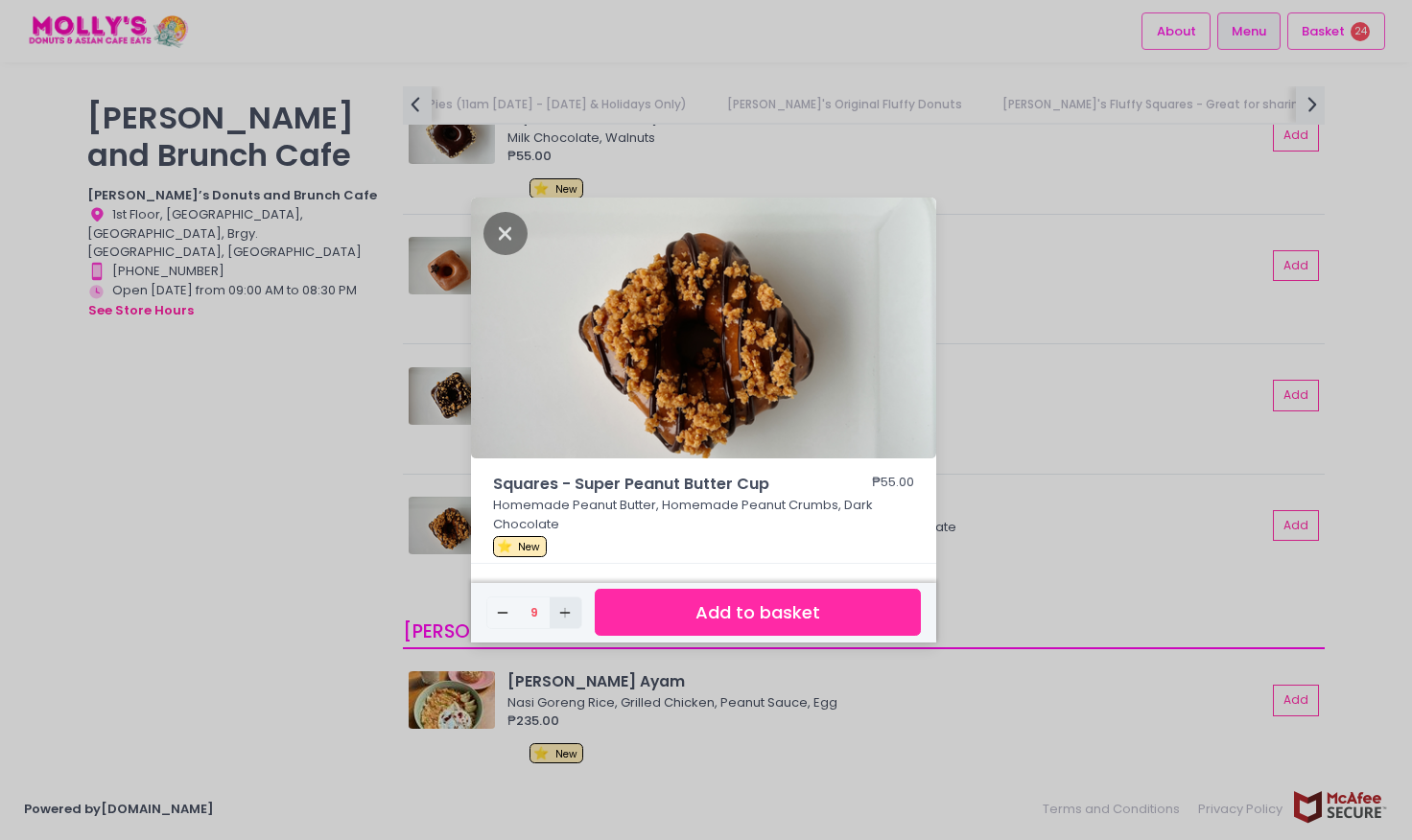 click on "Add Created with Sketch." 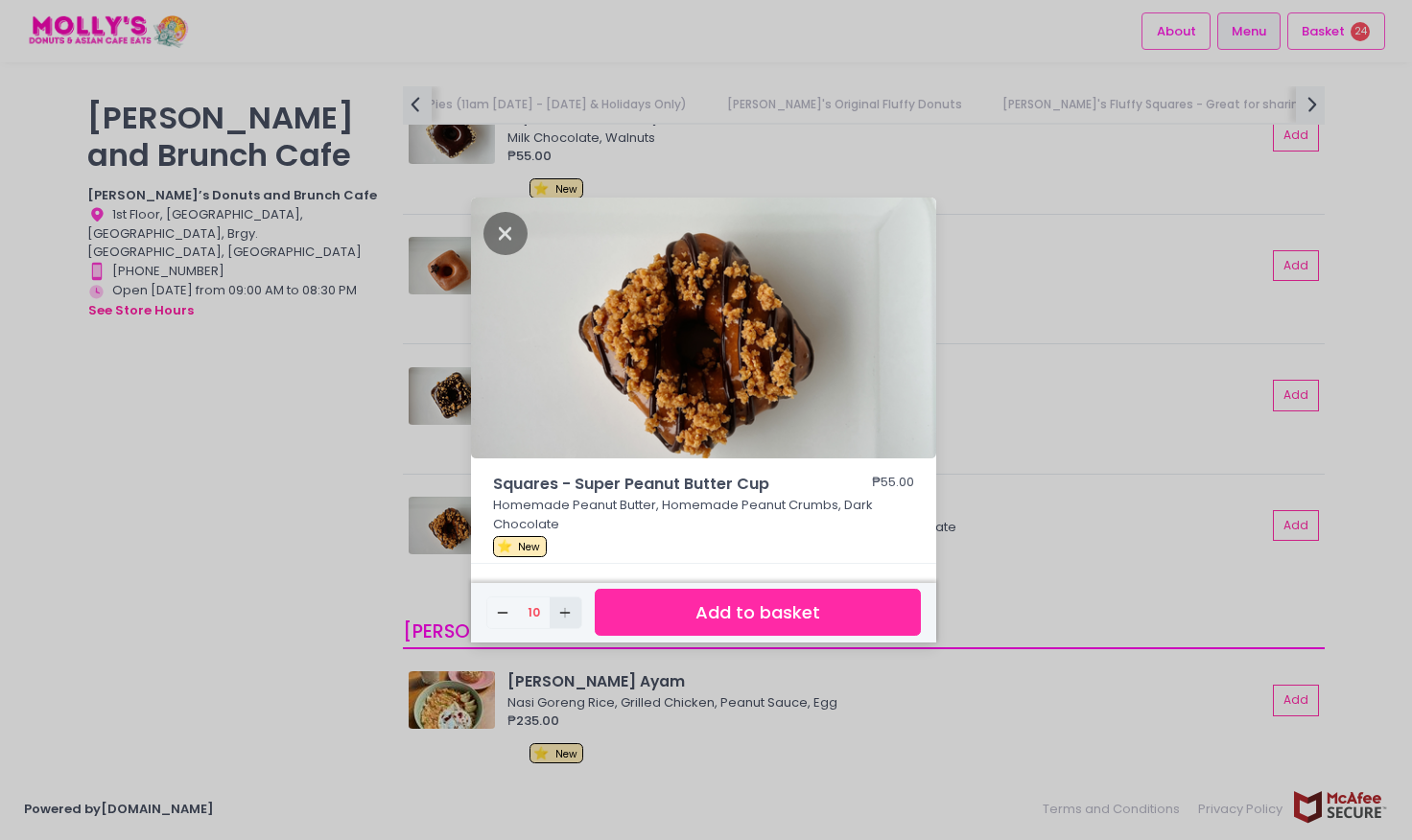 click on "Add Created with Sketch." 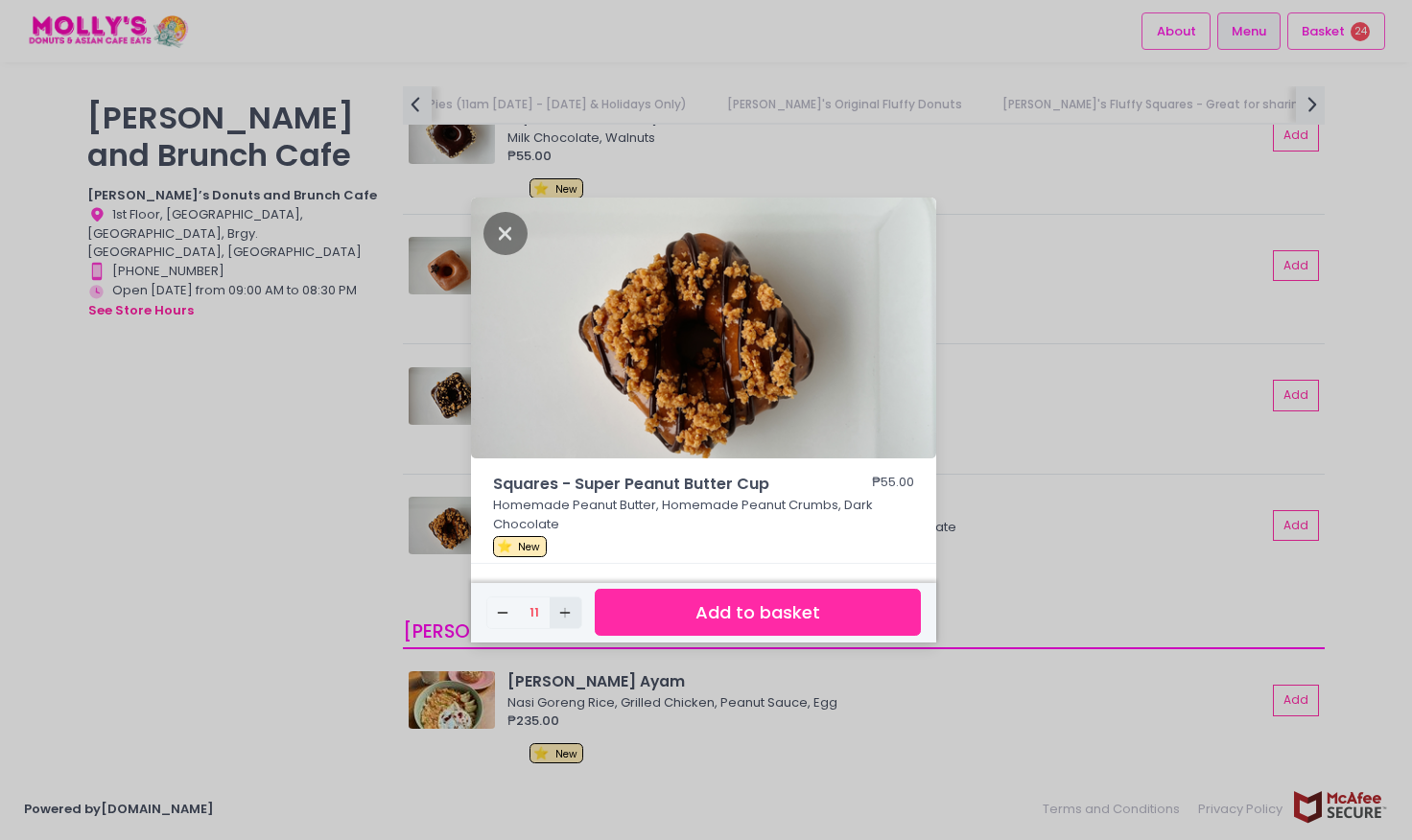 click on "Add Created with Sketch." 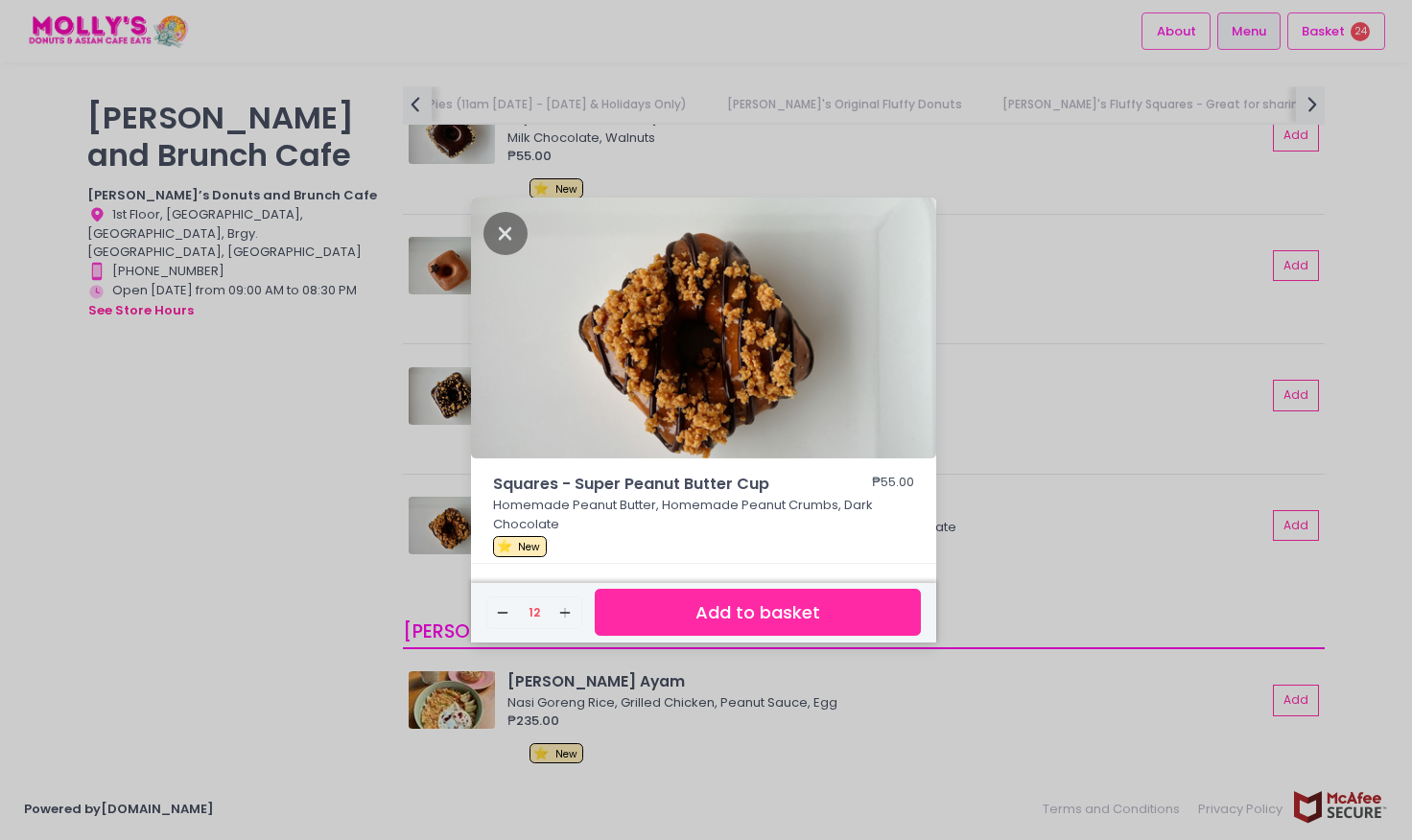 click on "Add to basket" at bounding box center [758, 612] 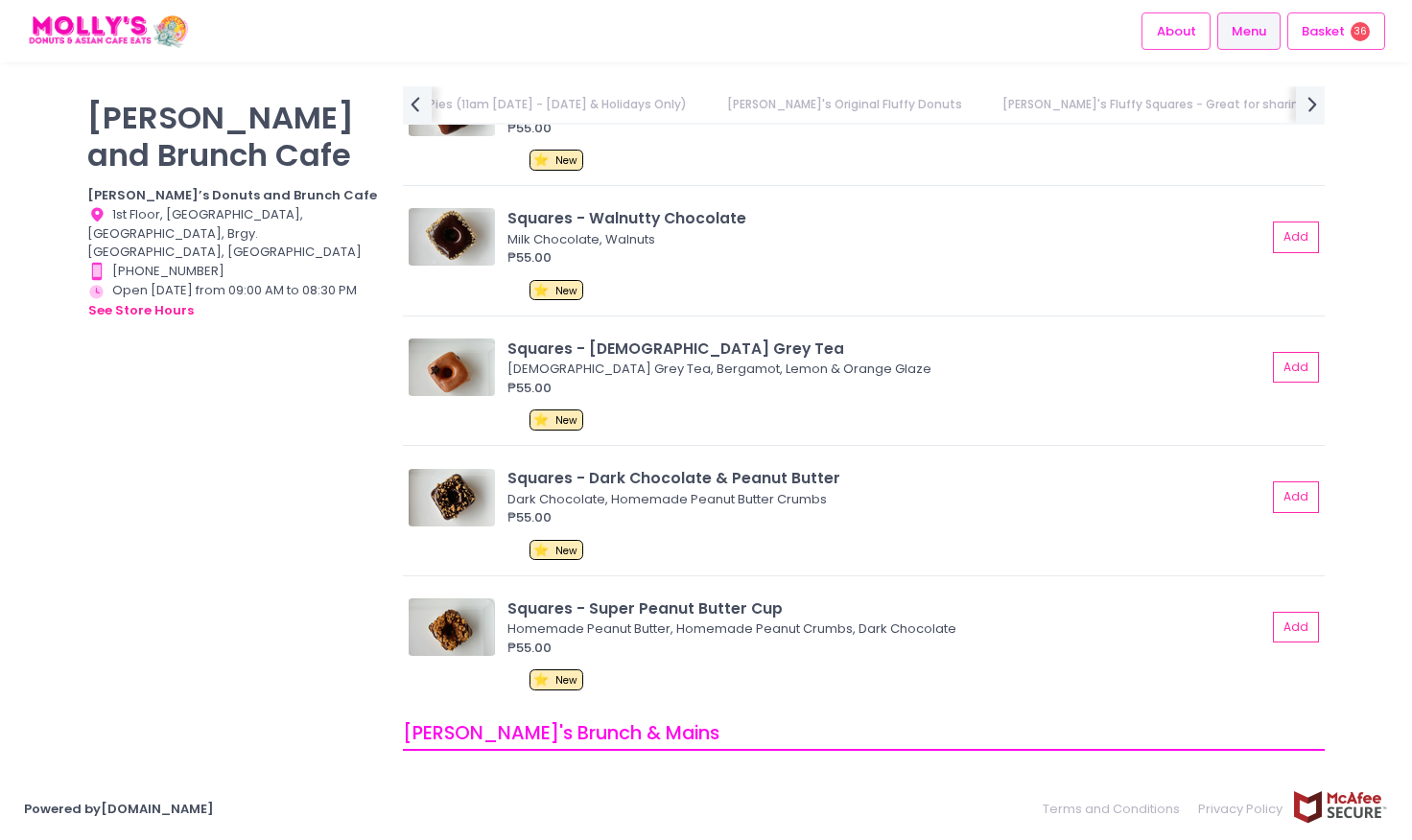 scroll, scrollTop: 2493, scrollLeft: 0, axis: vertical 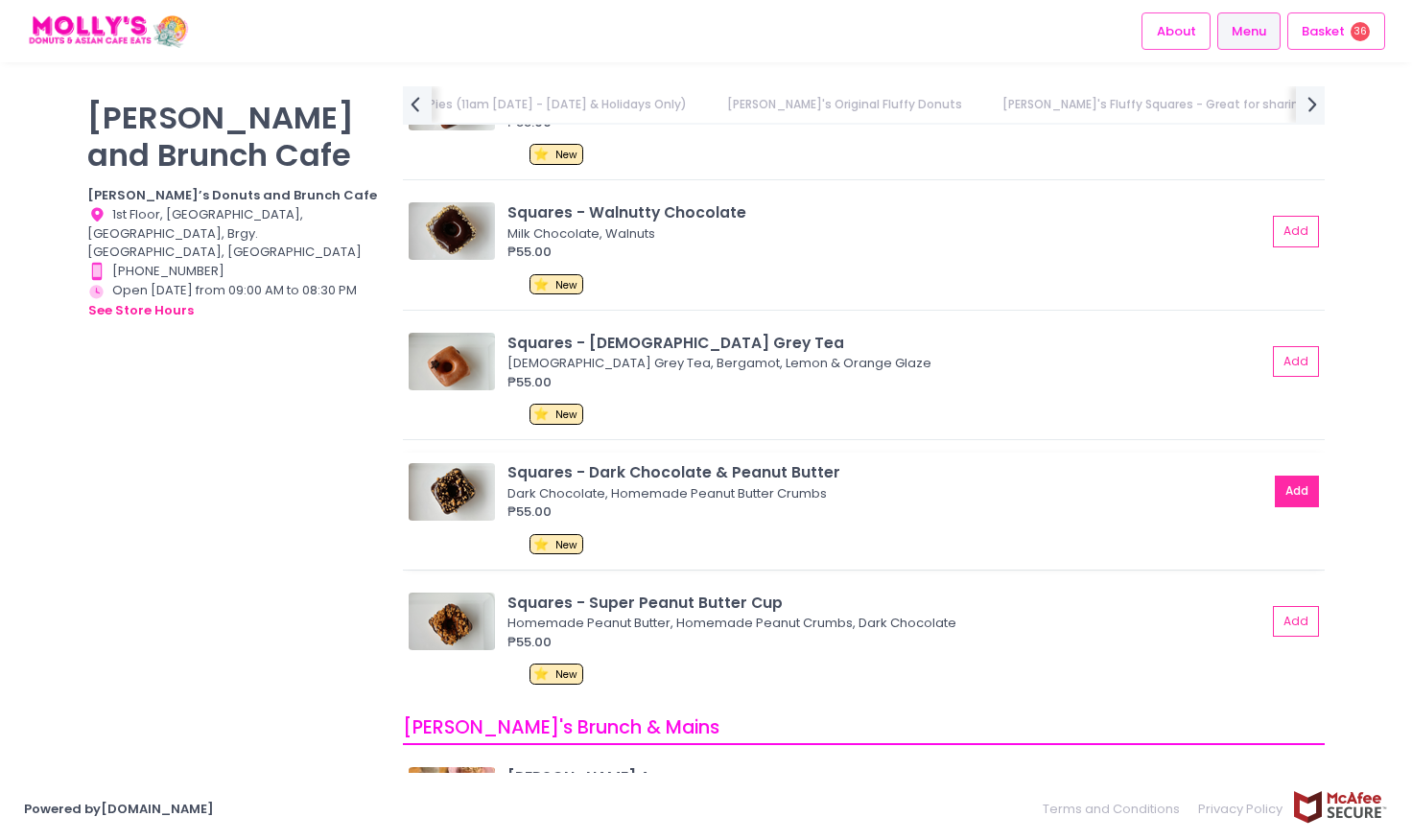click on "Add" at bounding box center [1297, 491] 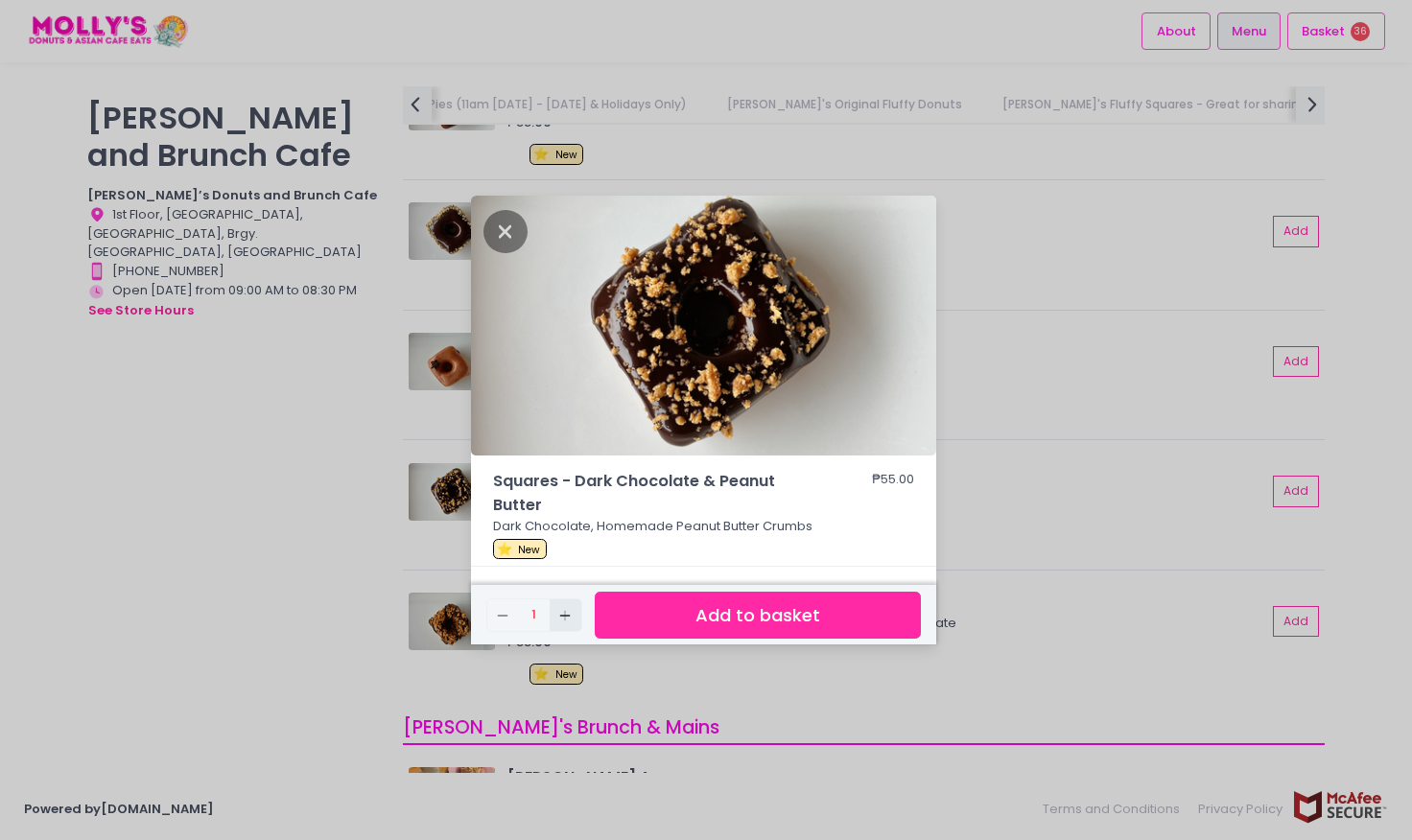 click on "Add Created with Sketch." 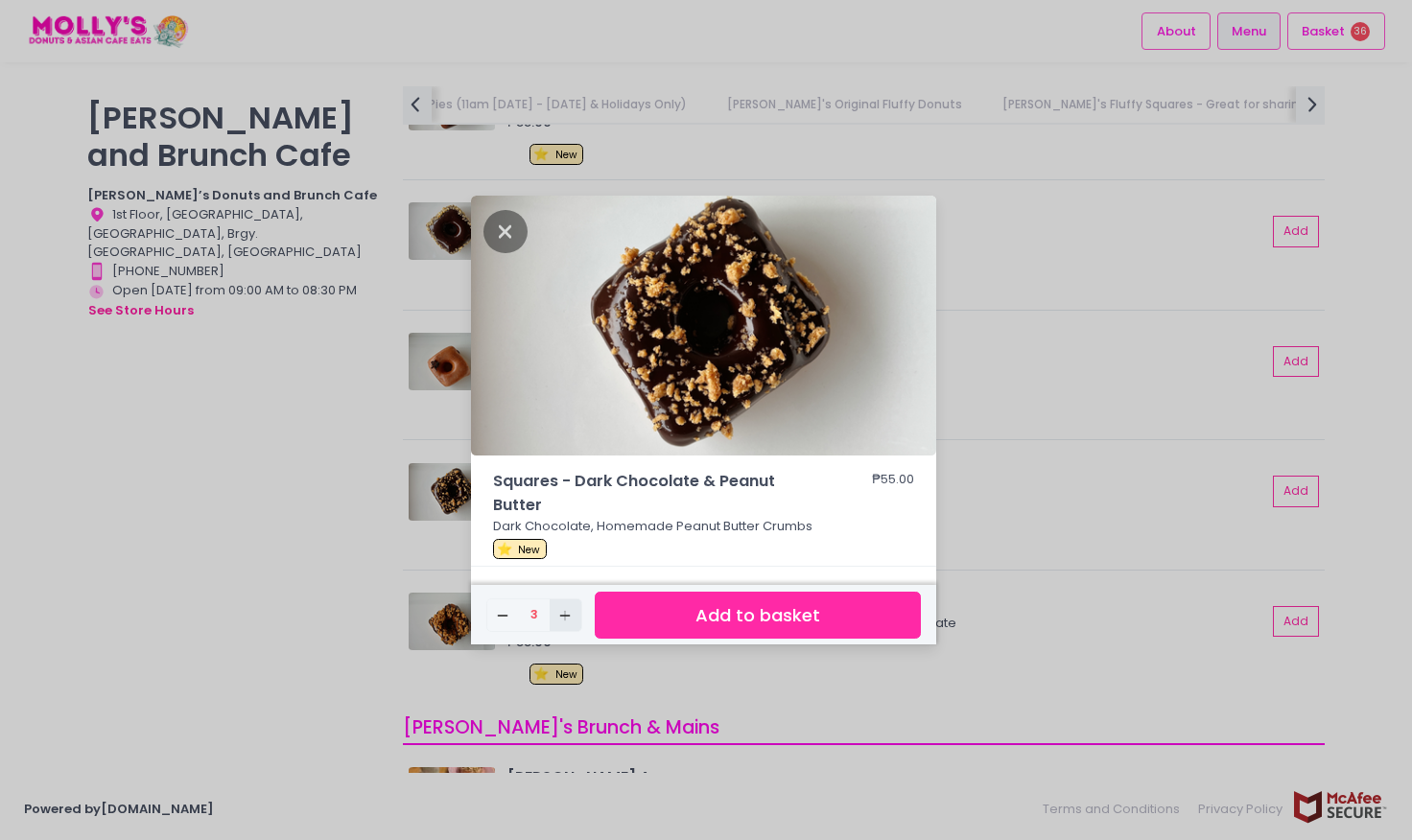 click on "Add Created with Sketch." 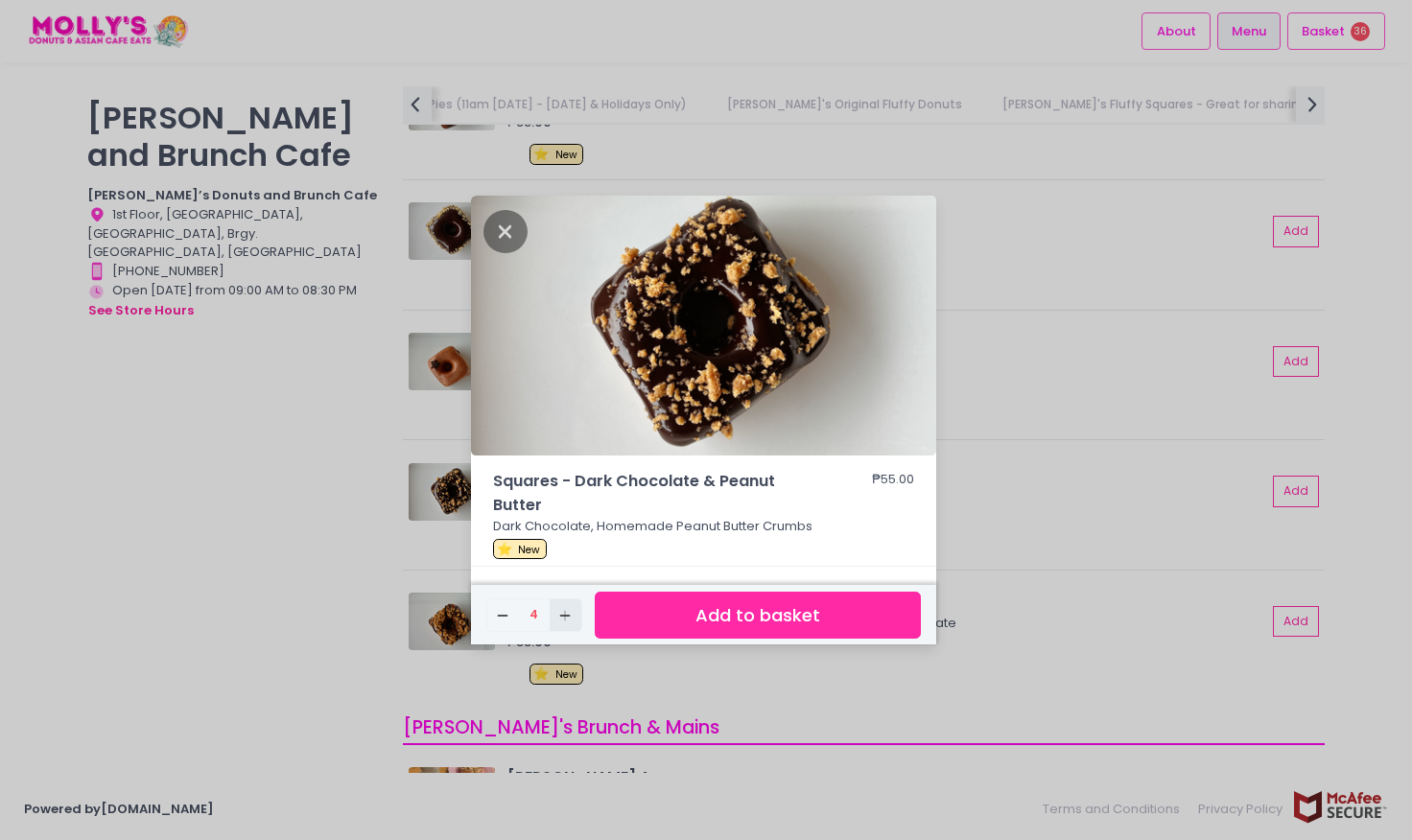 click on "Add Created with Sketch." 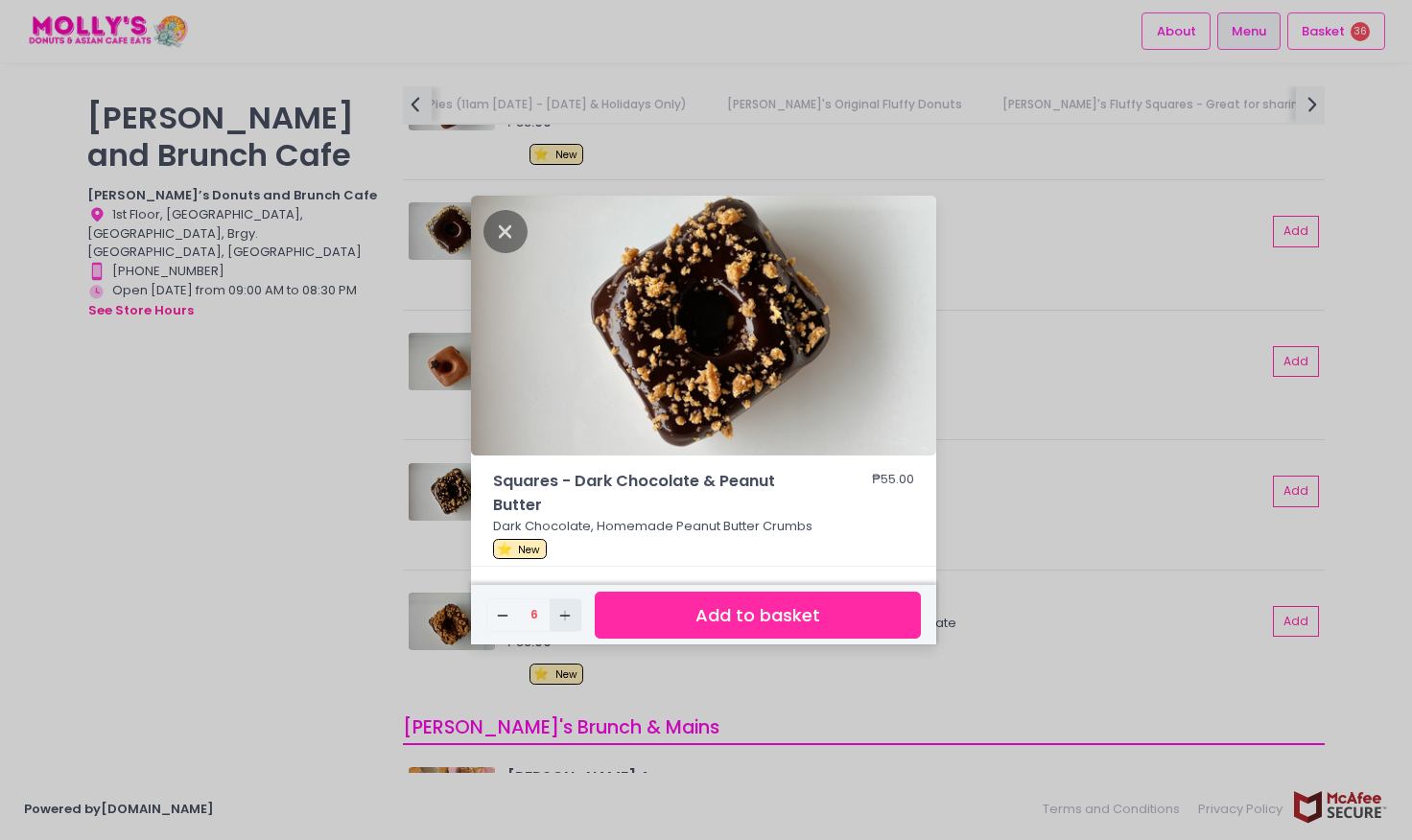 click on "Add Created with Sketch." 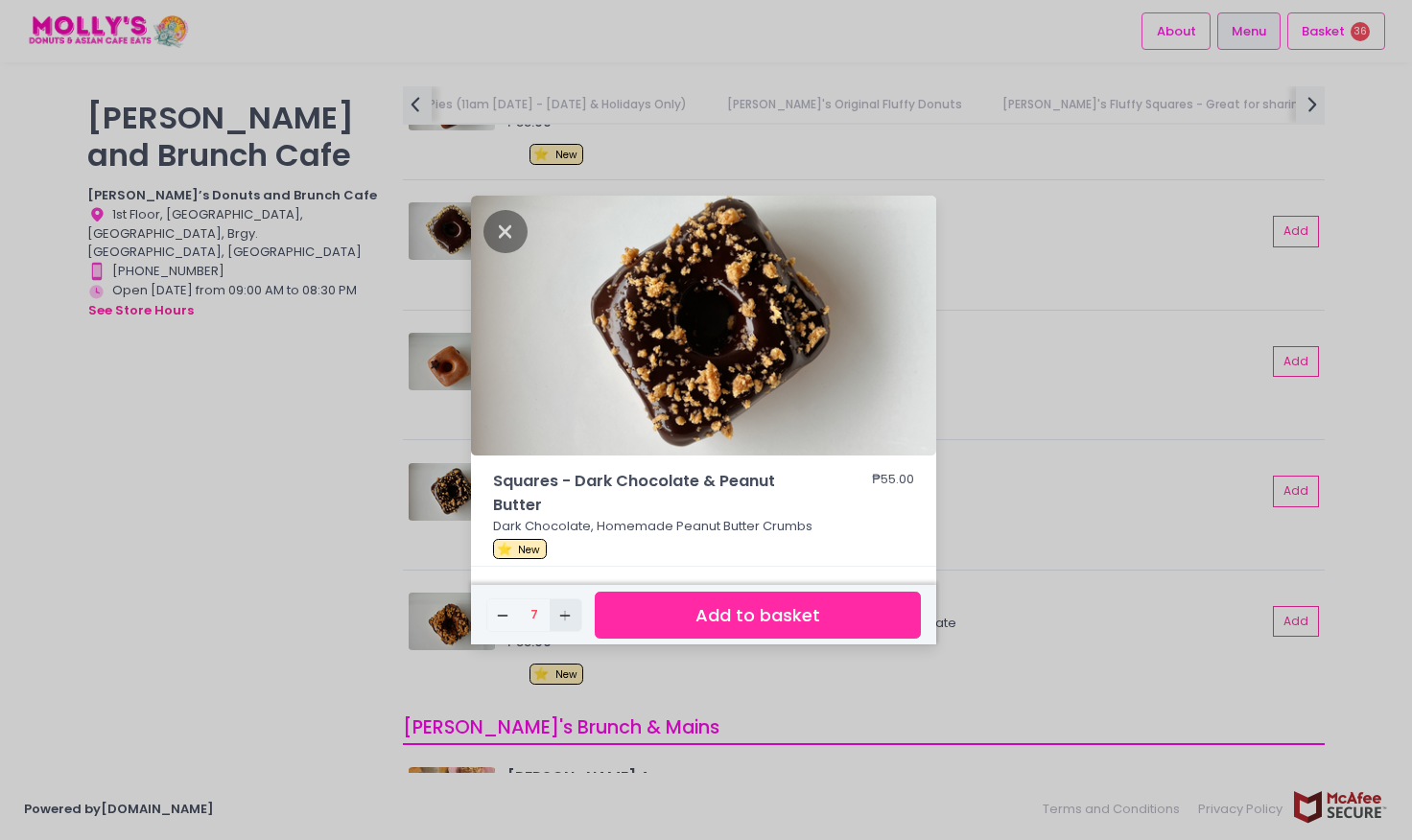 click on "Add Created with Sketch." 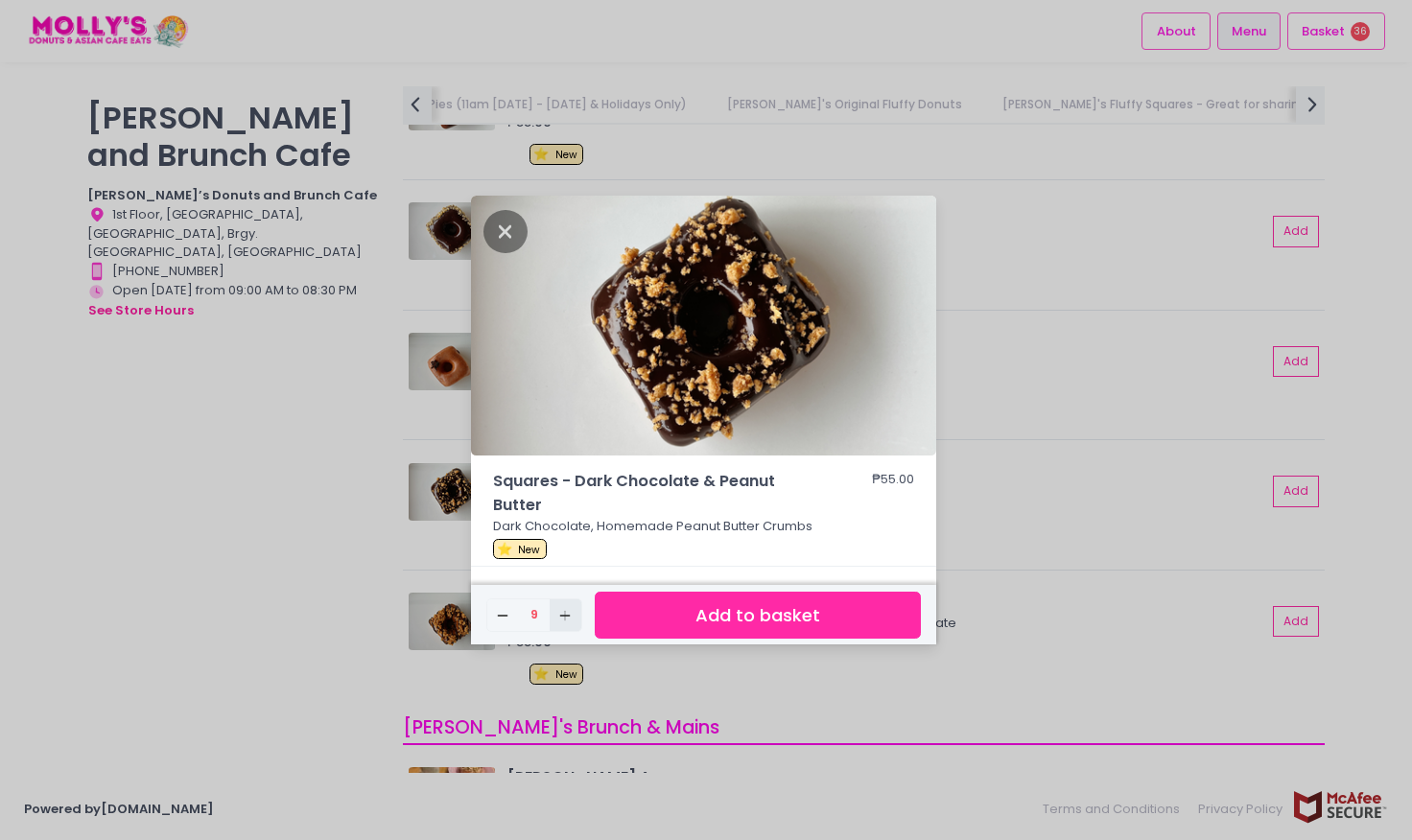 click on "Add Created with Sketch." 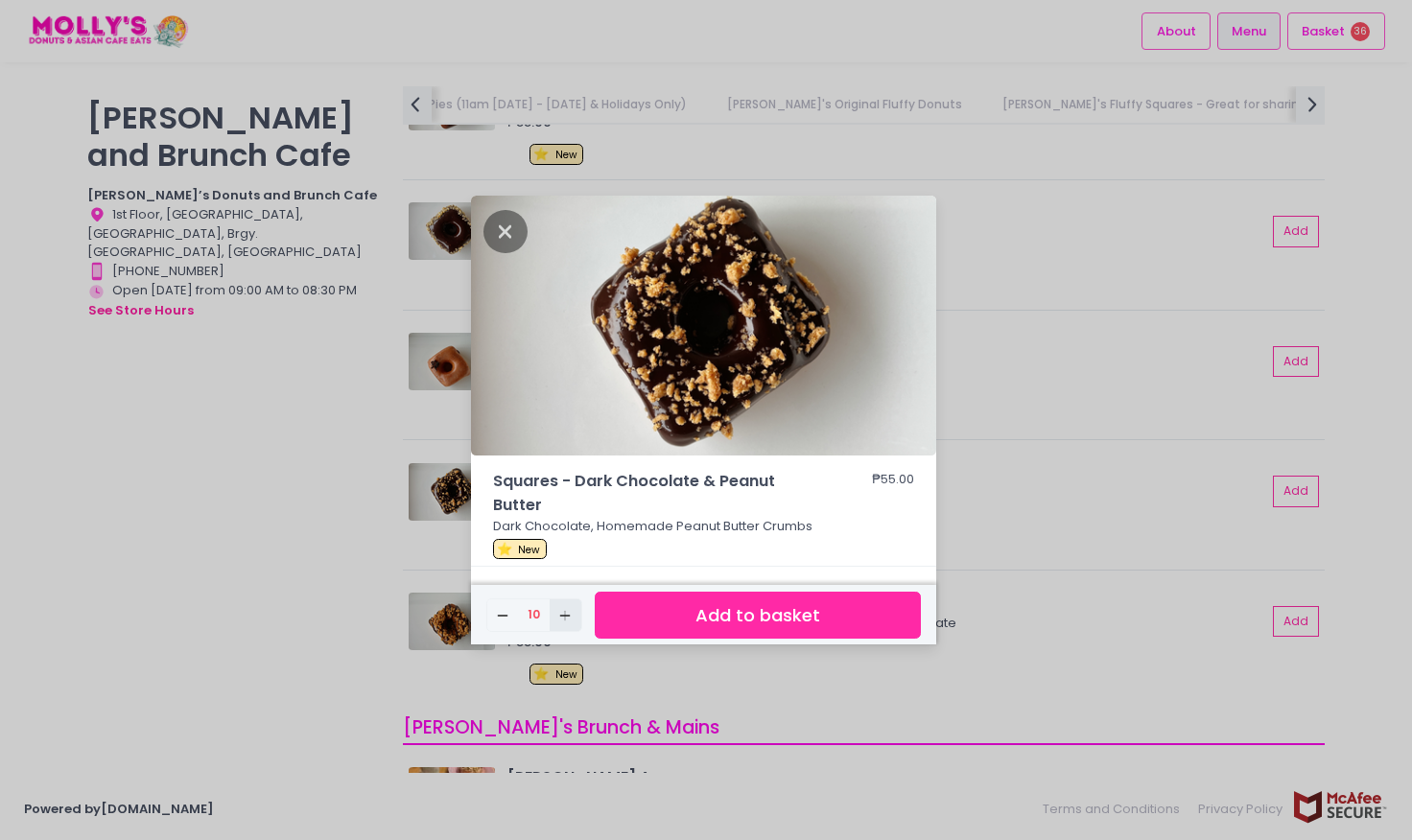 click on "Add Created with Sketch." 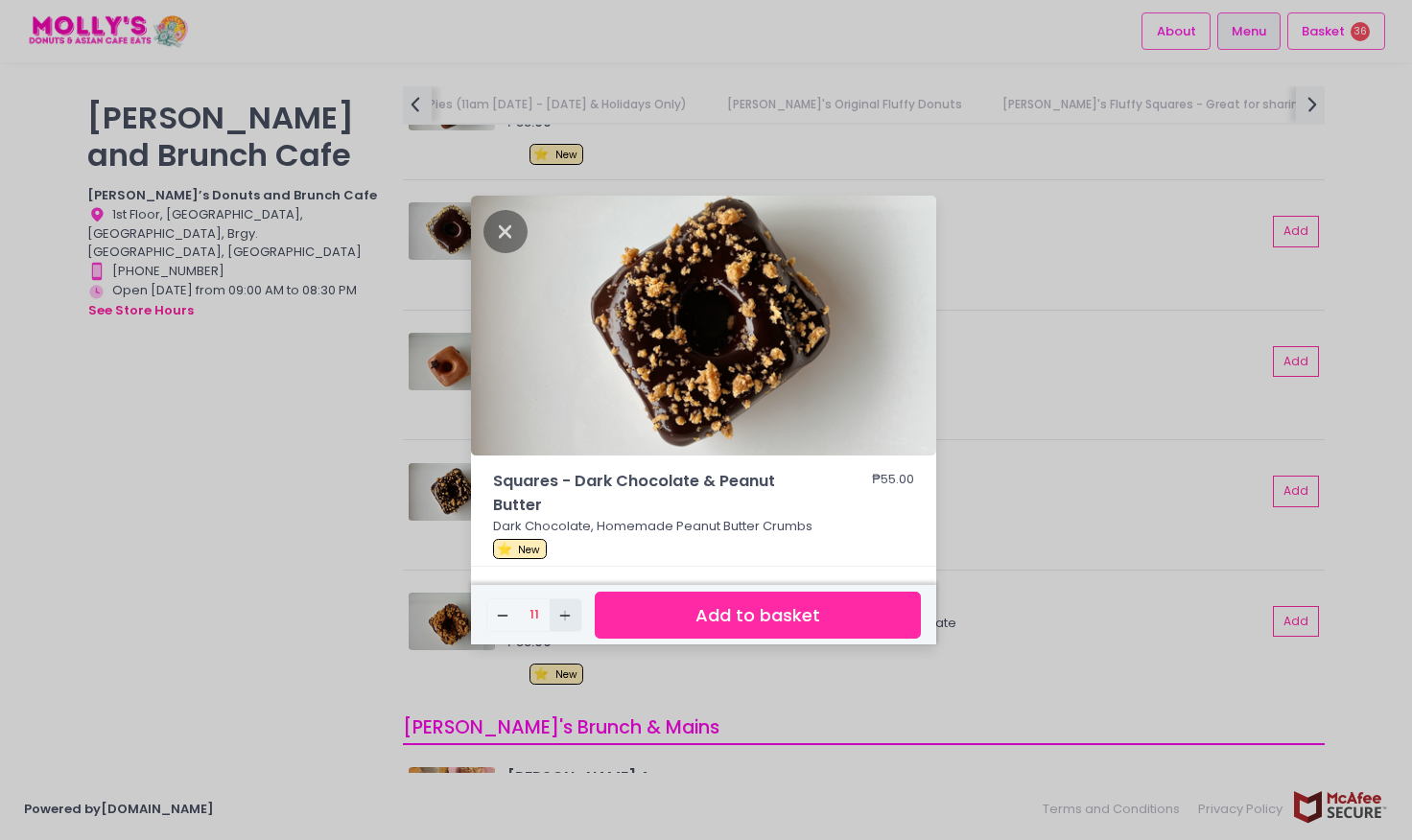 click on "Add Created with Sketch." 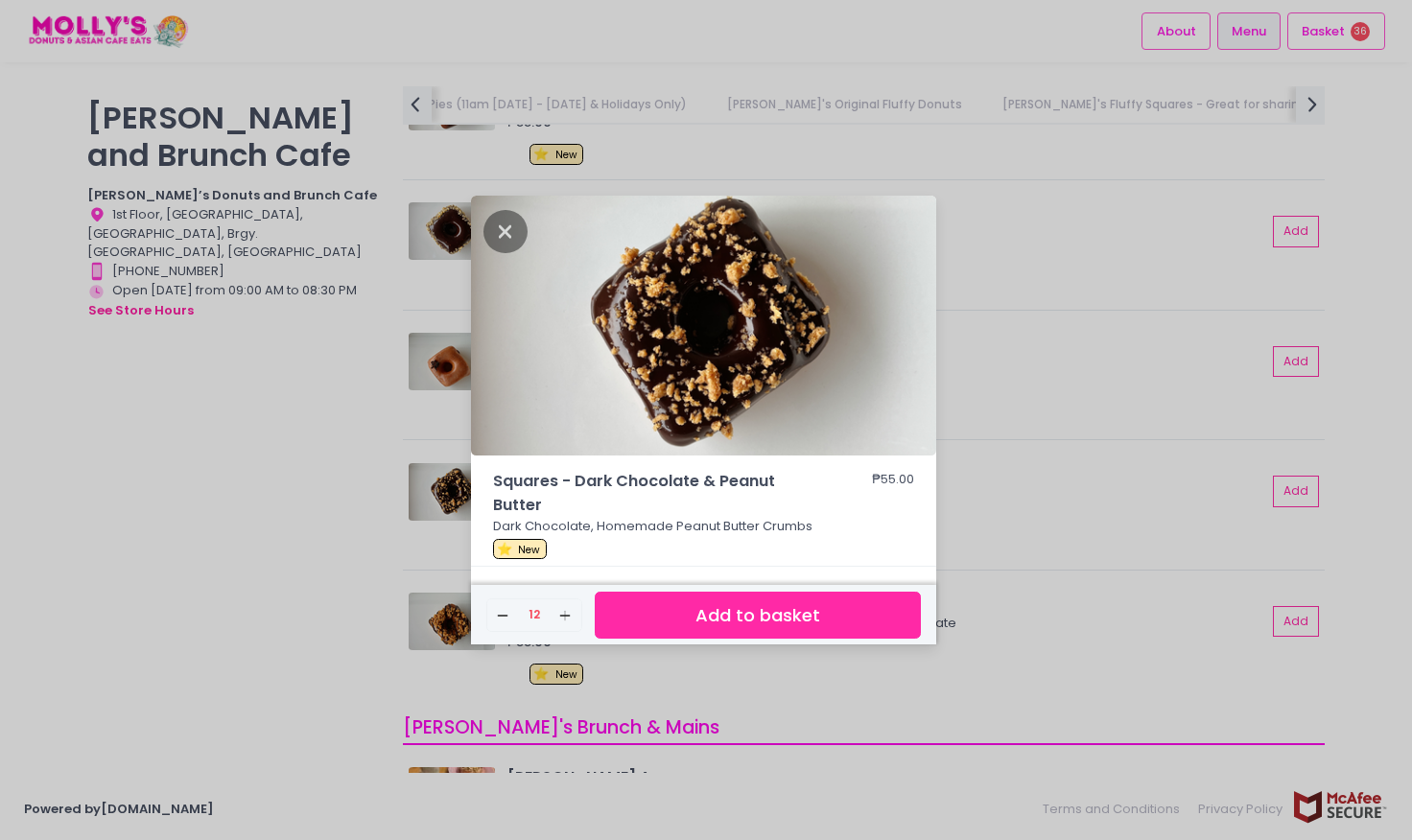 click on "Add to basket" at bounding box center [758, 615] 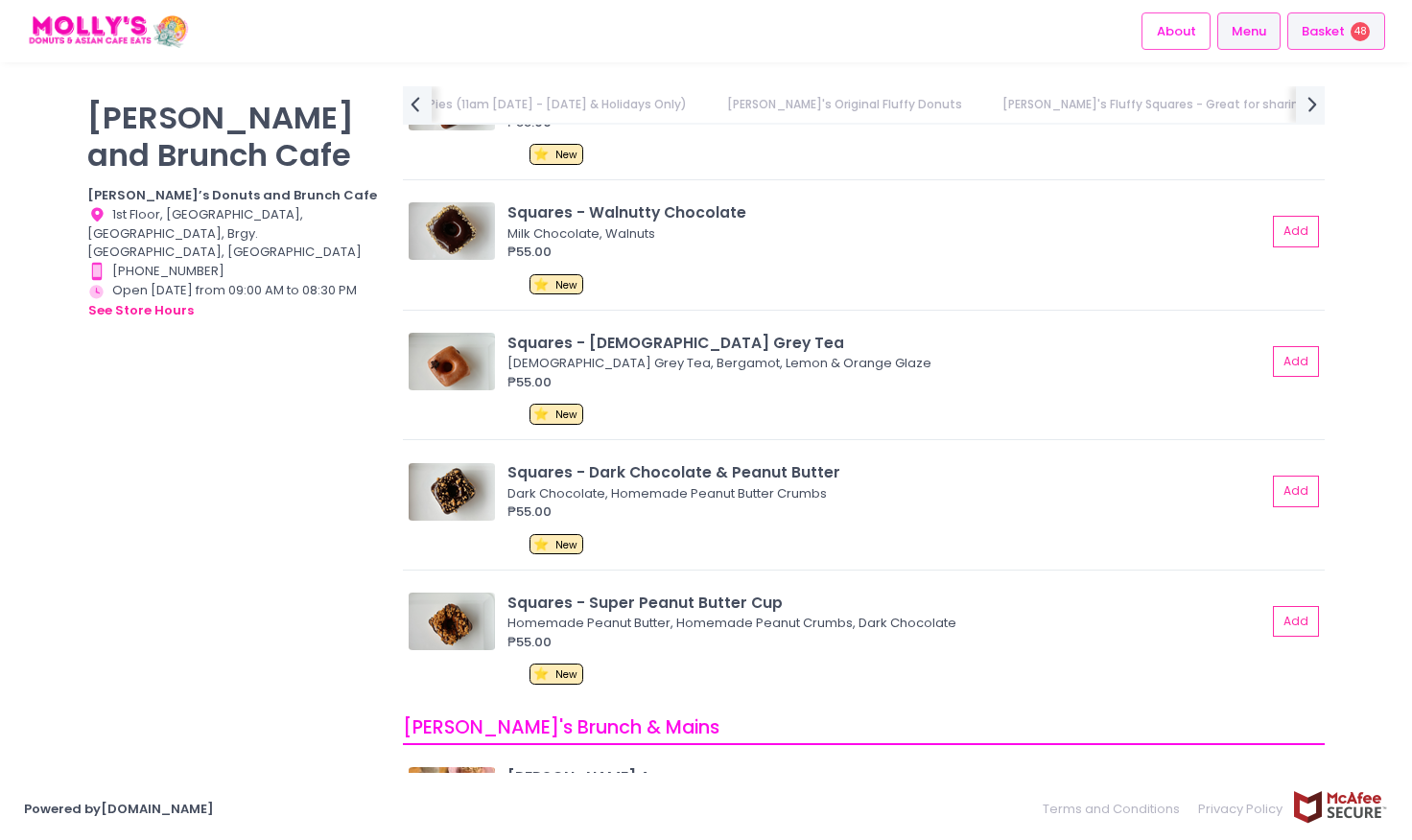 click on "Basket 48" at bounding box center [1336, 31] 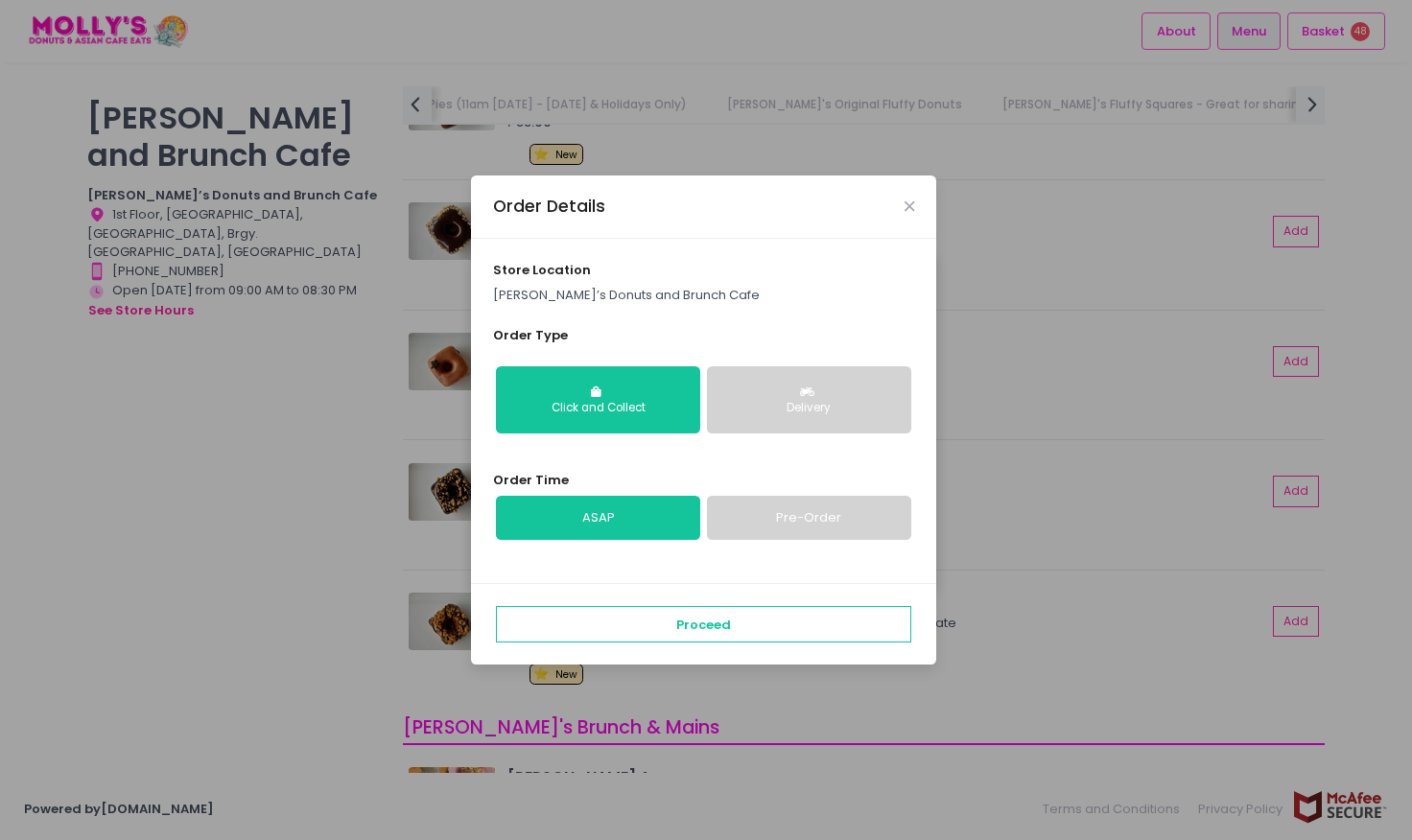 click on "Delivery" at bounding box center (809, 408) 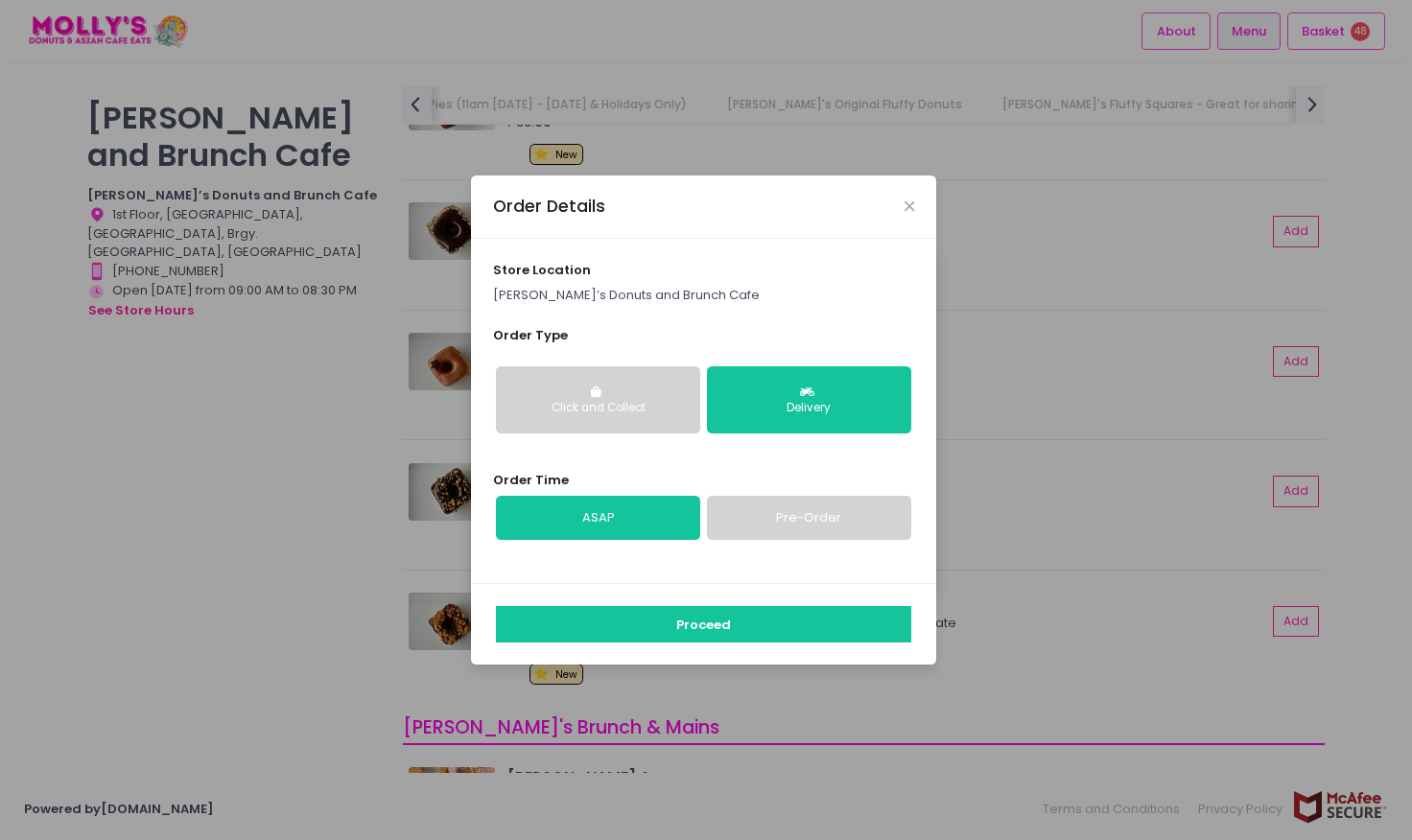 click on "Proceed" at bounding box center (703, 624) 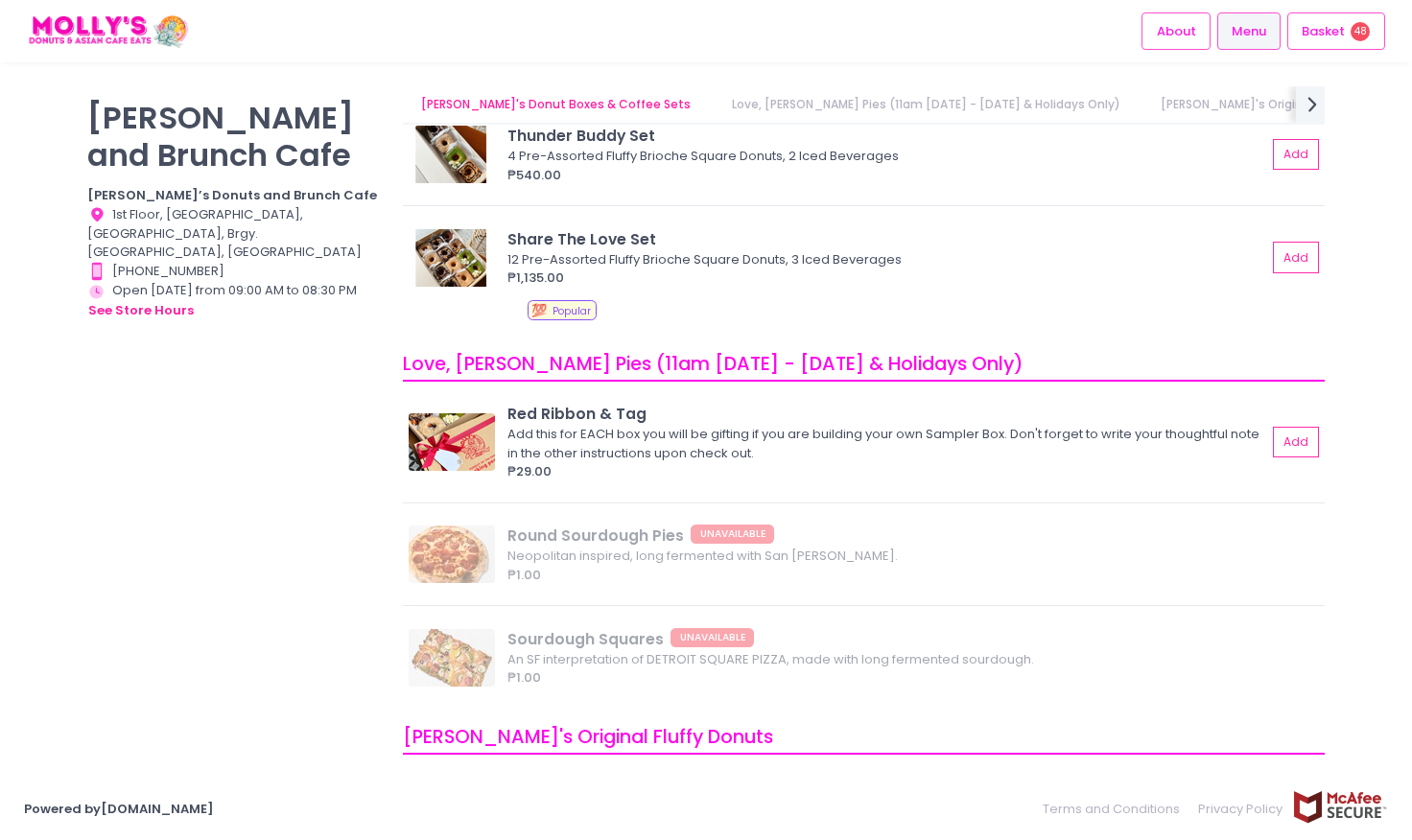 scroll, scrollTop: 0, scrollLeft: 0, axis: both 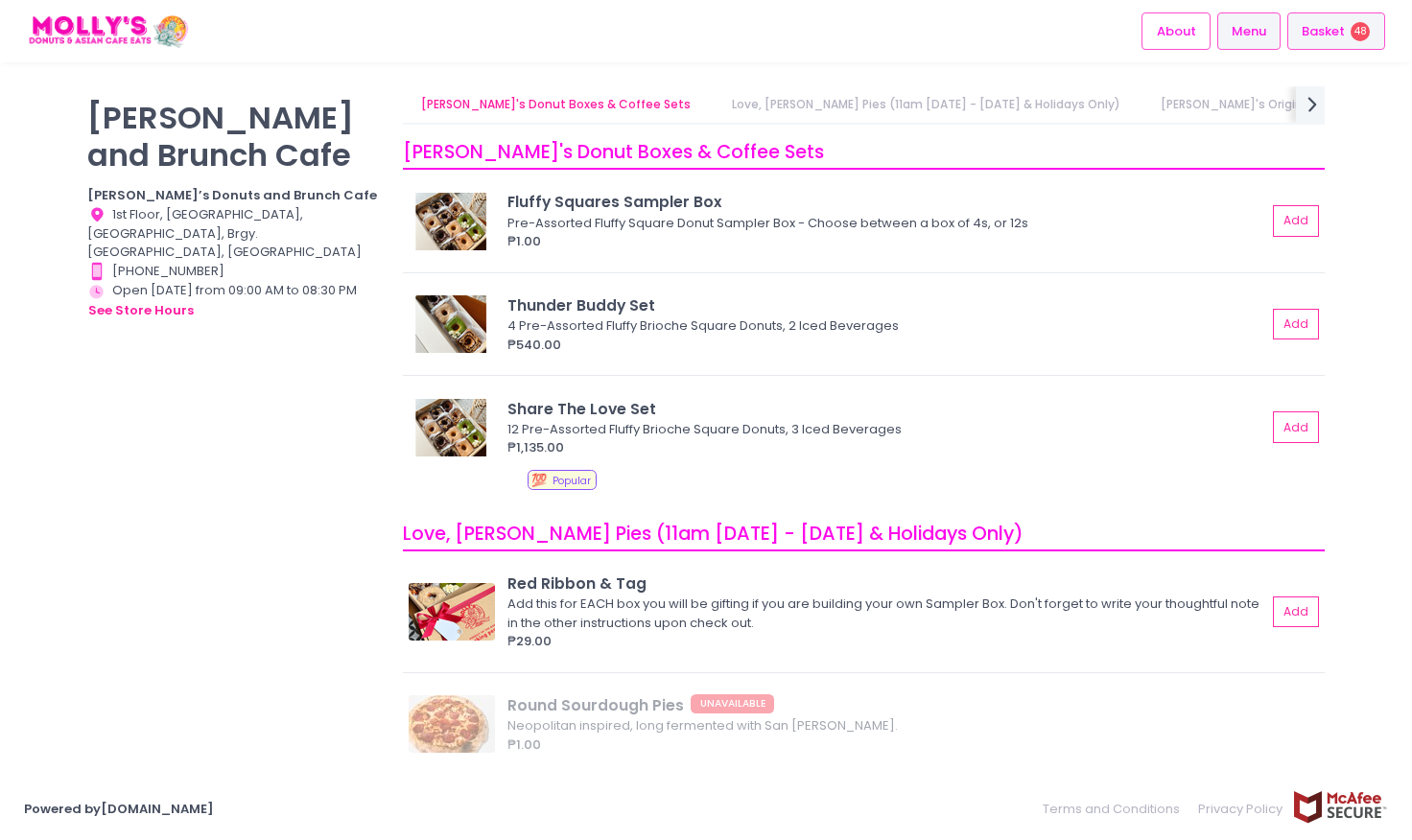 click on "Basket" at bounding box center [1323, 32] 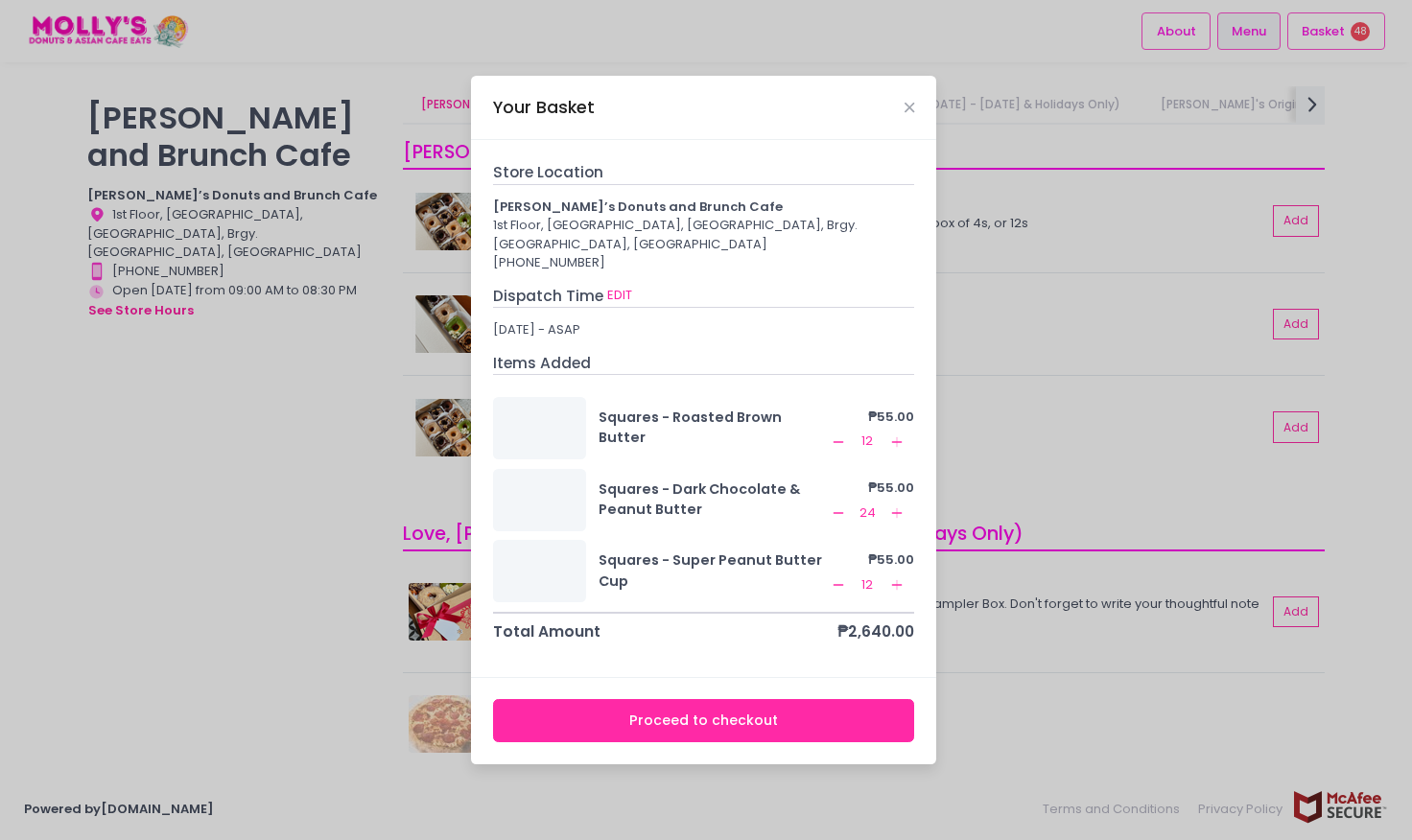 click on "Your Basket Store Location Molly’s Donuts and Brunch Cafe 1st Floor, Pioneer Center Supermarket, Pioneer cor Brixton, Brgy. Kapitolyo, Pasig City	 +639686467920 Dispatch Time EDIT   July 11, 2025    - ASAP        Items Added Squares - Roasted Brown Butter   ₱55.00 Remove Created with Sketch. 12 Add Created with Sketch. Squares - Dark Chocolate & Peanut Butter   ₱55.00 Remove Created with Sketch. 24 Add Created with Sketch. Squares - Super Peanut Butter Cup   ₱55.00 Remove Created with Sketch. 12 Add Created with Sketch. Total Amount ₱2,640.00 Proceed to checkout" at bounding box center [706, 420] 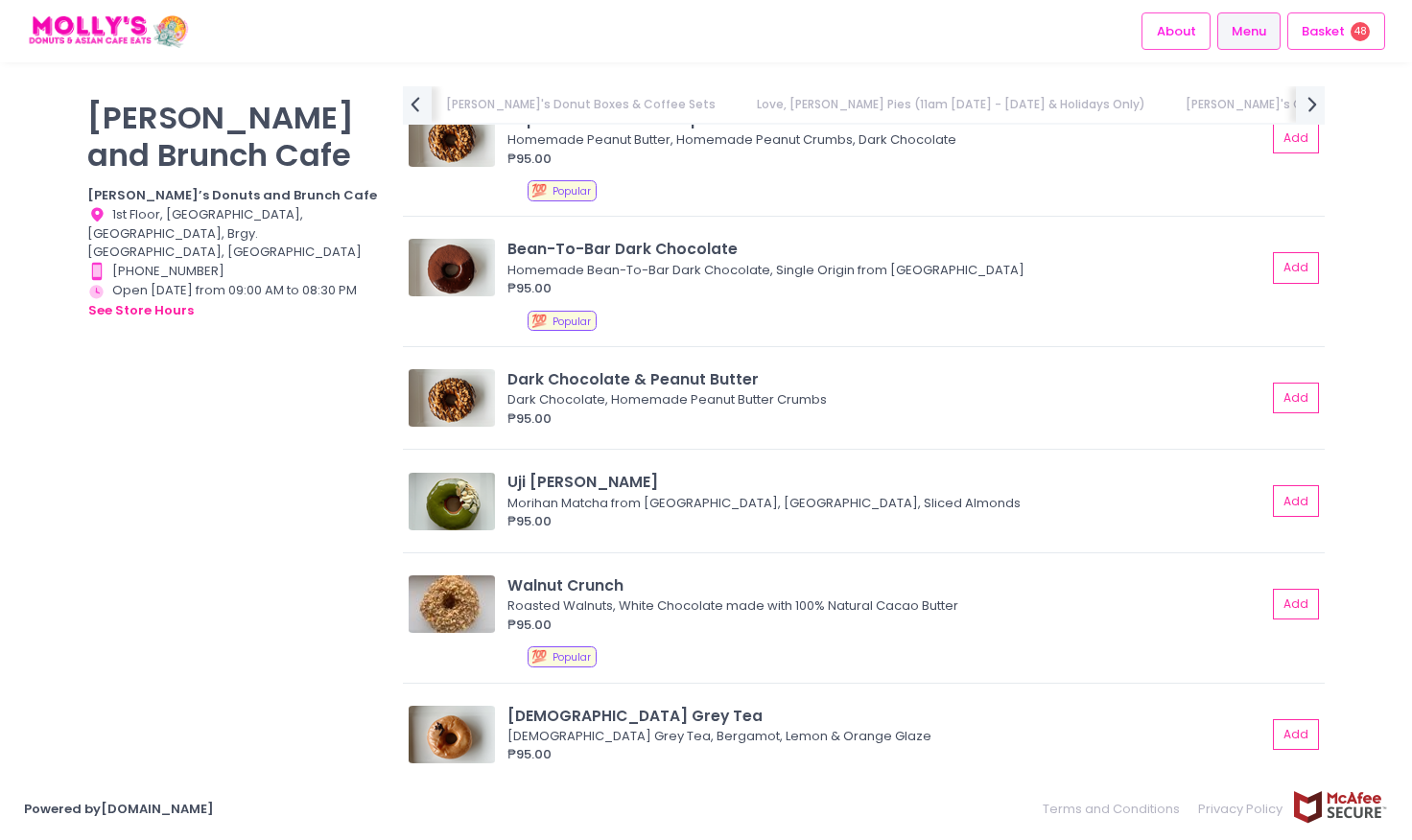 scroll, scrollTop: 1629, scrollLeft: 0, axis: vertical 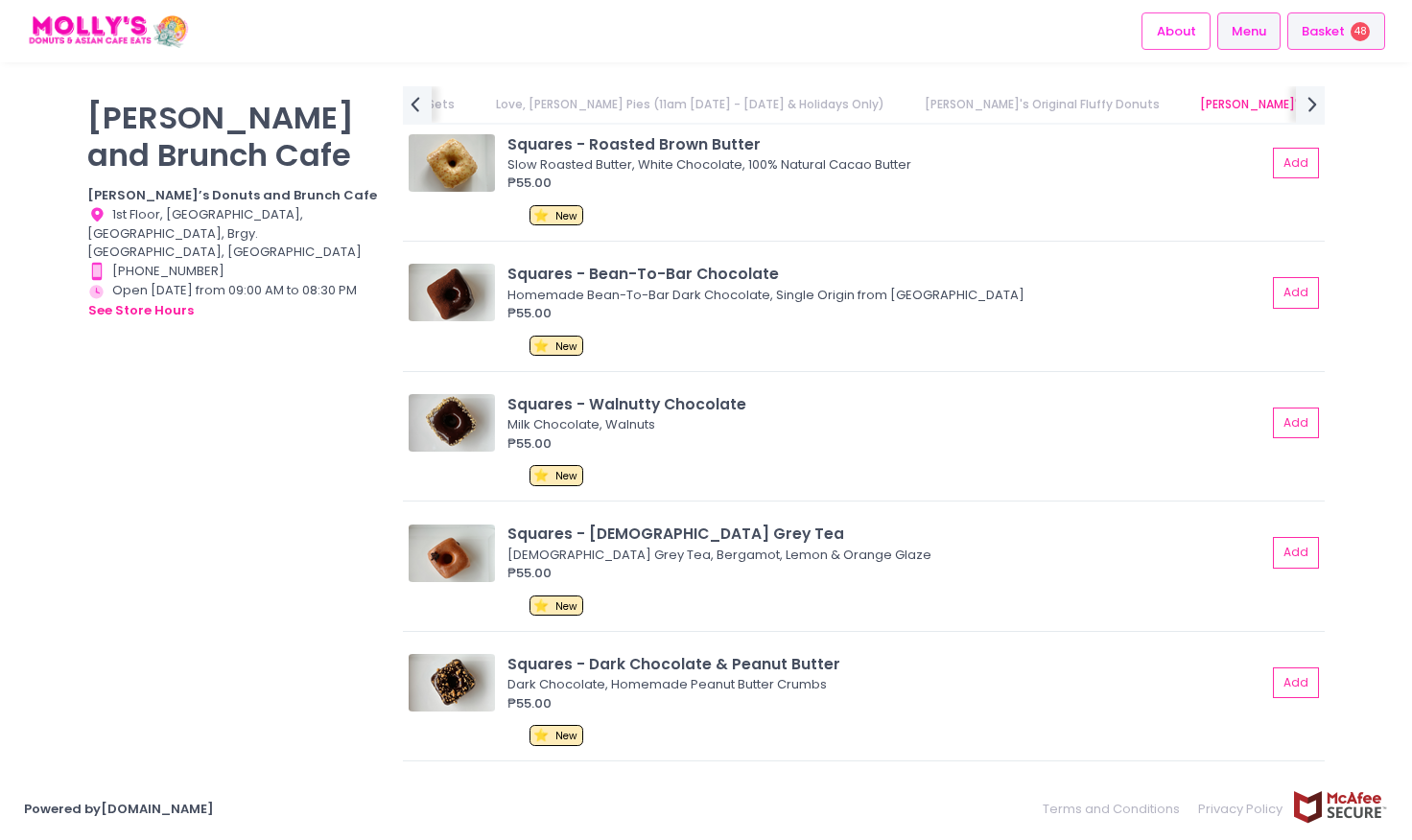 click on "Basket 48" at bounding box center (1336, 31) 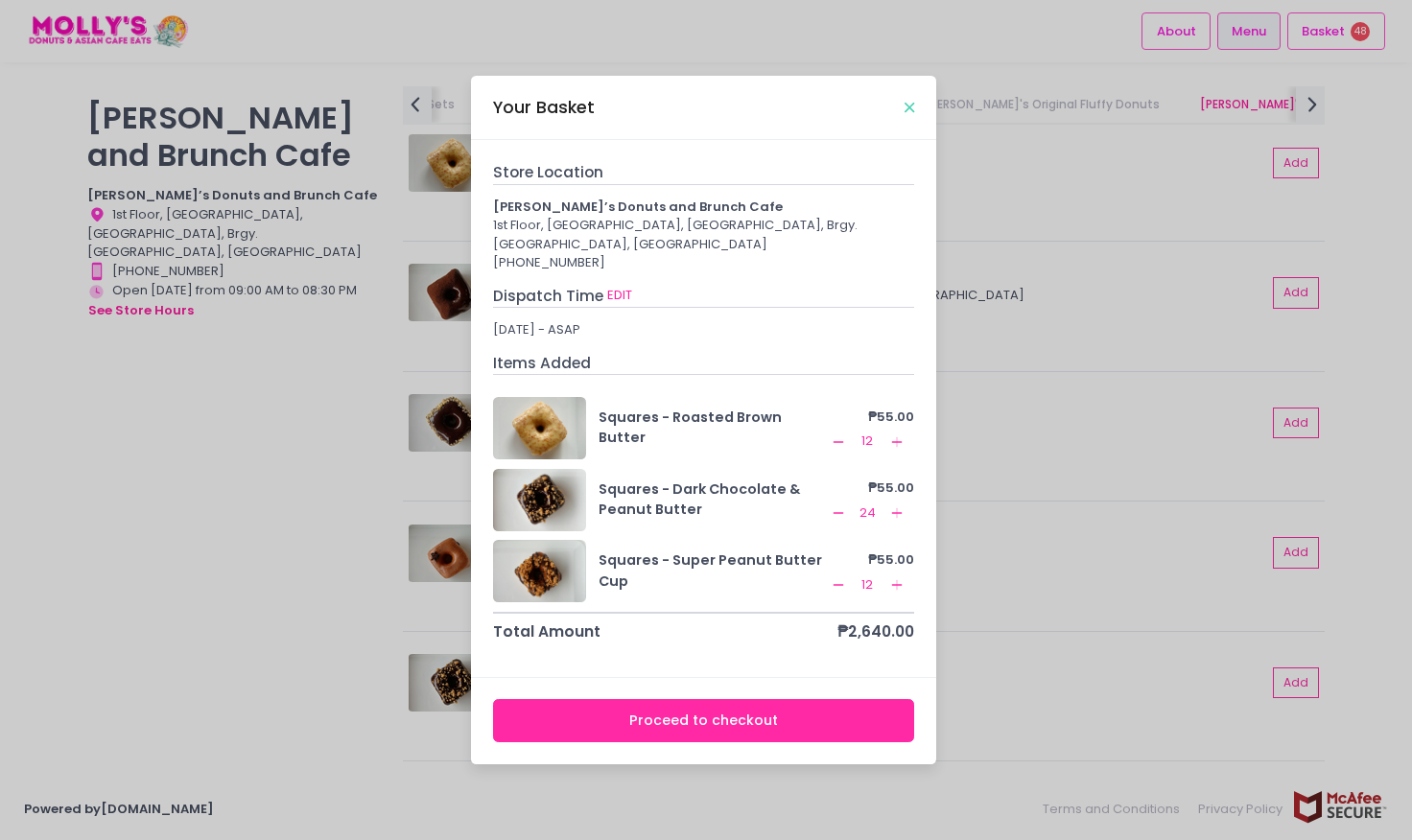 click at bounding box center (909, 107) 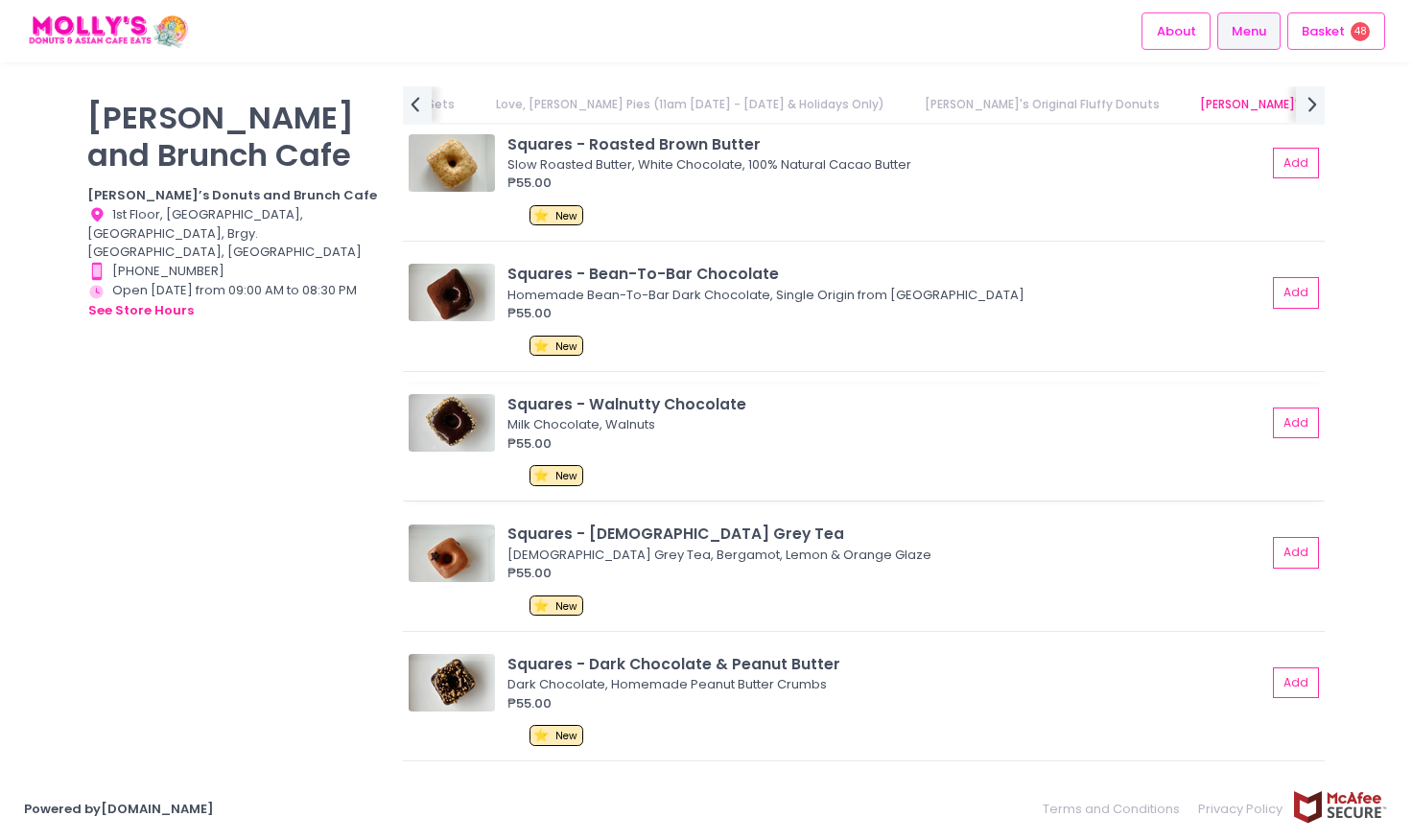 scroll, scrollTop: 2205, scrollLeft: 0, axis: vertical 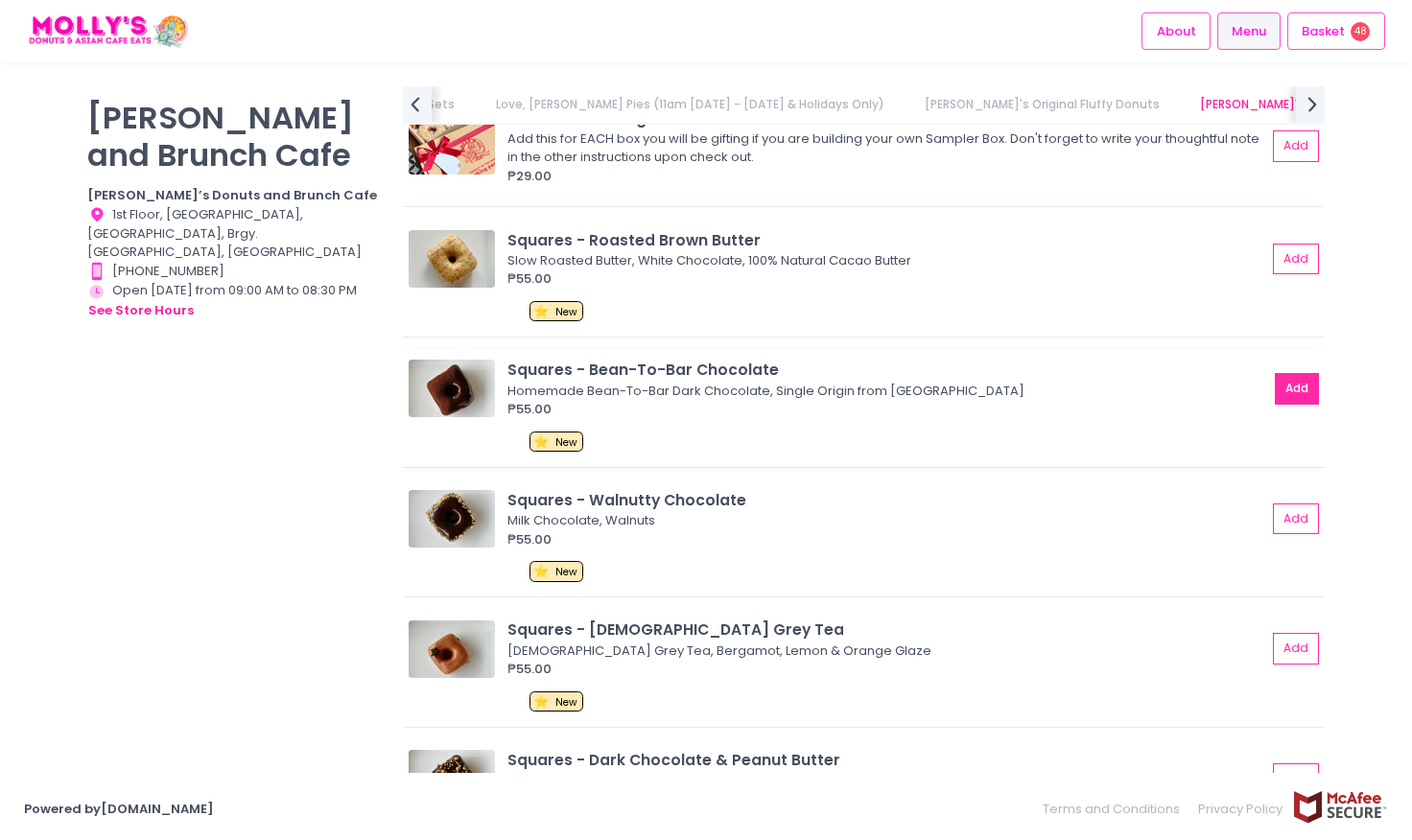 click on "Add" at bounding box center [1297, 388] 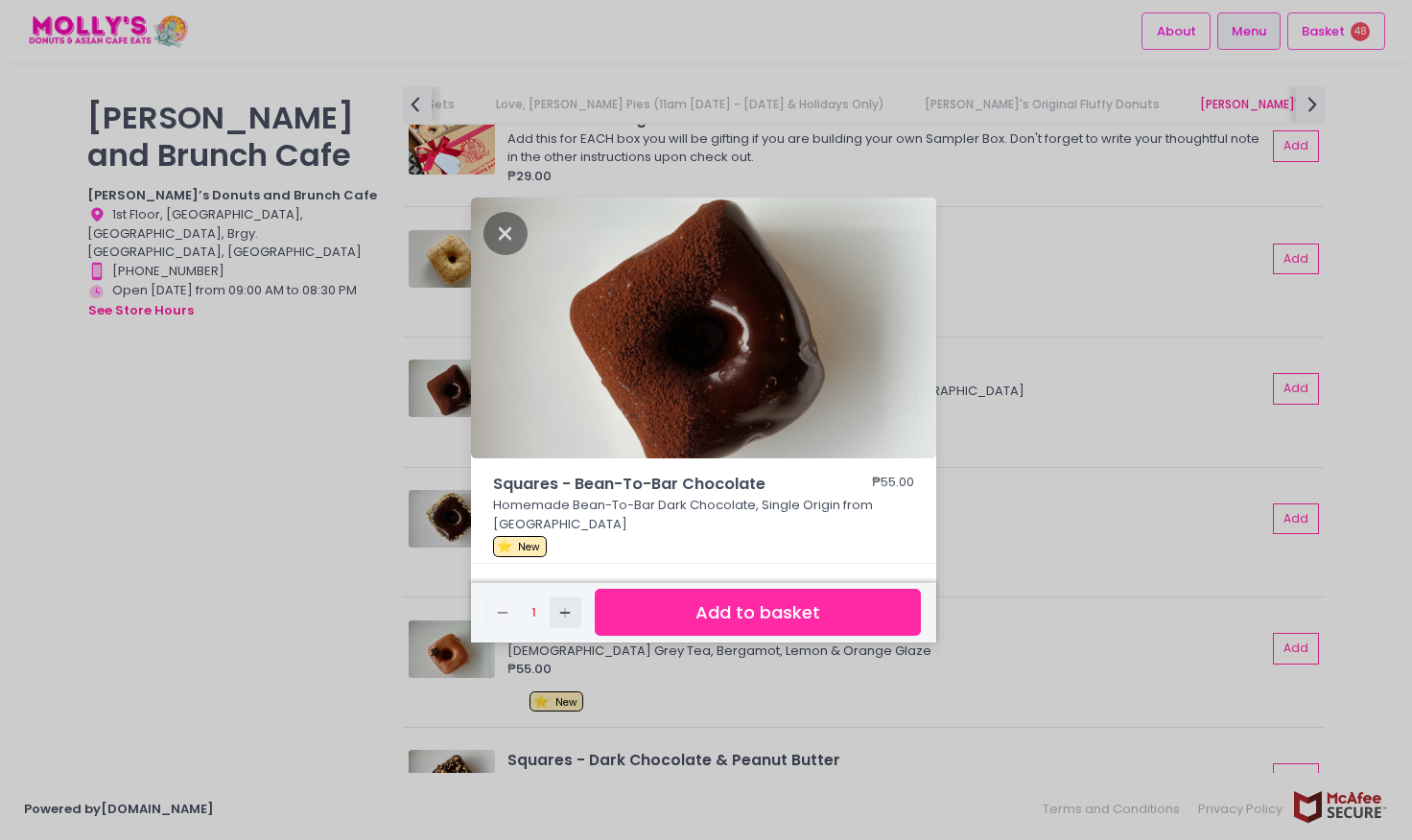 click on "Add Created with Sketch." 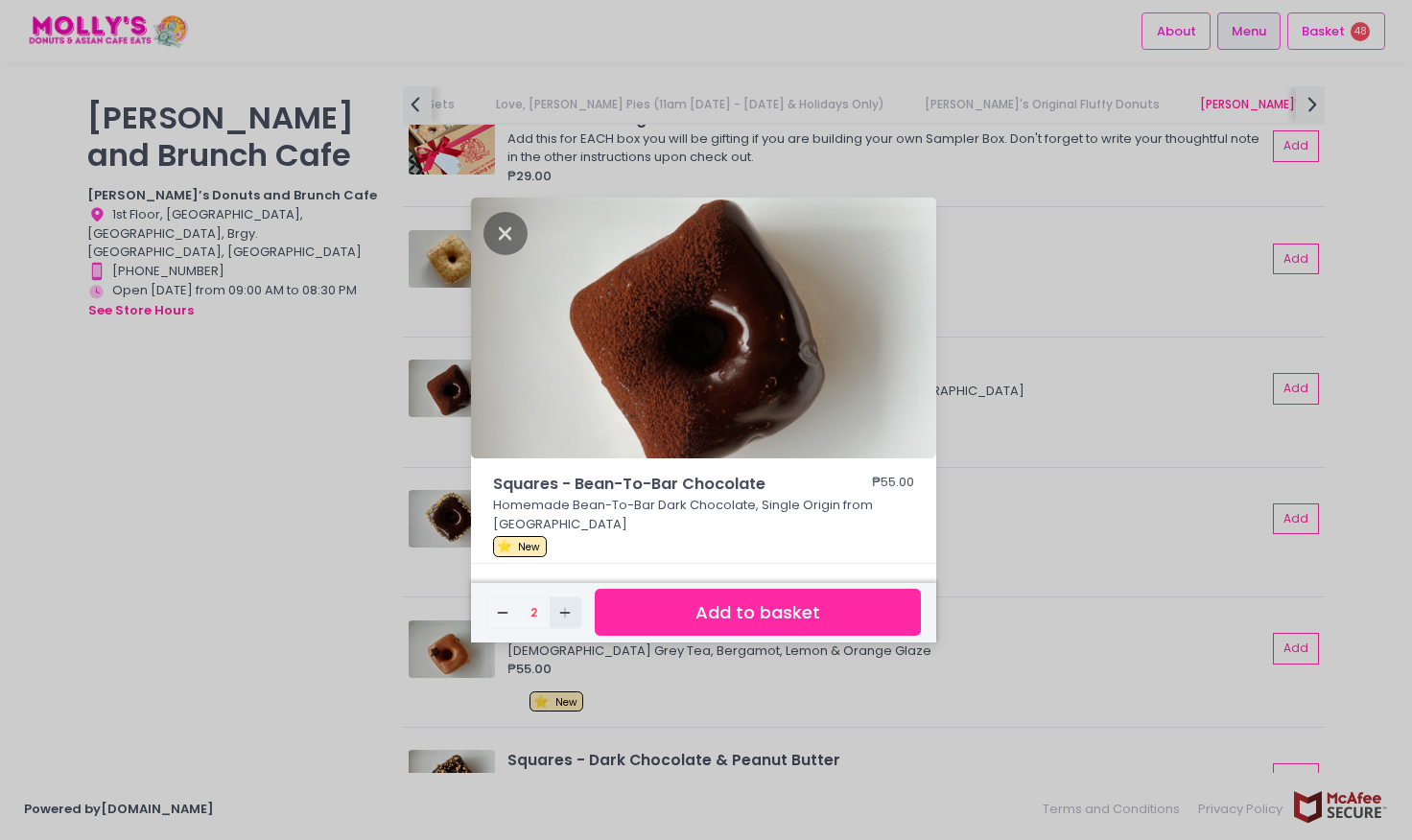 click on "Add Created with Sketch." 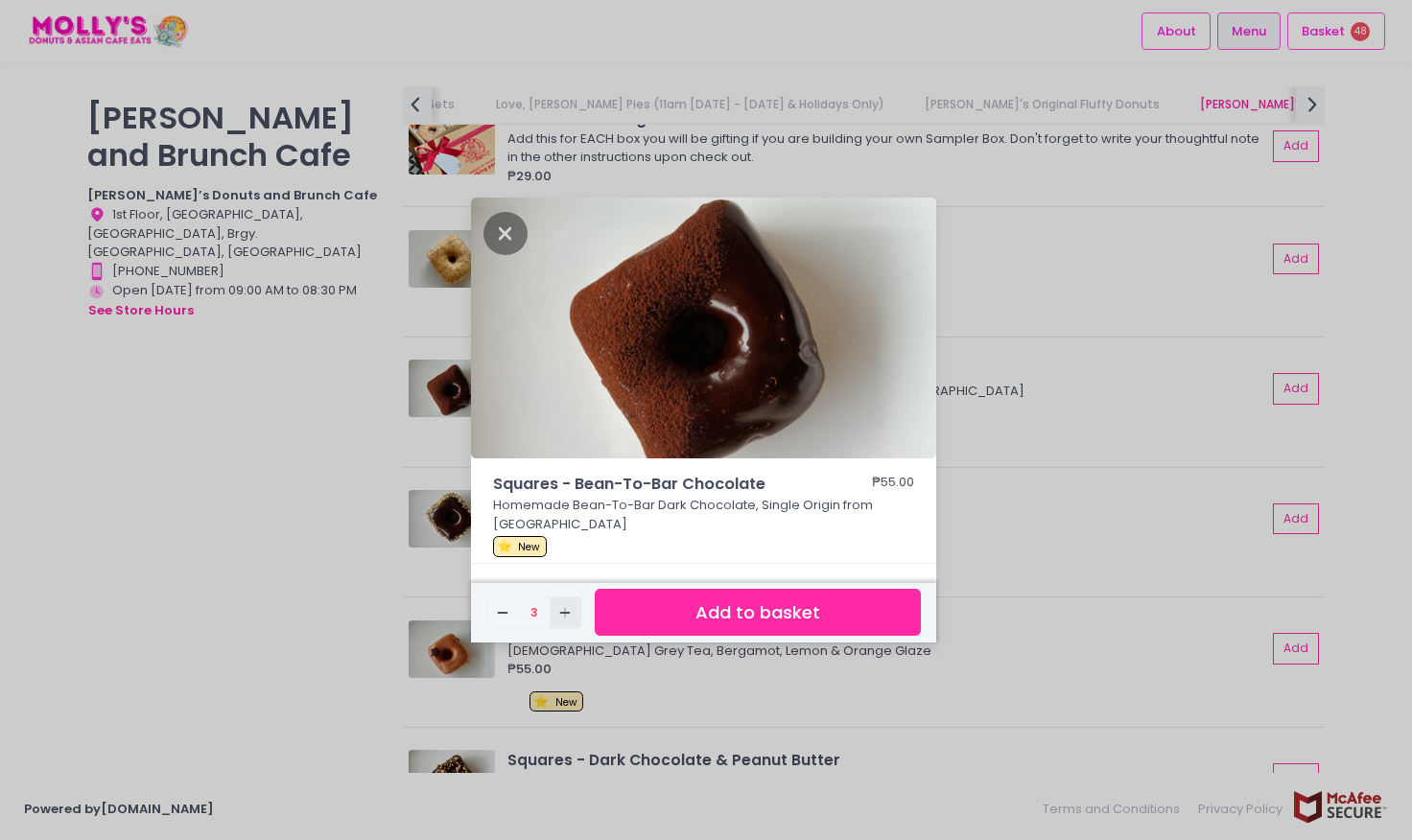 click on "Add Created with Sketch." 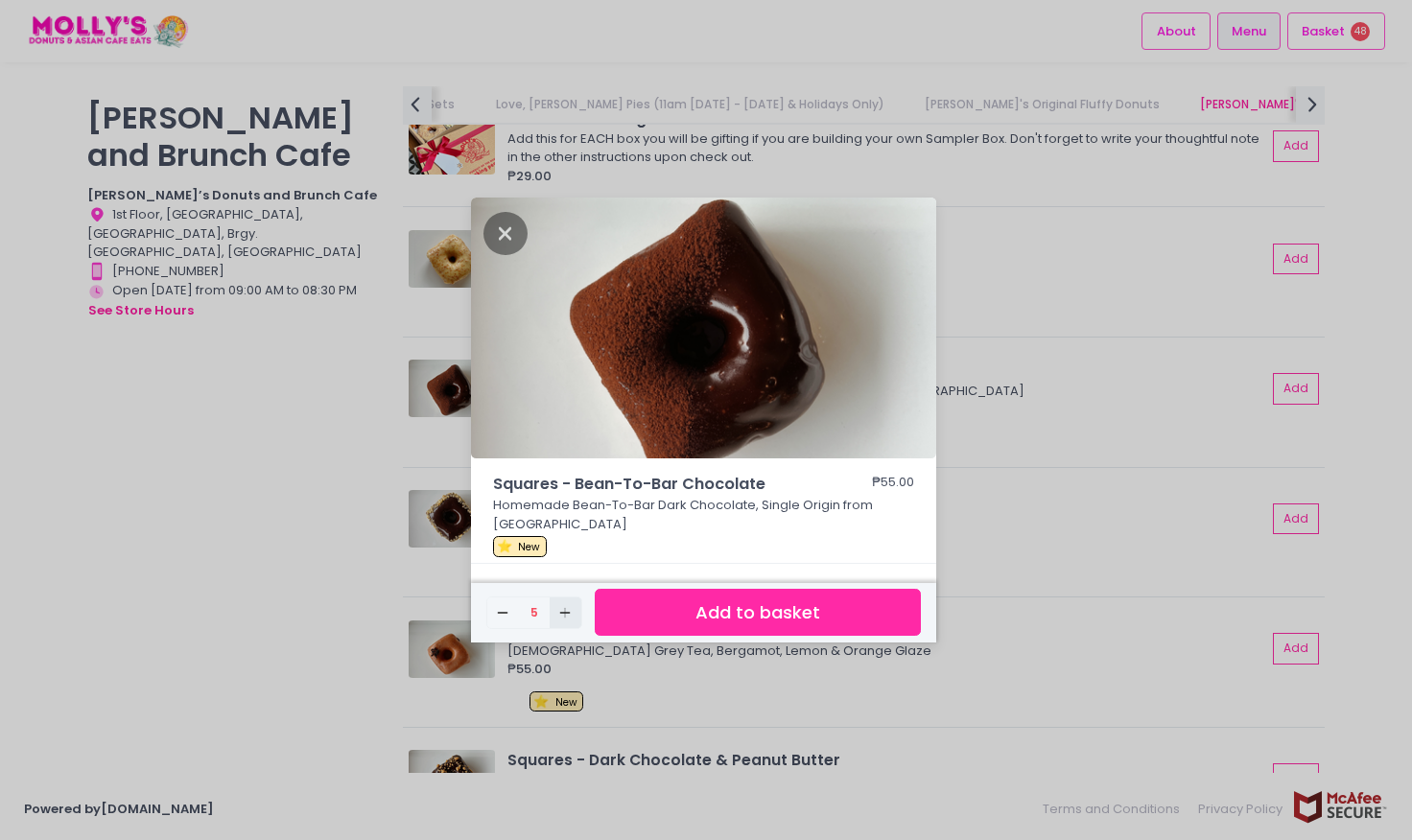 click on "Add Created with Sketch." 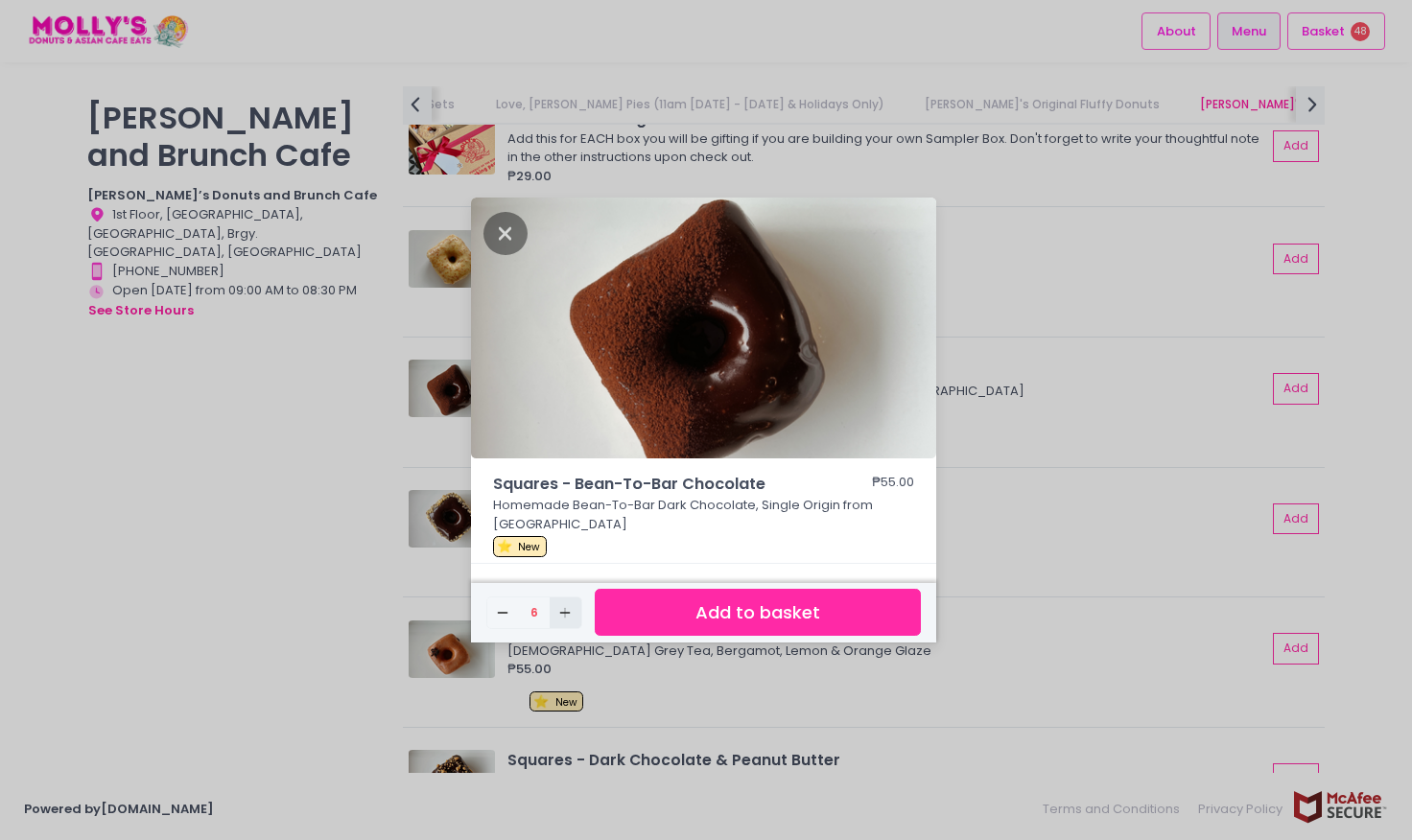 click on "Add Created with Sketch." 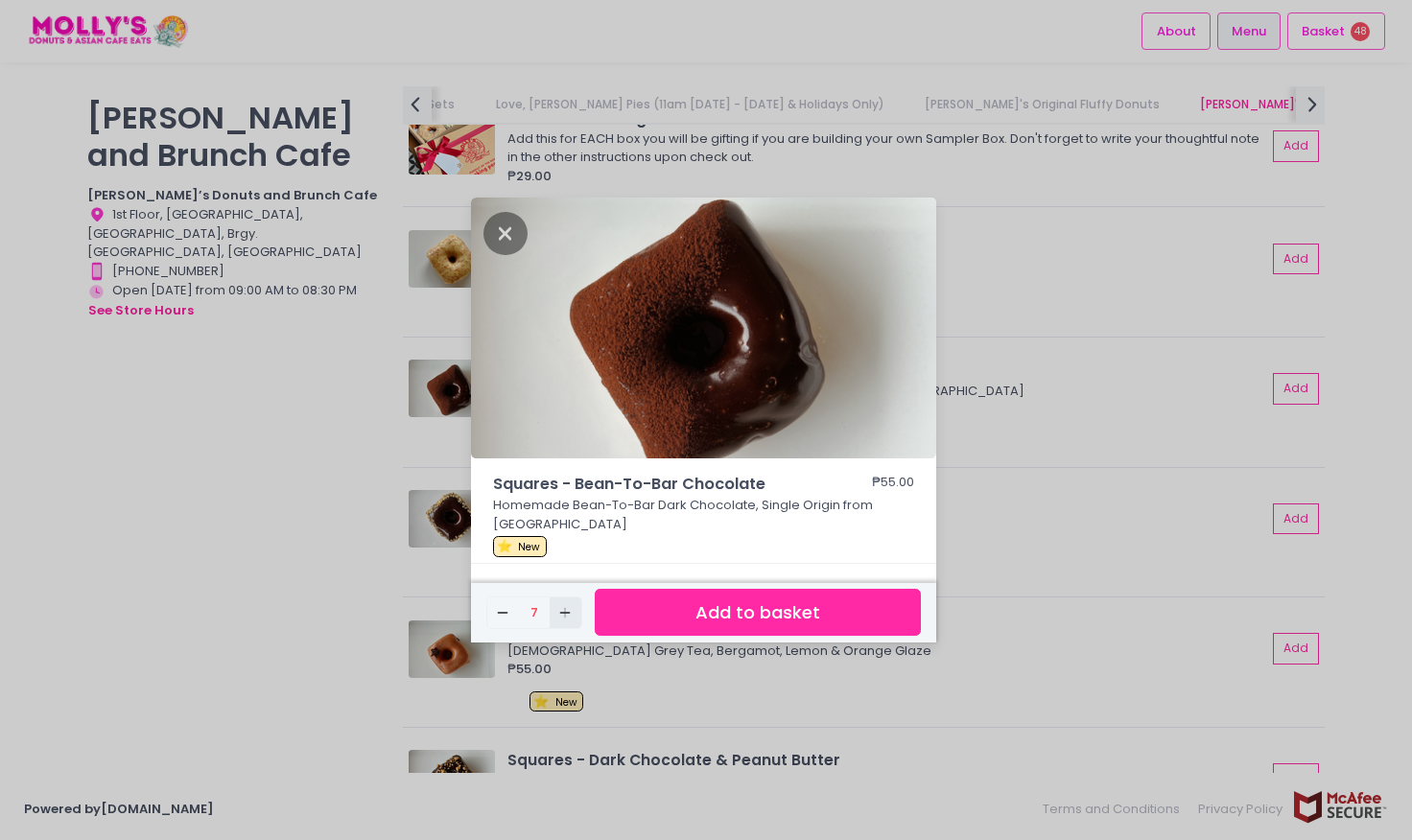 click on "Add Created with Sketch." 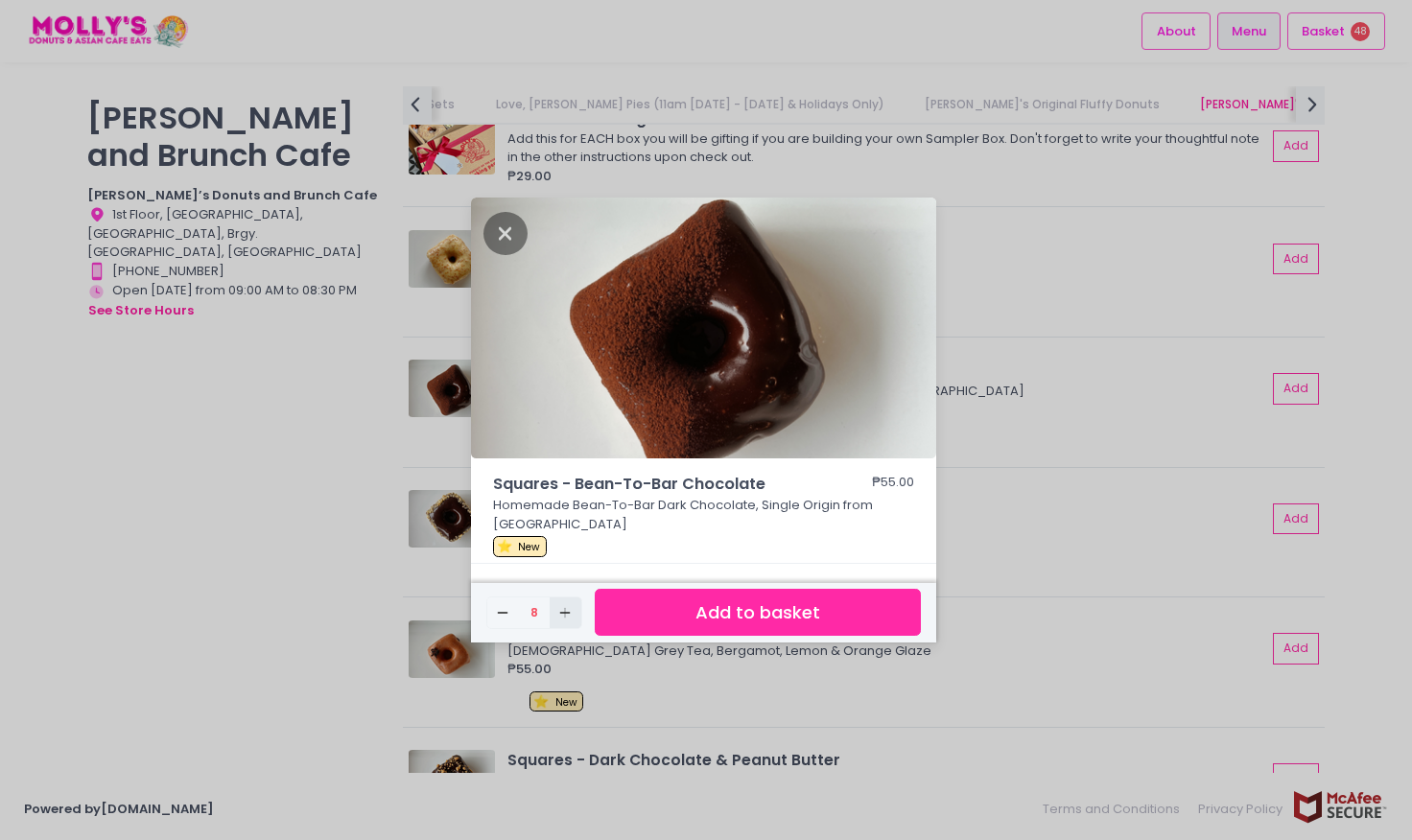click on "Add Created with Sketch." 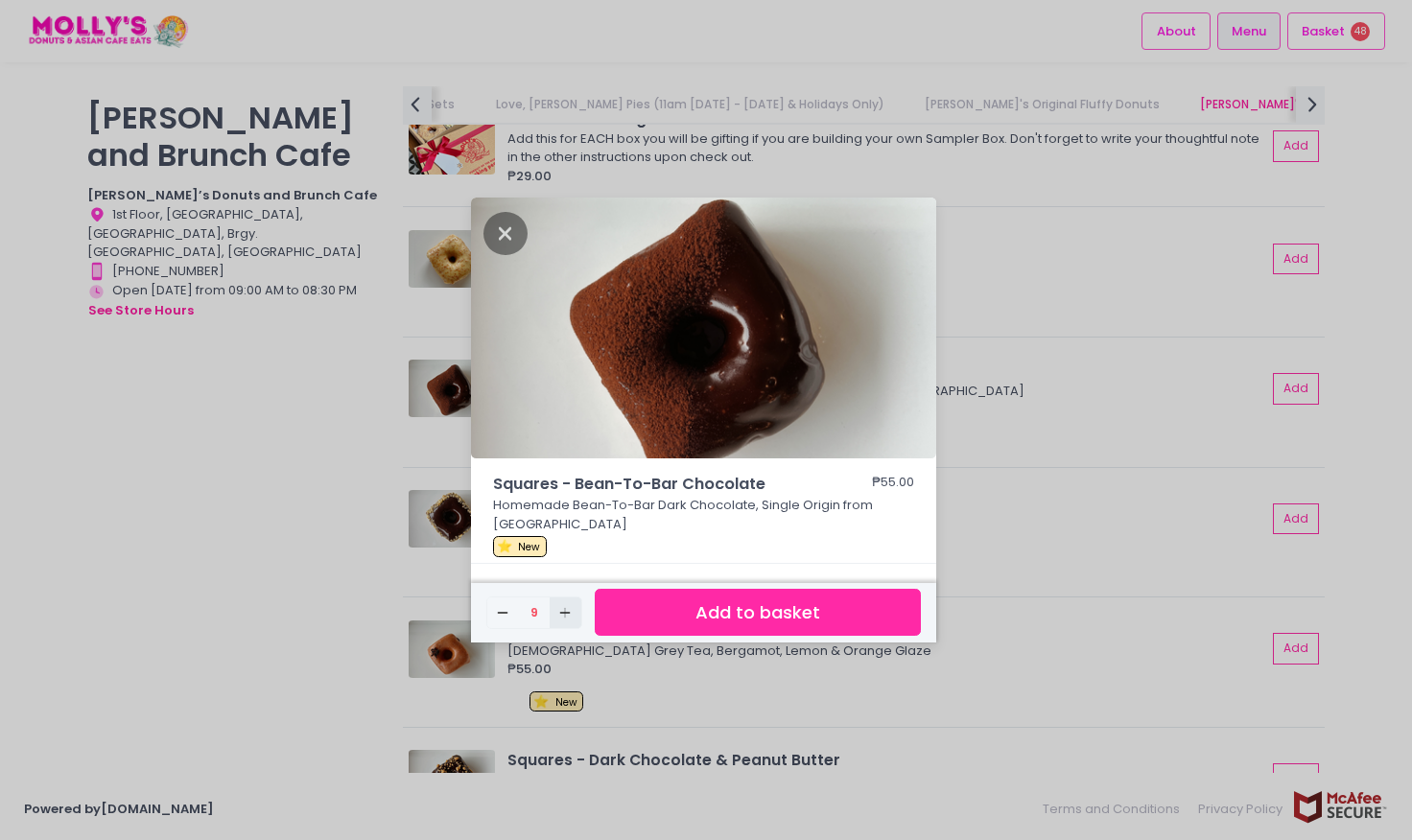 click on "Add Created with Sketch." 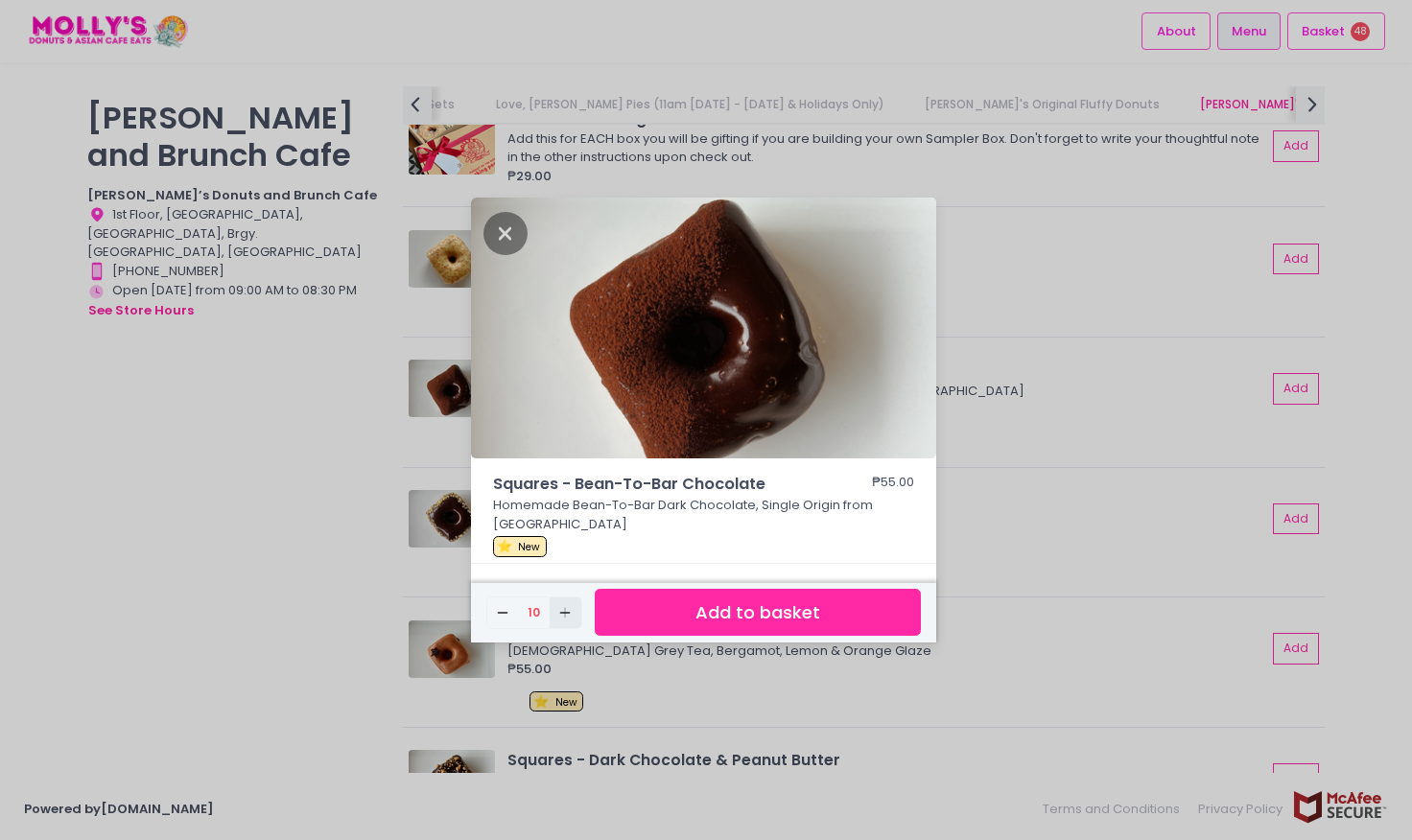 click on "Add Created with Sketch." 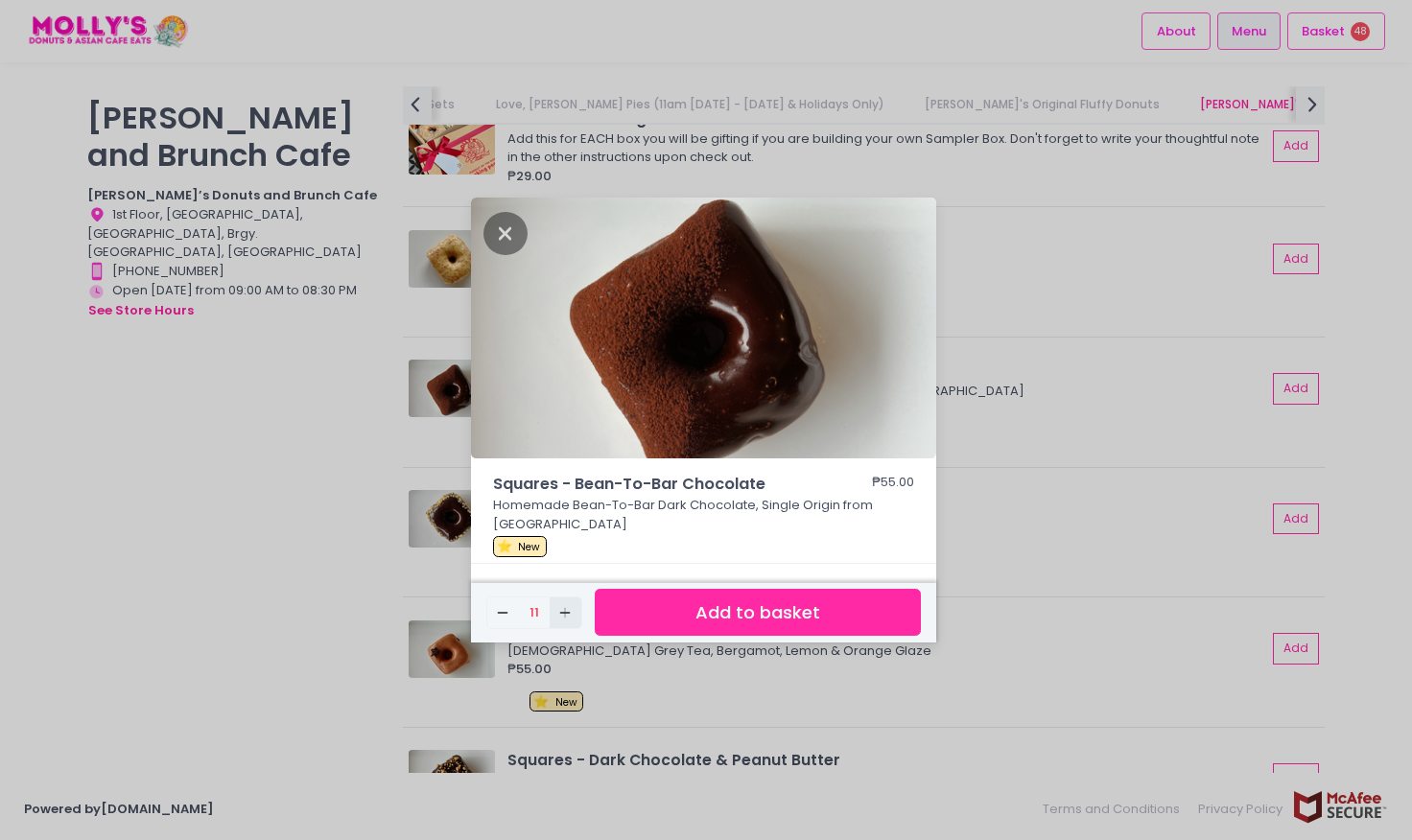 click on "Add Created with Sketch." 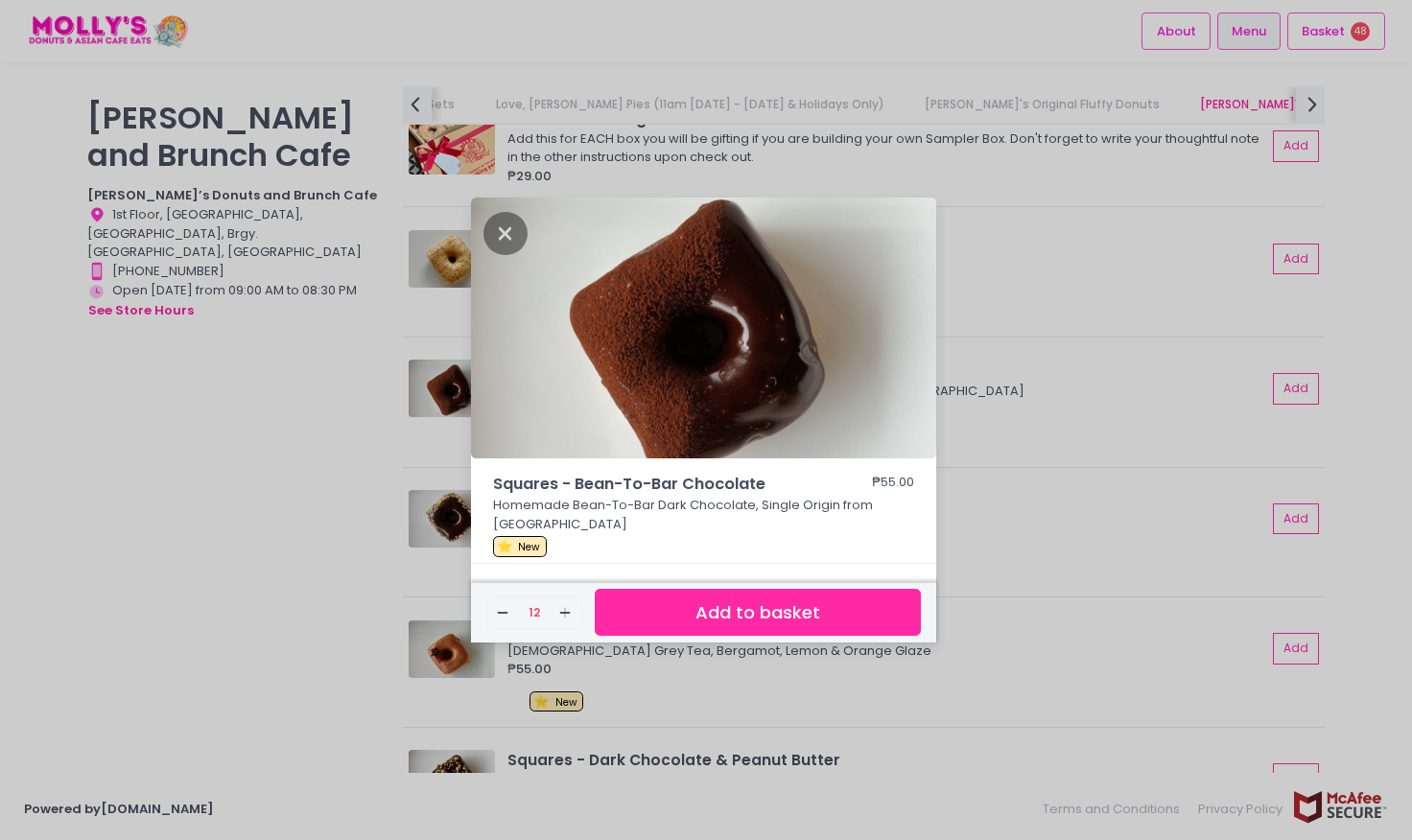 click on "Add to basket" at bounding box center (758, 612) 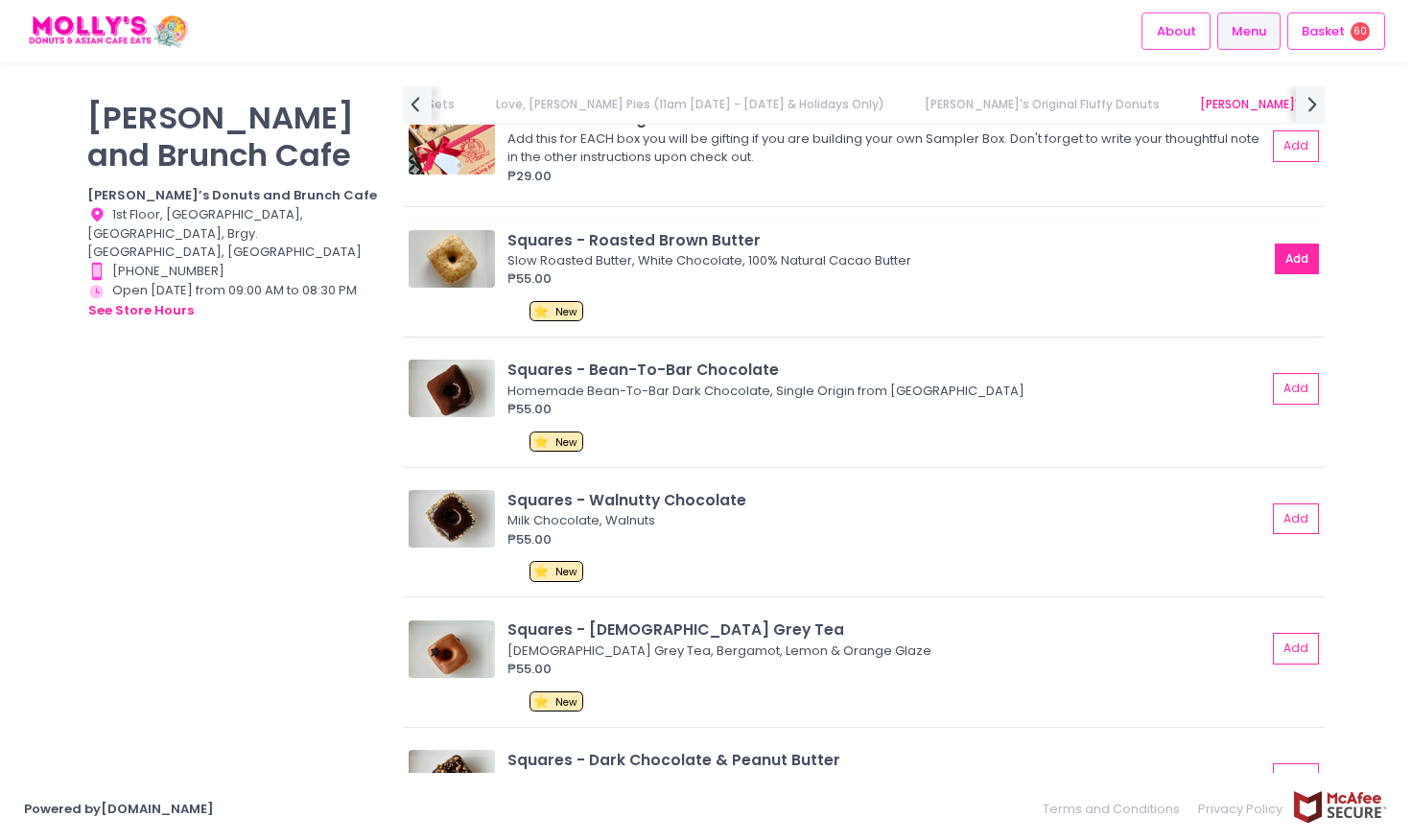 click on "Add" at bounding box center [1297, 259] 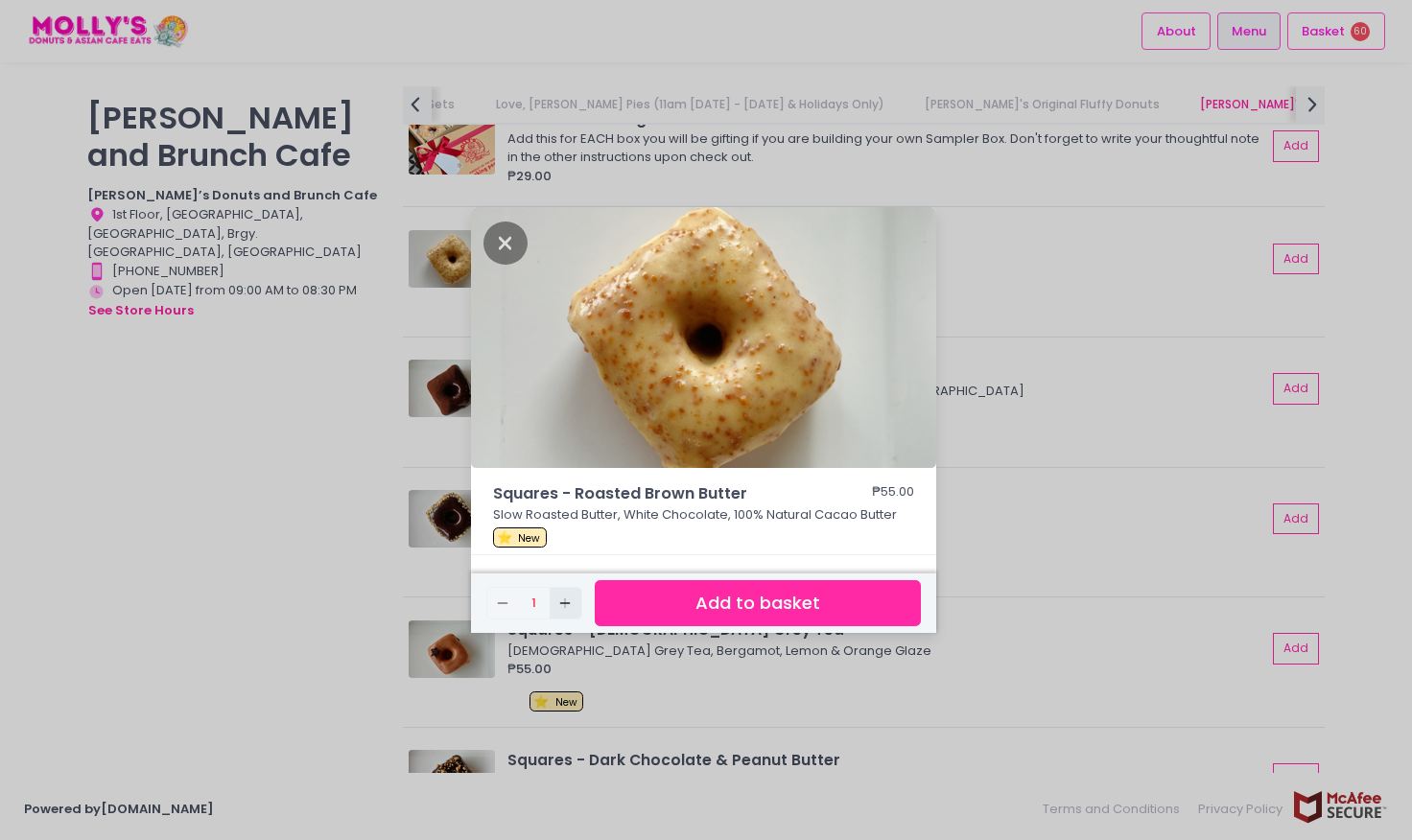 click on "Add Created with Sketch." 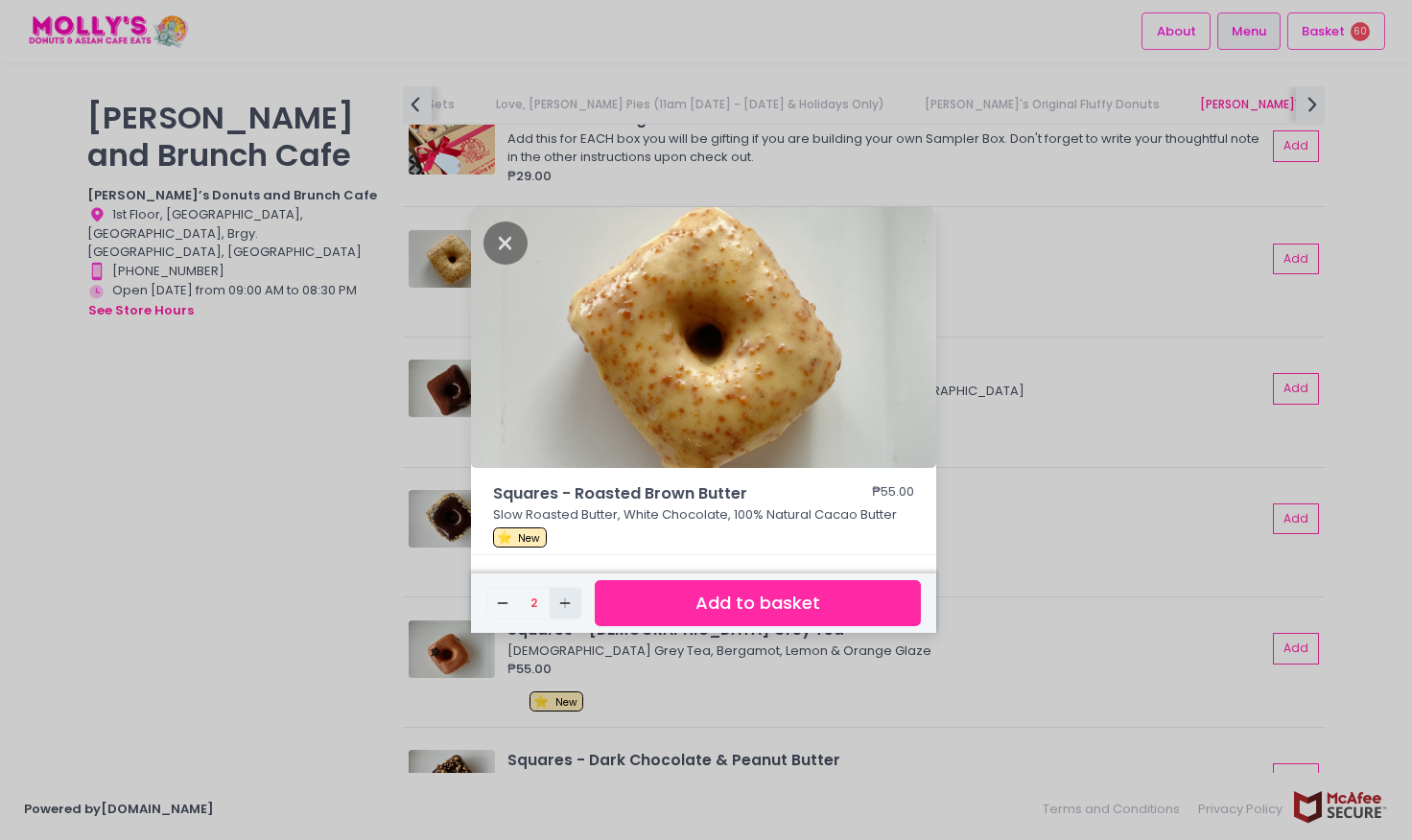click on "Add Created with Sketch." 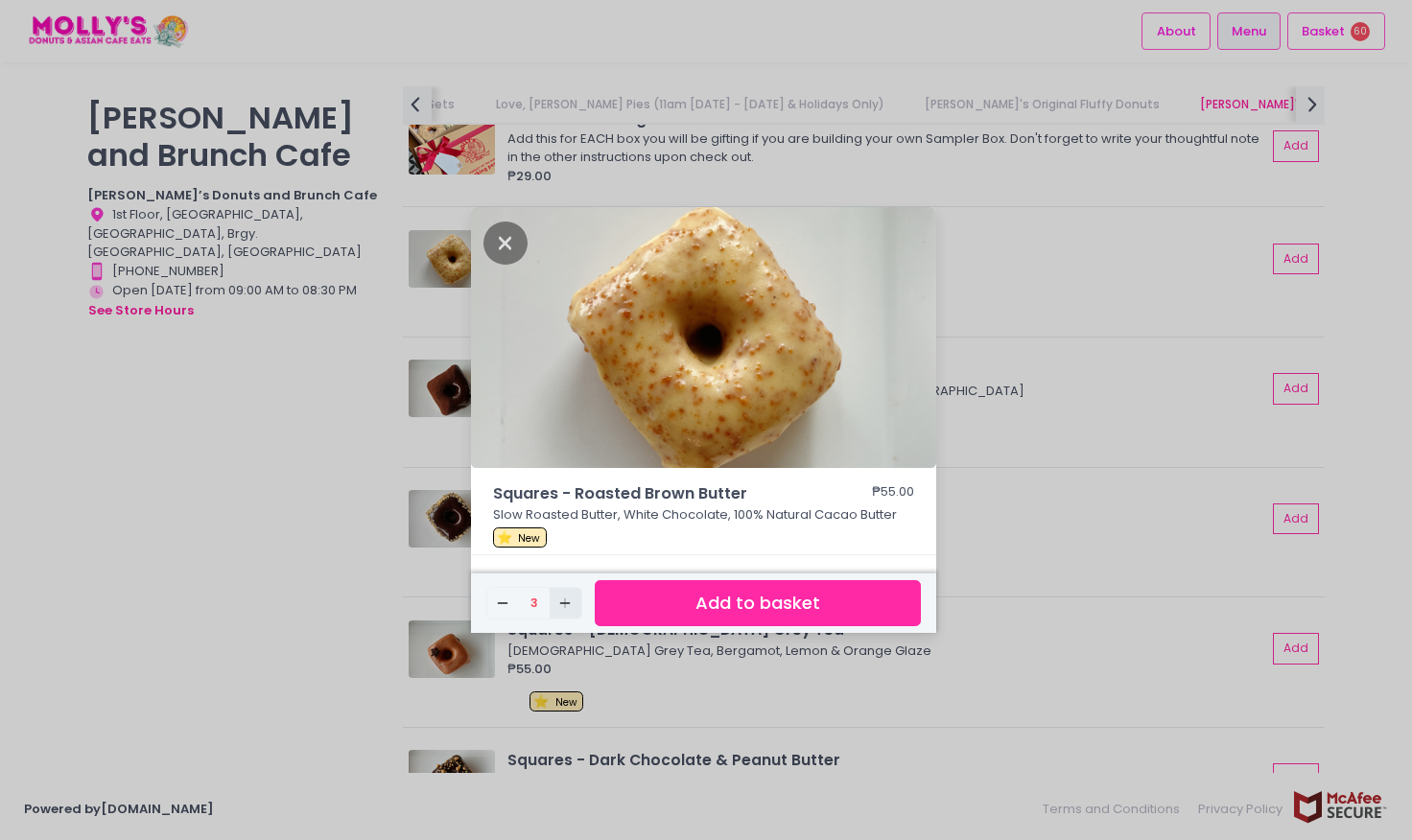 click on "Add Created with Sketch." 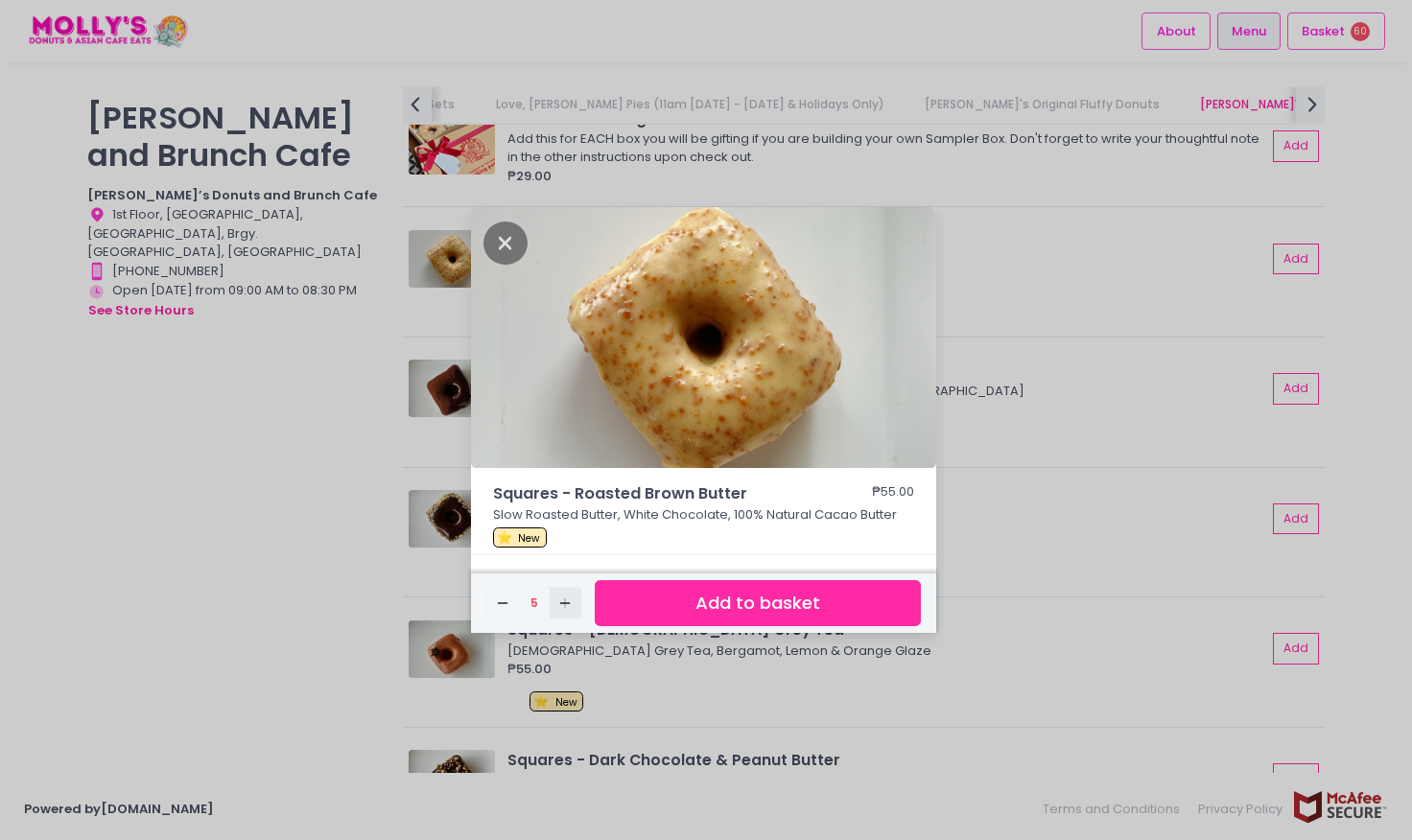 click on "Add Created with Sketch." 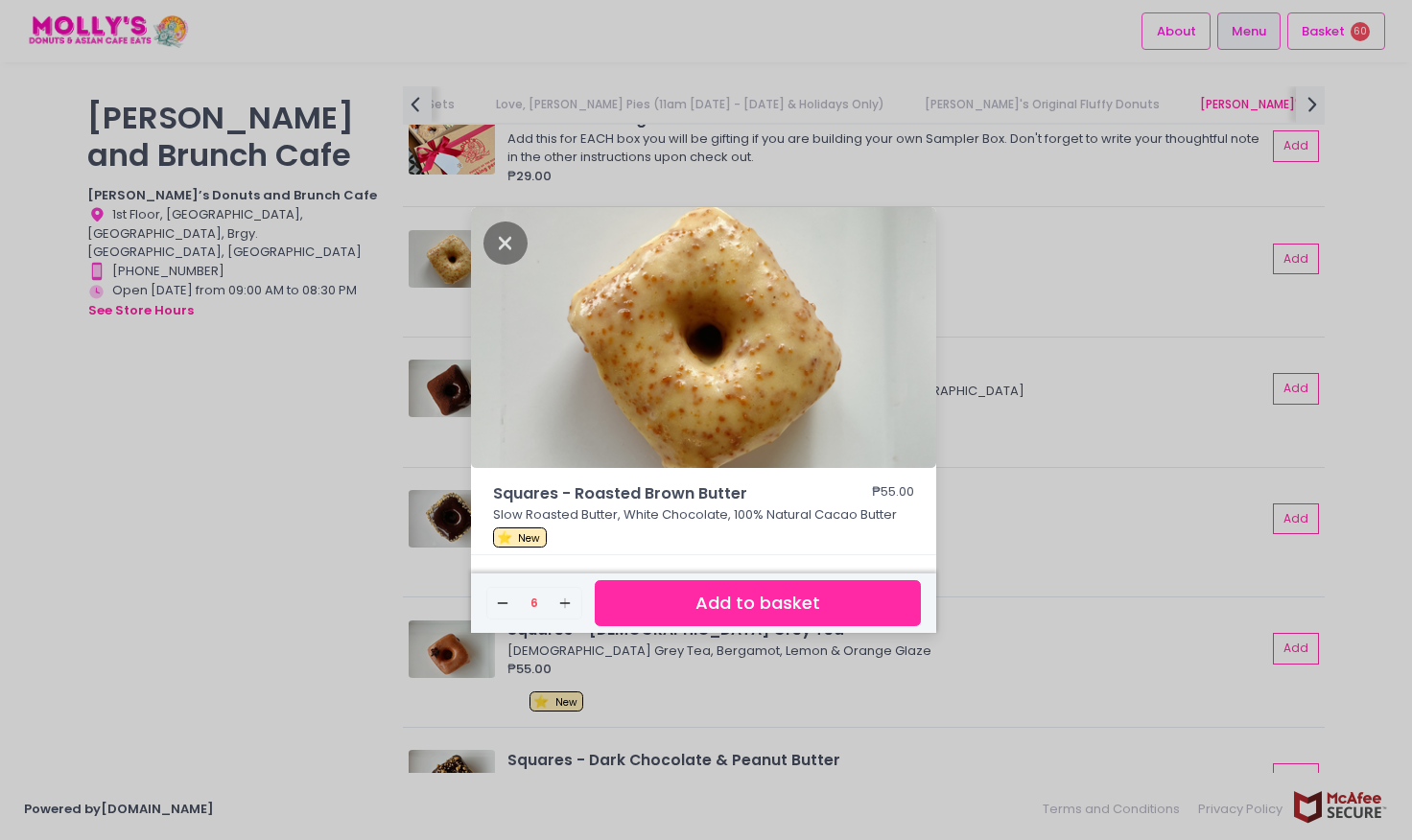 click on "Add to basket" at bounding box center [758, 603] 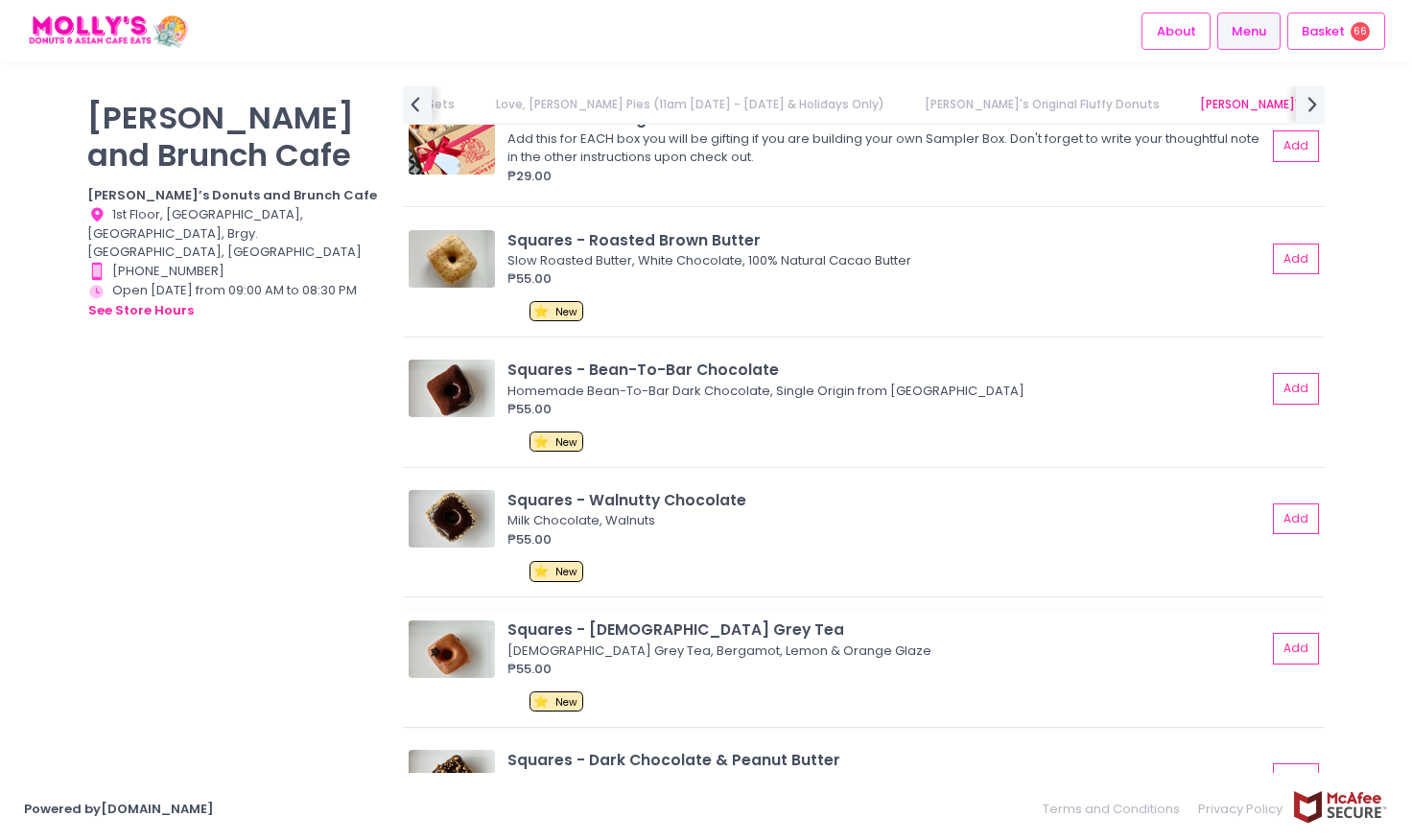 scroll, scrollTop: 2493, scrollLeft: 0, axis: vertical 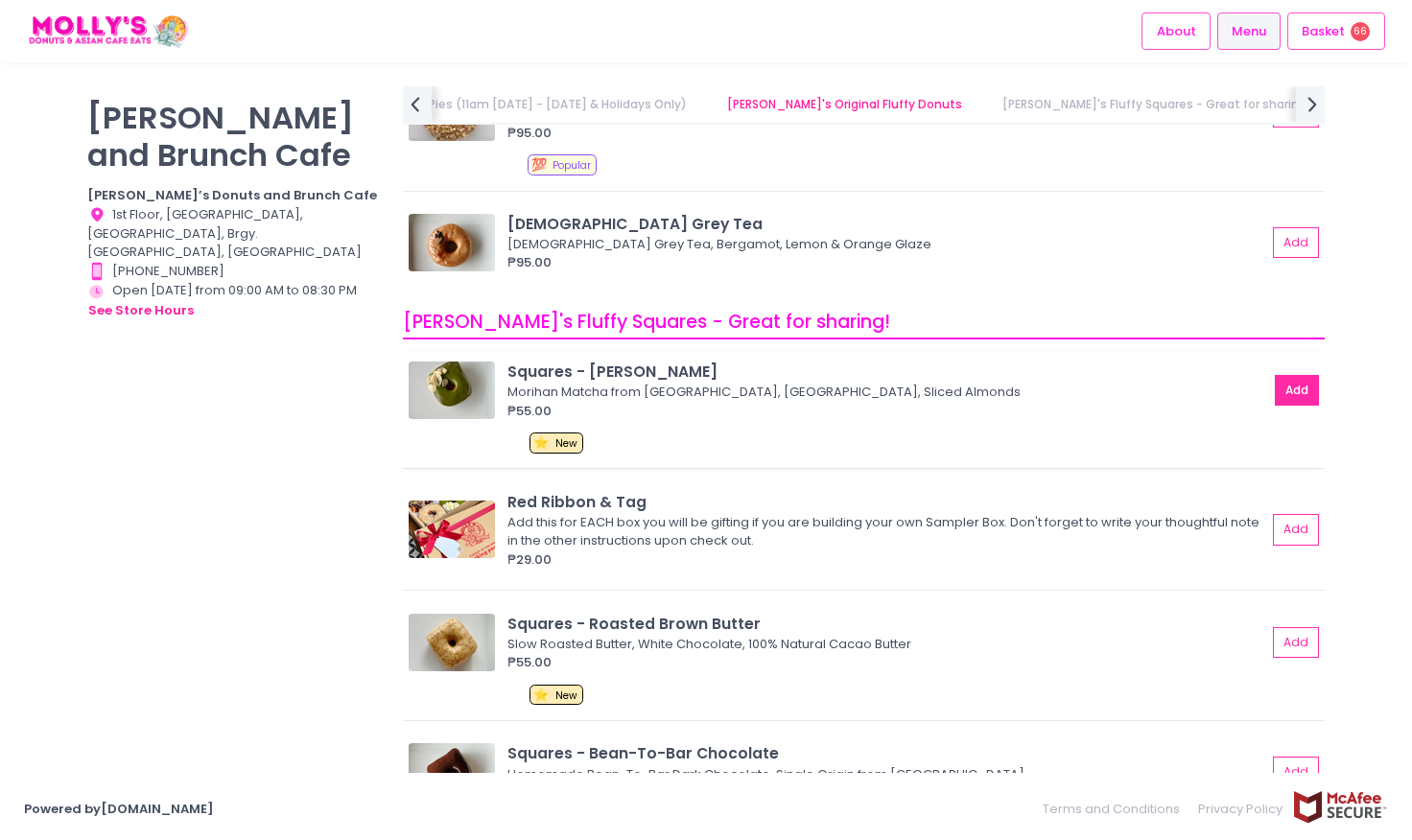 click on "Add" at bounding box center [1297, 390] 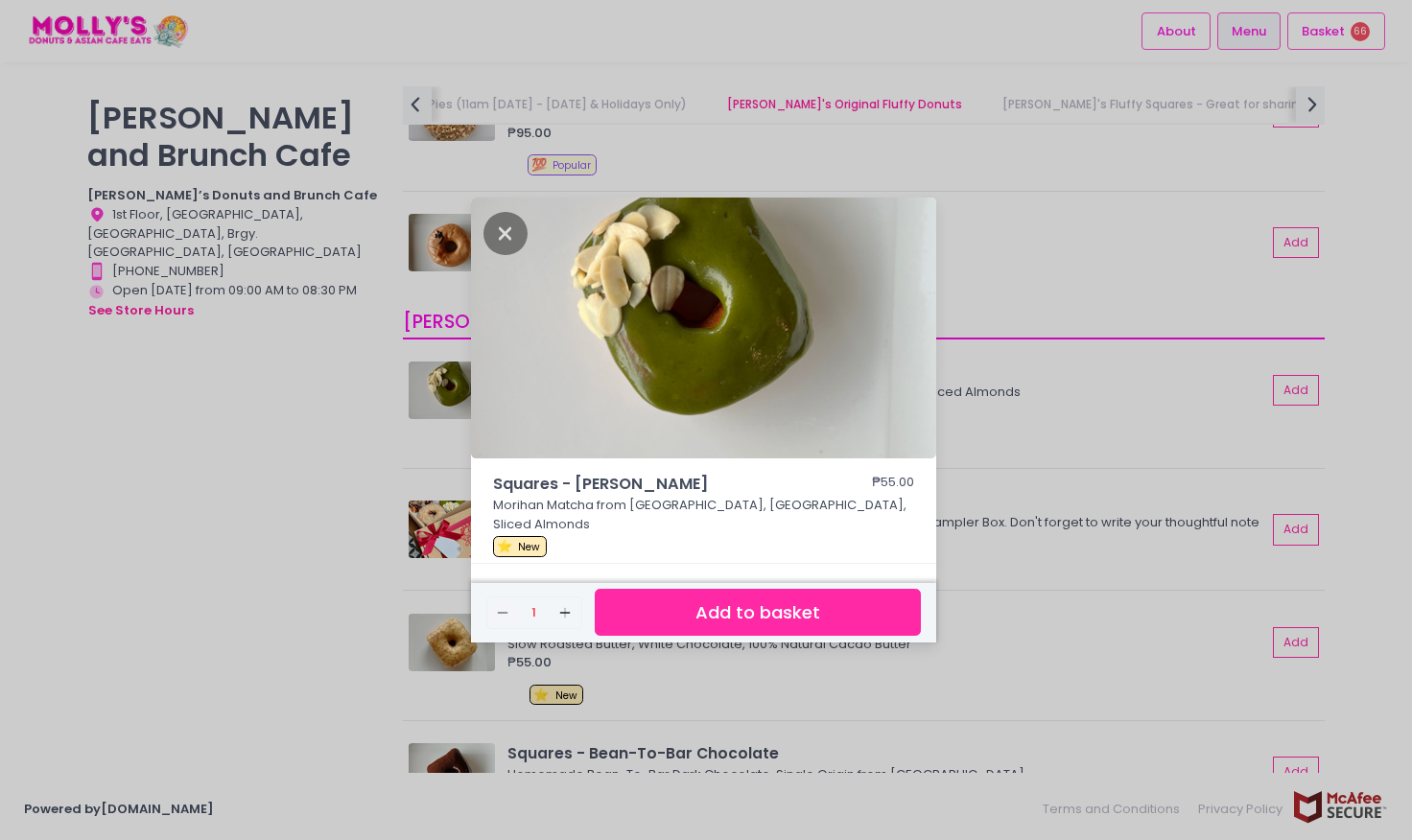 click on "Remove Created with Sketch. 1 Add Created with Sketch." at bounding box center (534, 613) 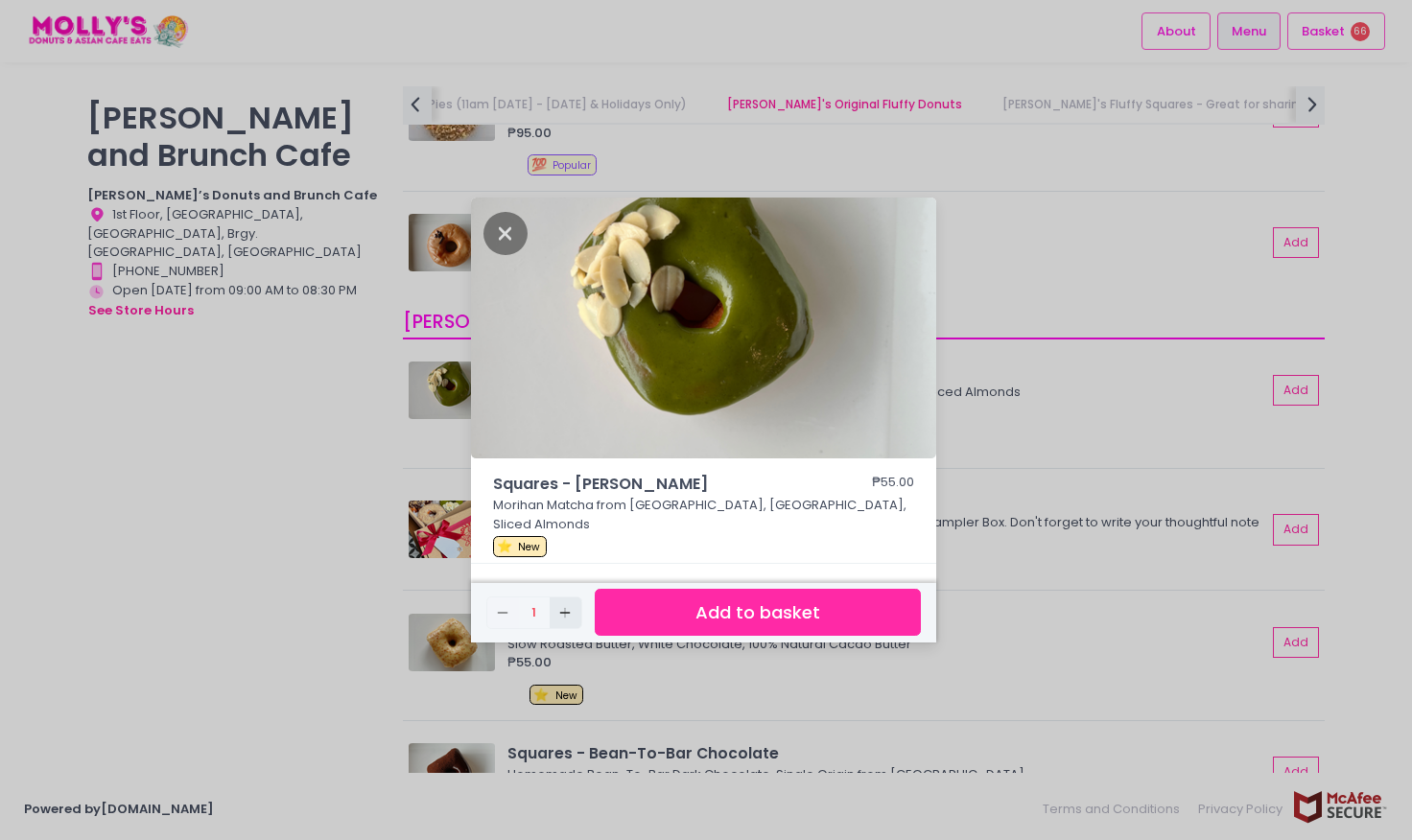 click on "Add Created with Sketch." 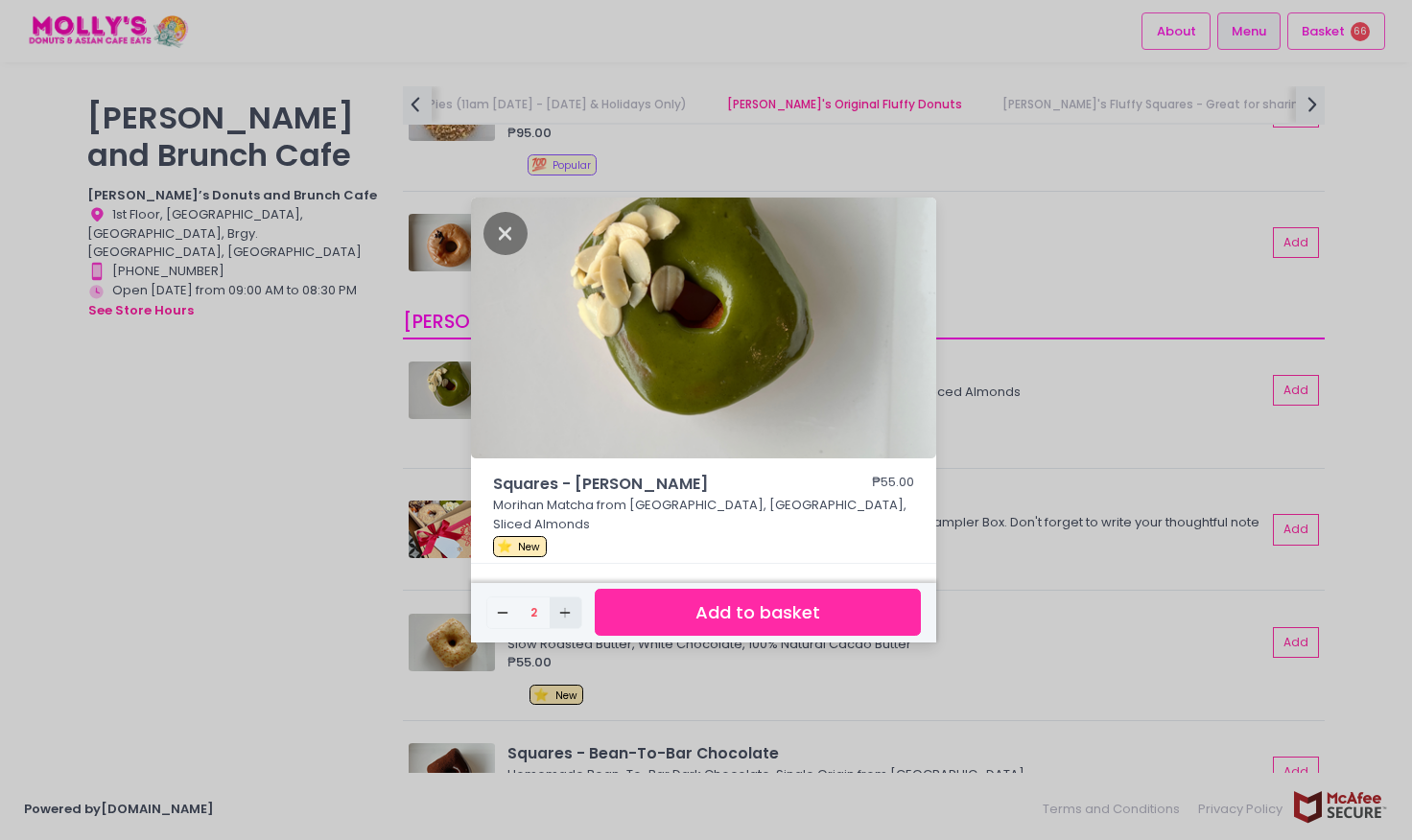 click on "Add Created with Sketch." 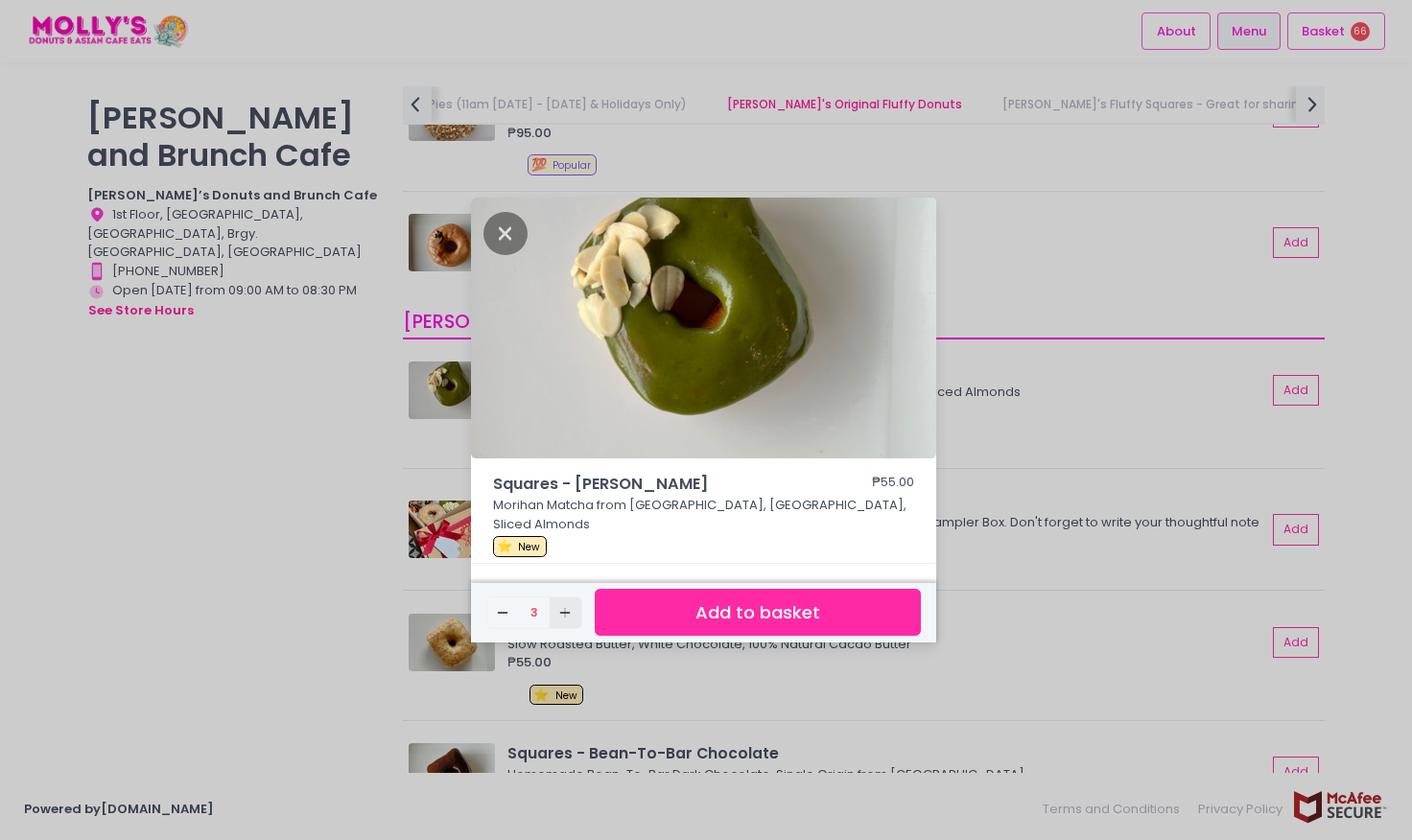 click on "Add Created with Sketch." 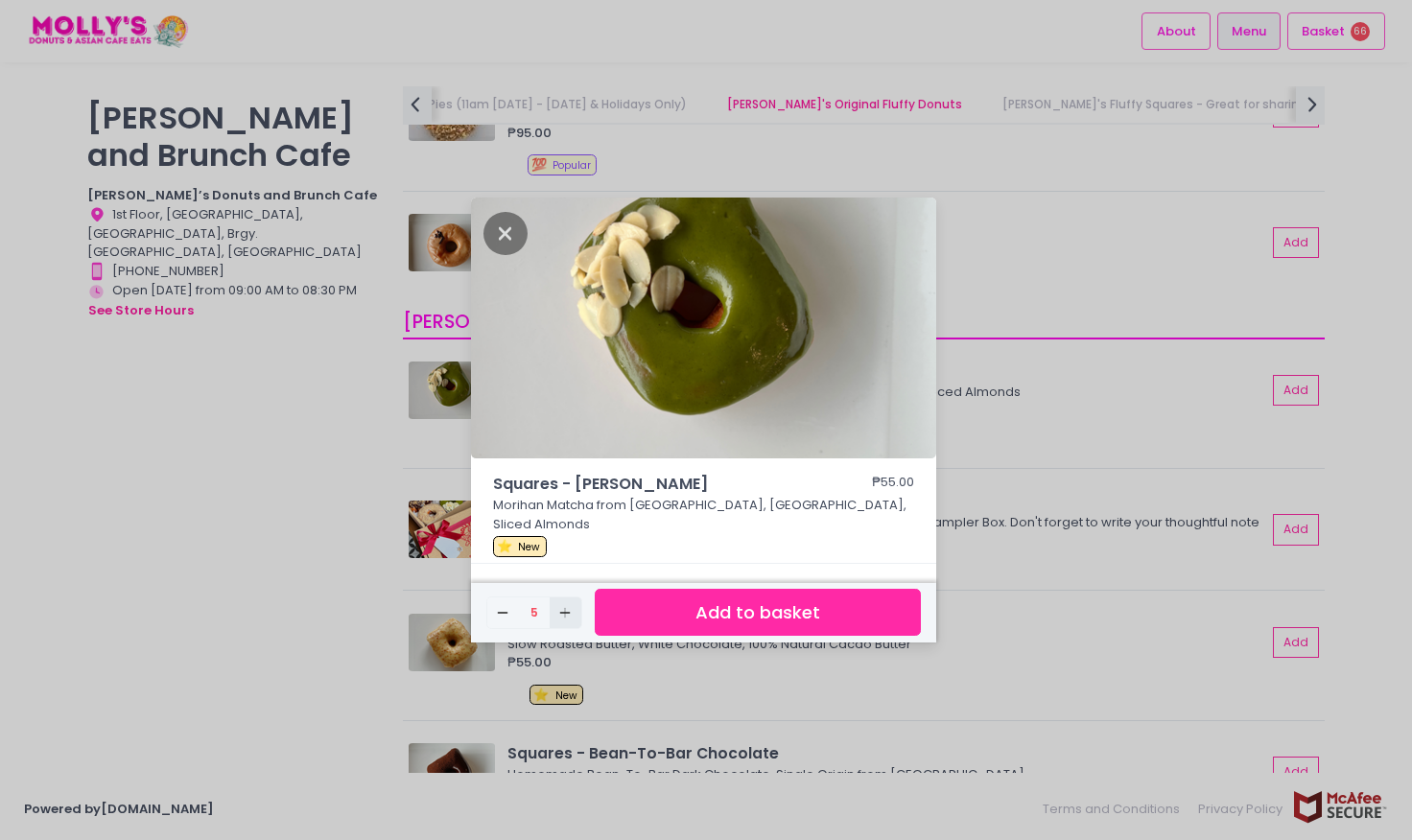 click on "Add Created with Sketch." 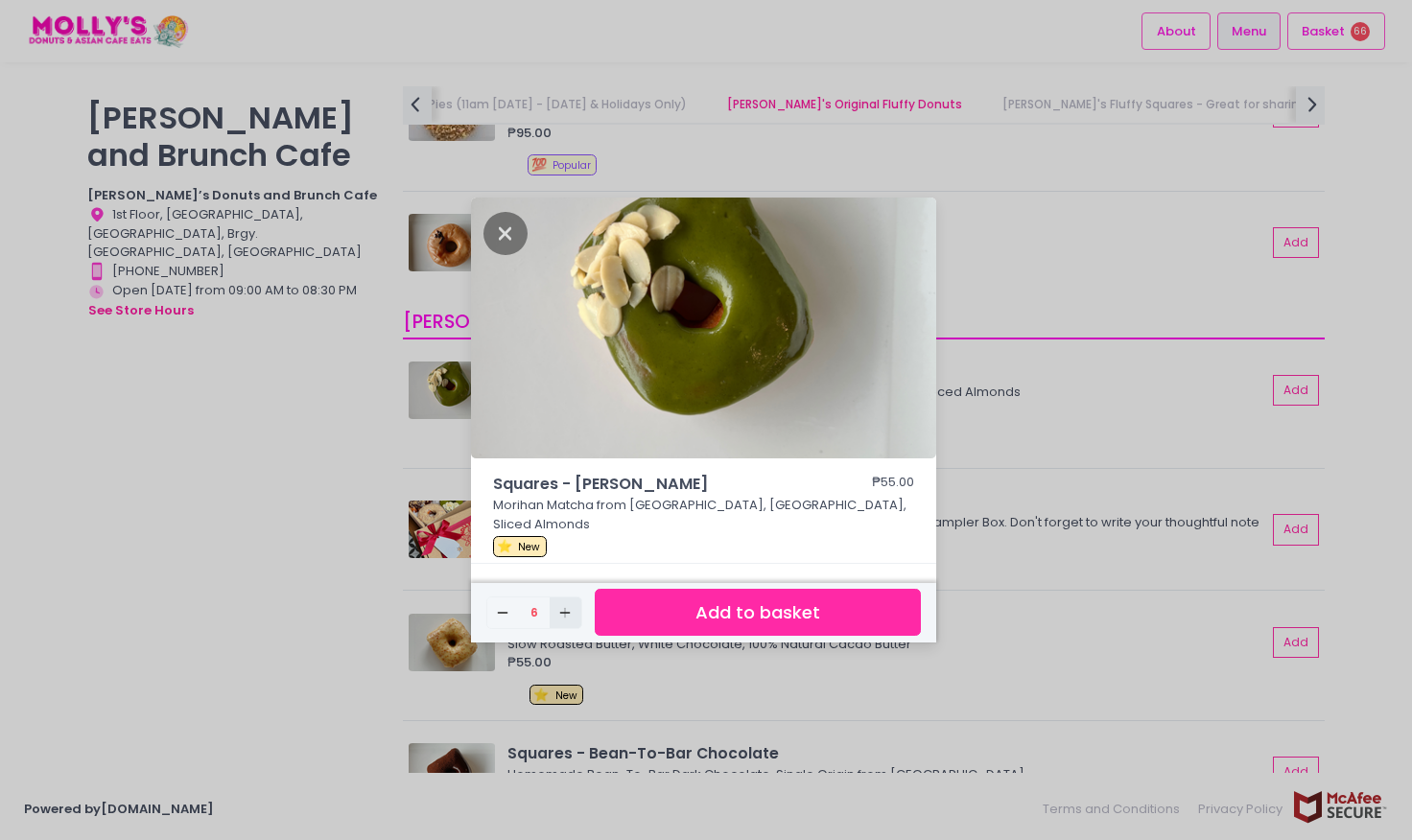 click on "Add Created with Sketch." 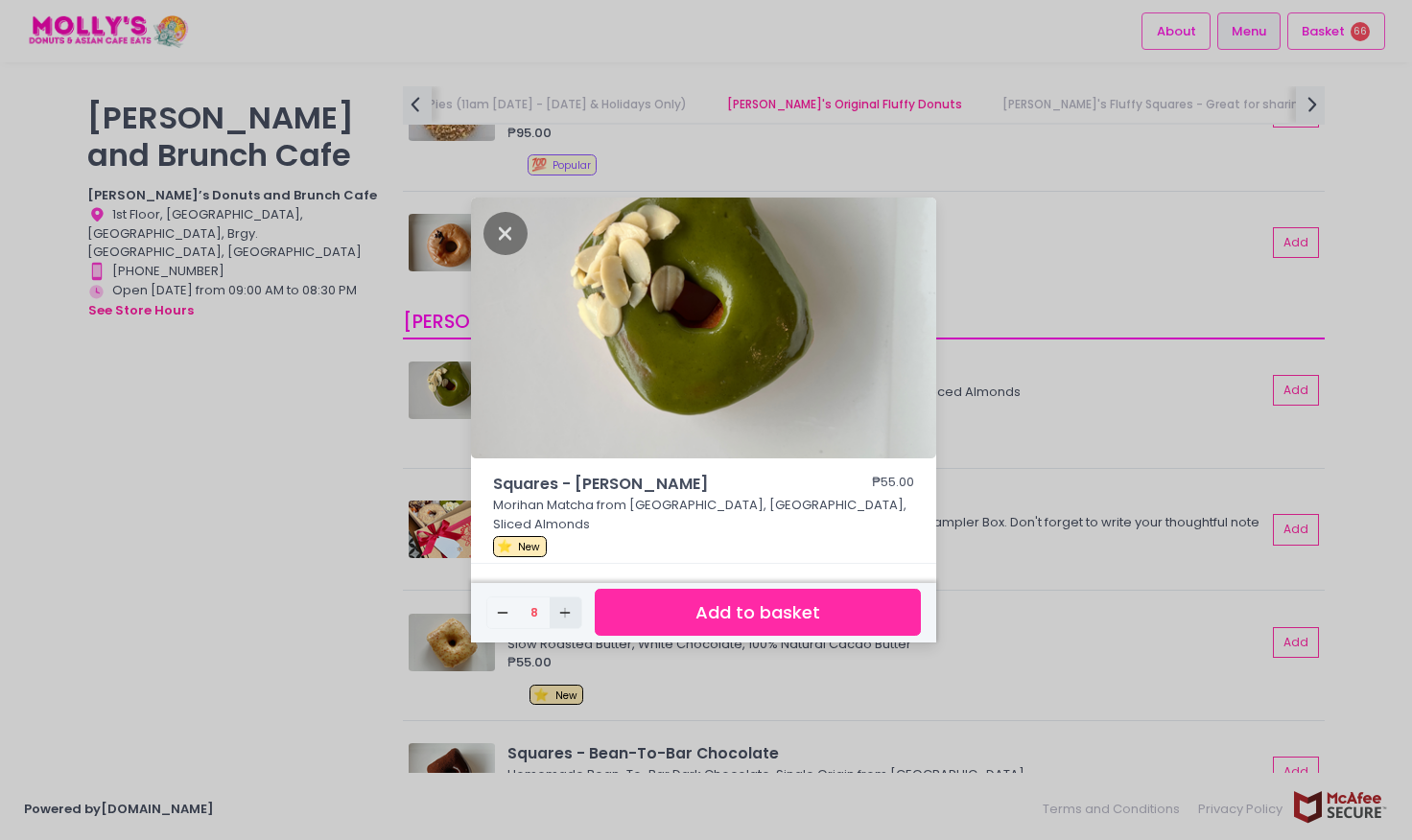 click on "Add Created with Sketch." 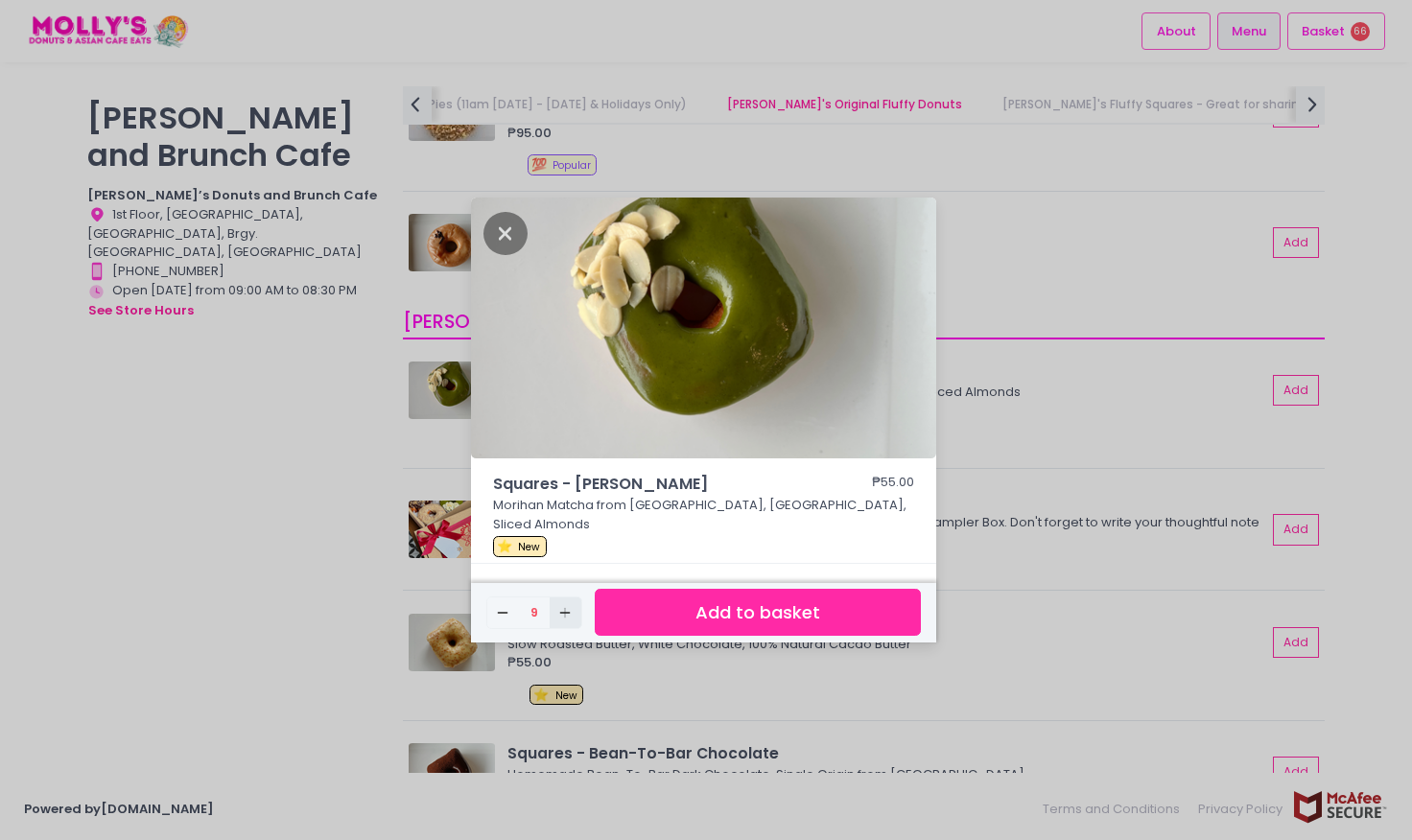 click on "Add Created with Sketch." 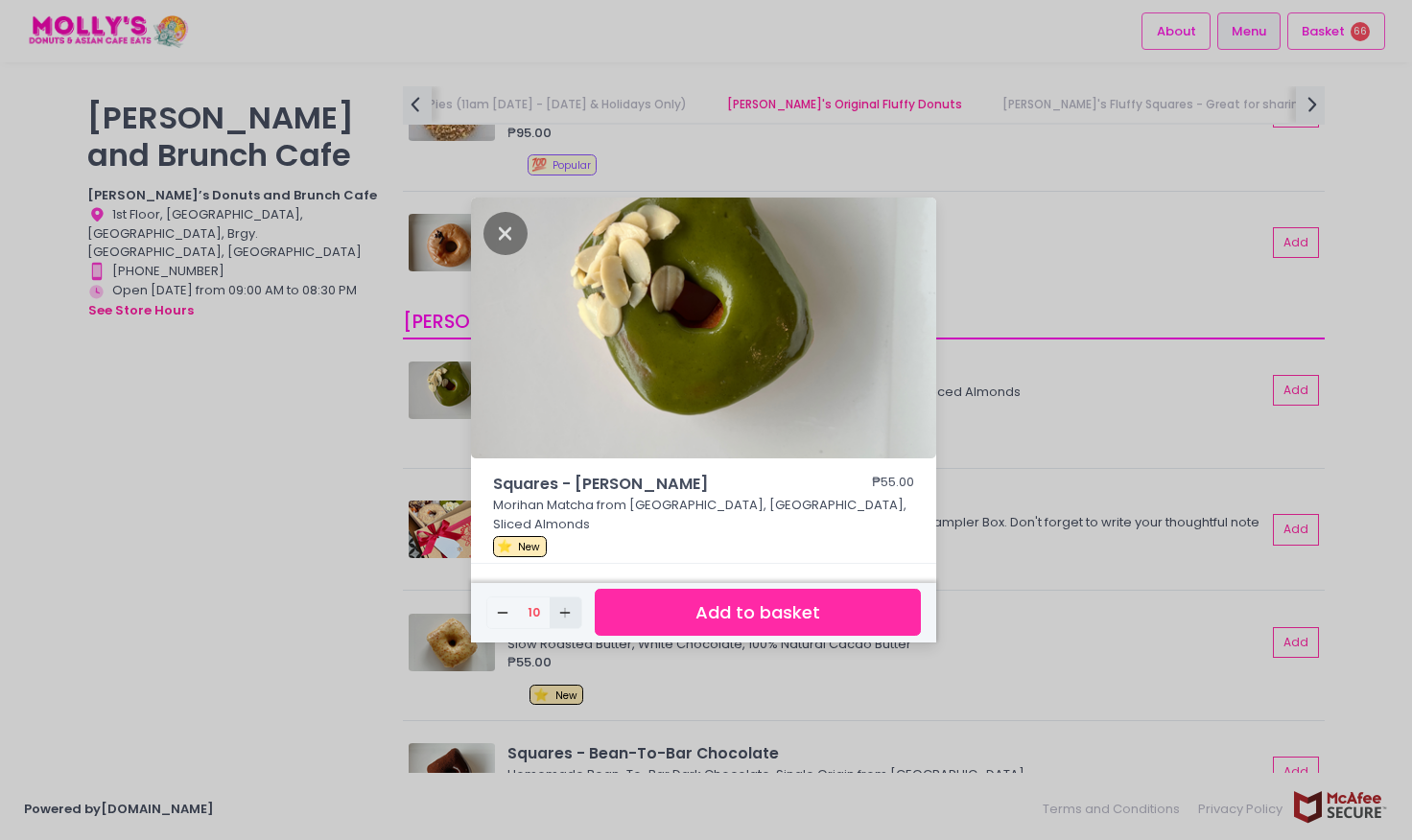 click on "Add Created with Sketch." 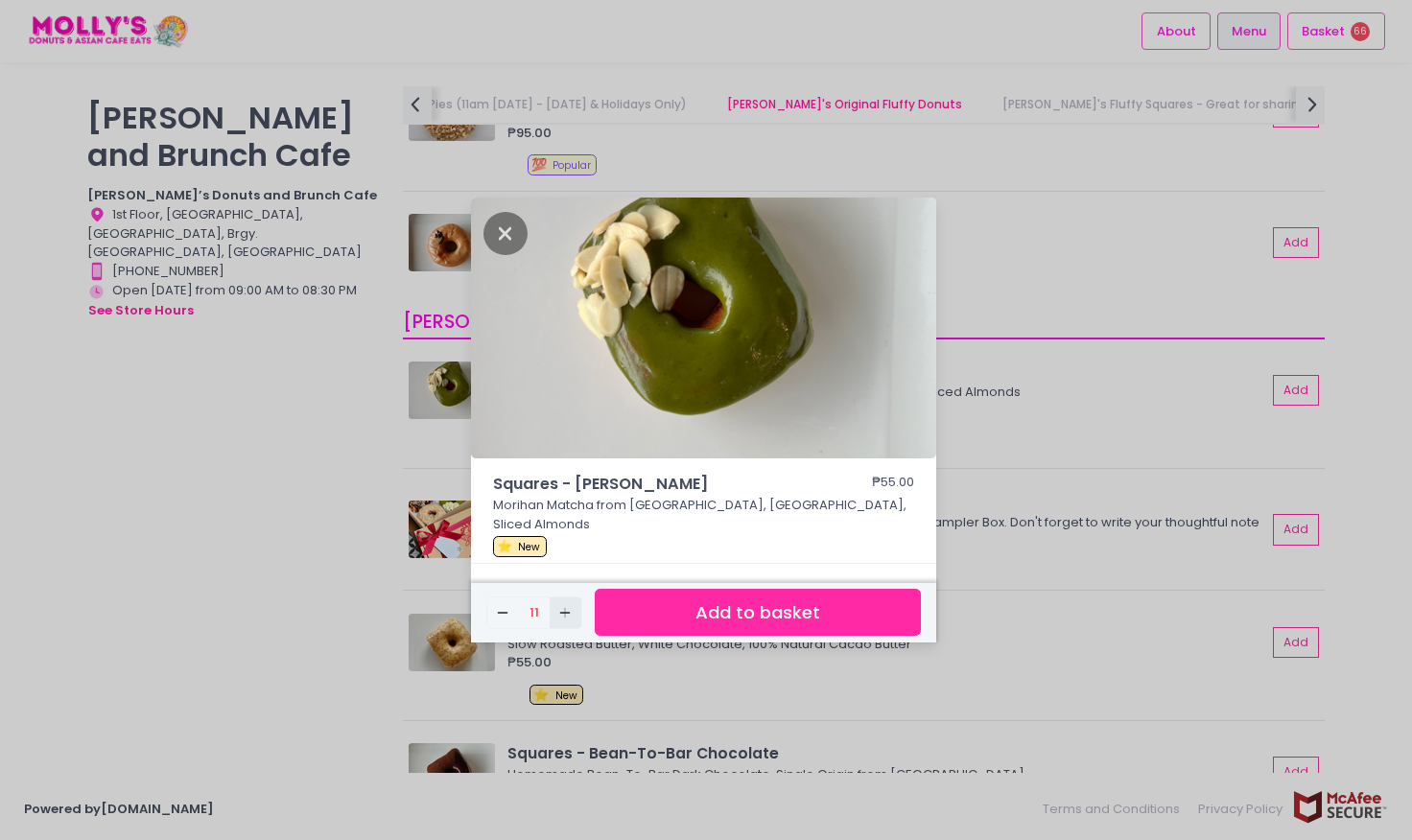 click on "Add Created with Sketch." 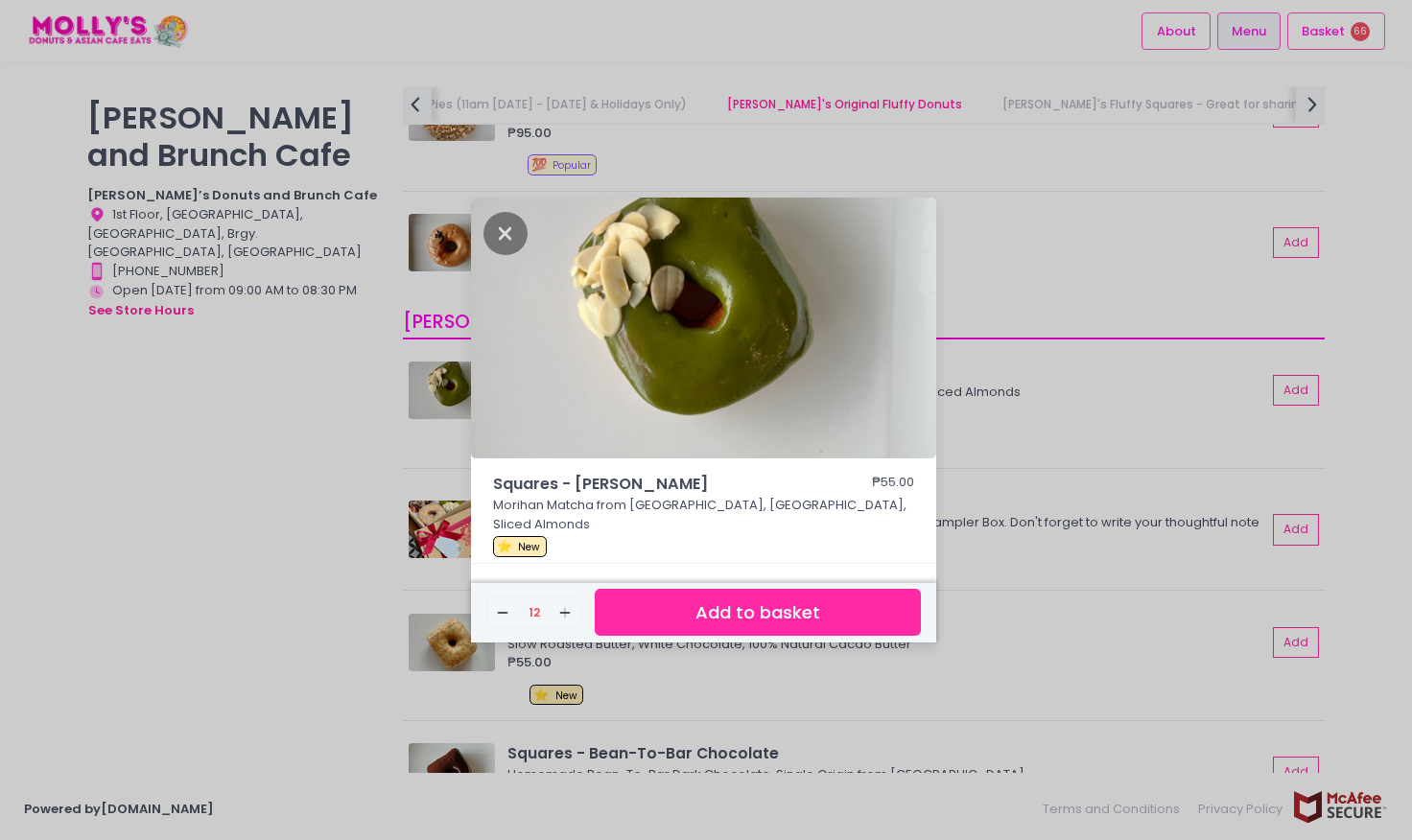 click on "Add to basket" at bounding box center (758, 612) 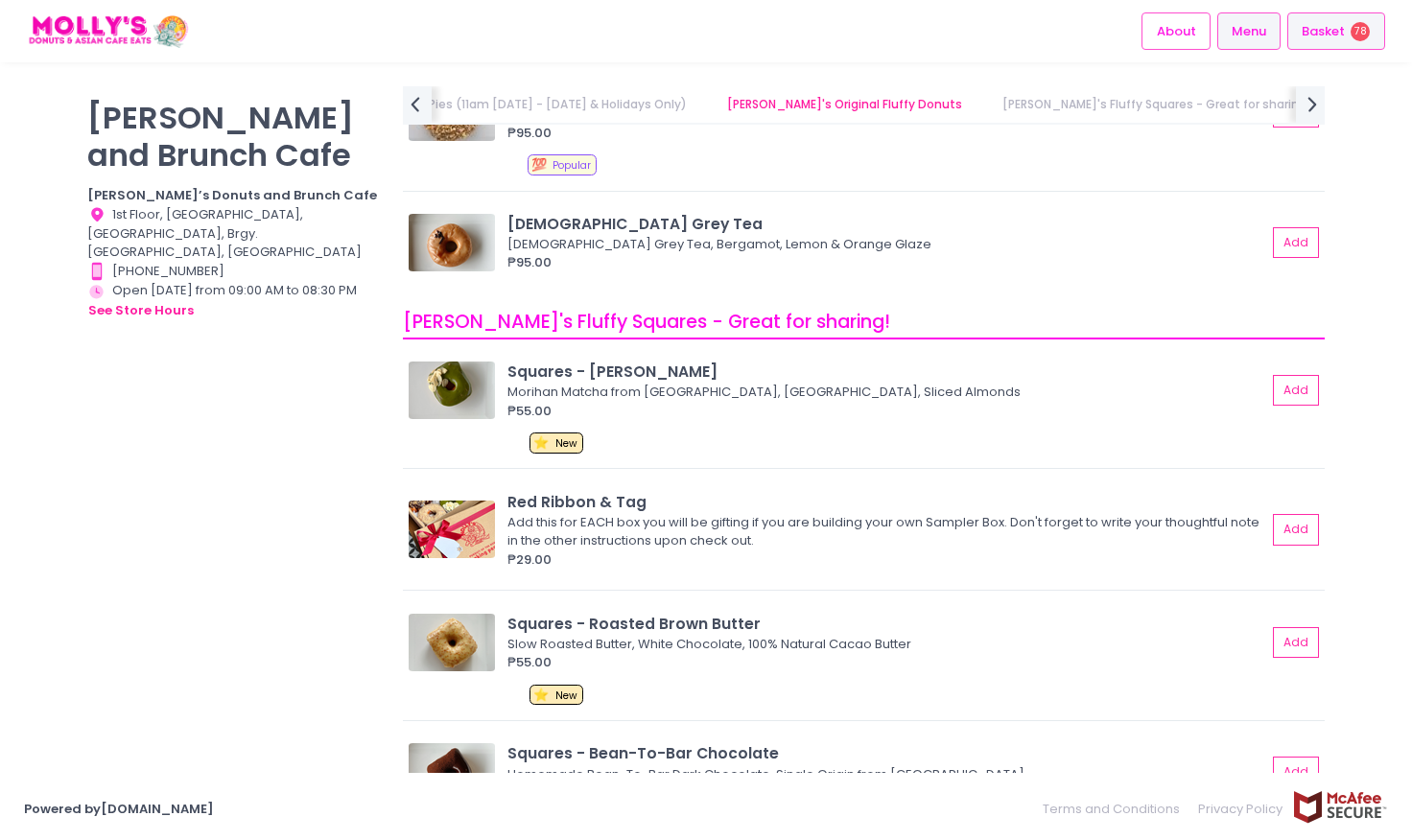 click on "Basket" at bounding box center (1323, 32) 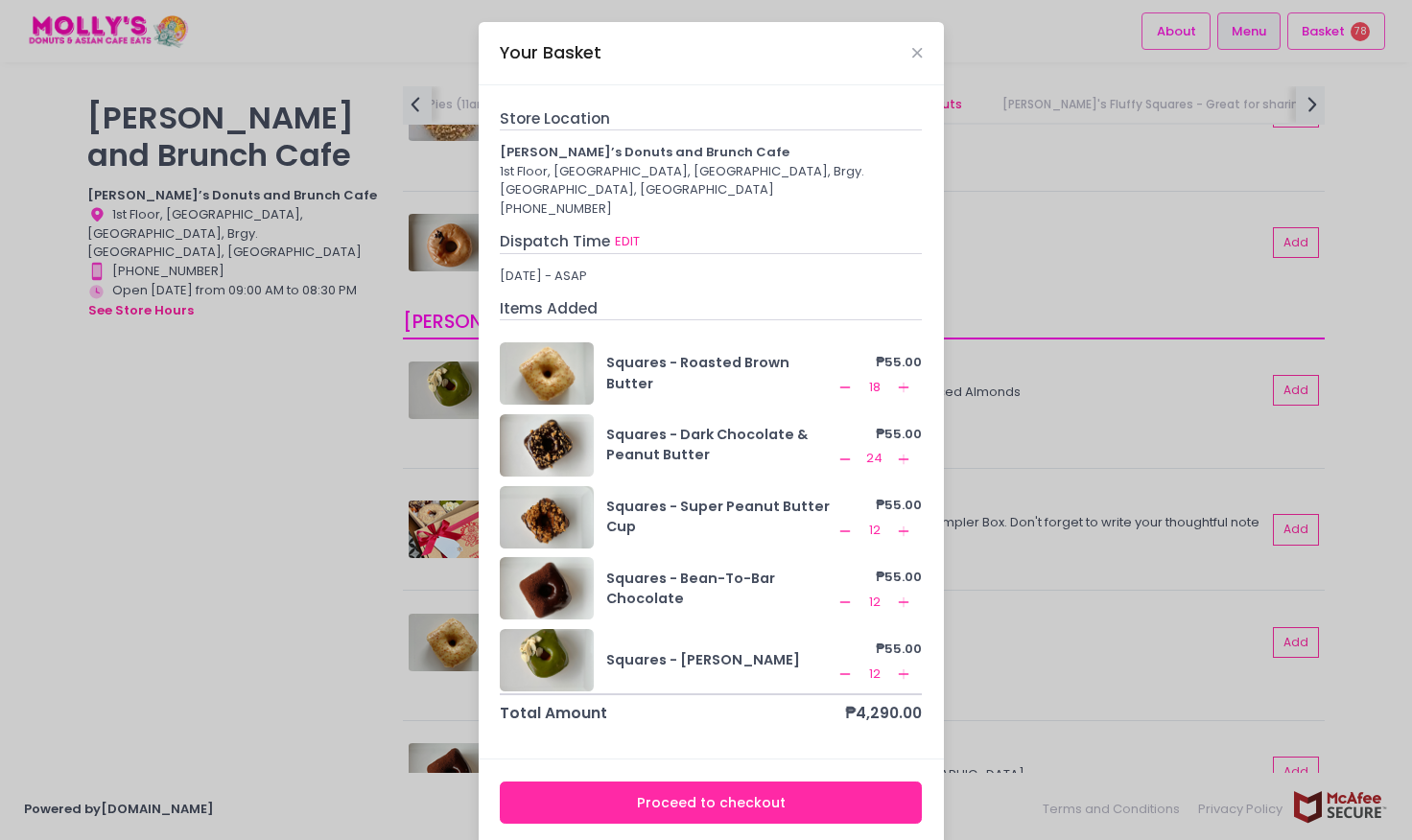 click on "Remove Created with Sketch." 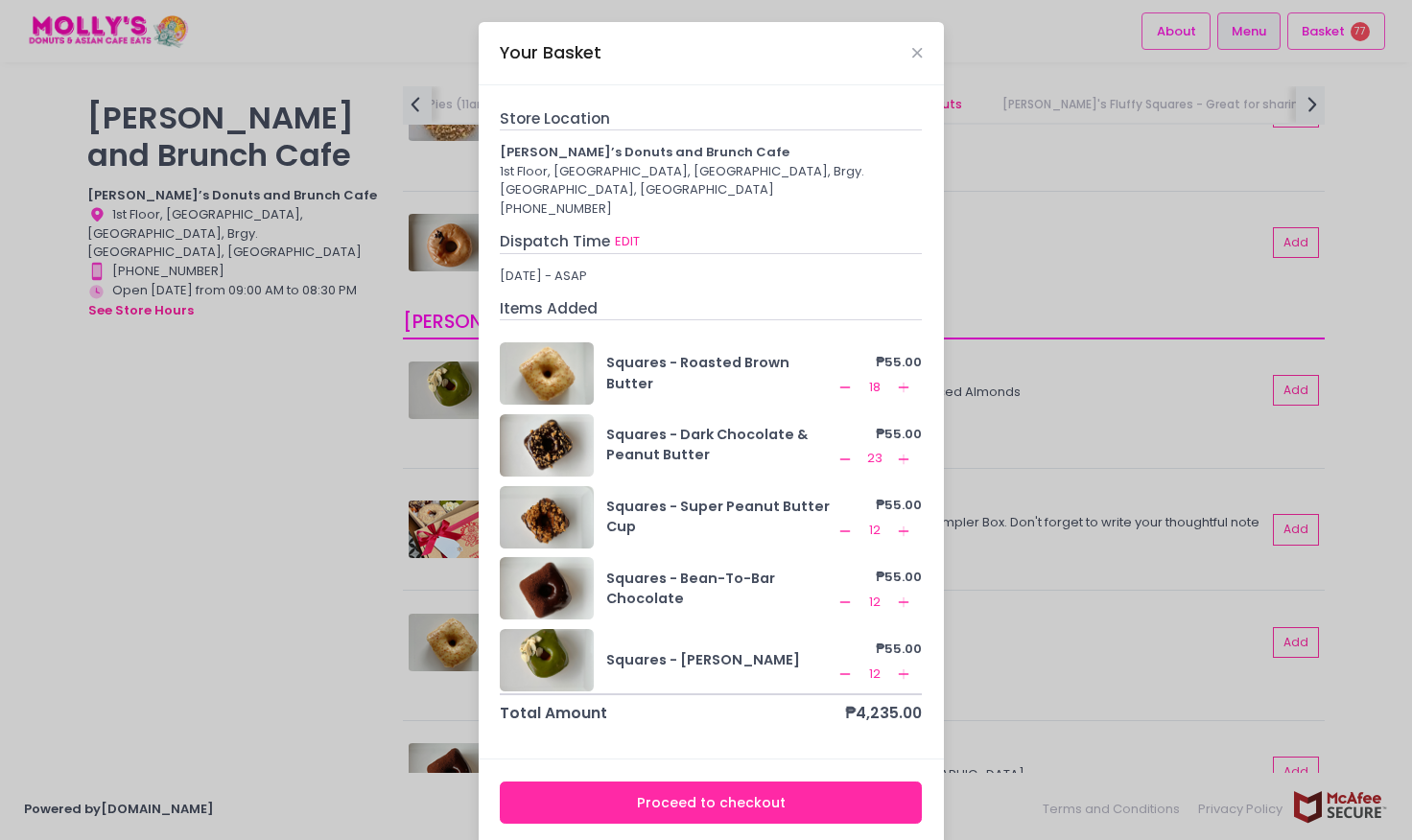click on "Remove Created with Sketch." 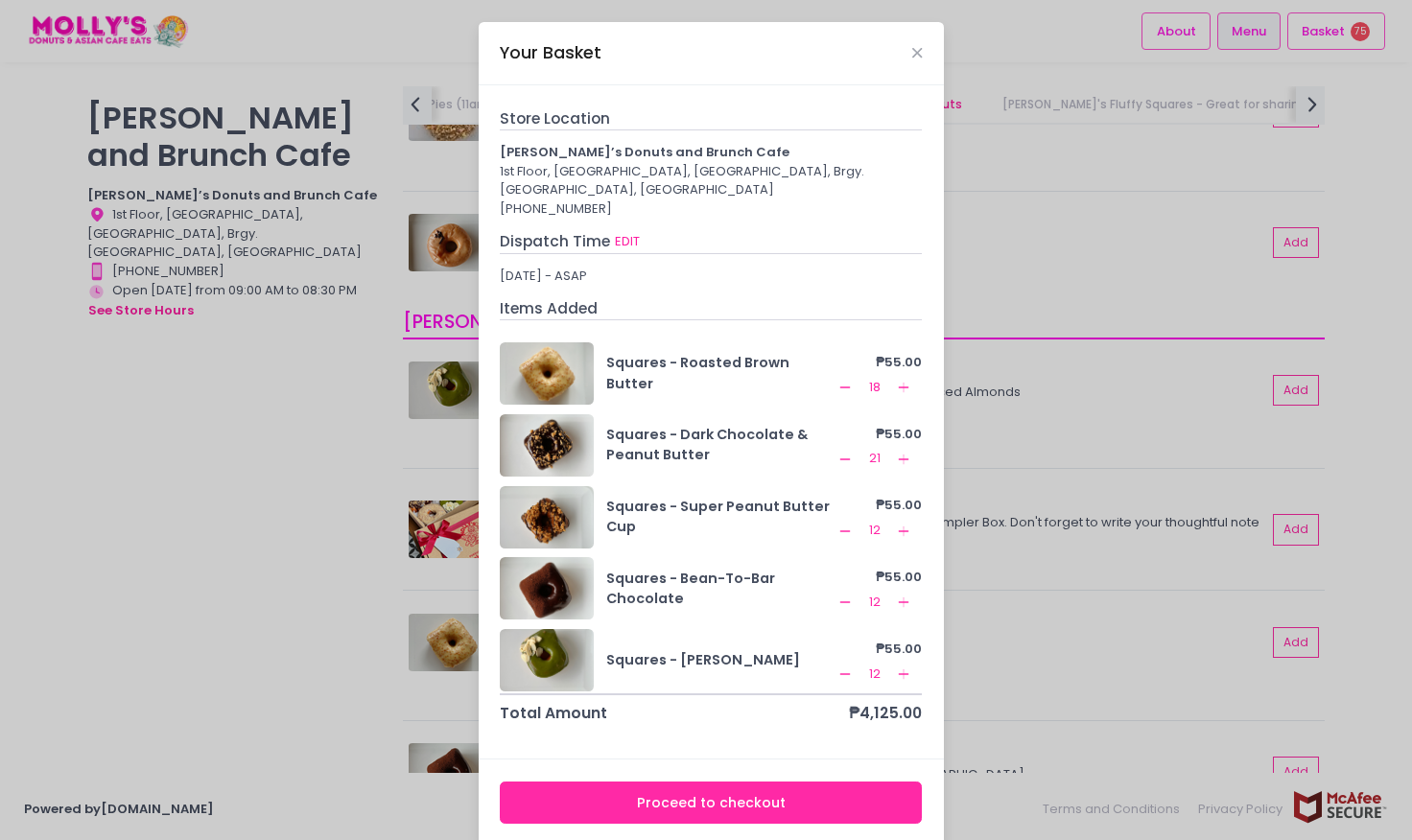 click on "Remove Created with Sketch." 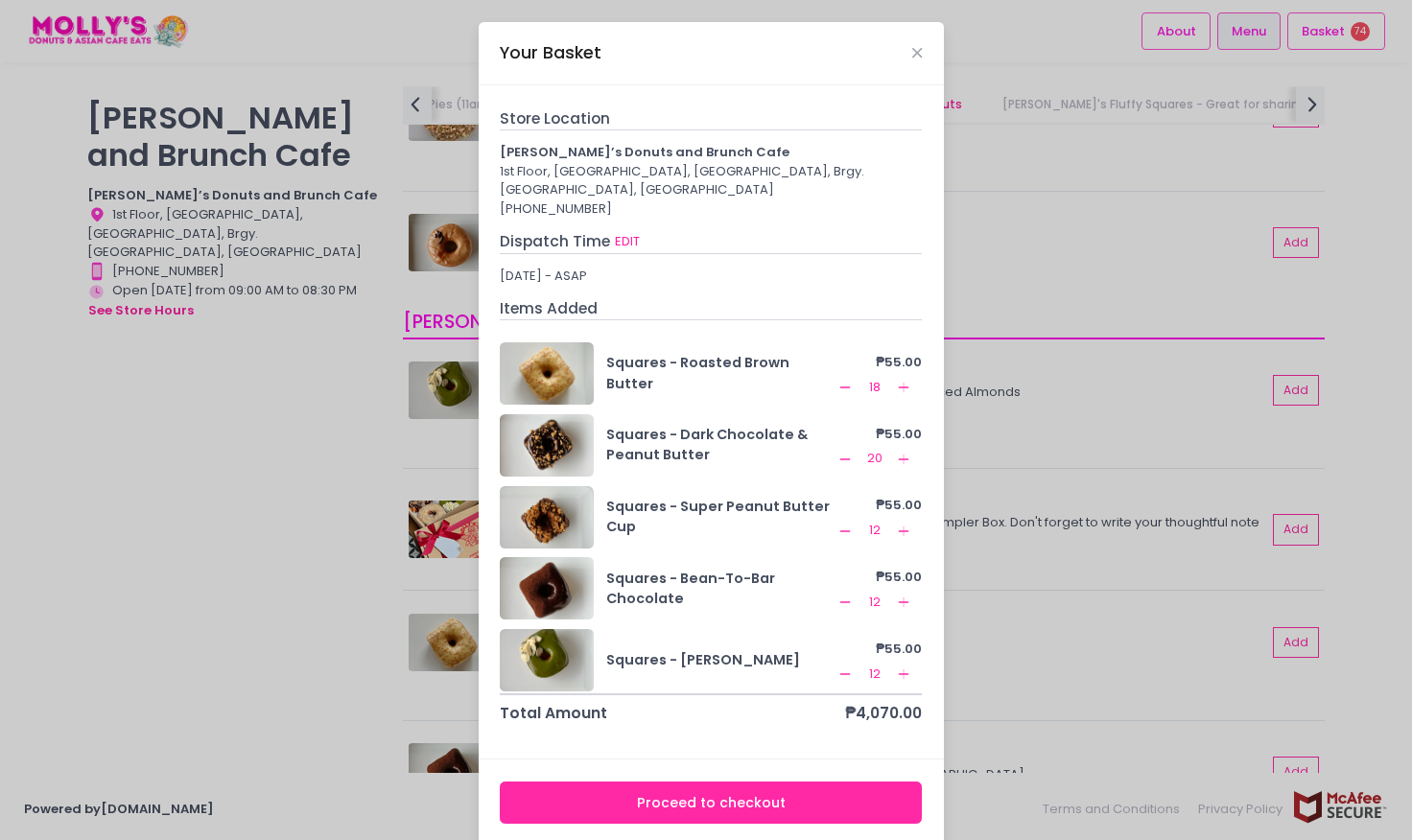 click on "Remove Created with Sketch." 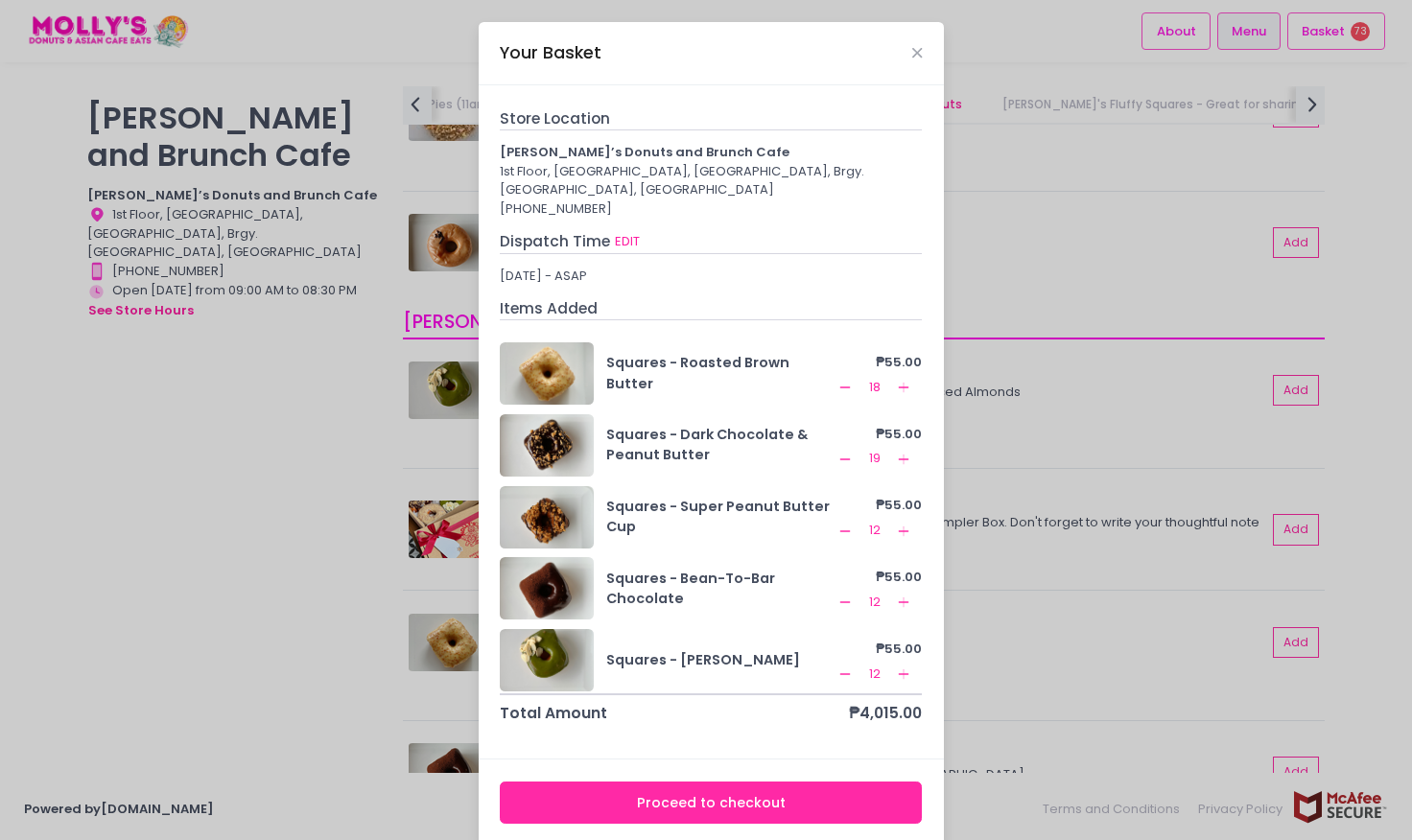 click on "Remove Created with Sketch." 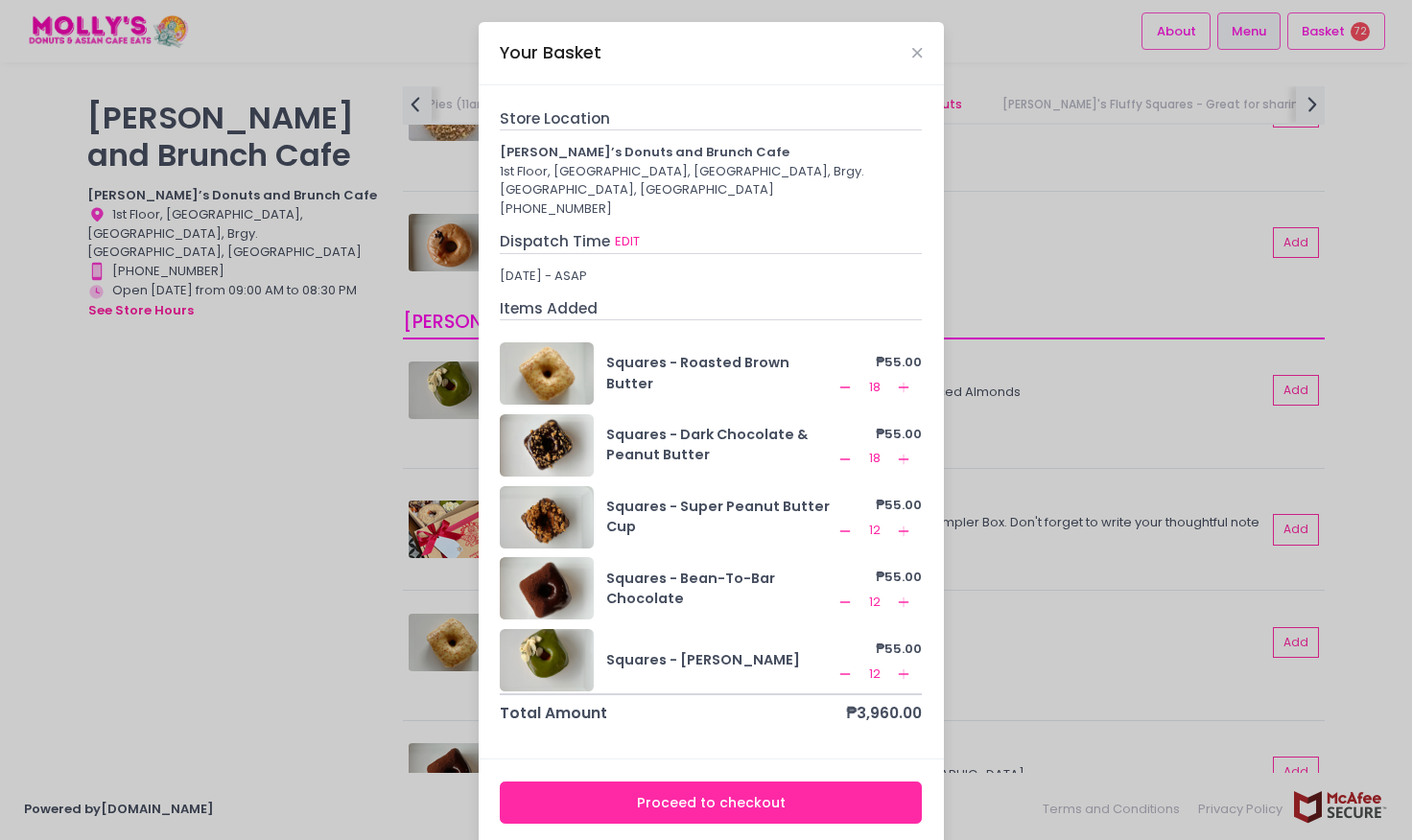 click on "Remove Created with Sketch." 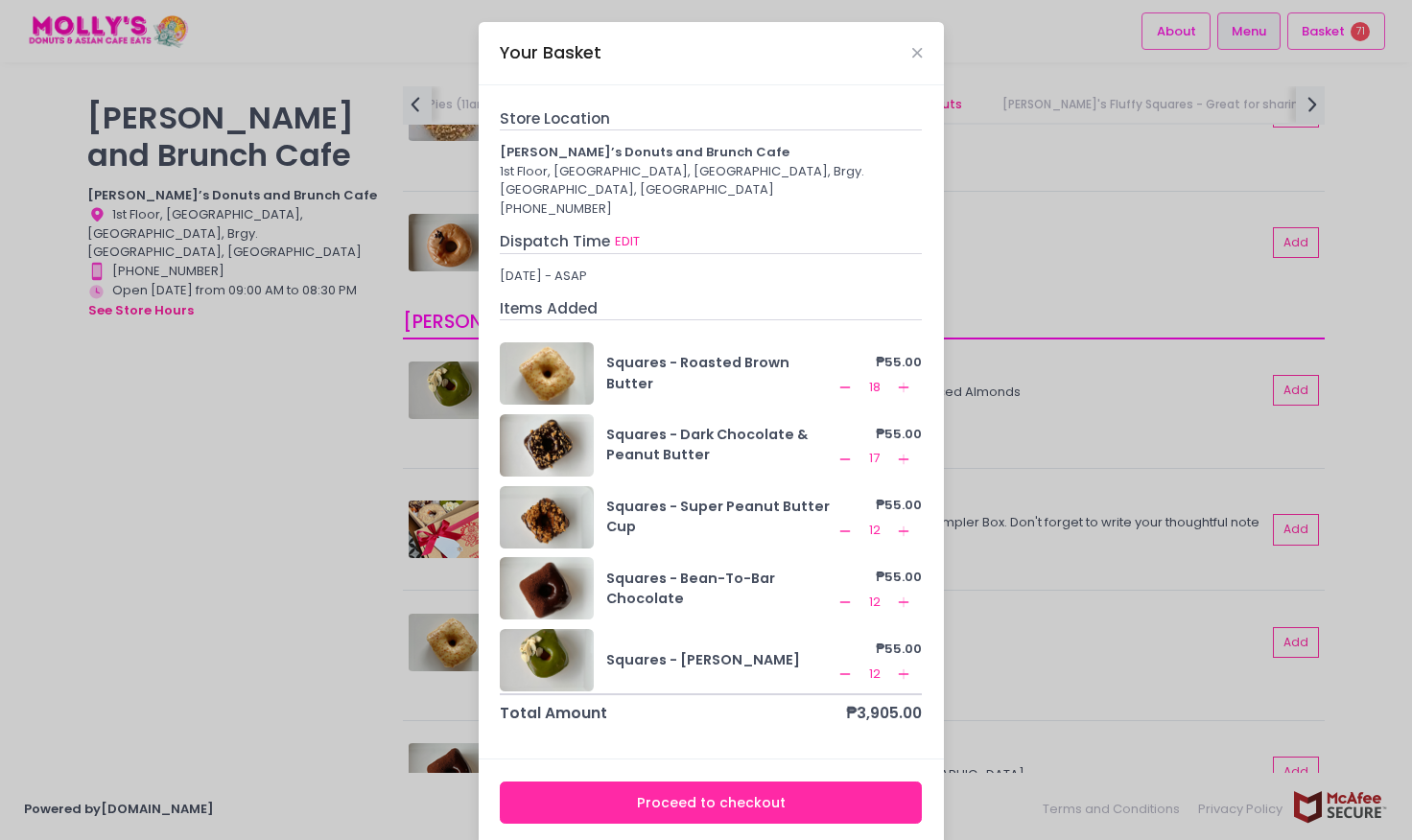 click on "Remove Created with Sketch." 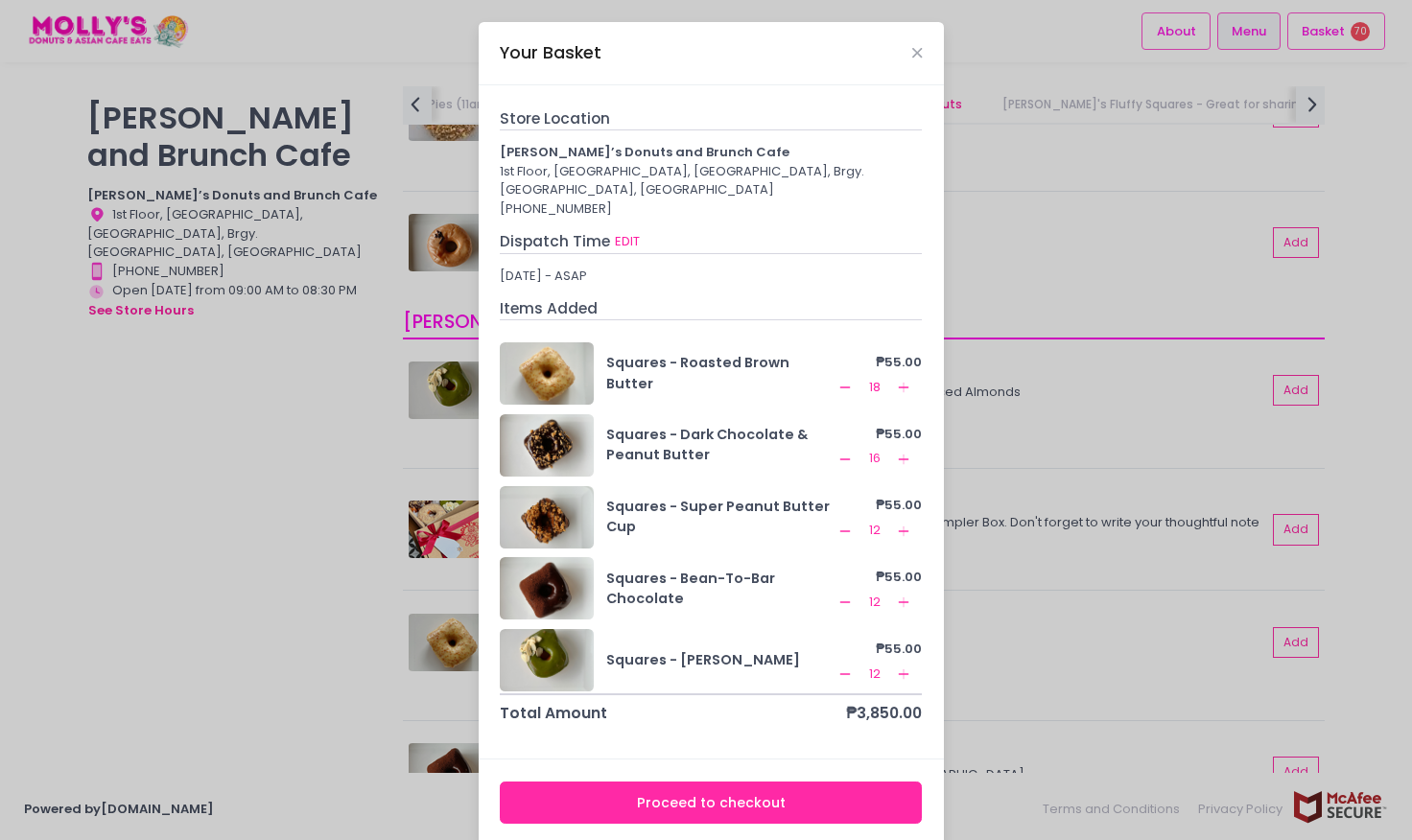 click on "Remove Created with Sketch." 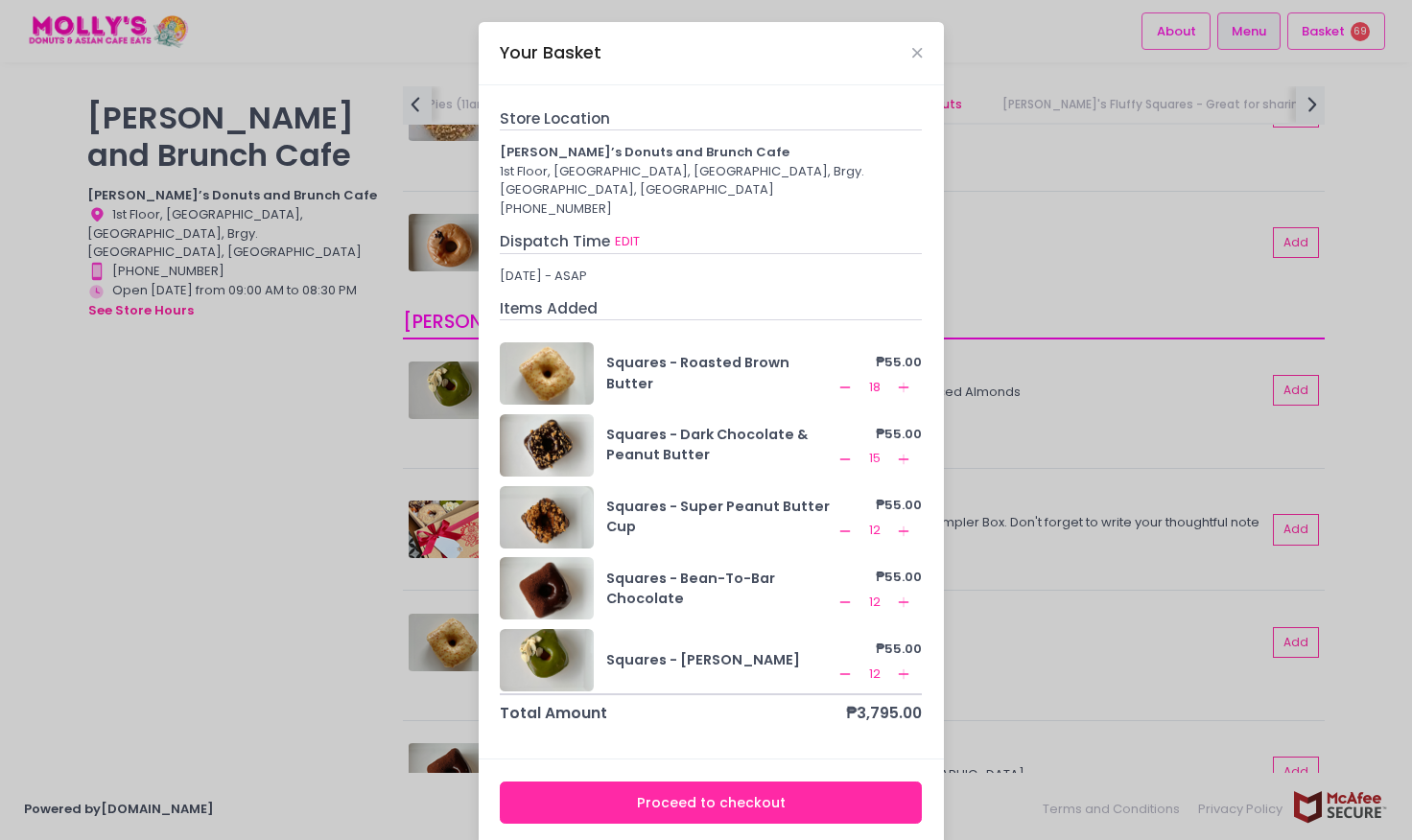 click on "Remove Created with Sketch." 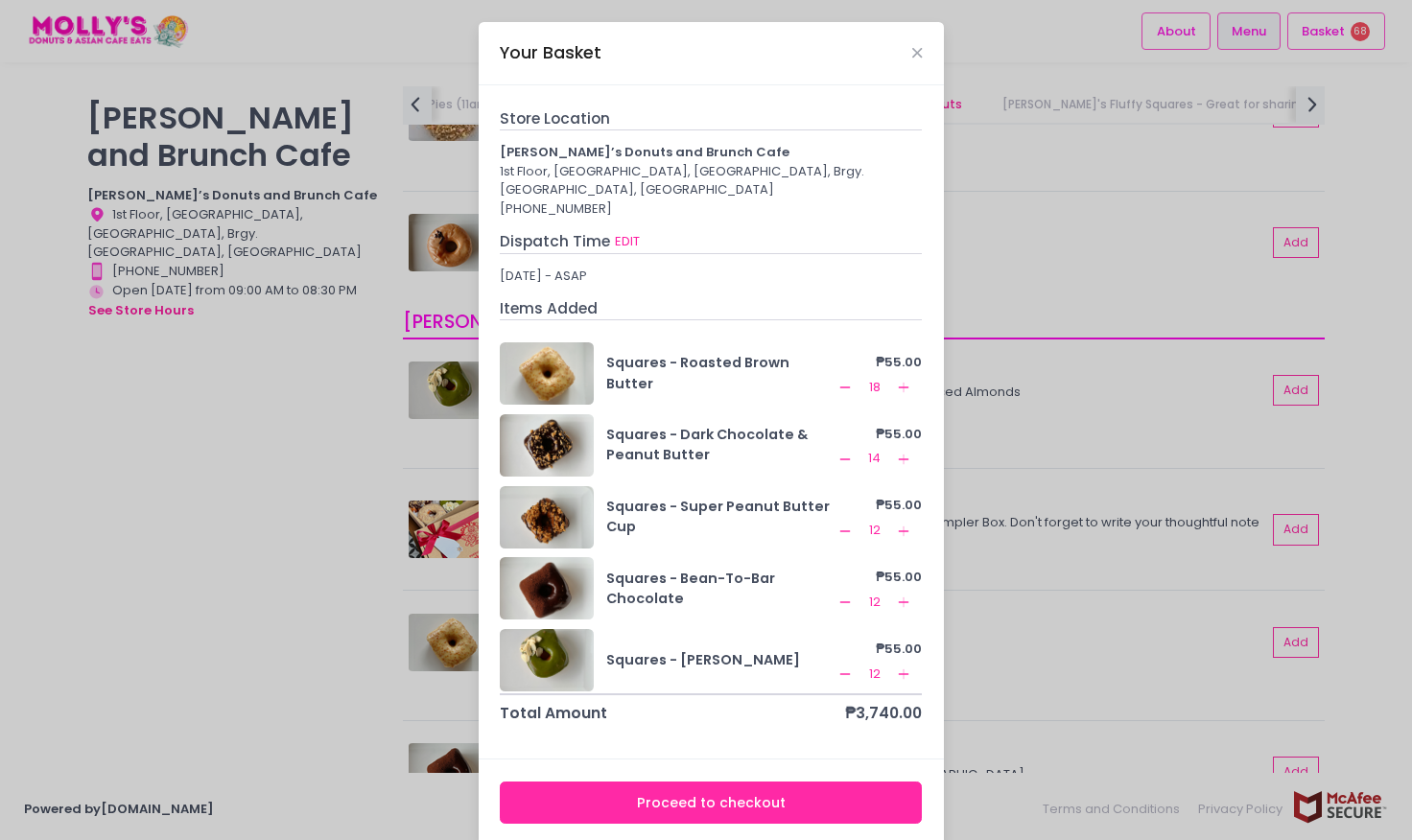click on "Remove Created with Sketch." 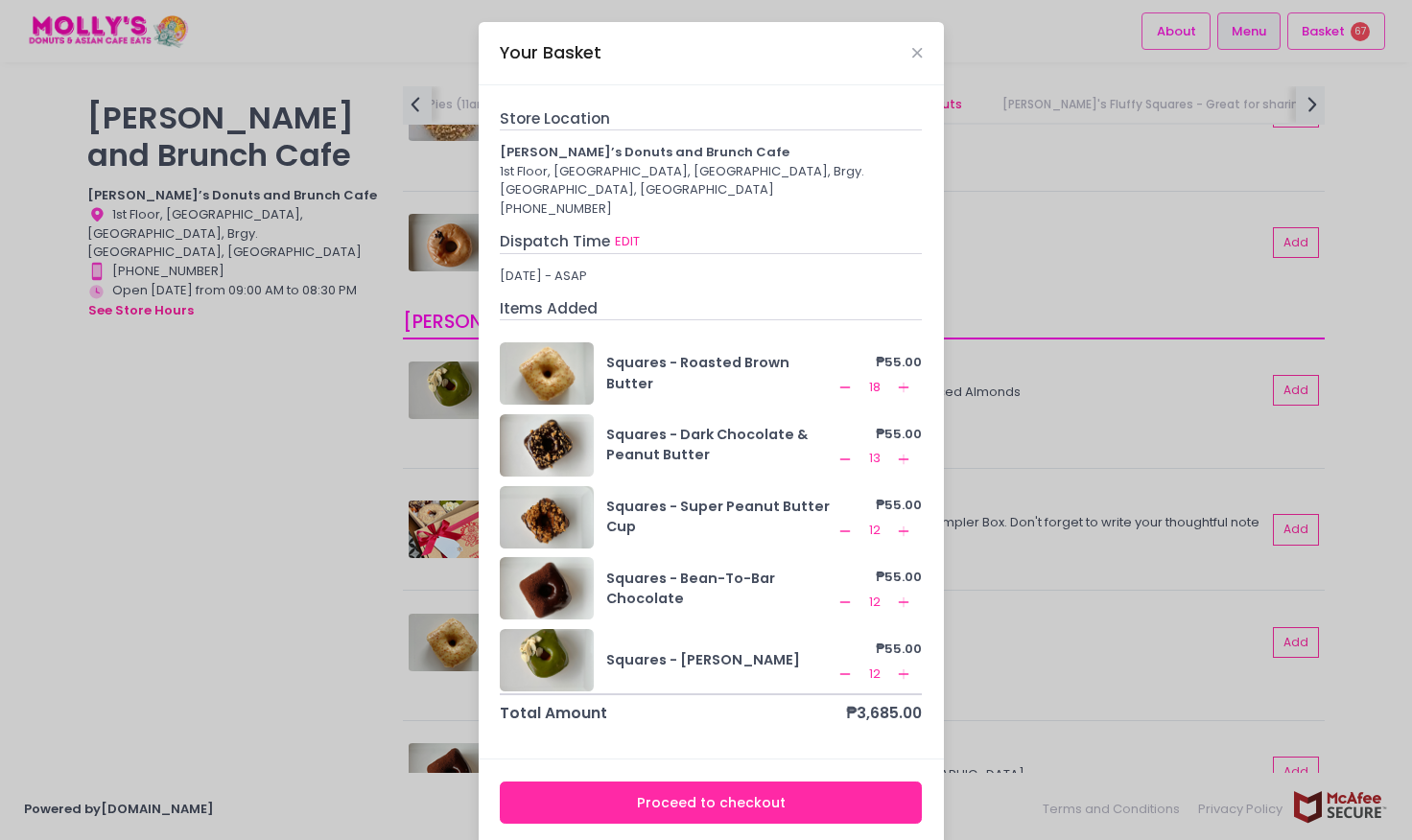 click on "Remove Created with Sketch." 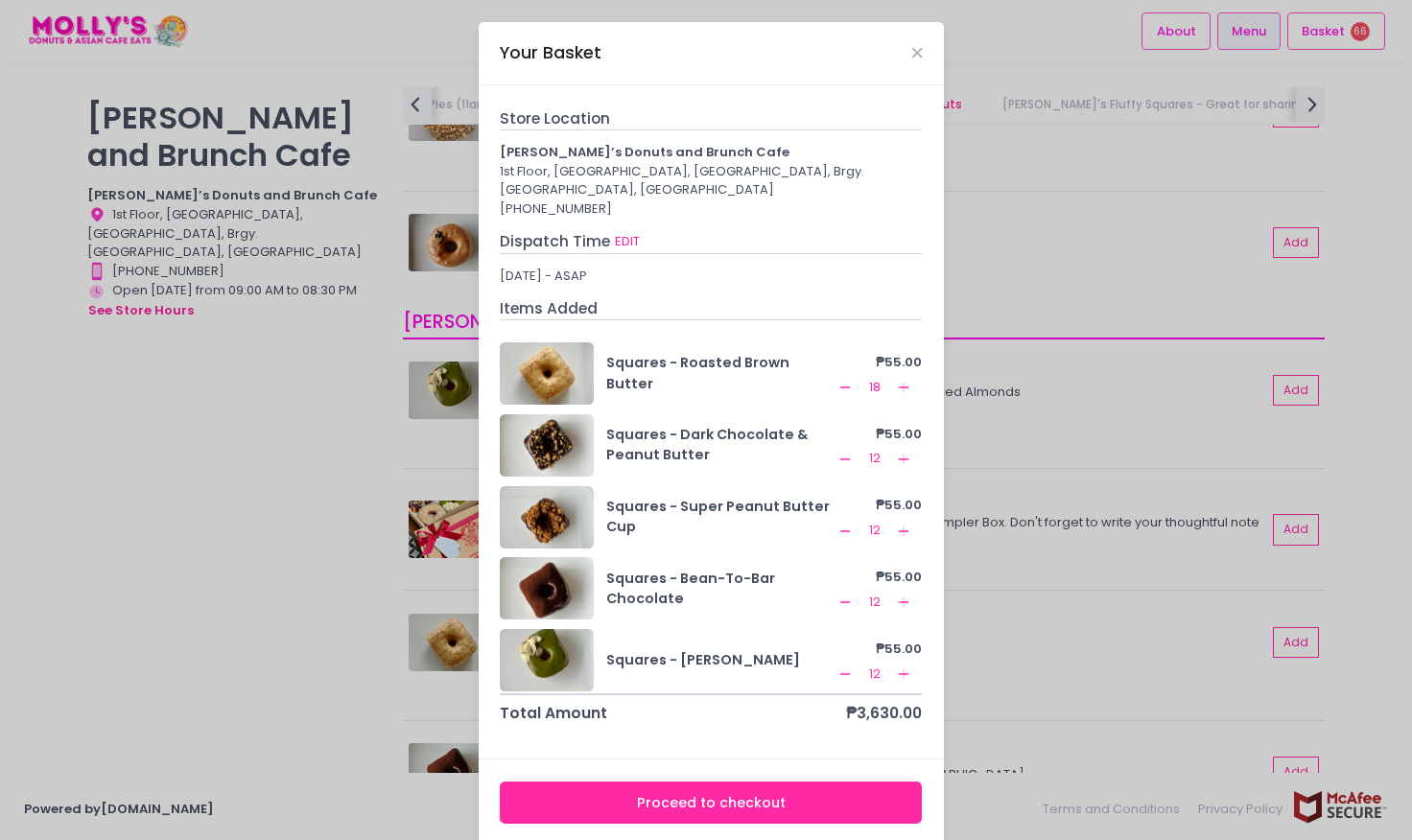 scroll, scrollTop: 8, scrollLeft: 0, axis: vertical 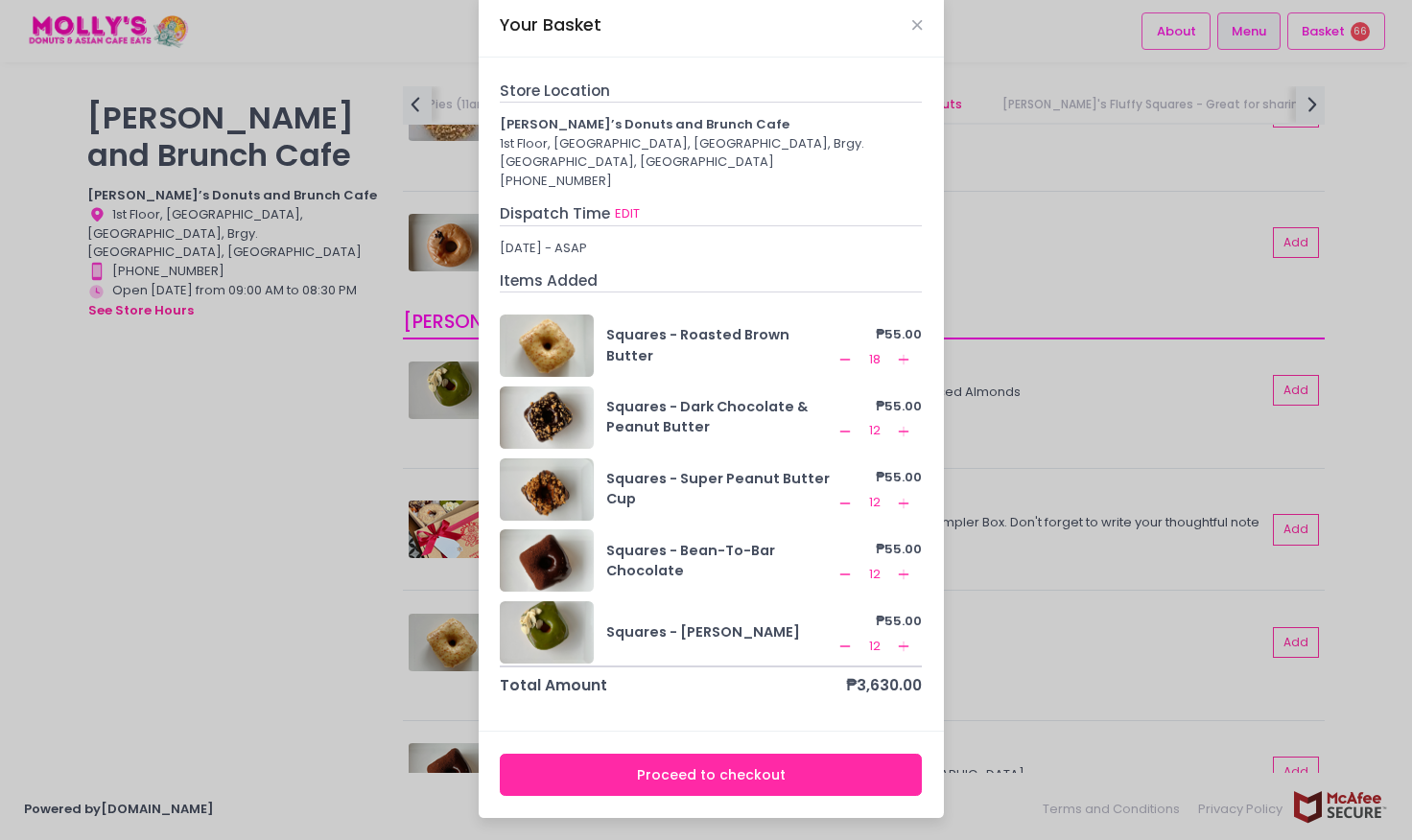 click on "Your Basket Store Location Molly’s Donuts and Brunch Cafe 1st Floor, Pioneer Center Supermarket, Pioneer cor Brixton, Brgy. Kapitolyo, Pasig City	 +639686467920 Dispatch Time EDIT   July 11, 2025    - ASAP        Items Added Squares - Roasted Brown Butter   ₱55.00 Remove Created with Sketch. 18 Add Created with Sketch. Squares - Dark Chocolate & Peanut Butter   ₱55.00 Remove Created with Sketch. 12 Add Created with Sketch. Squares - Super Peanut Butter Cup   ₱55.00 Remove Created with Sketch. 12 Add Created with Sketch. Squares - Bean-To-Bar Chocolate   ₱55.00 Remove Created with Sketch. 12 Add Created with Sketch. Squares - Uji Matcha Morihan   ₱55.00 Remove Created with Sketch. 12 Add Created with Sketch. Total Amount ₱3,630.00 Proceed to checkout" at bounding box center [706, 420] 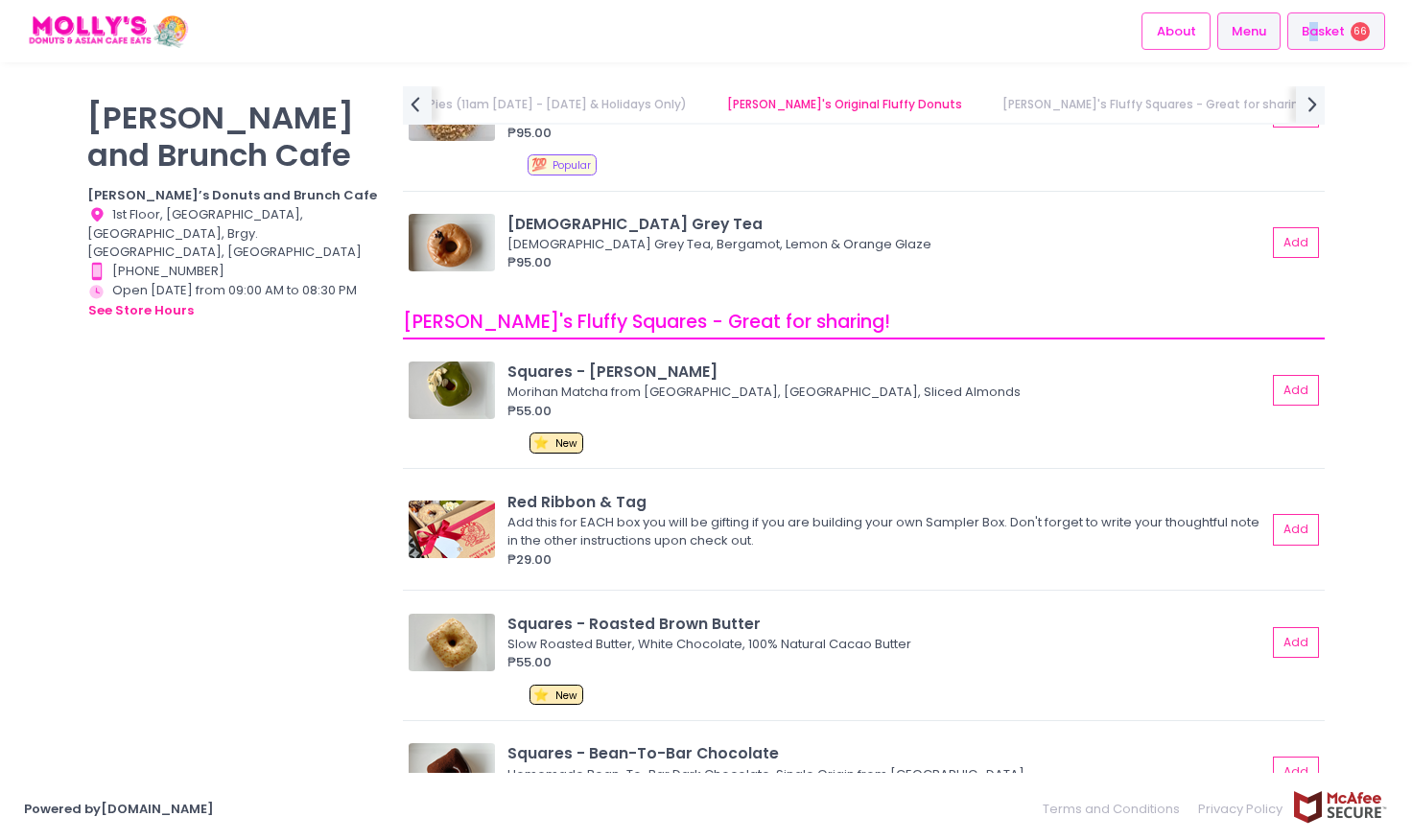 click on "Basket" at bounding box center [1323, 32] 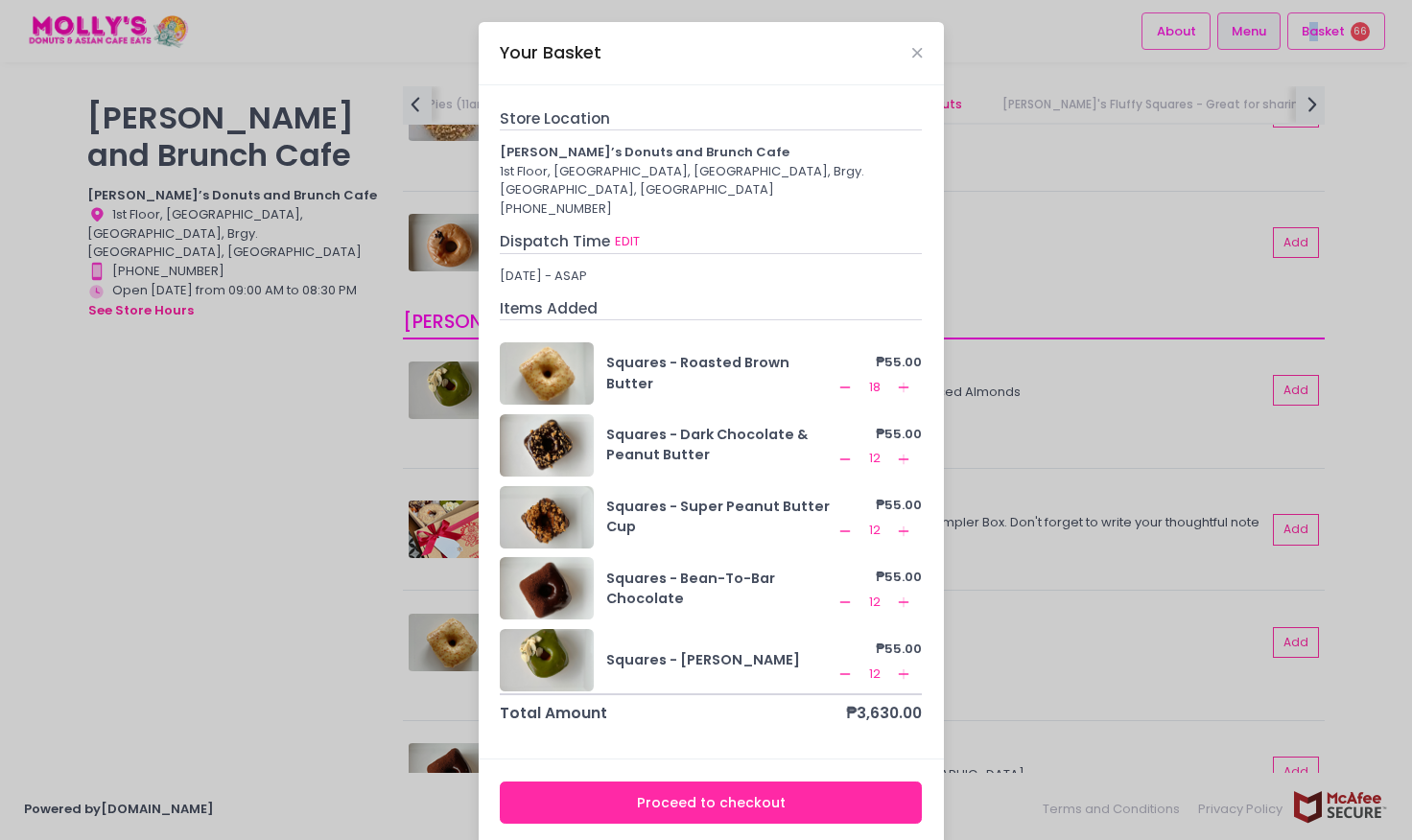 click on "Add Created with Sketch." 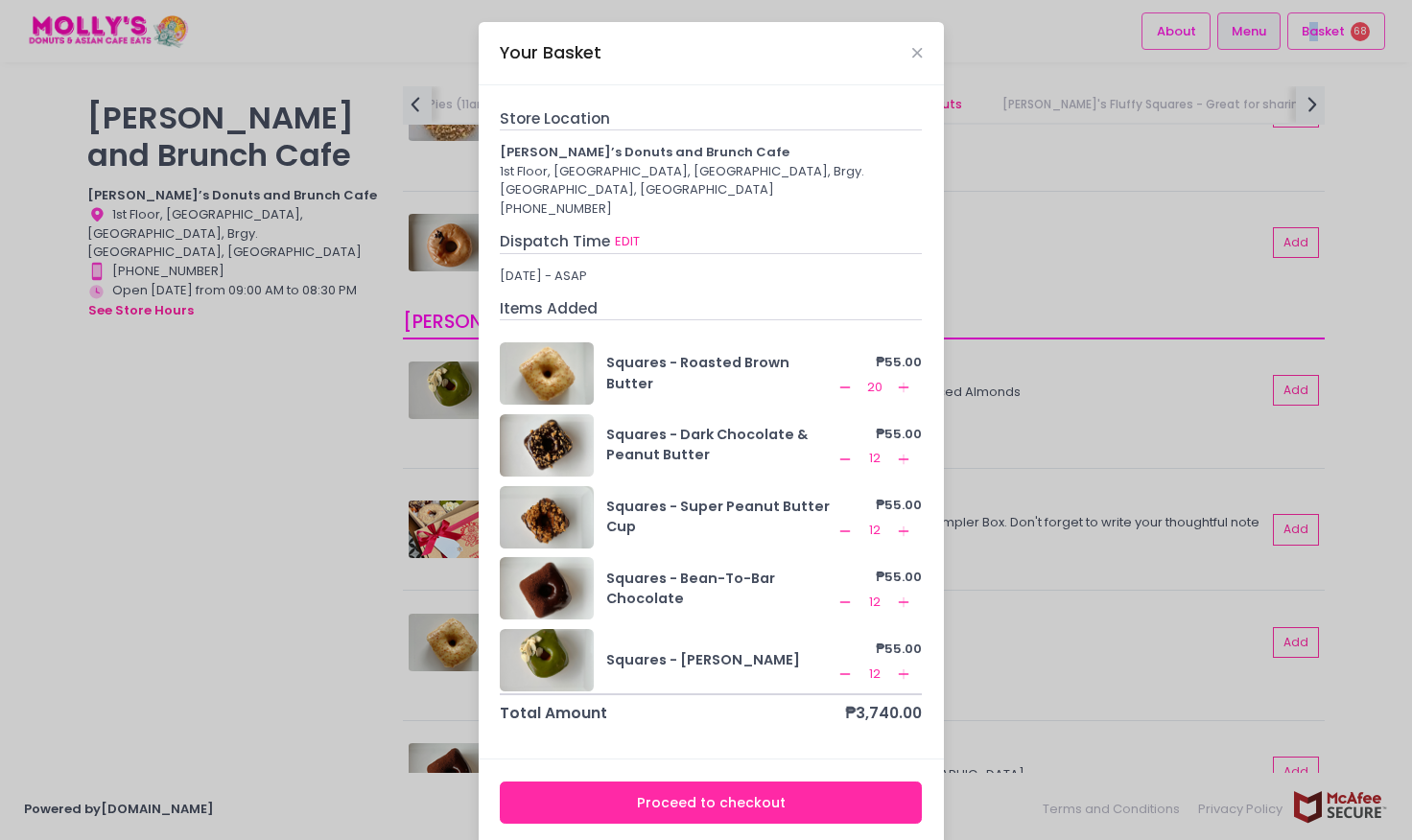 click on "Add Created with Sketch." 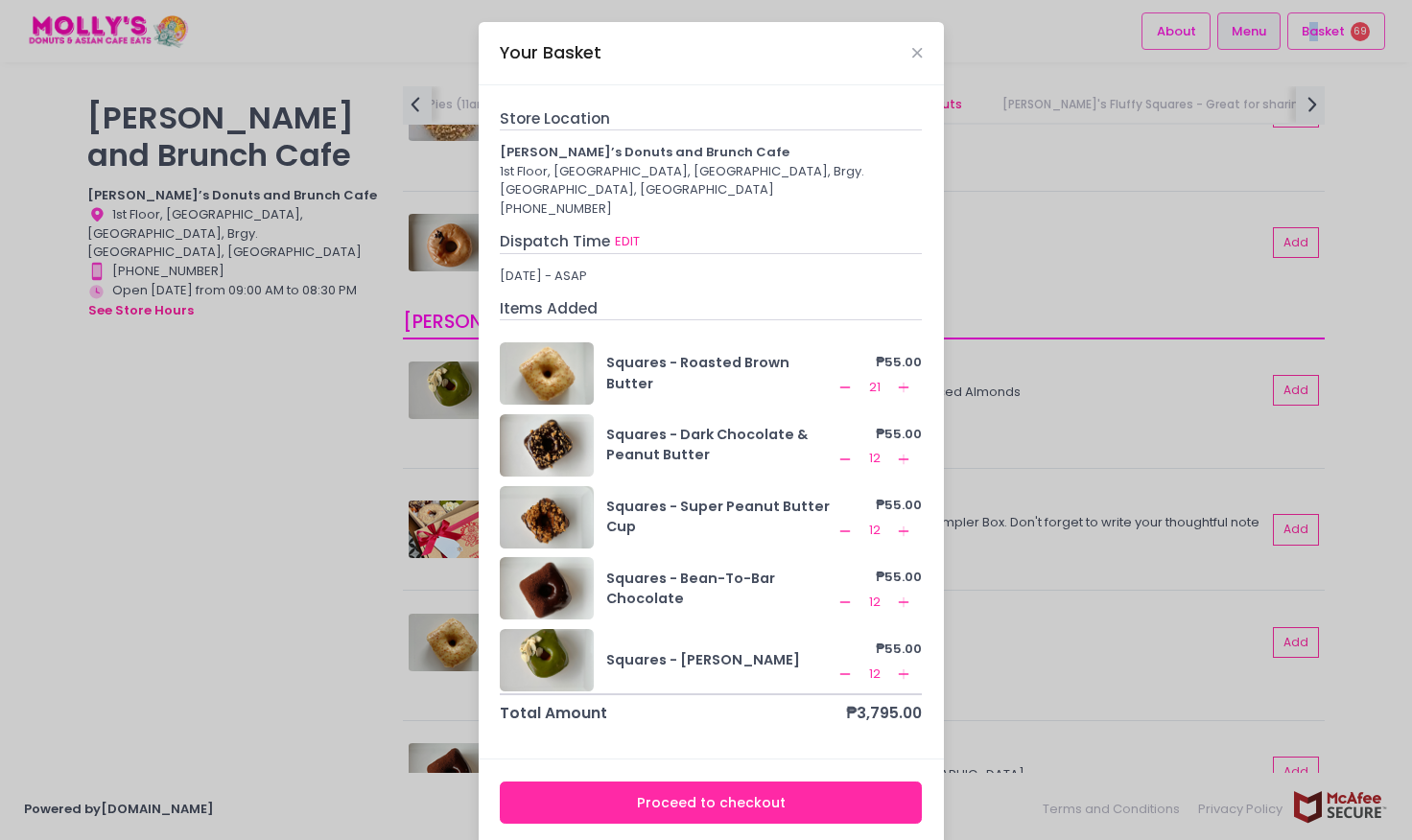 click on "Add Created with Sketch." 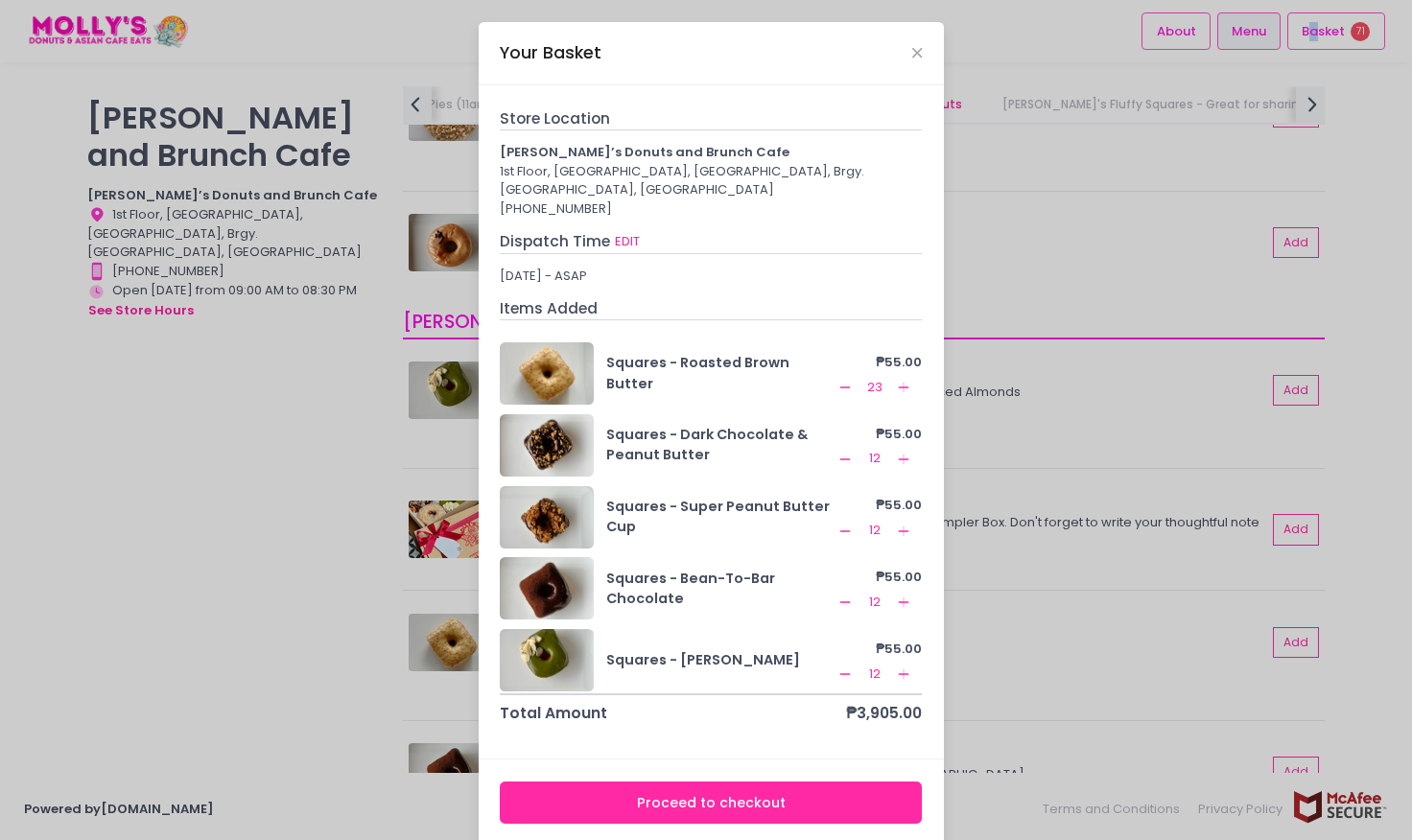 click on "Add Created with Sketch." 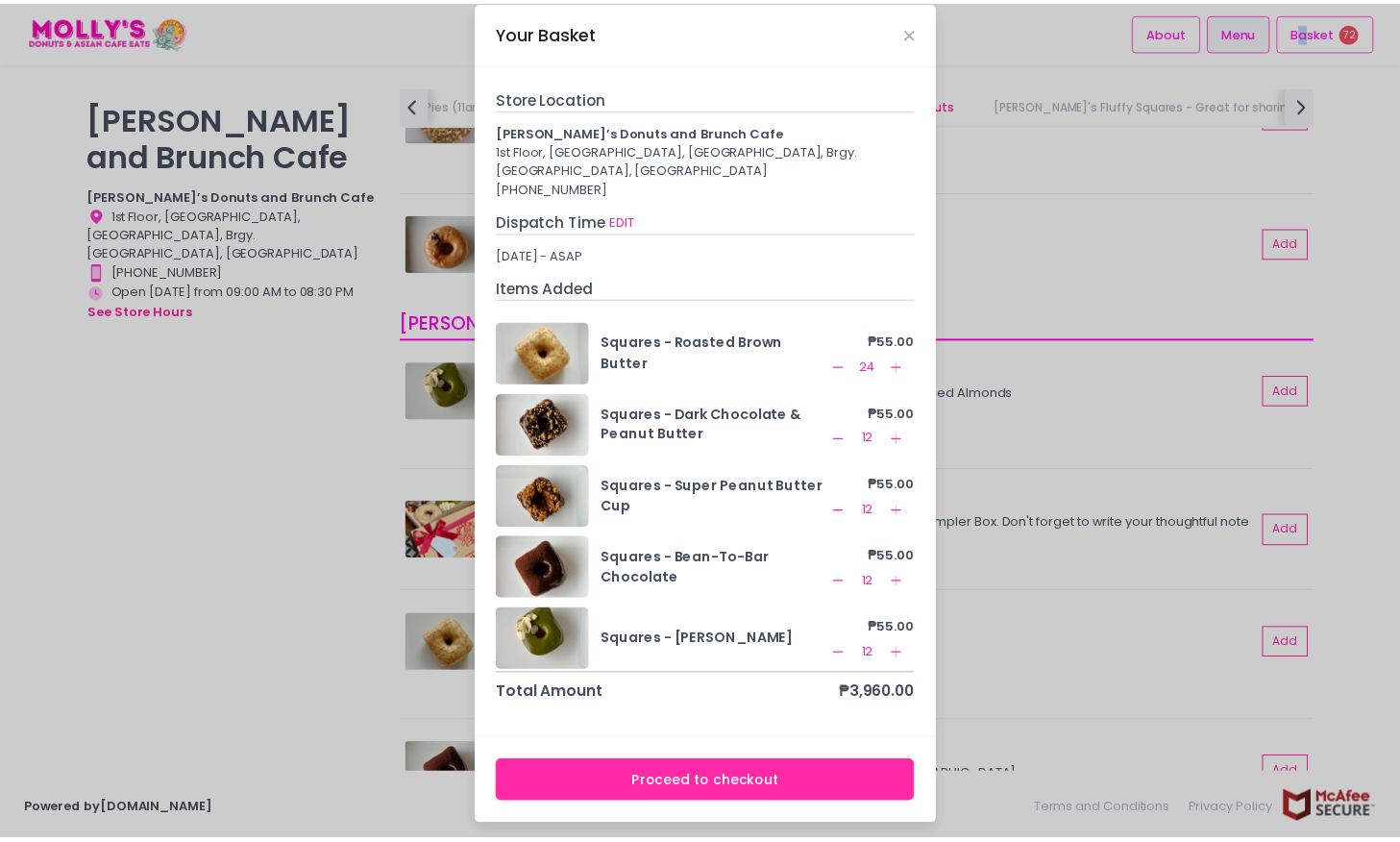 scroll, scrollTop: 28, scrollLeft: 0, axis: vertical 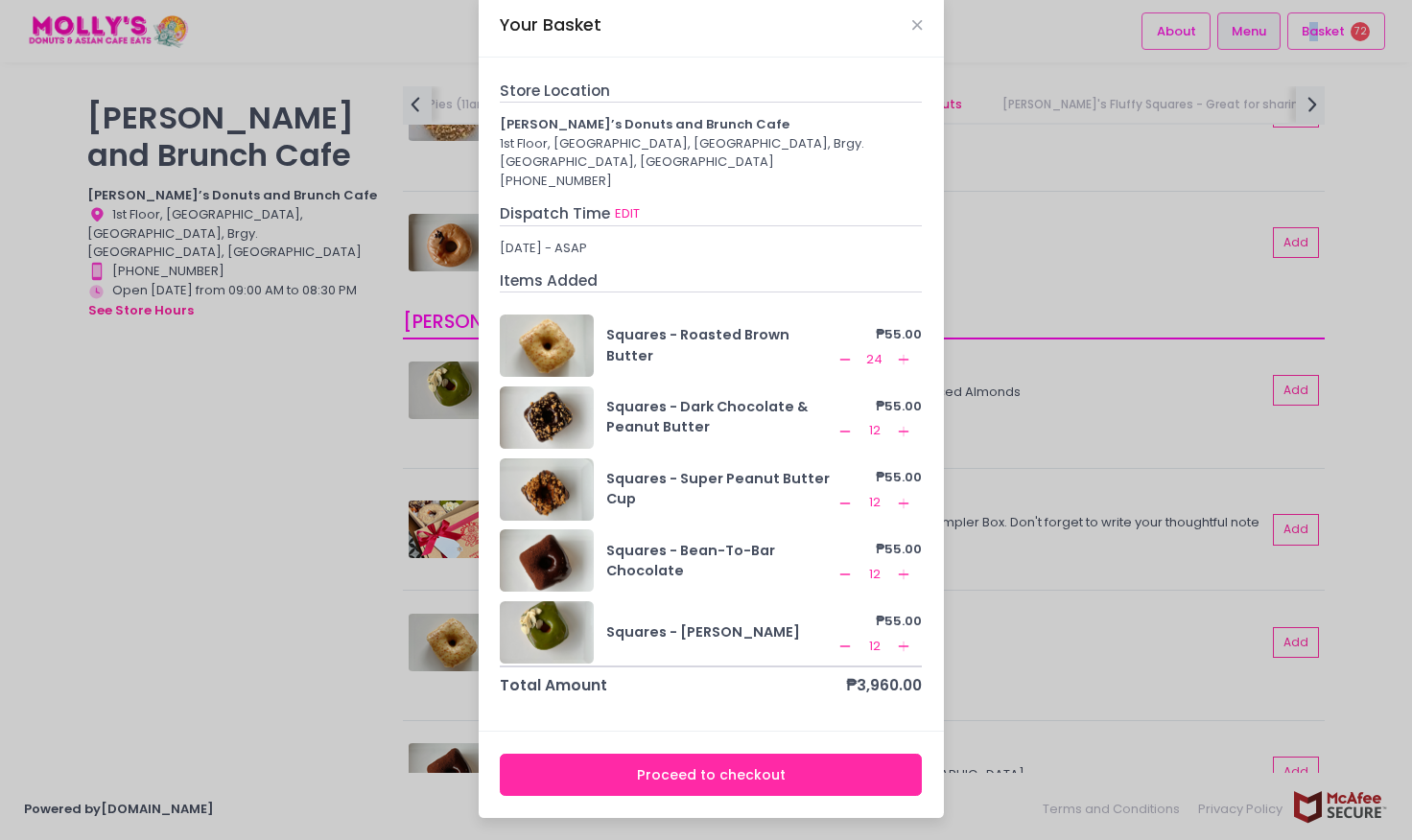 click on "Remove Created with Sketch." 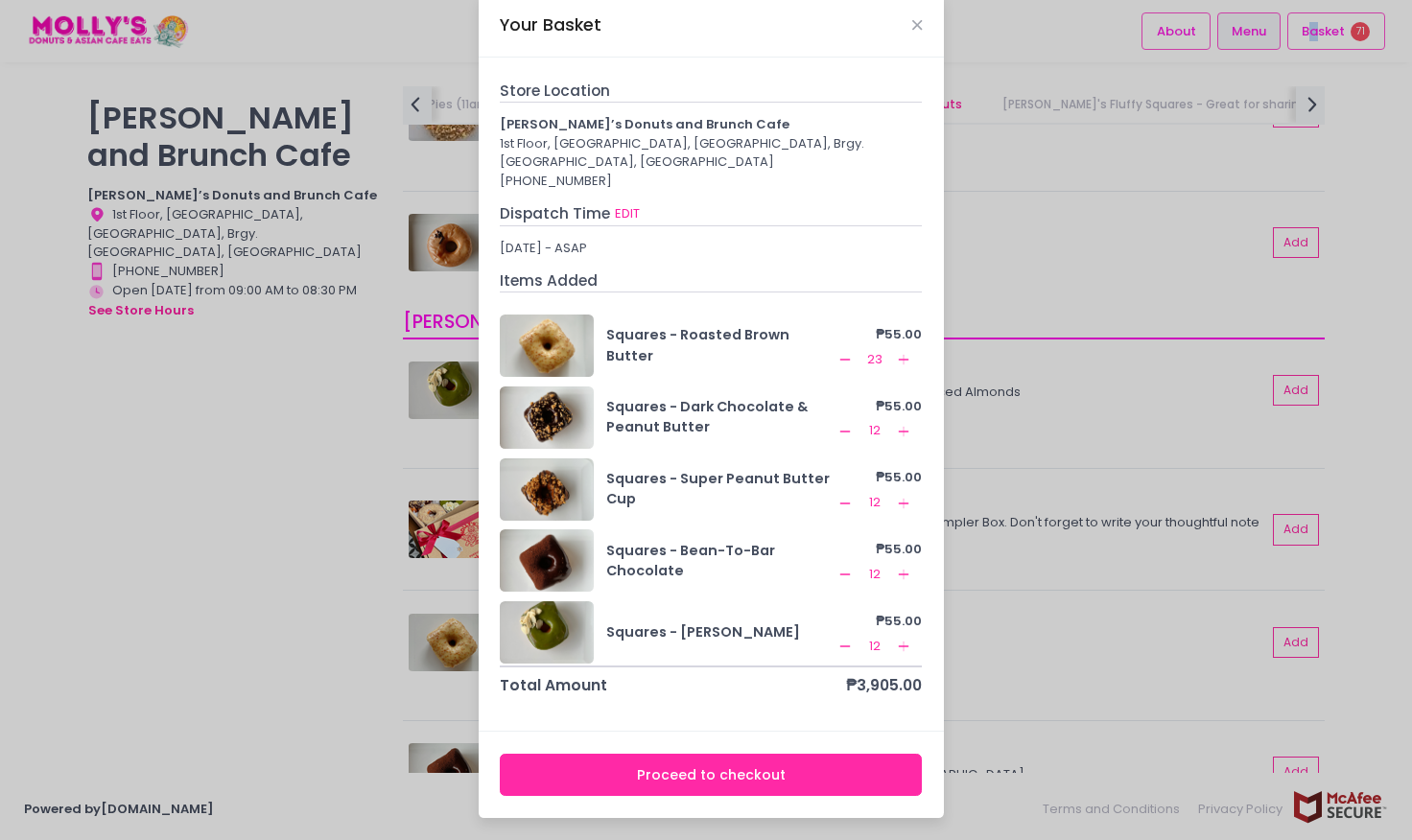 click on "Remove Created with Sketch." 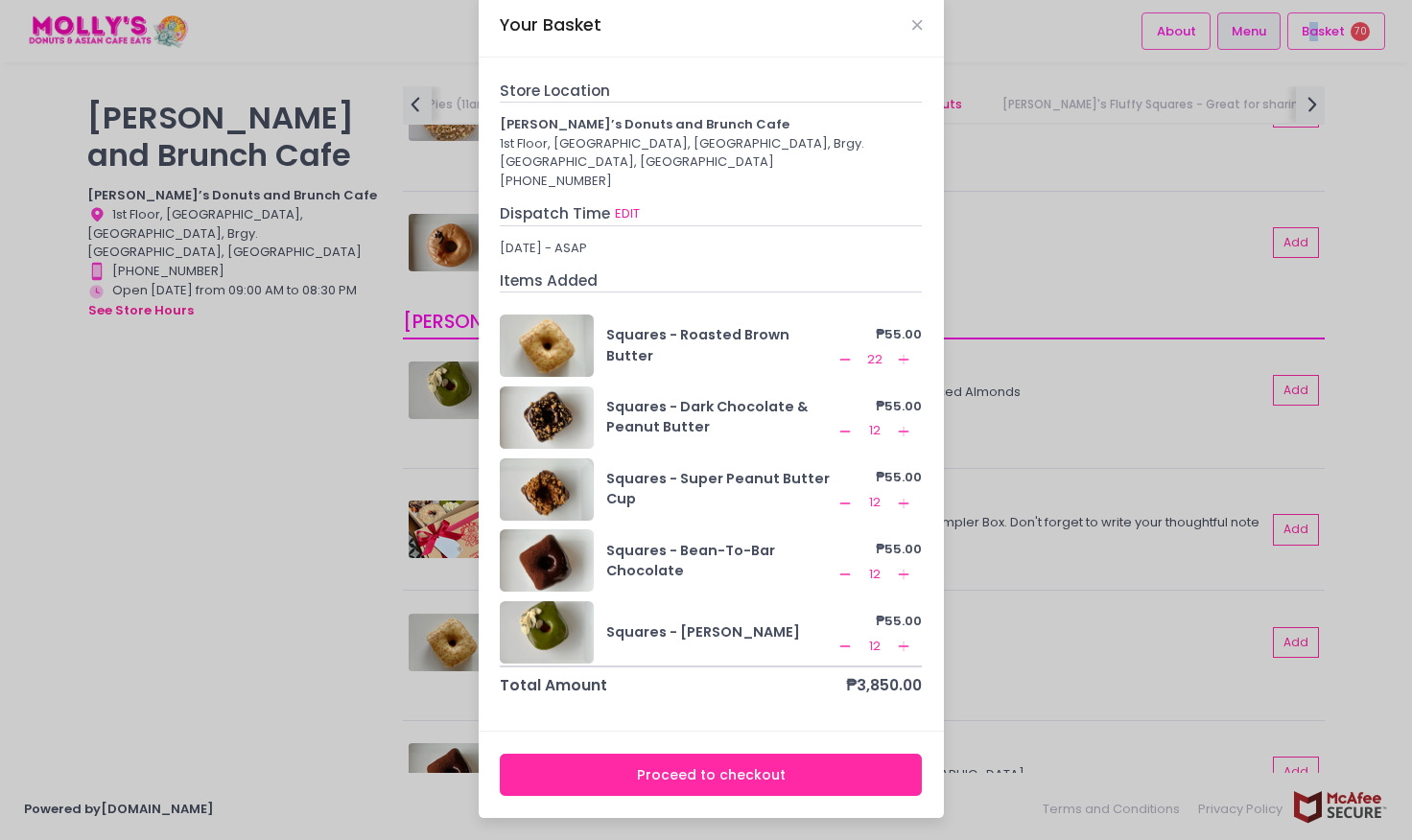 click on "Remove Created with Sketch." 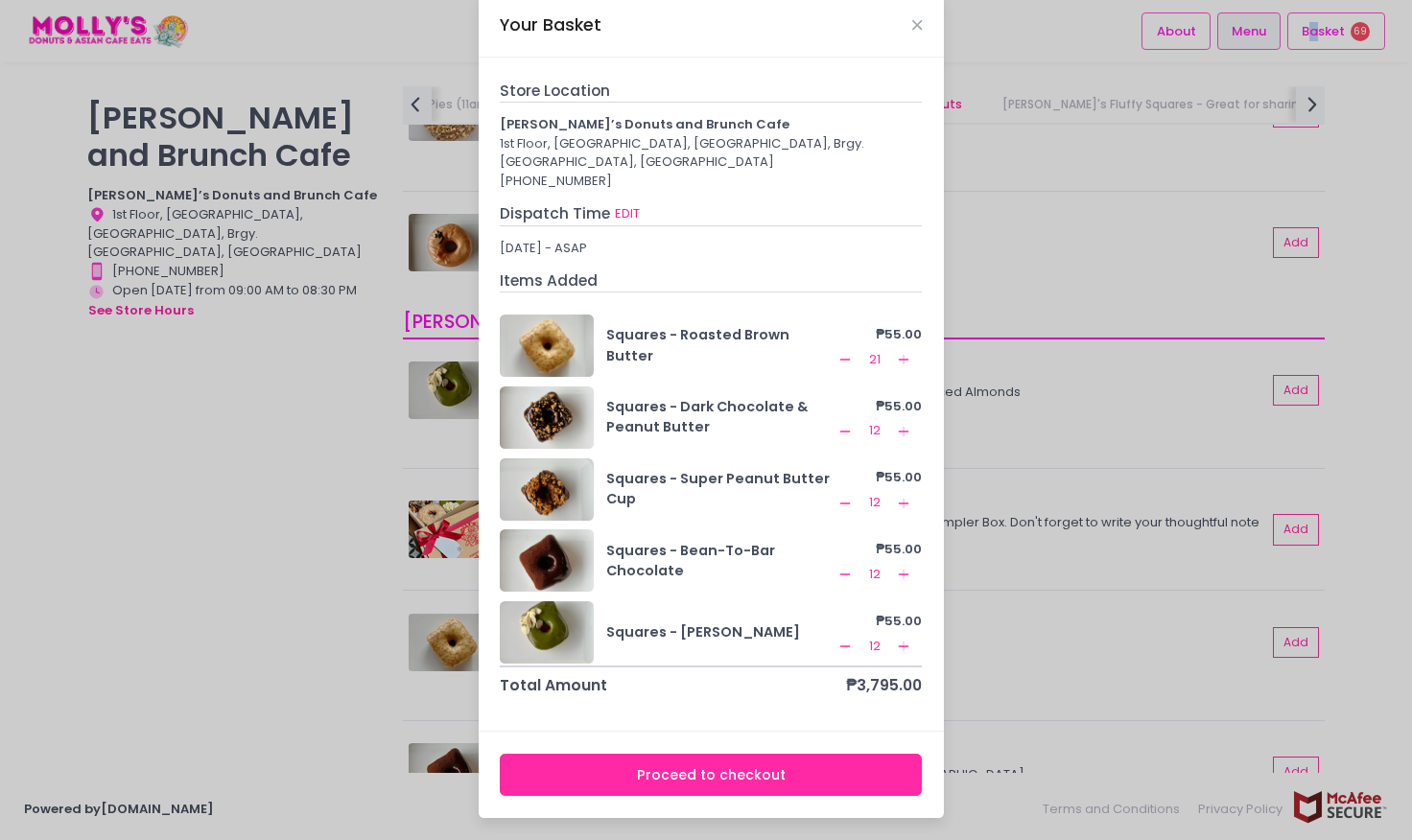 click on "Remove Created with Sketch." 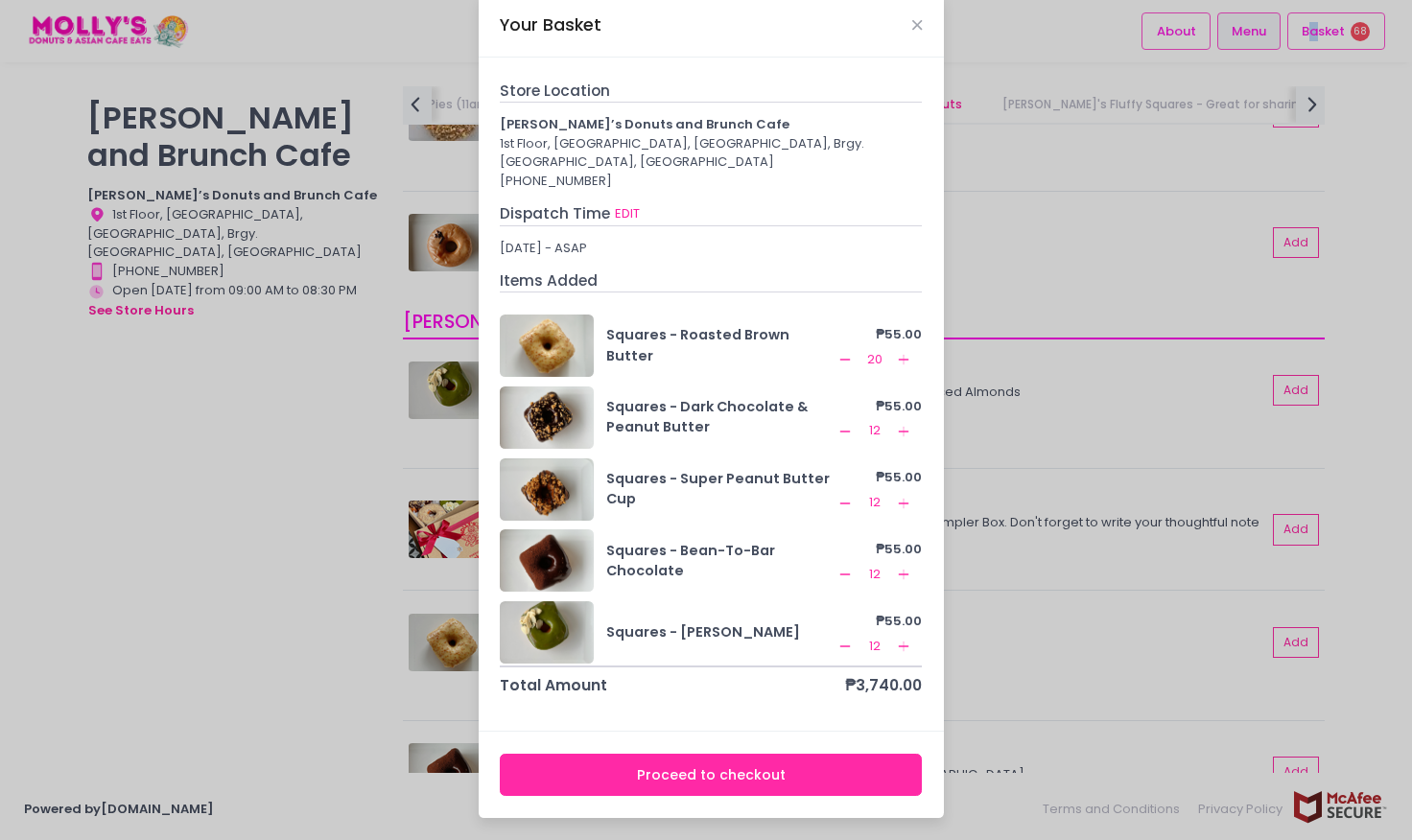 click on "Remove Created with Sketch." 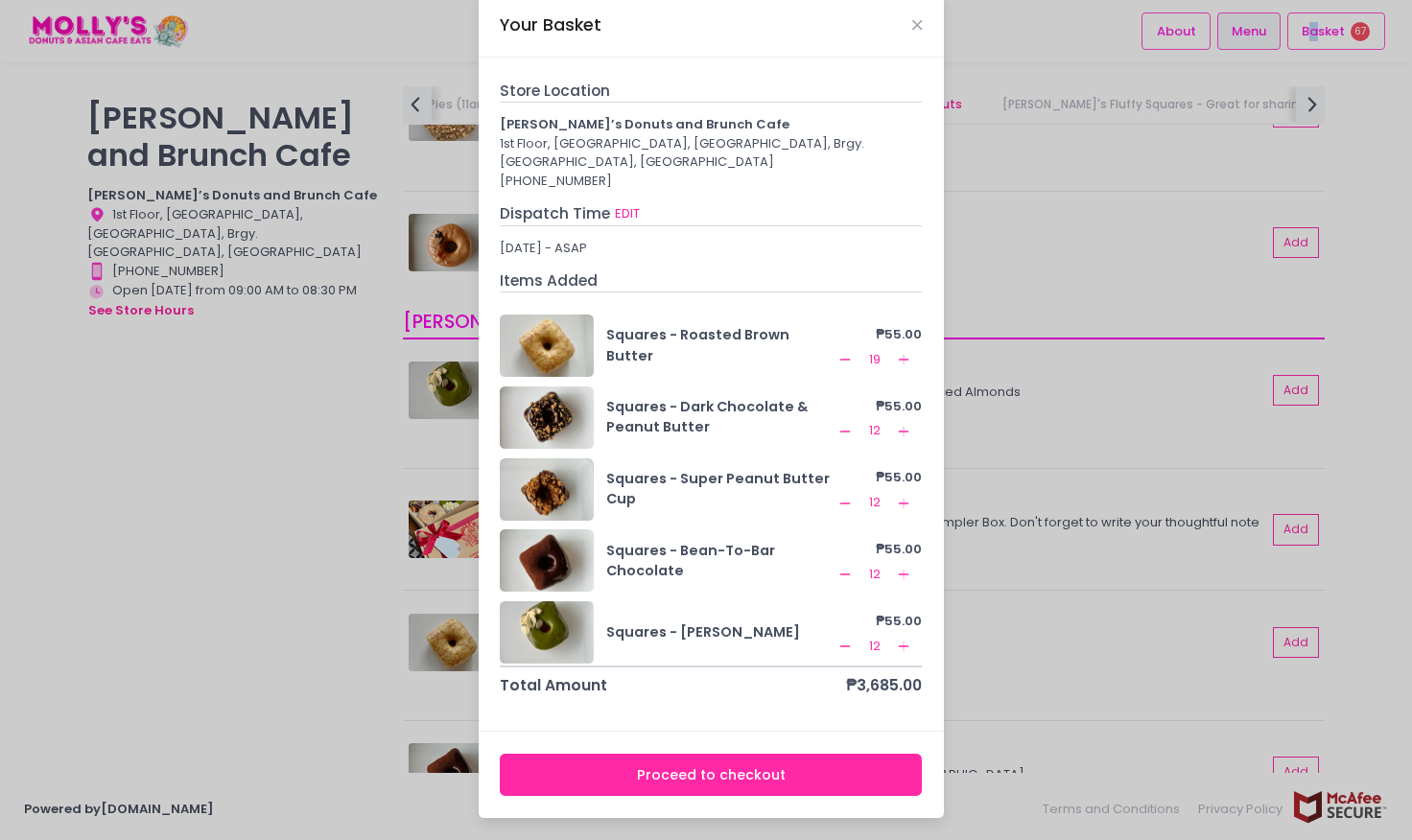click on "Remove Created with Sketch." 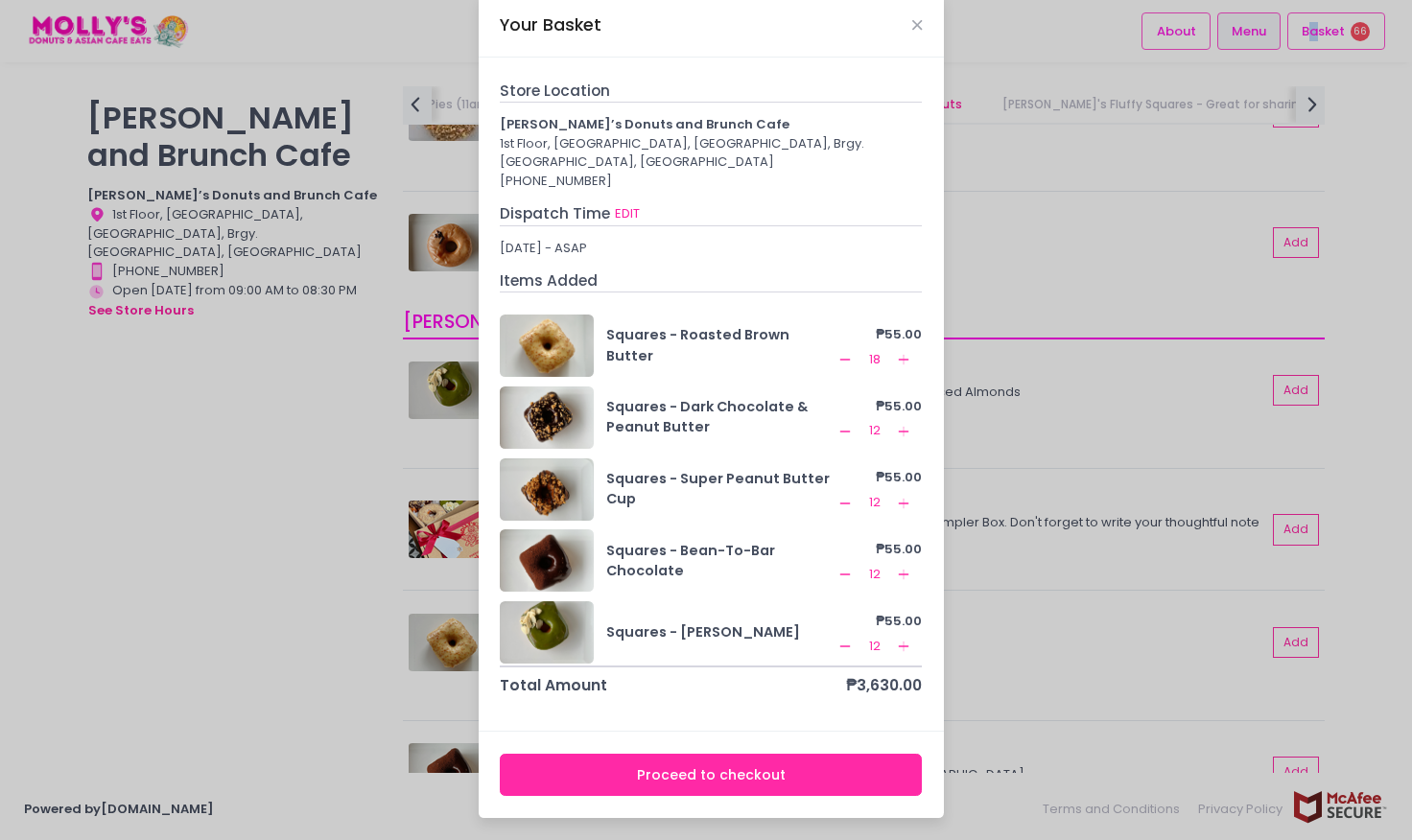 click on "Remove Created with Sketch." 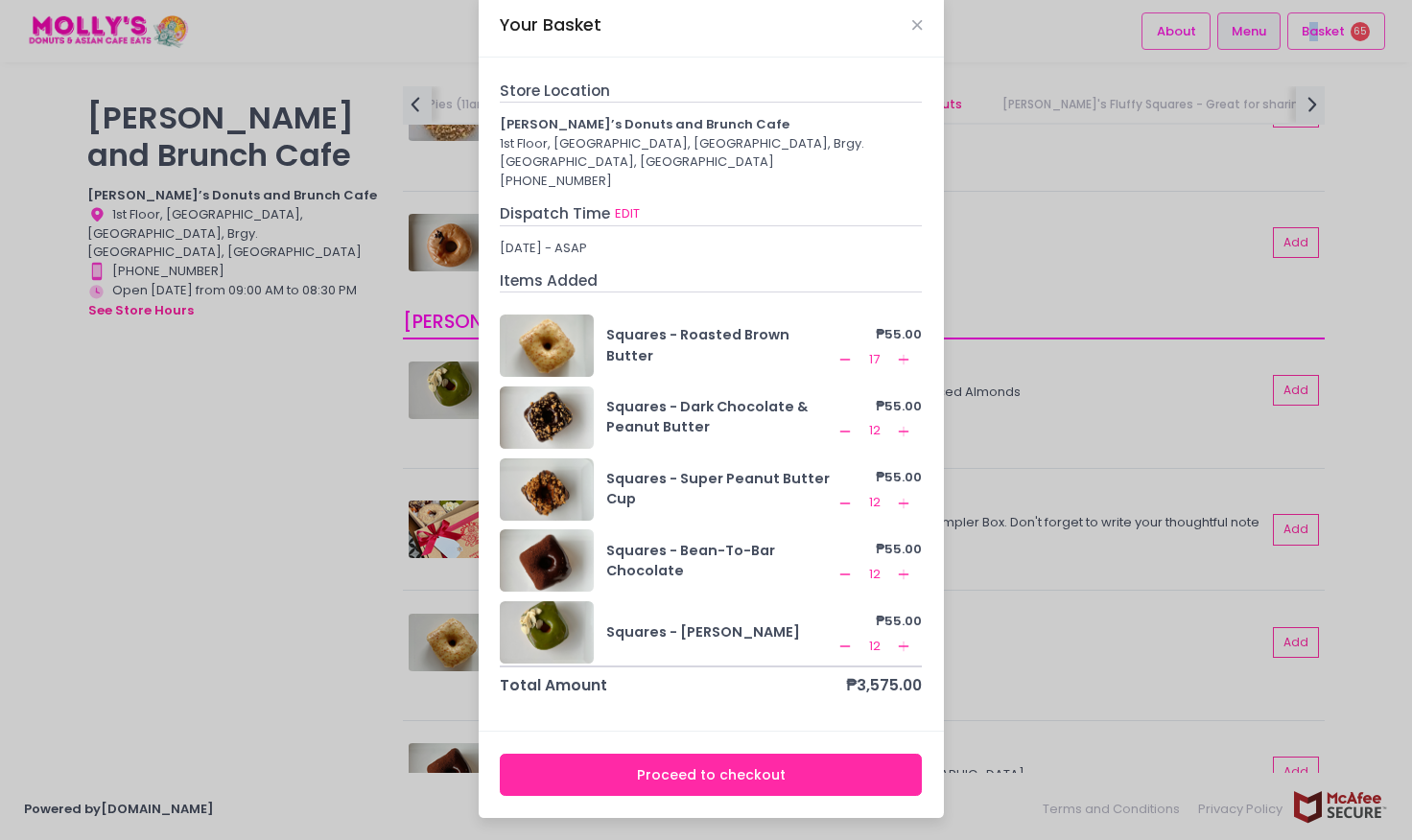 click on "Remove Created with Sketch." 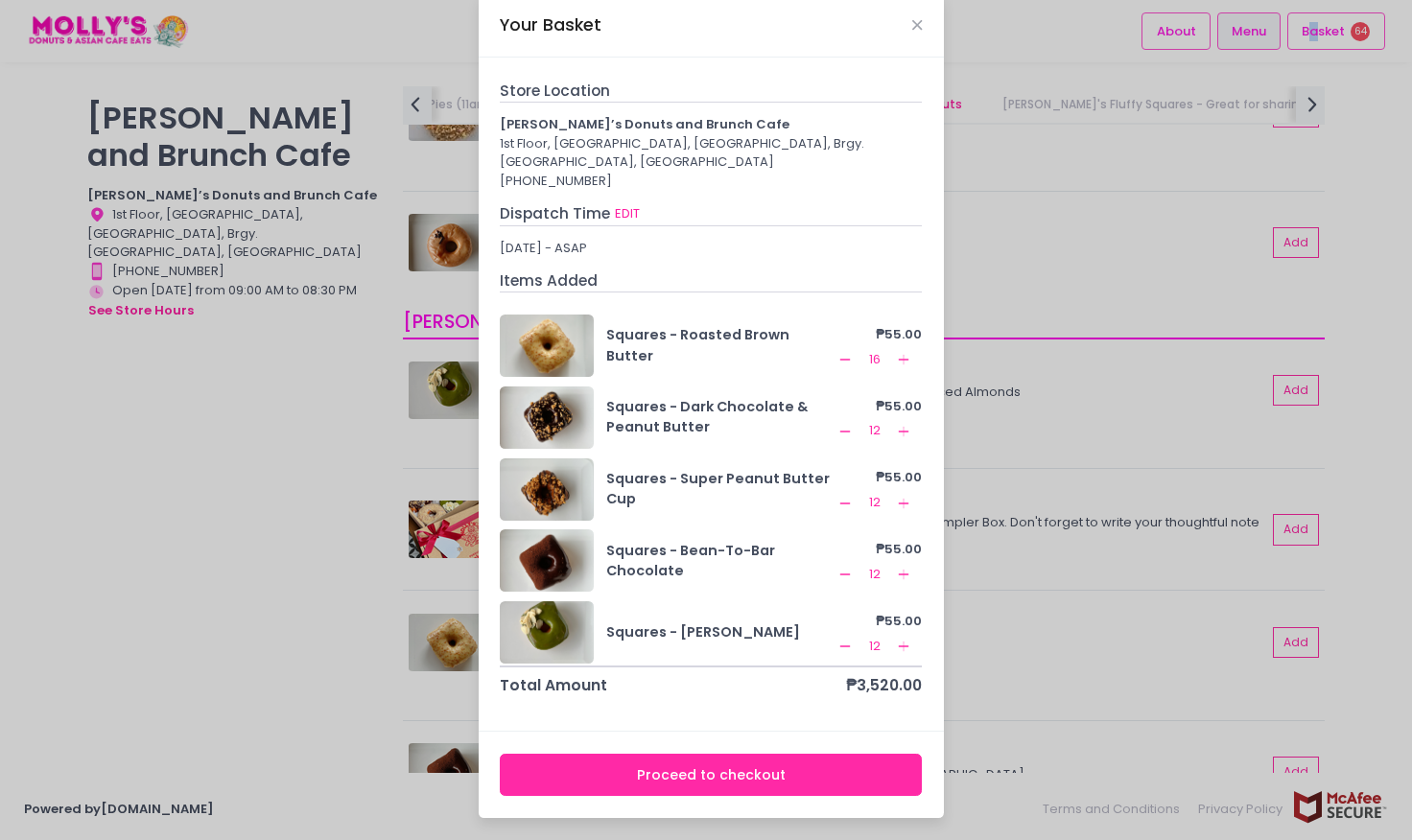 click on "Remove Created with Sketch." 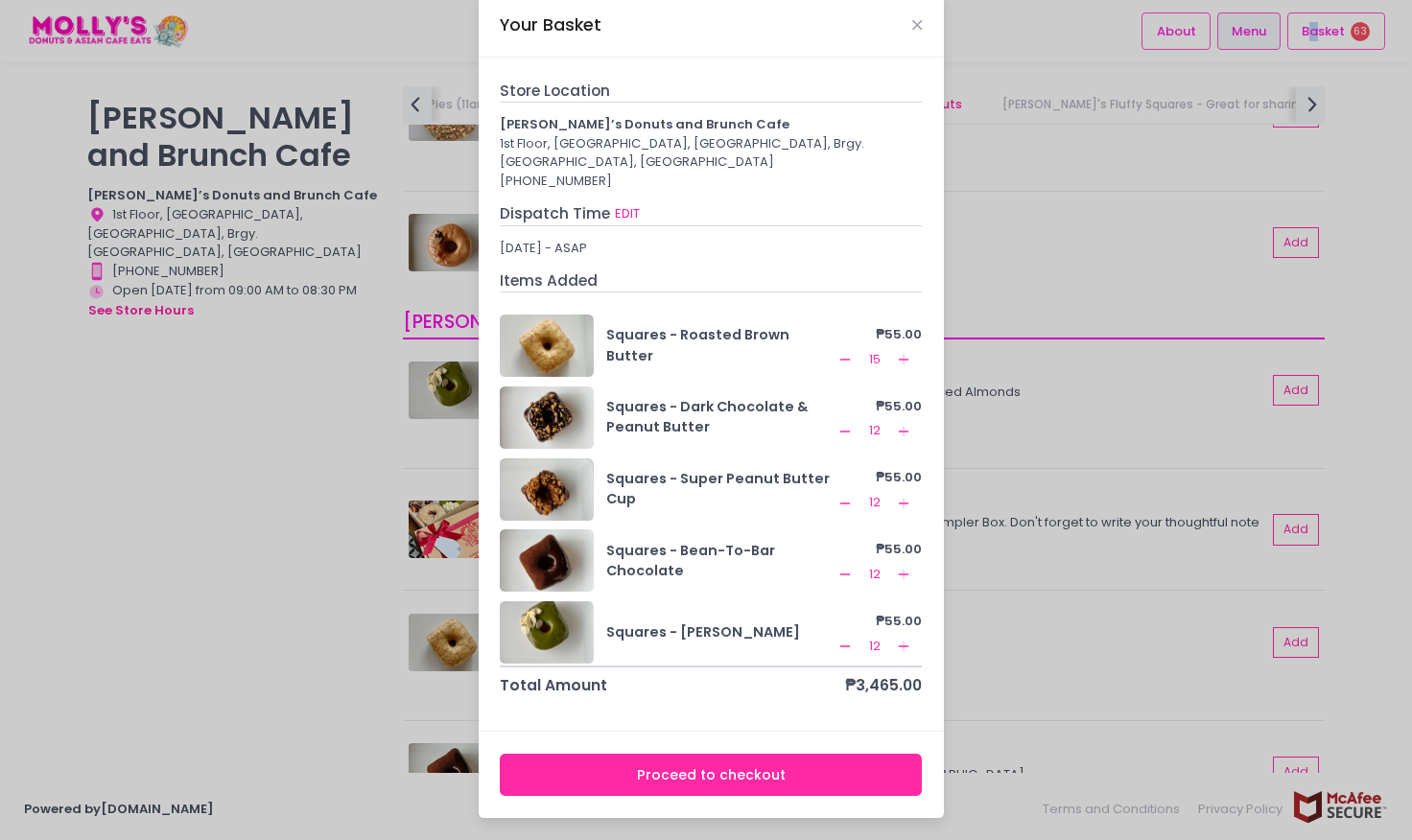 click on "Remove Created with Sketch." 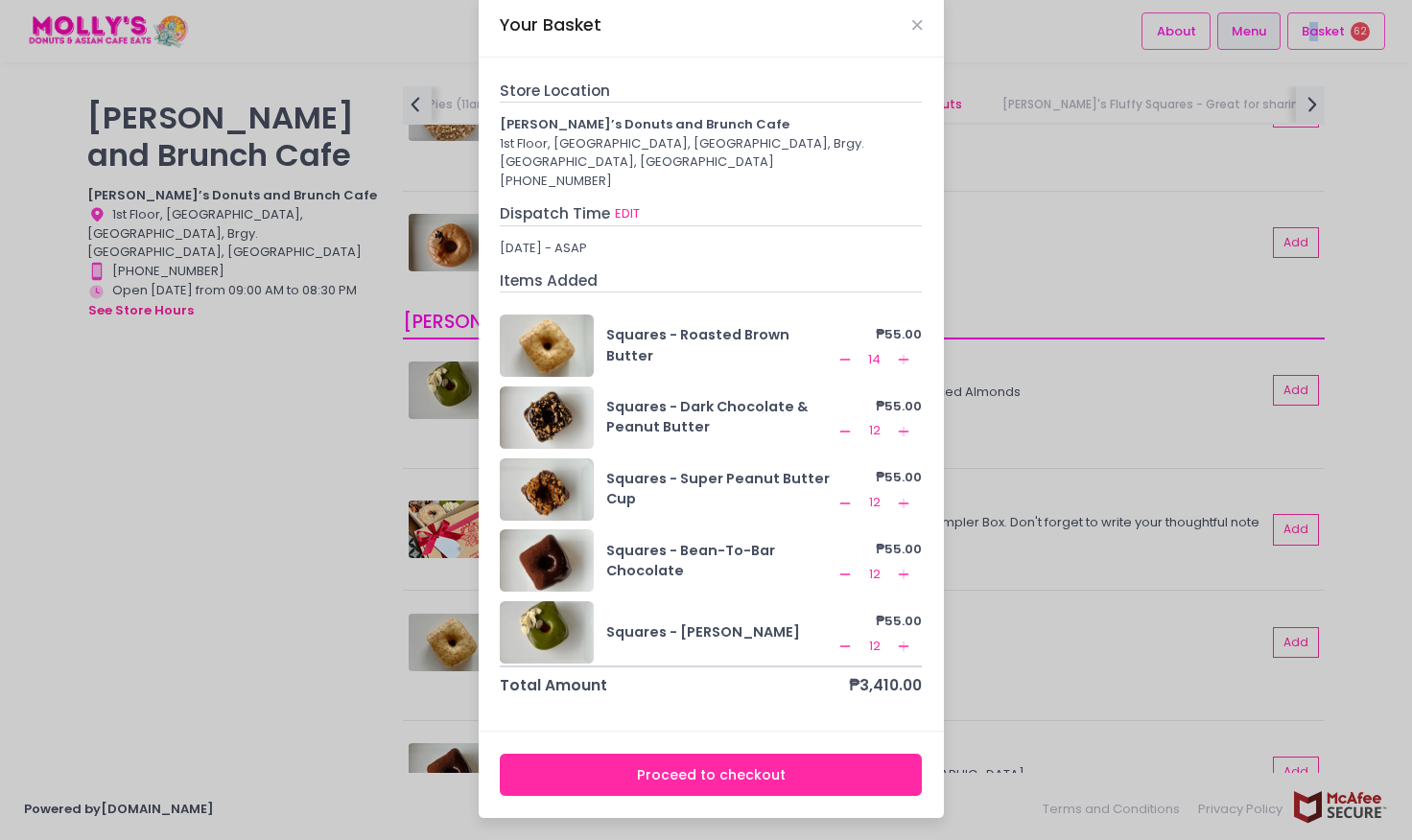 click on "Remove Created with Sketch." 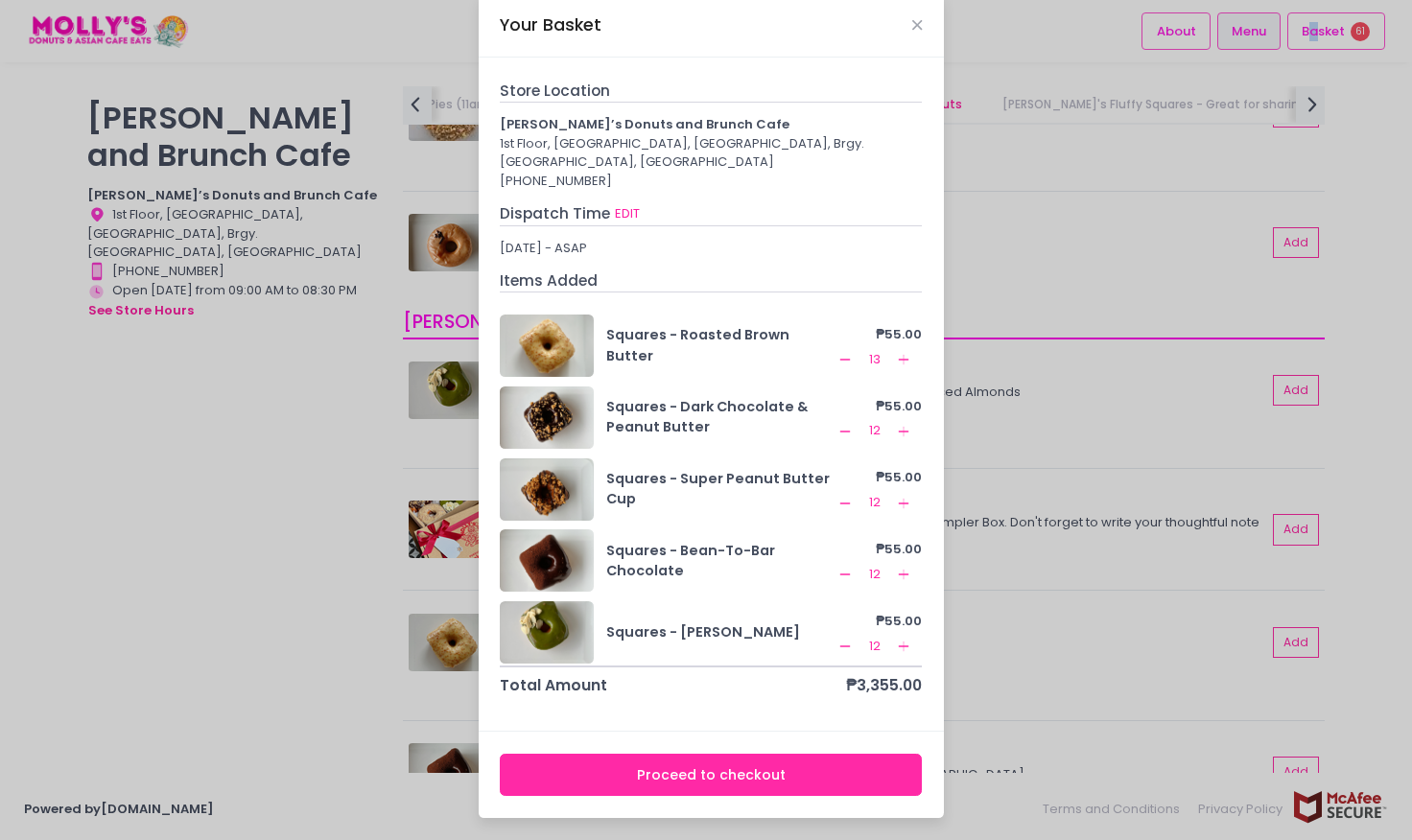 click on "Add Created with Sketch." 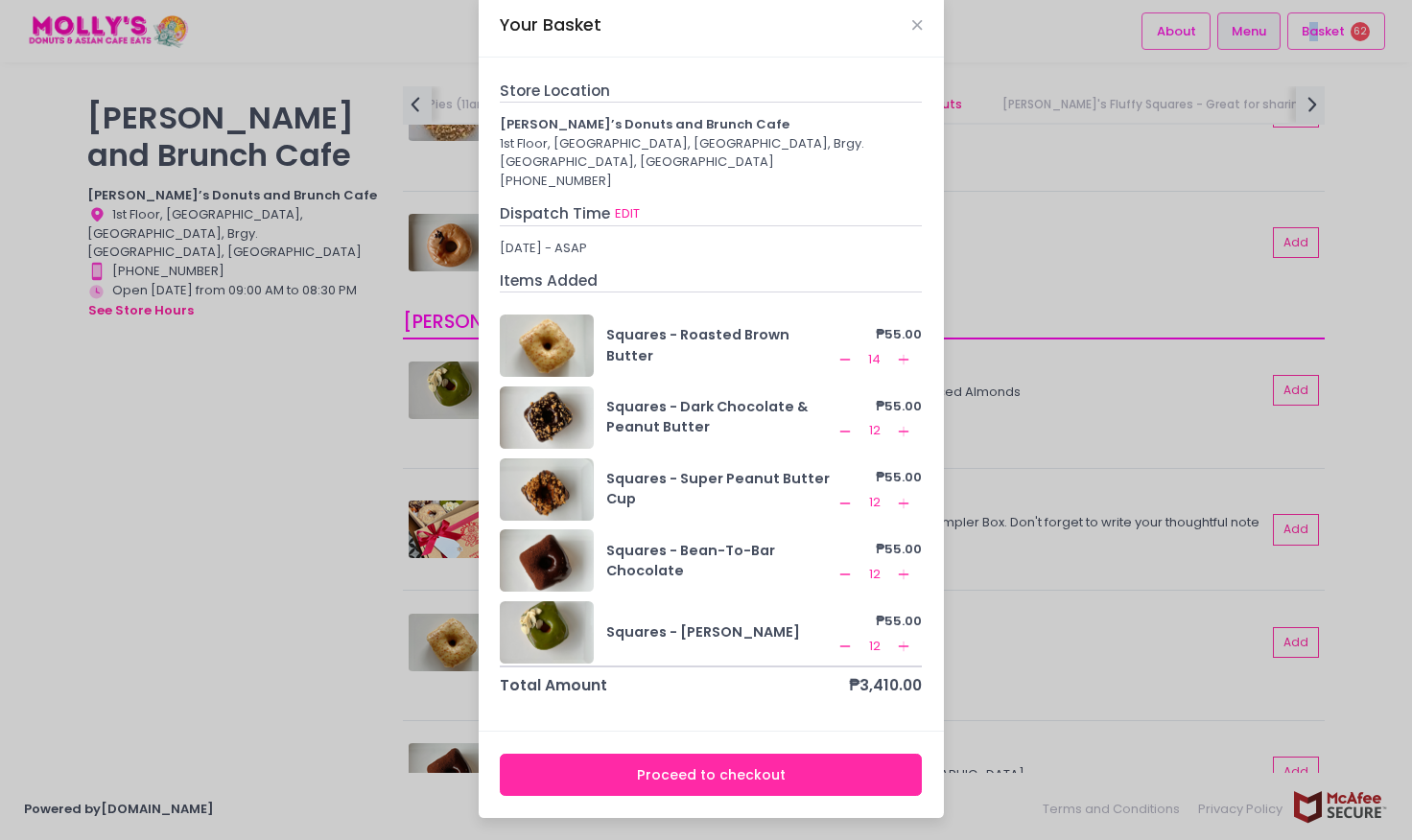 click on "Add Created with Sketch." 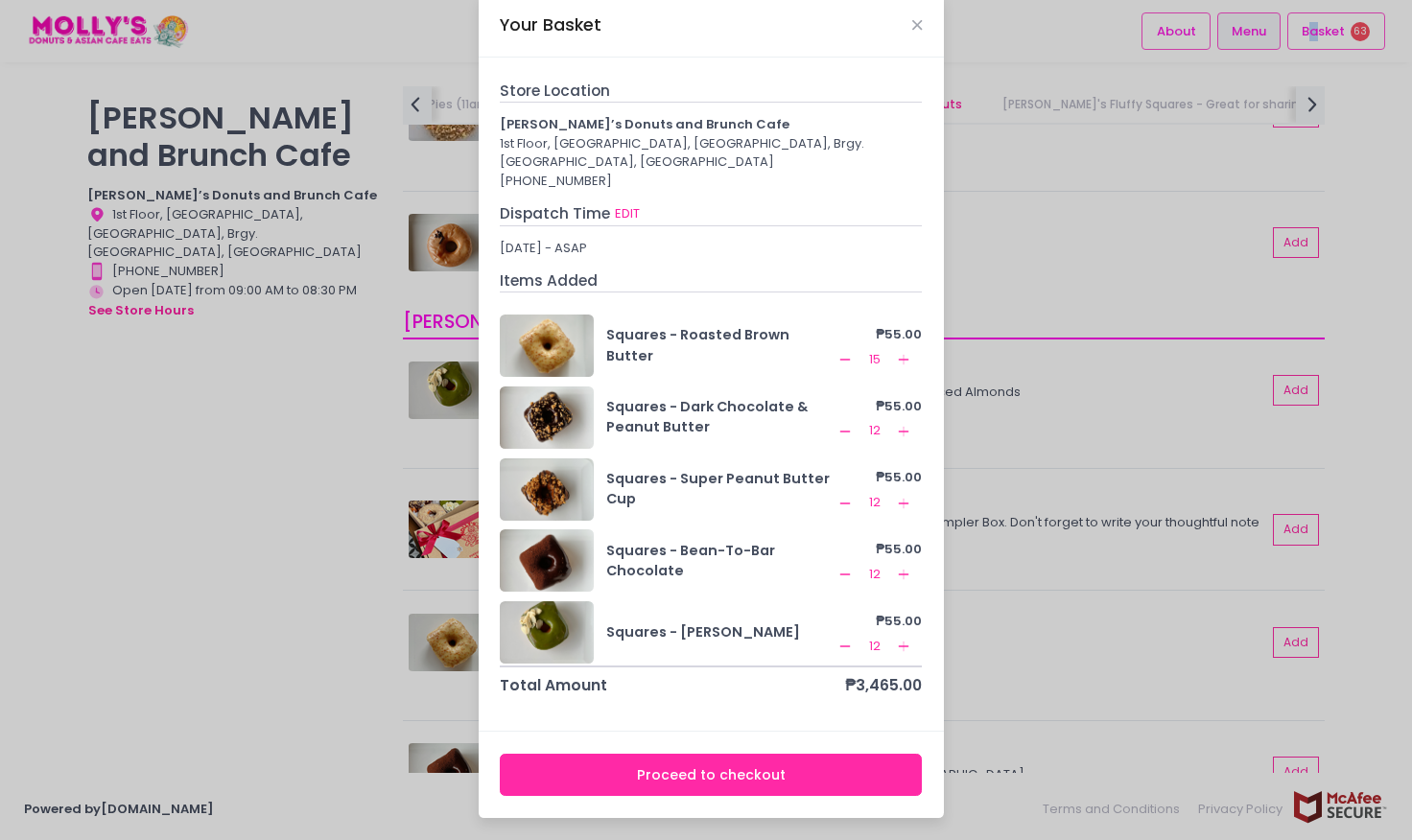 click on "Add Created with Sketch." 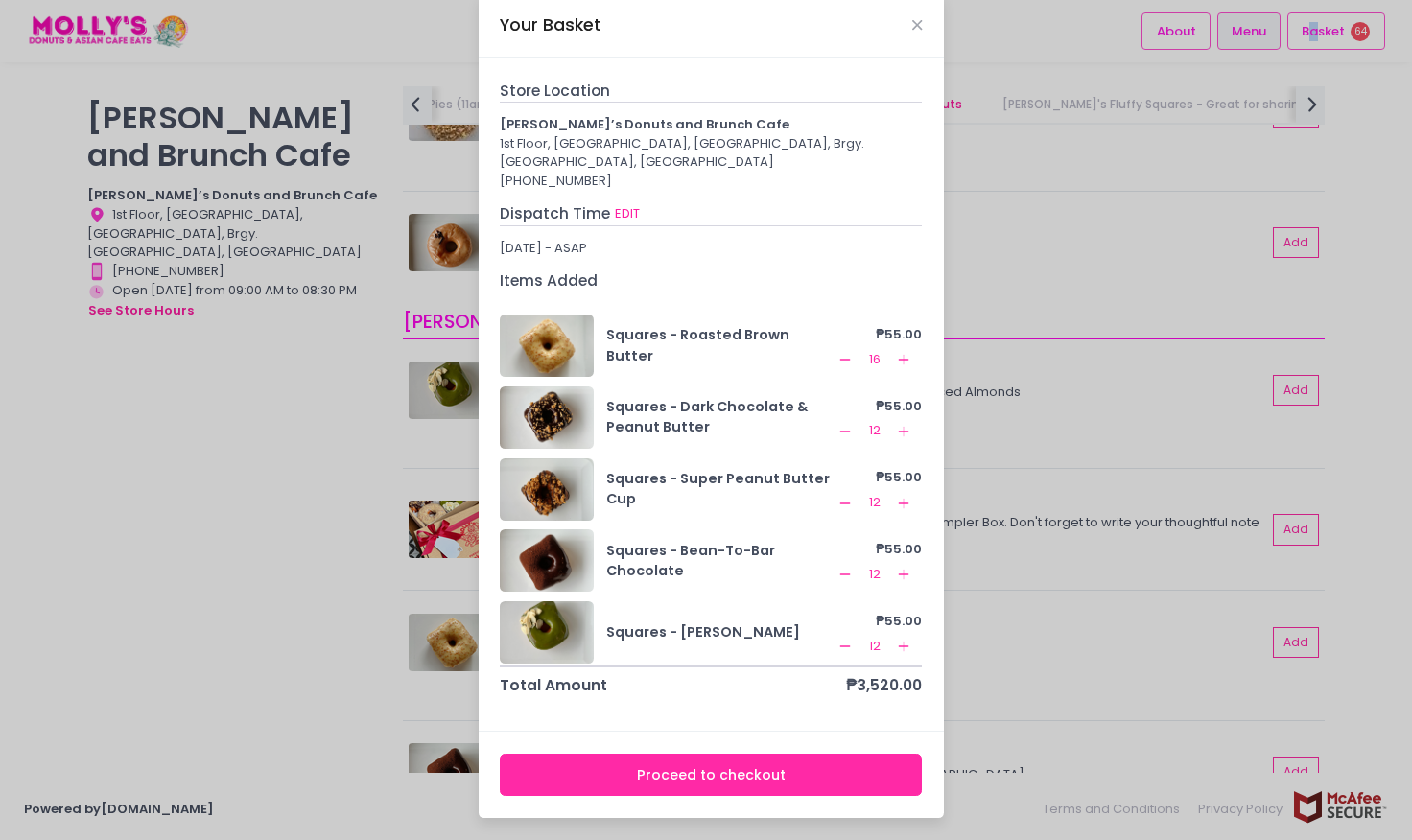 click on "Add Created with Sketch." 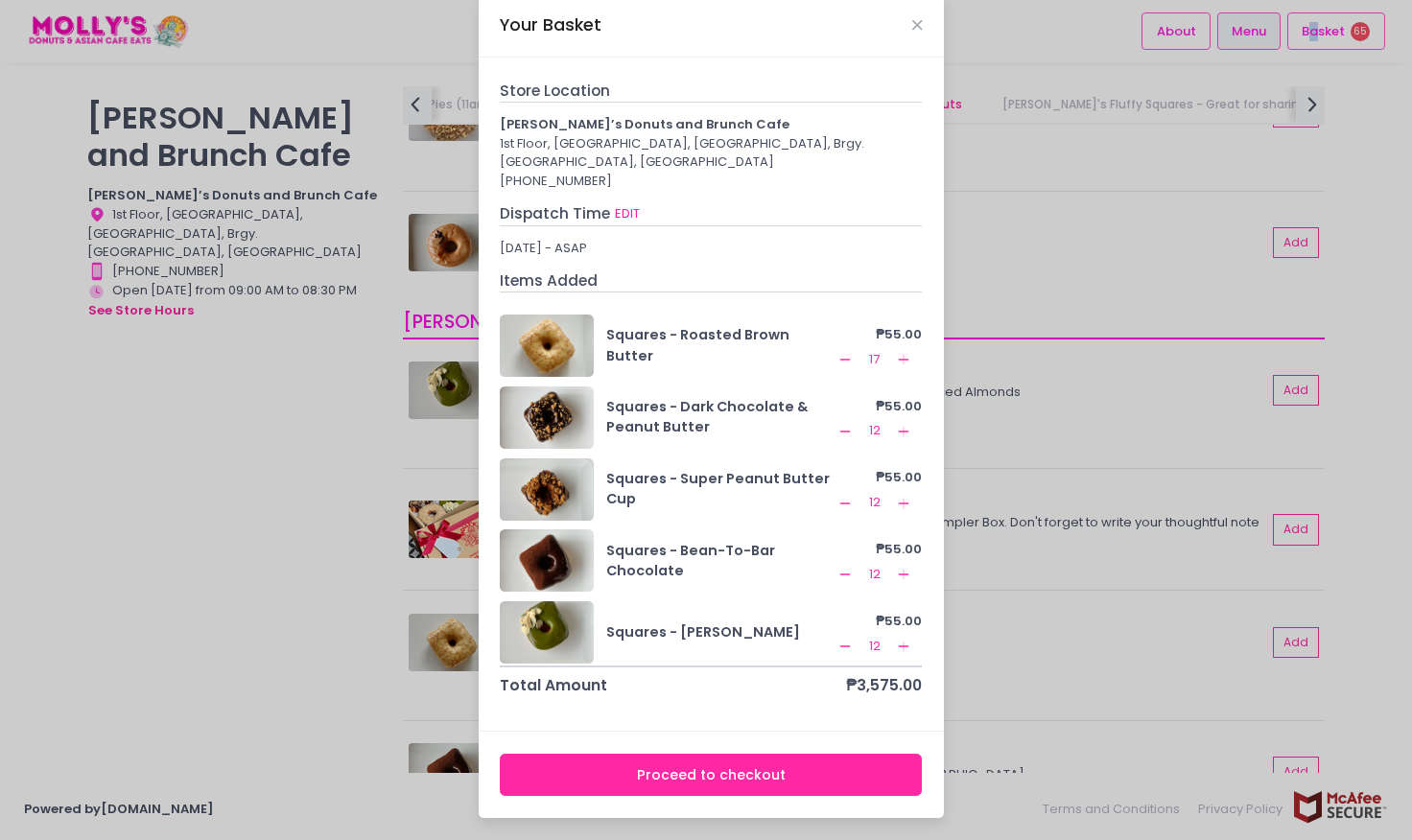 click on "Add Created with Sketch." 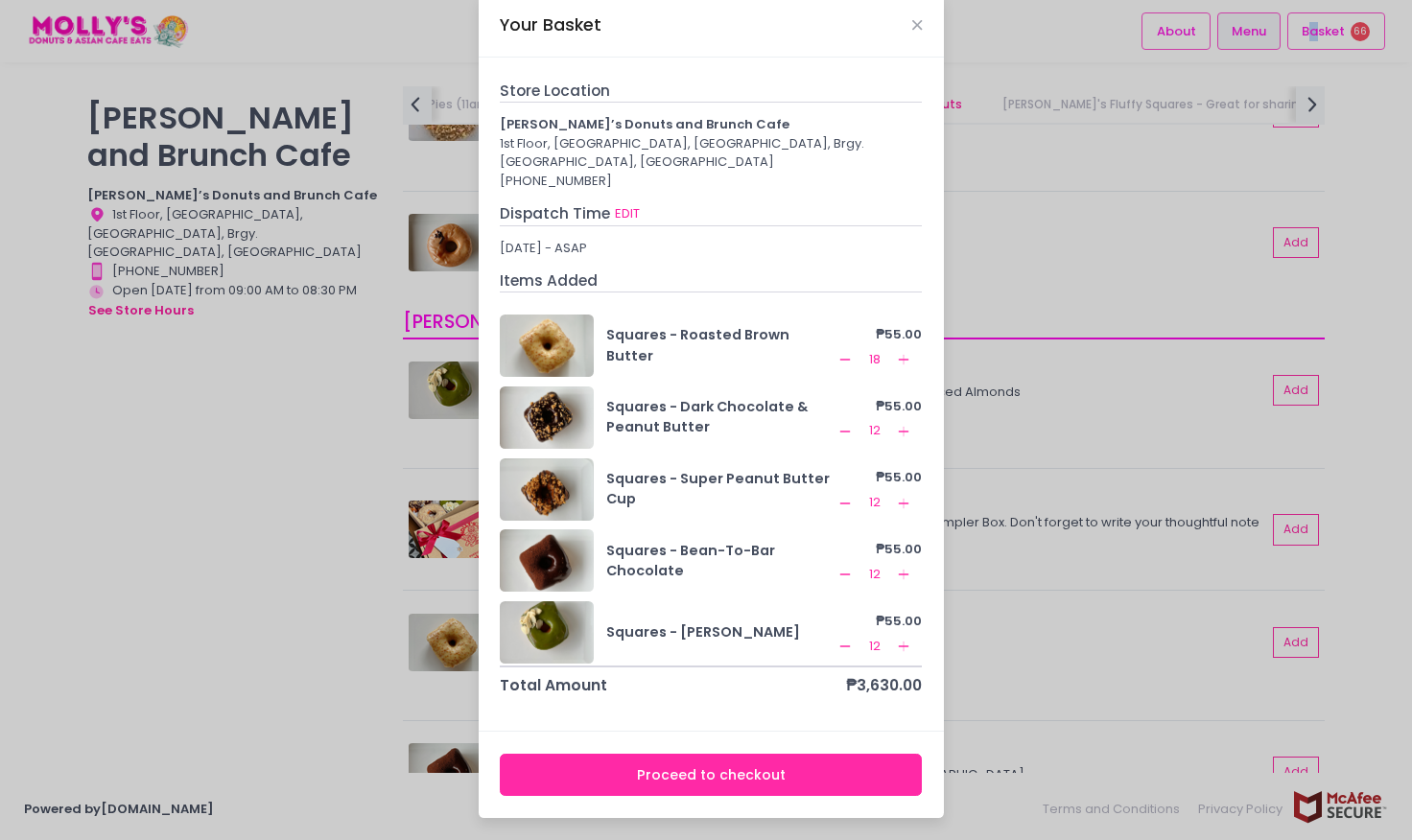 click on "Add Created with Sketch." 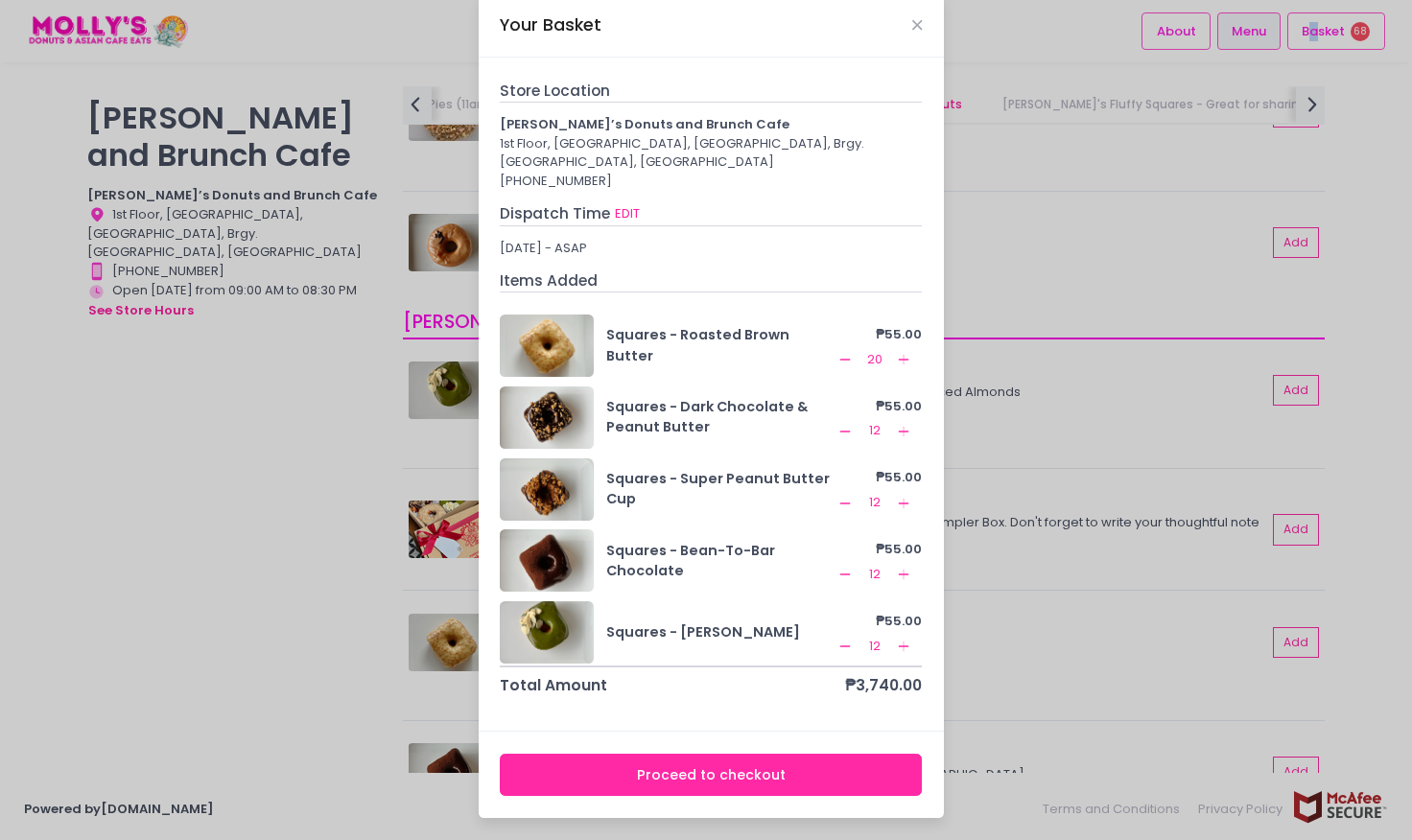 click on "Add Created with Sketch." 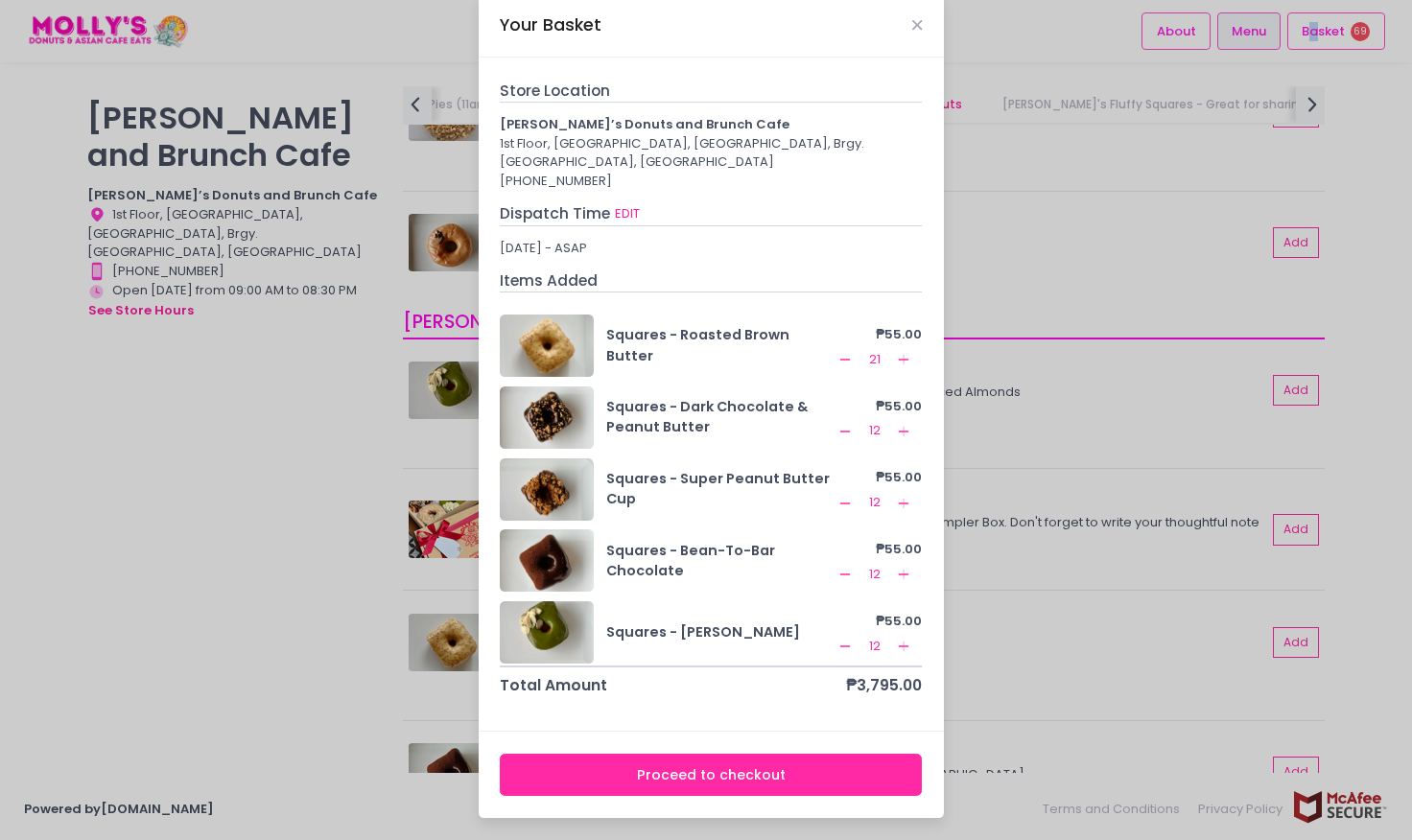 click on "Add Created with Sketch." 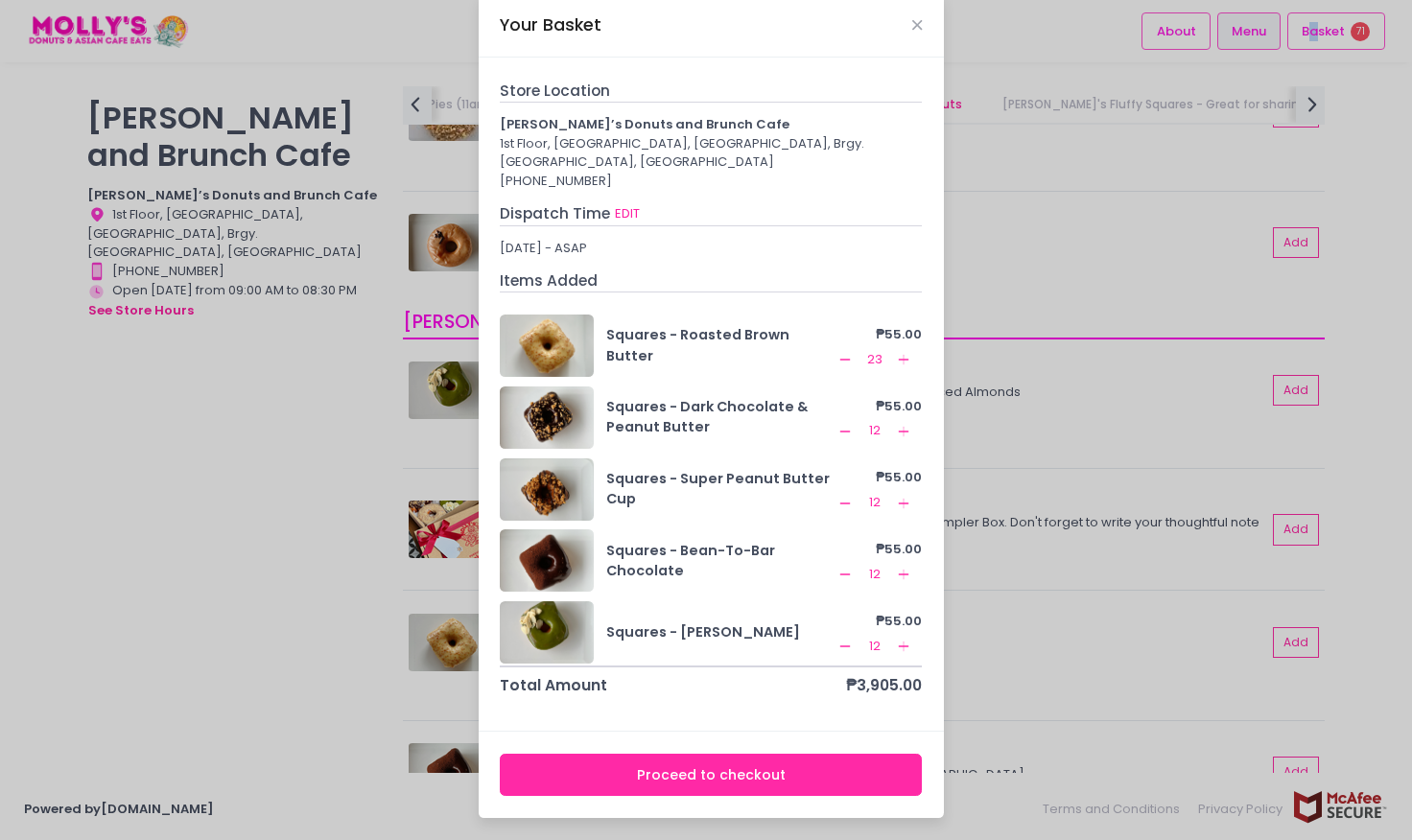 click on "Add Created with Sketch." 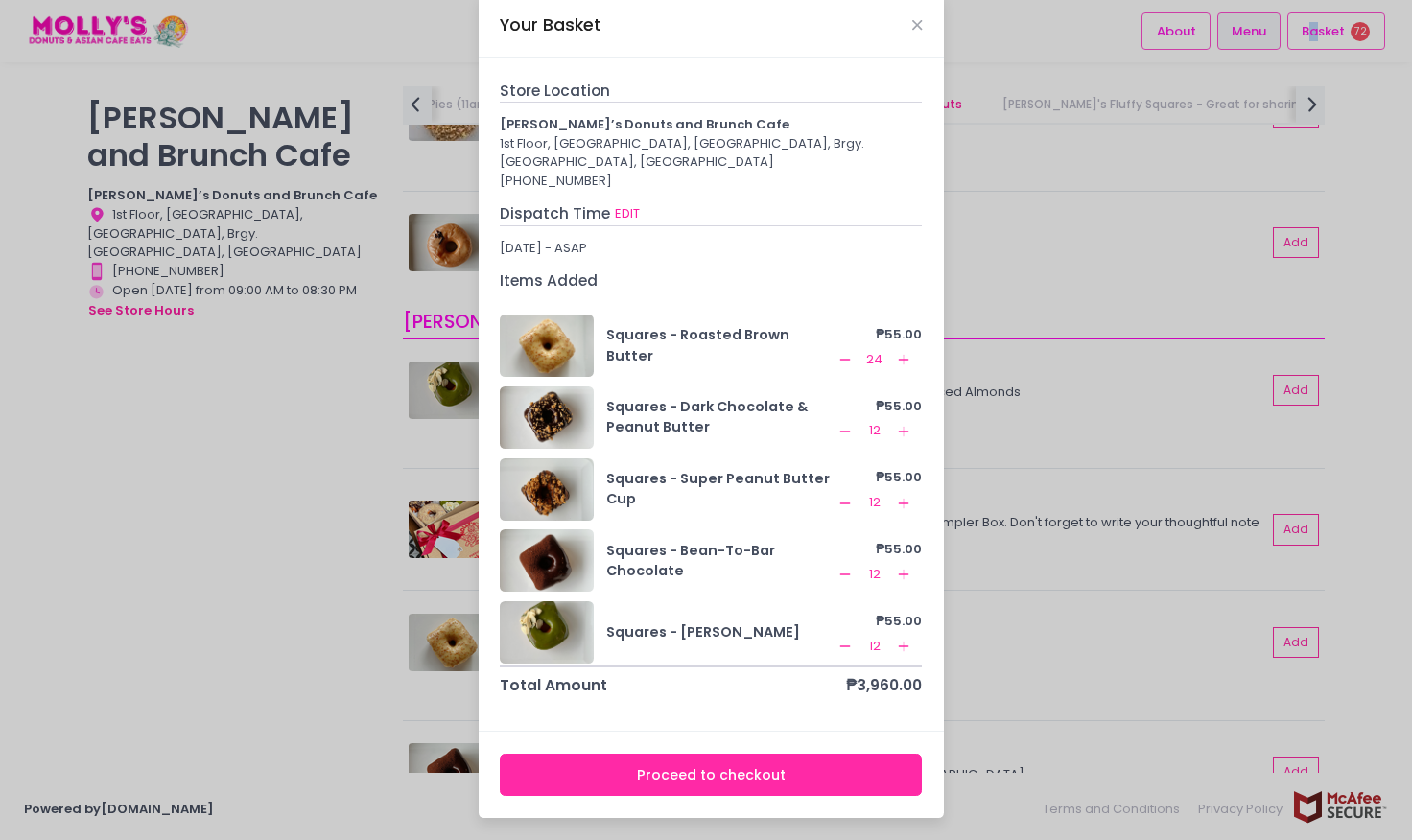 click on "Proceed to checkout" at bounding box center (711, 775) 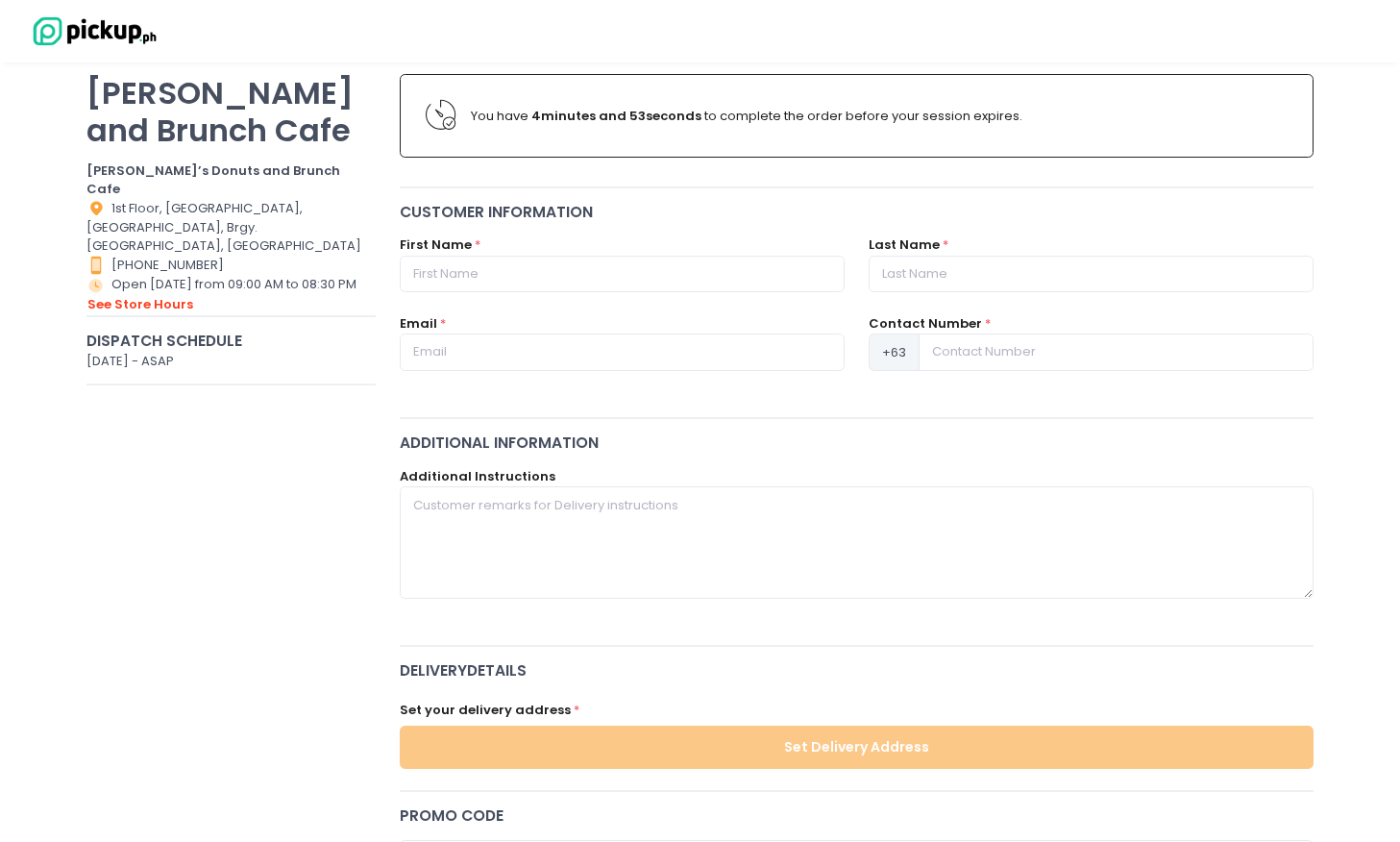 scroll, scrollTop: 0, scrollLeft: 0, axis: both 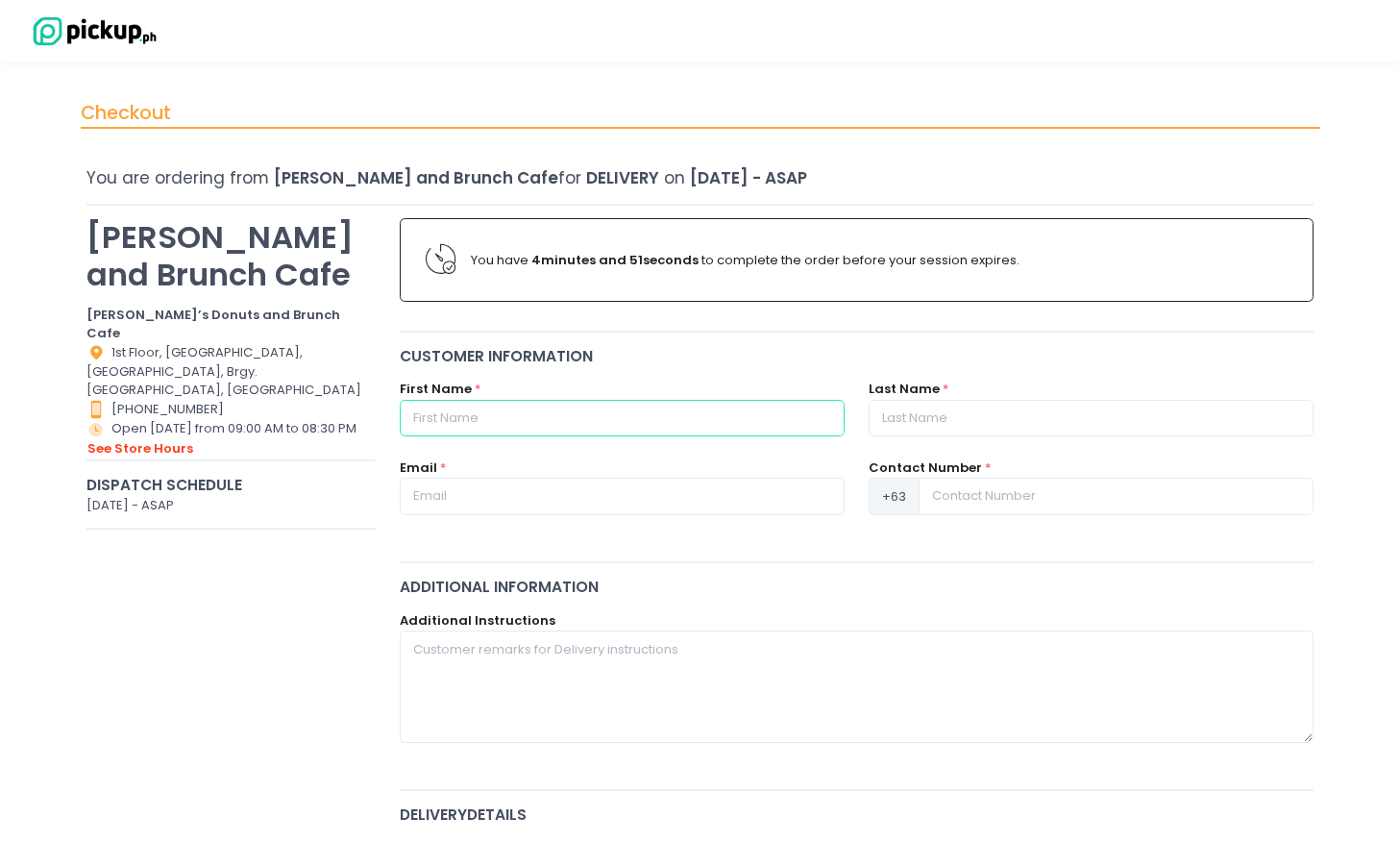 click at bounding box center [622, 418] 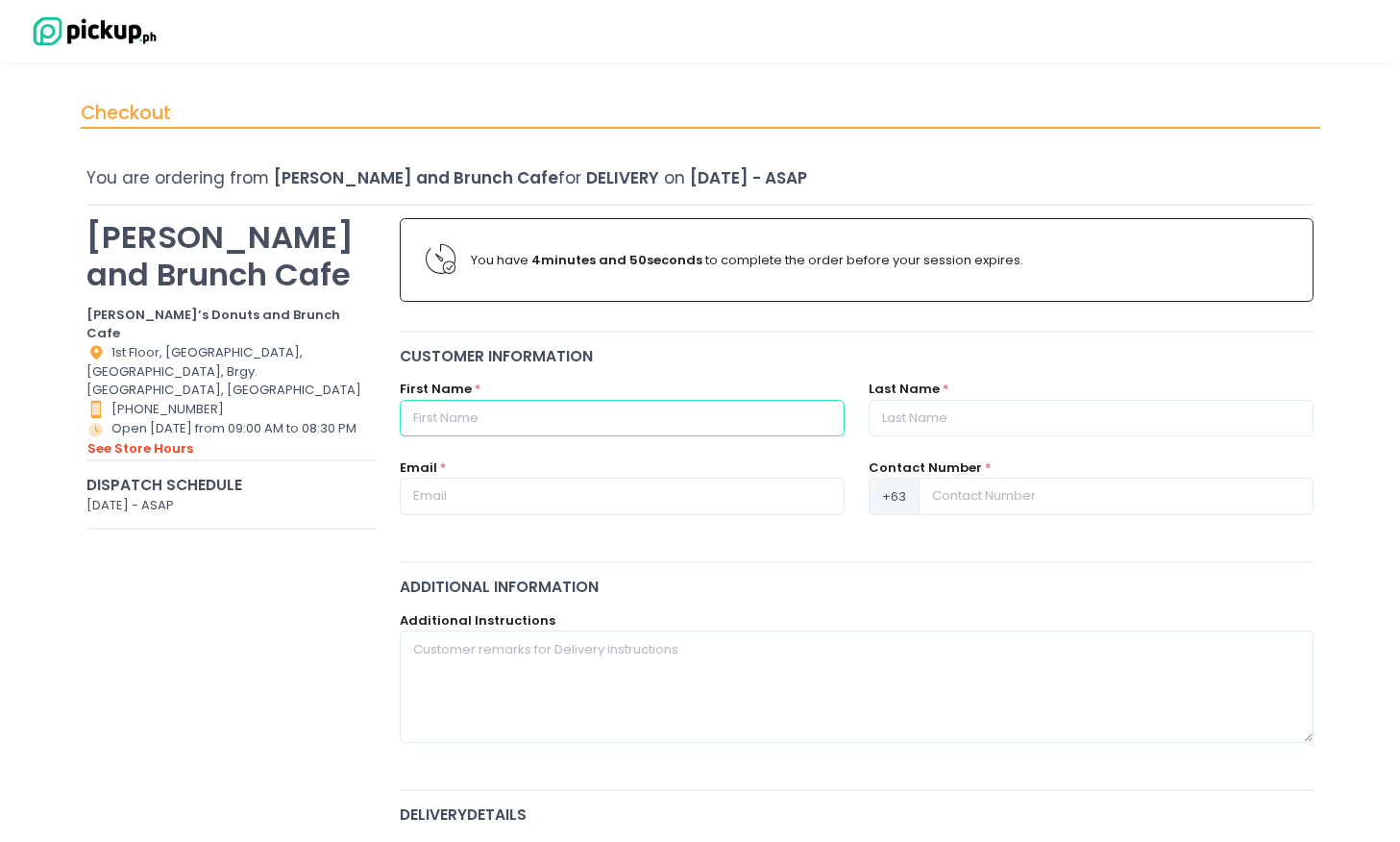type on "[PERSON_NAME]" 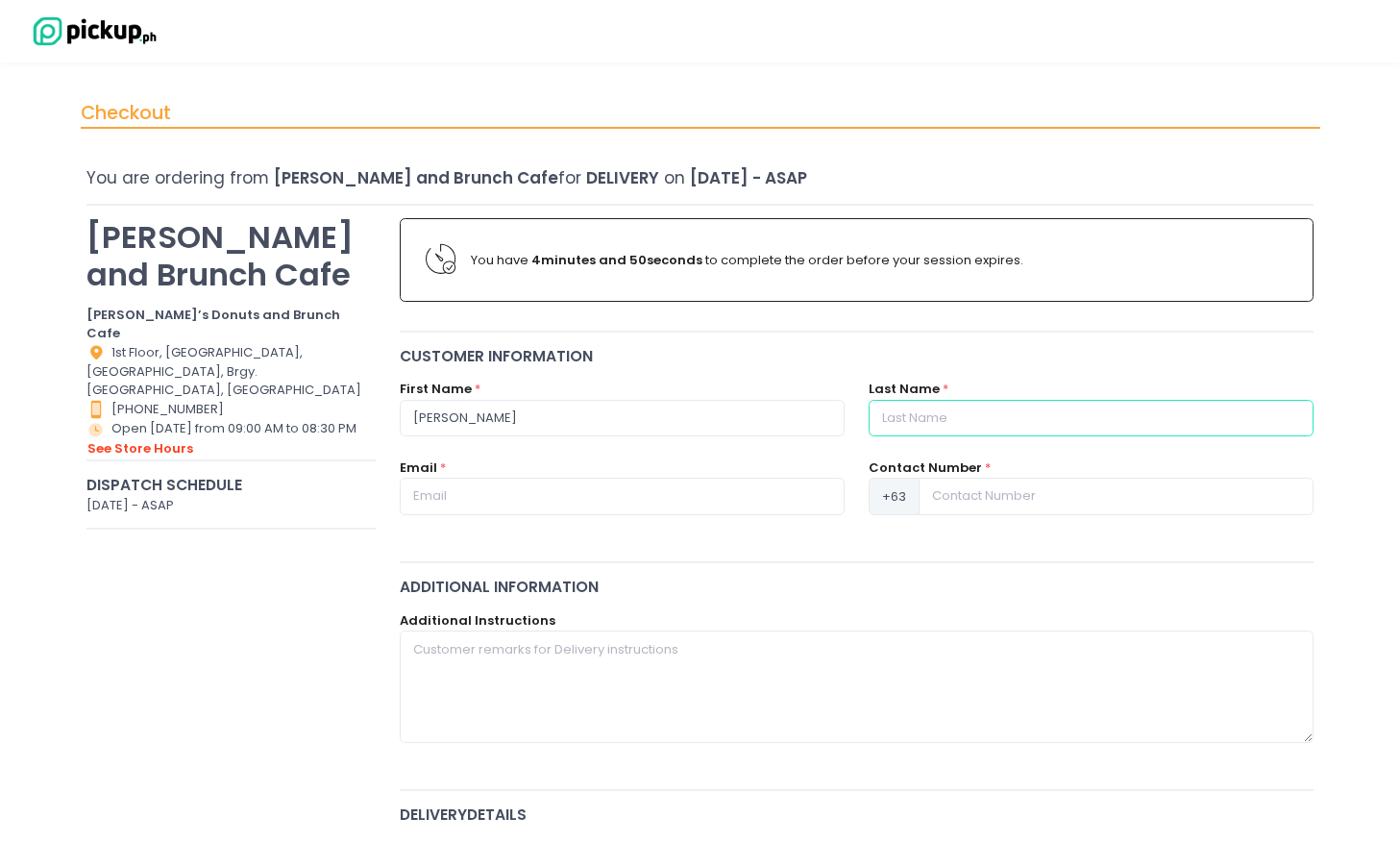 type on "Valleser" 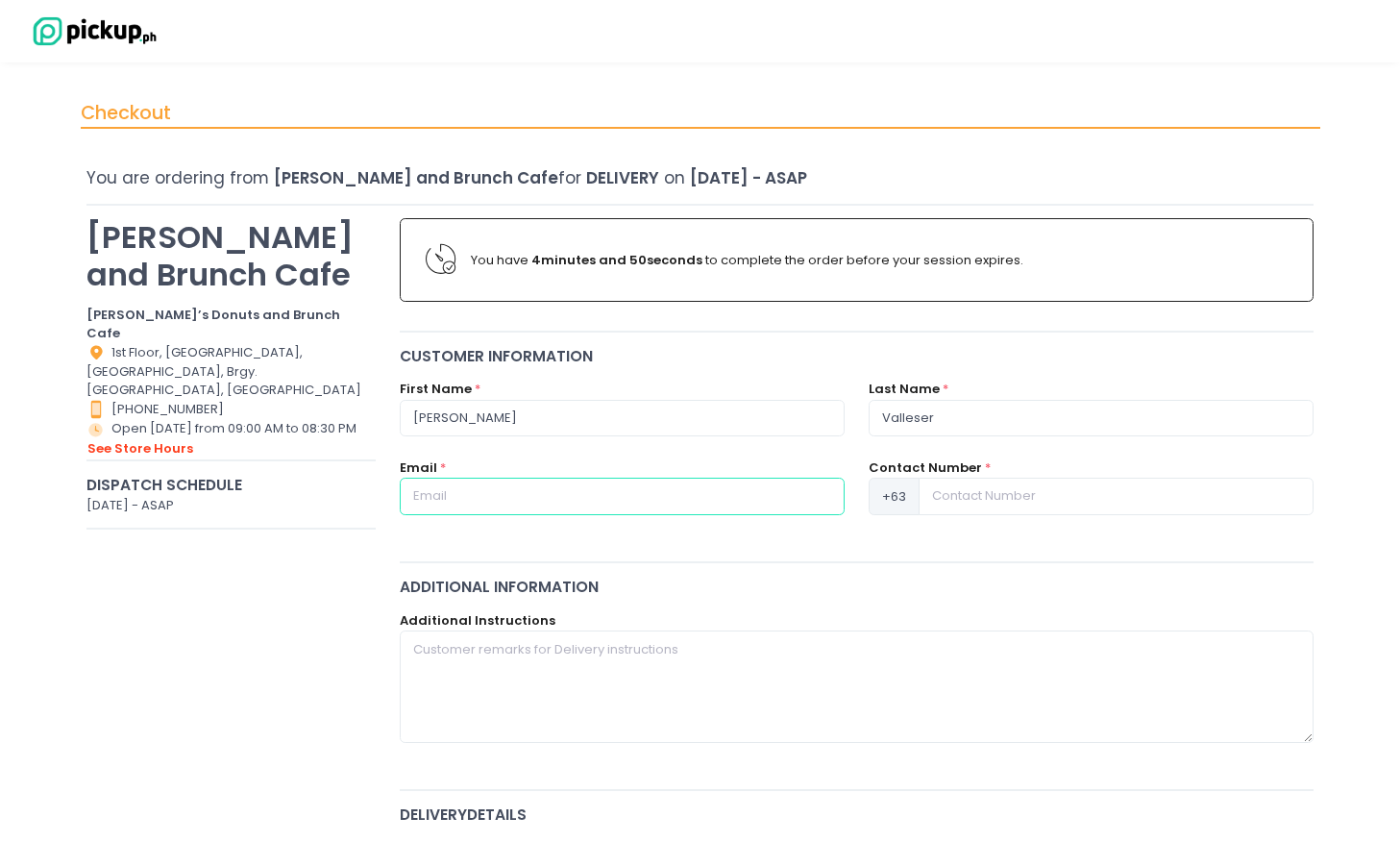 type on "[EMAIL_ADDRESS][PERSON_NAME][DOMAIN_NAME]" 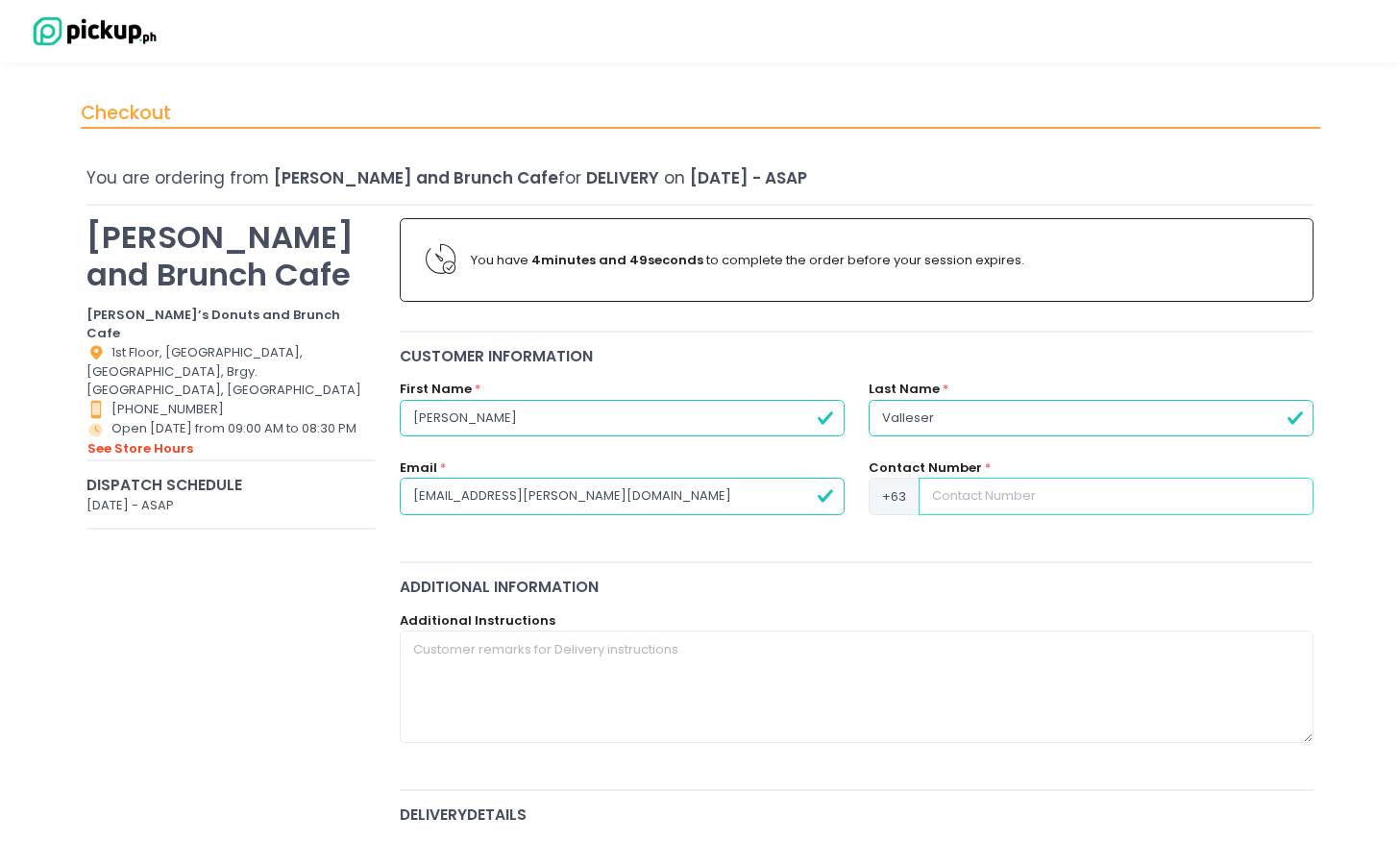 click at bounding box center [1116, 496] 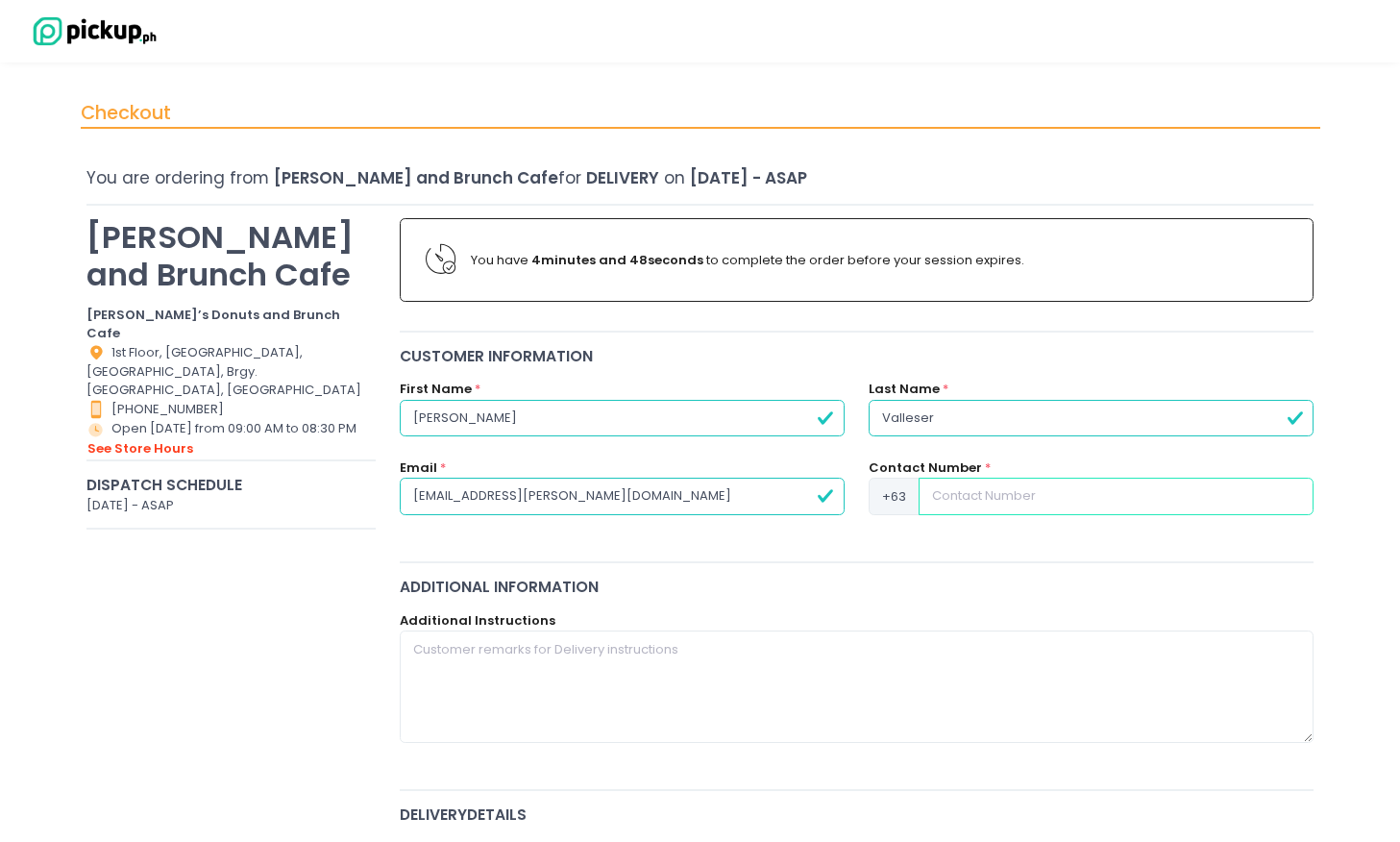 click at bounding box center [1116, 496] 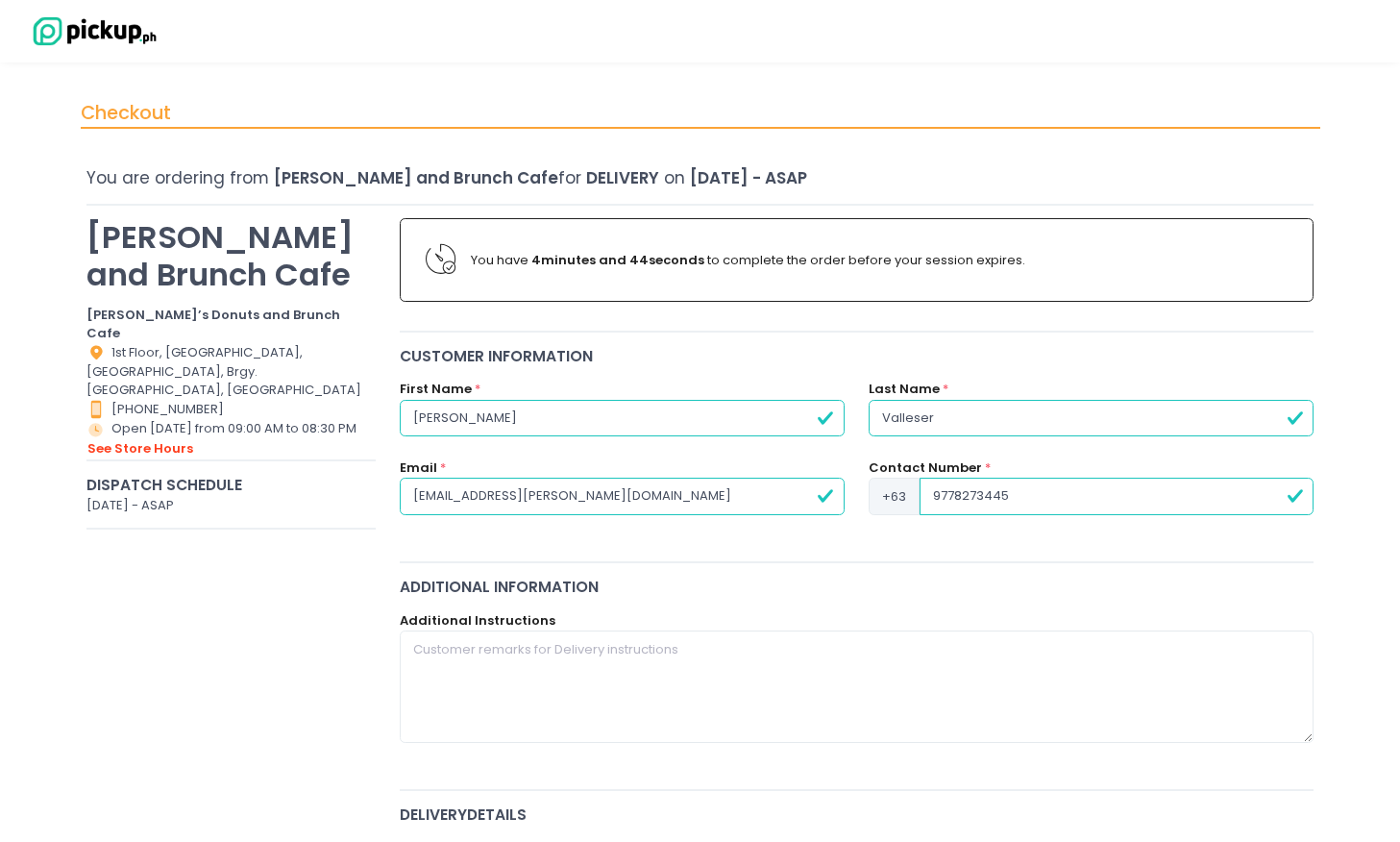 type on "9778273445" 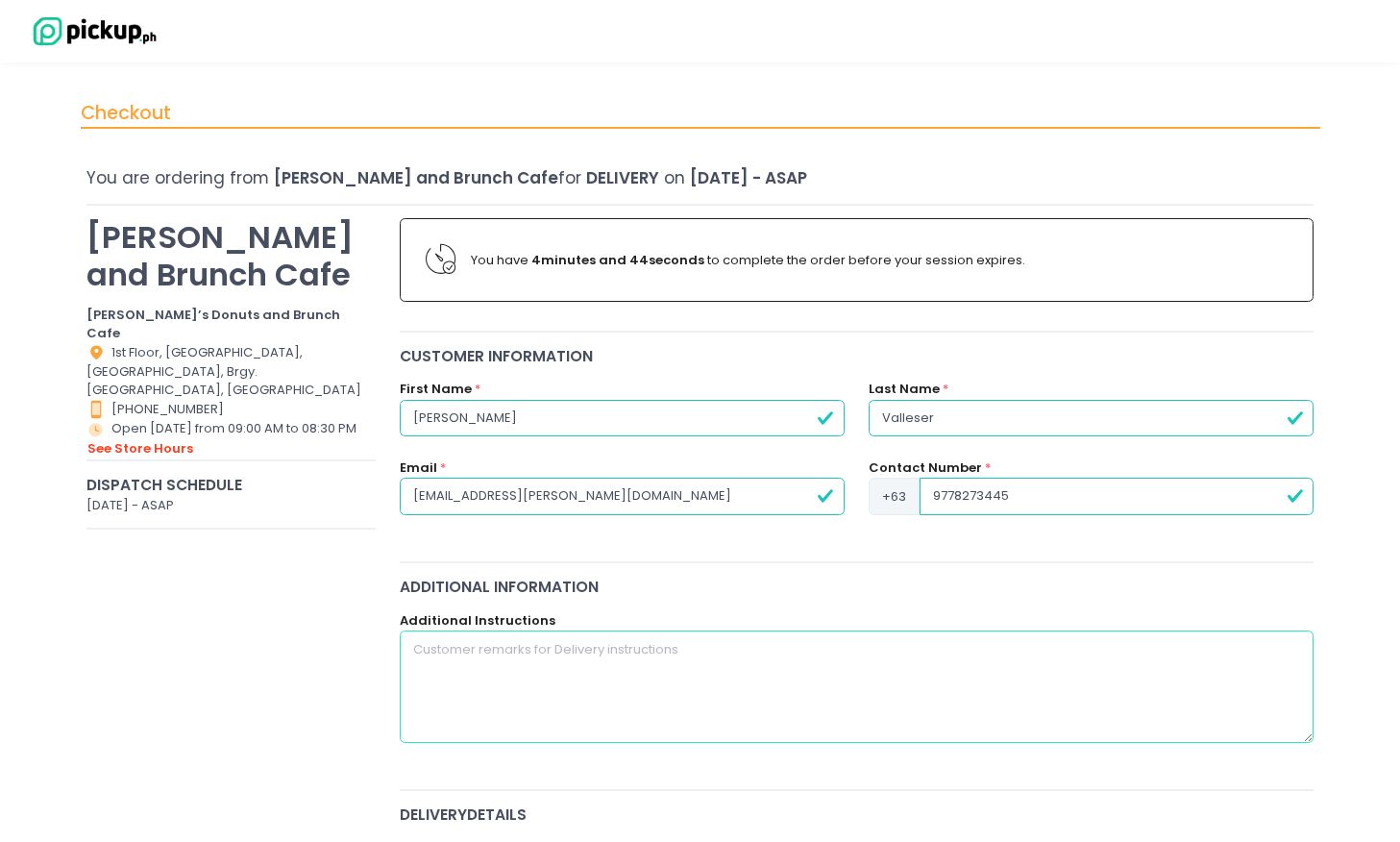 click at bounding box center [857, 686] 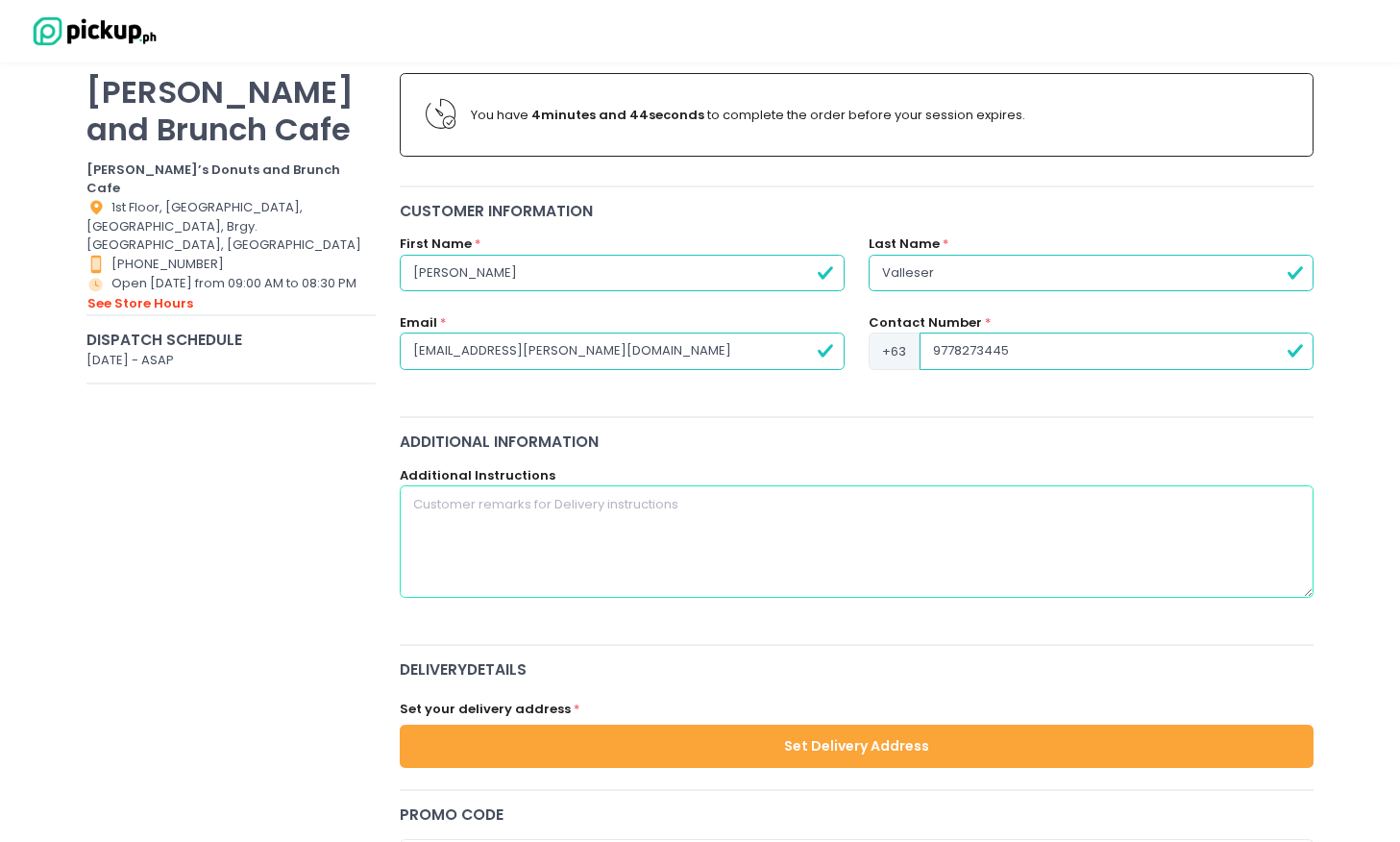 scroll, scrollTop: 384, scrollLeft: 0, axis: vertical 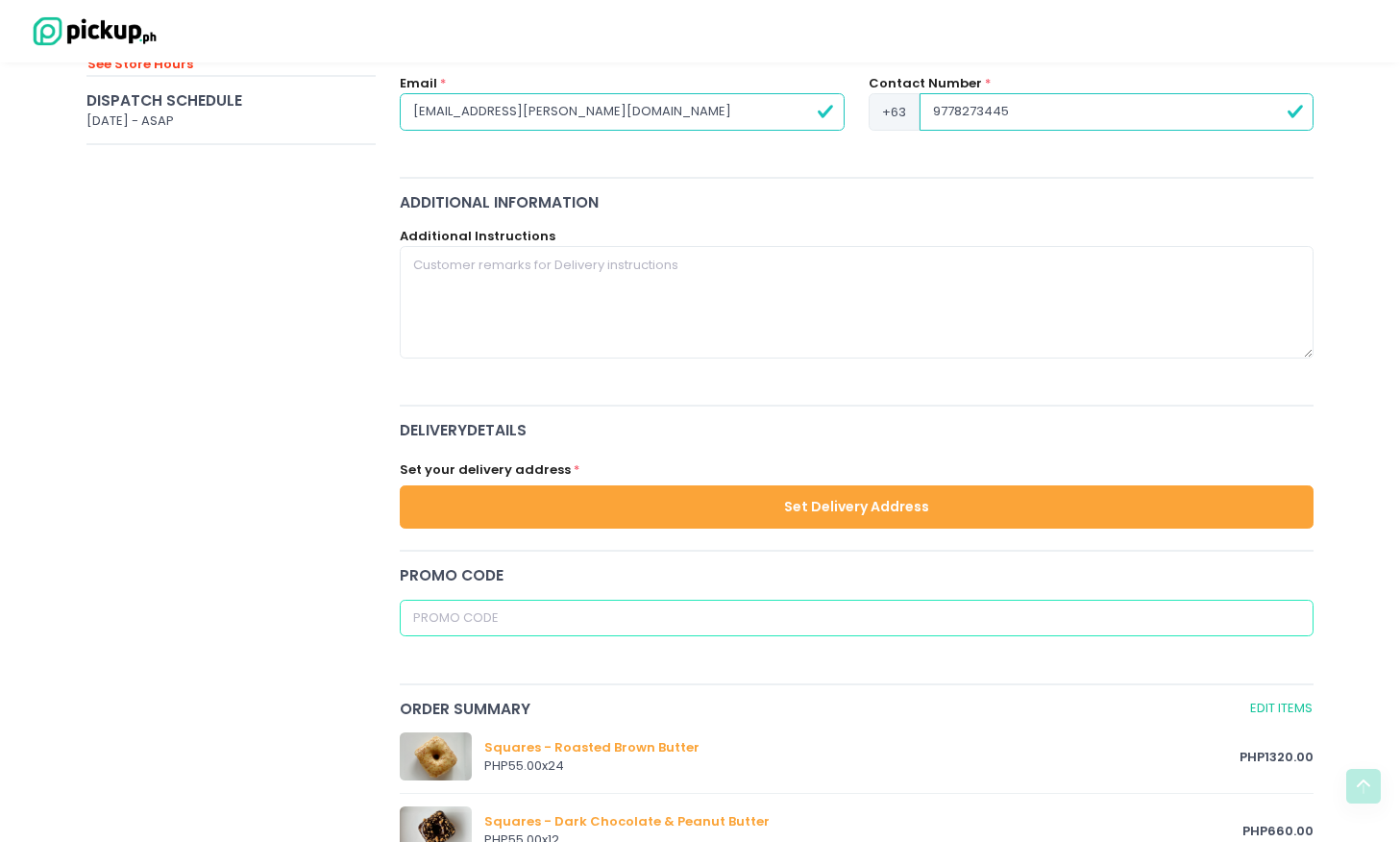 click at bounding box center [857, 618] 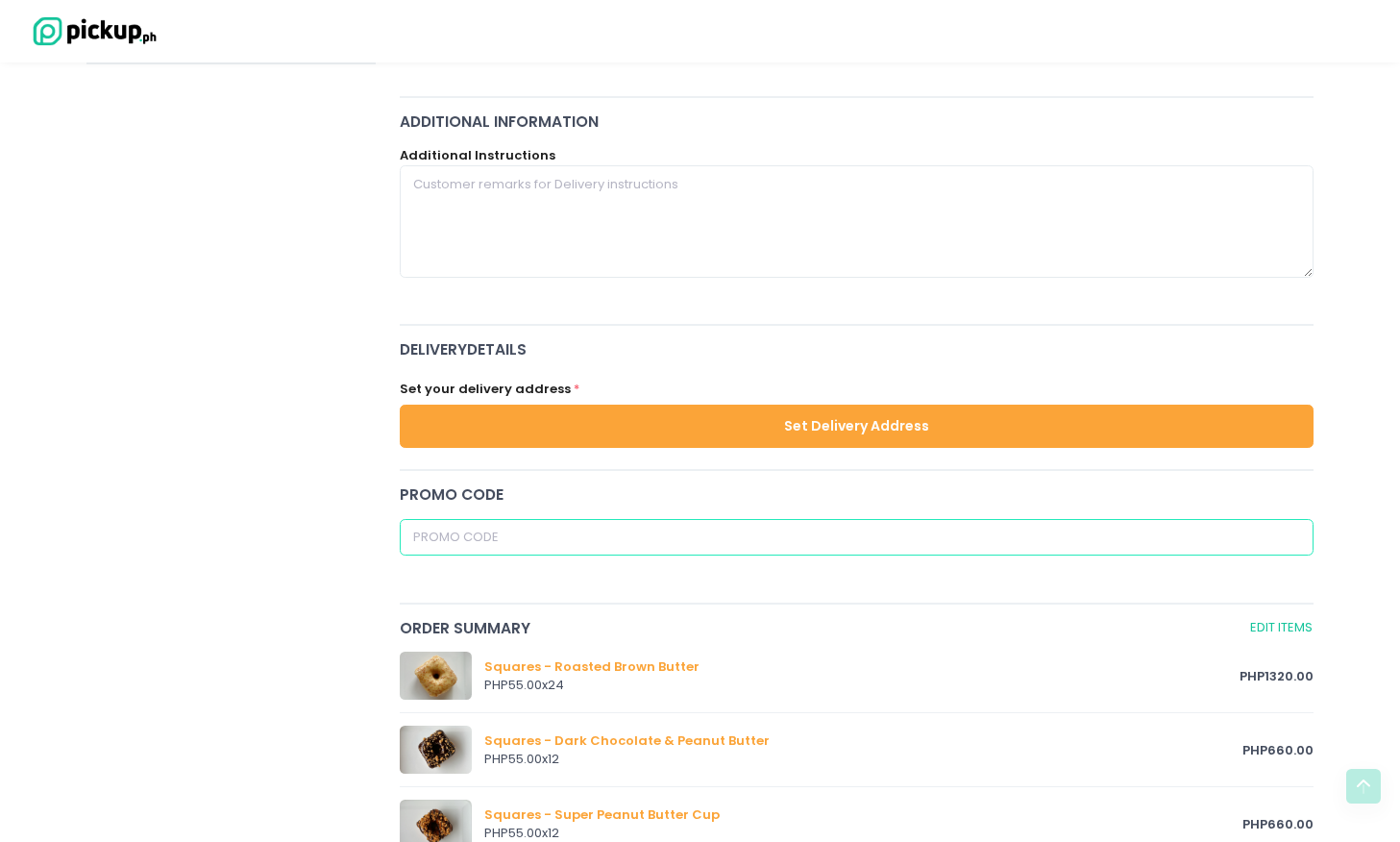 scroll, scrollTop: 438, scrollLeft: 0, axis: vertical 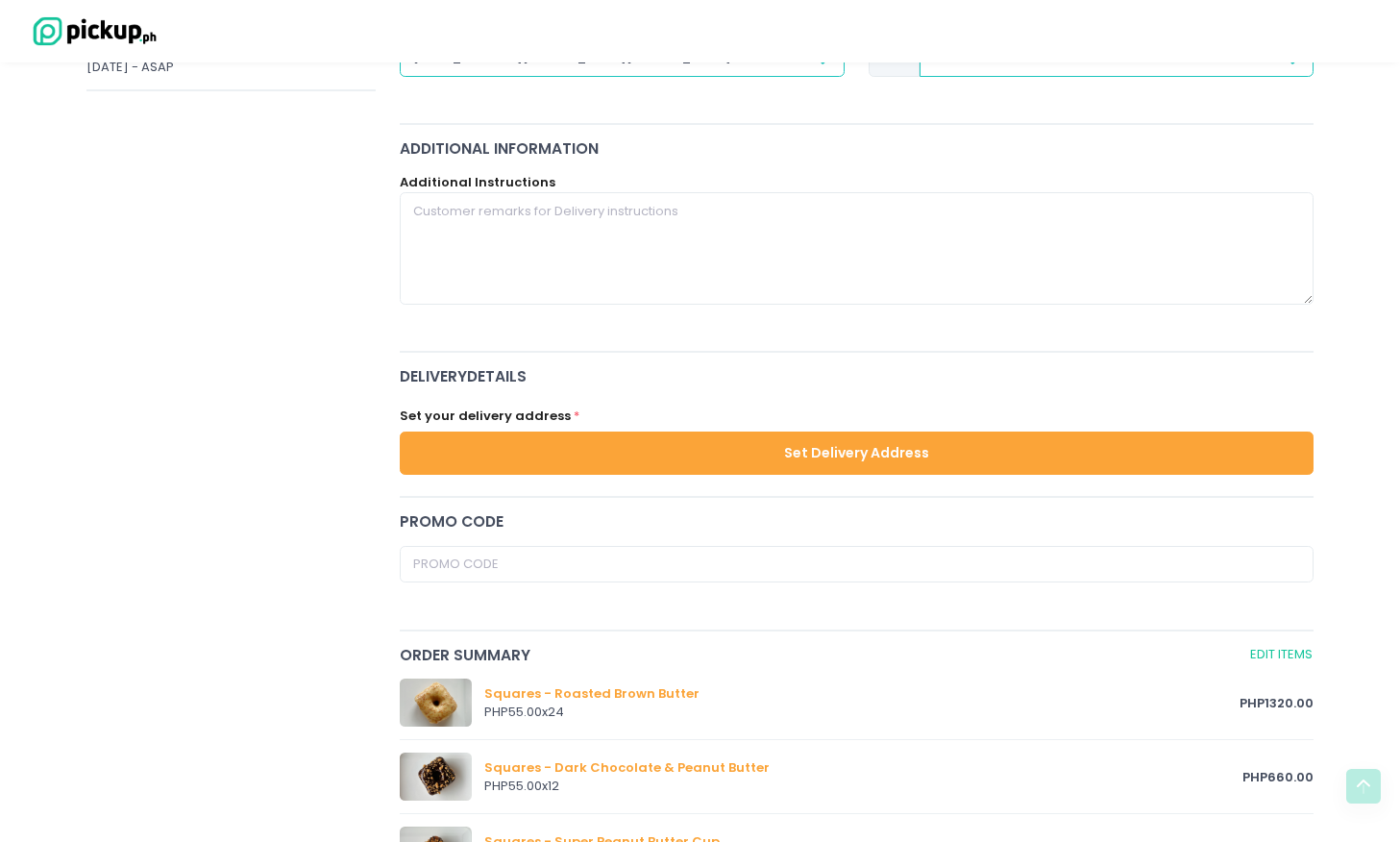click on "Set Delivery Address" at bounding box center [857, 453] 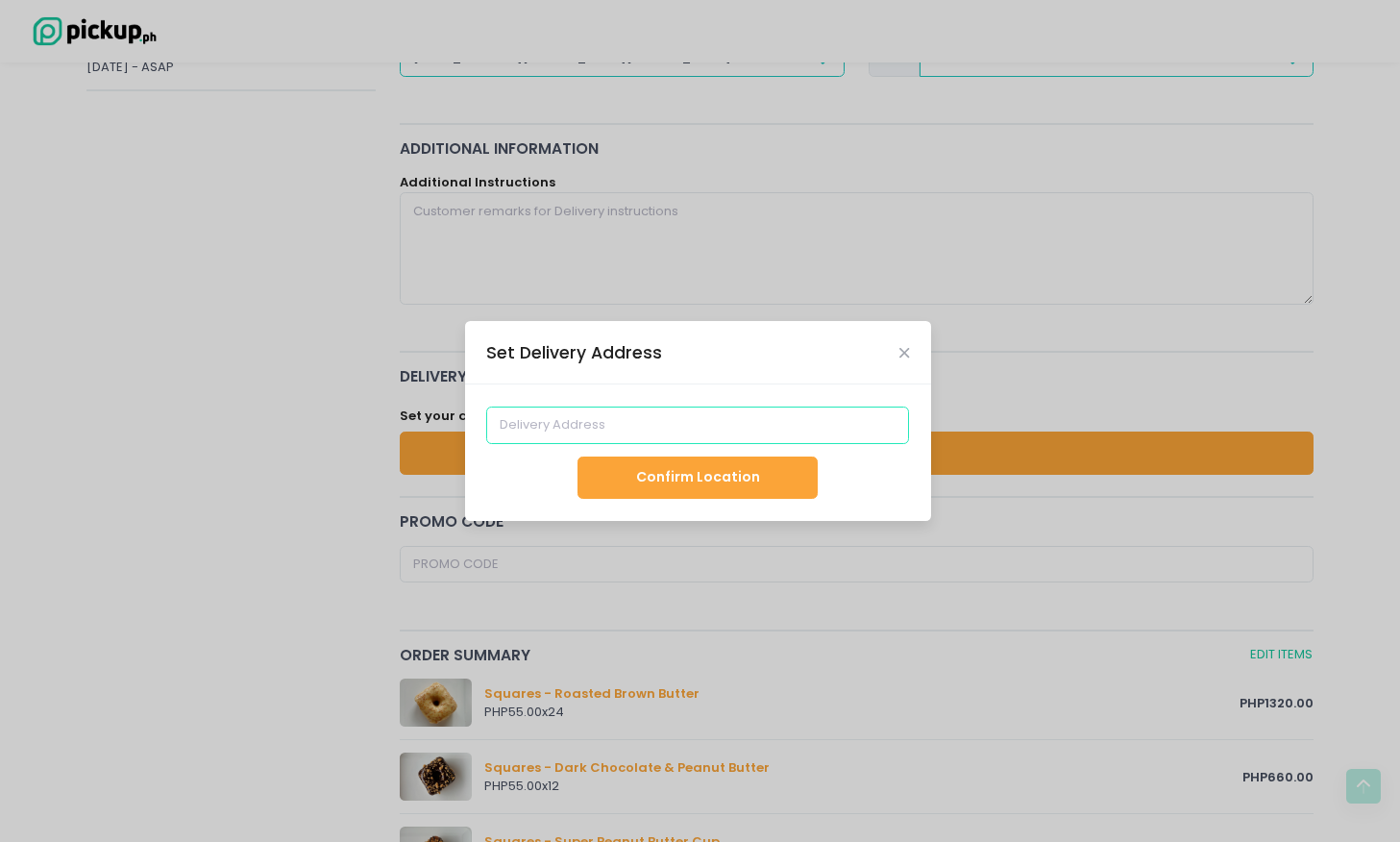 click at bounding box center [698, 425] 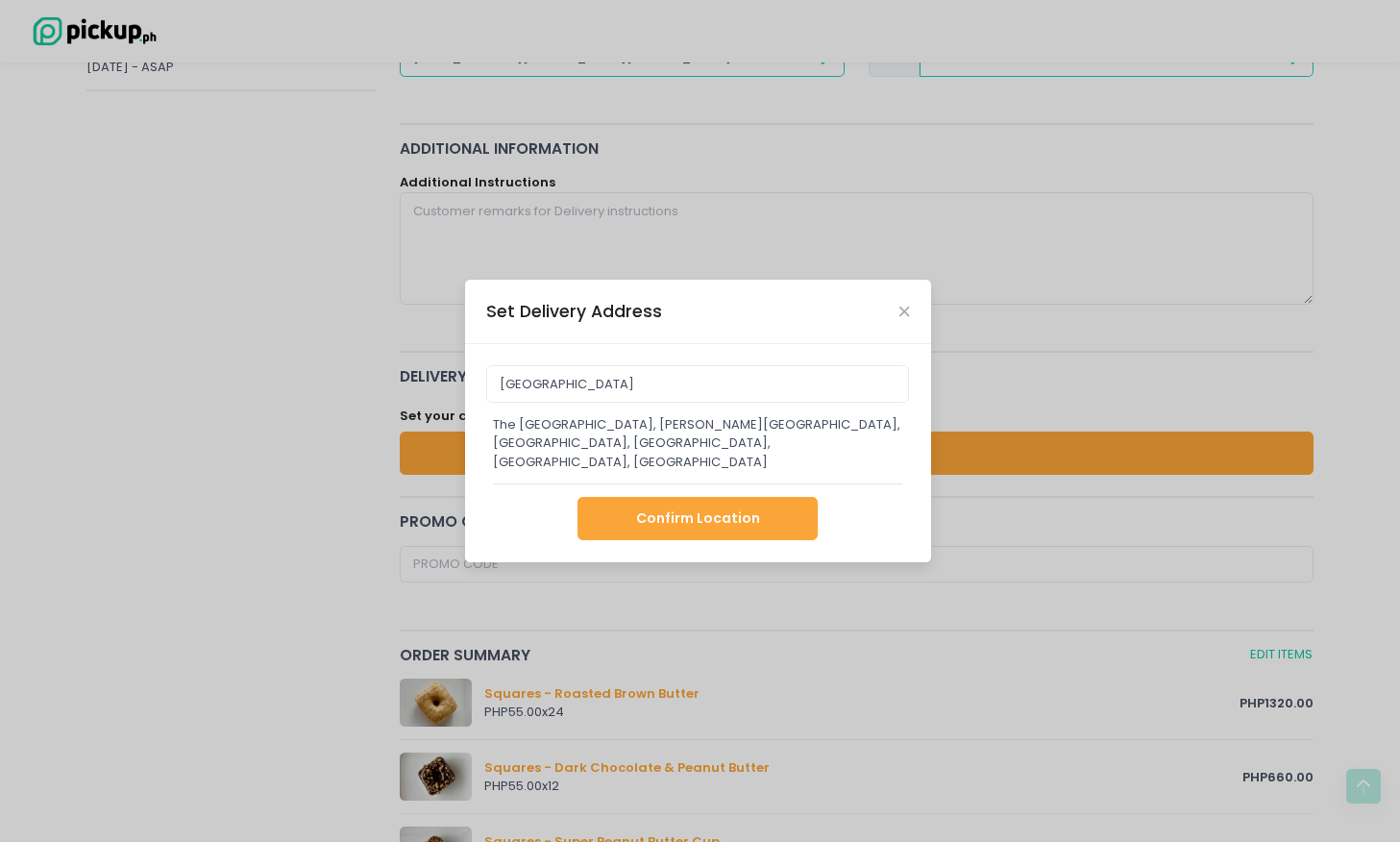 click on "The [GEOGRAPHIC_DATA], [PERSON_NAME][GEOGRAPHIC_DATA], [GEOGRAPHIC_DATA], [GEOGRAPHIC_DATA], [GEOGRAPHIC_DATA], [GEOGRAPHIC_DATA]" at bounding box center [698, 443] 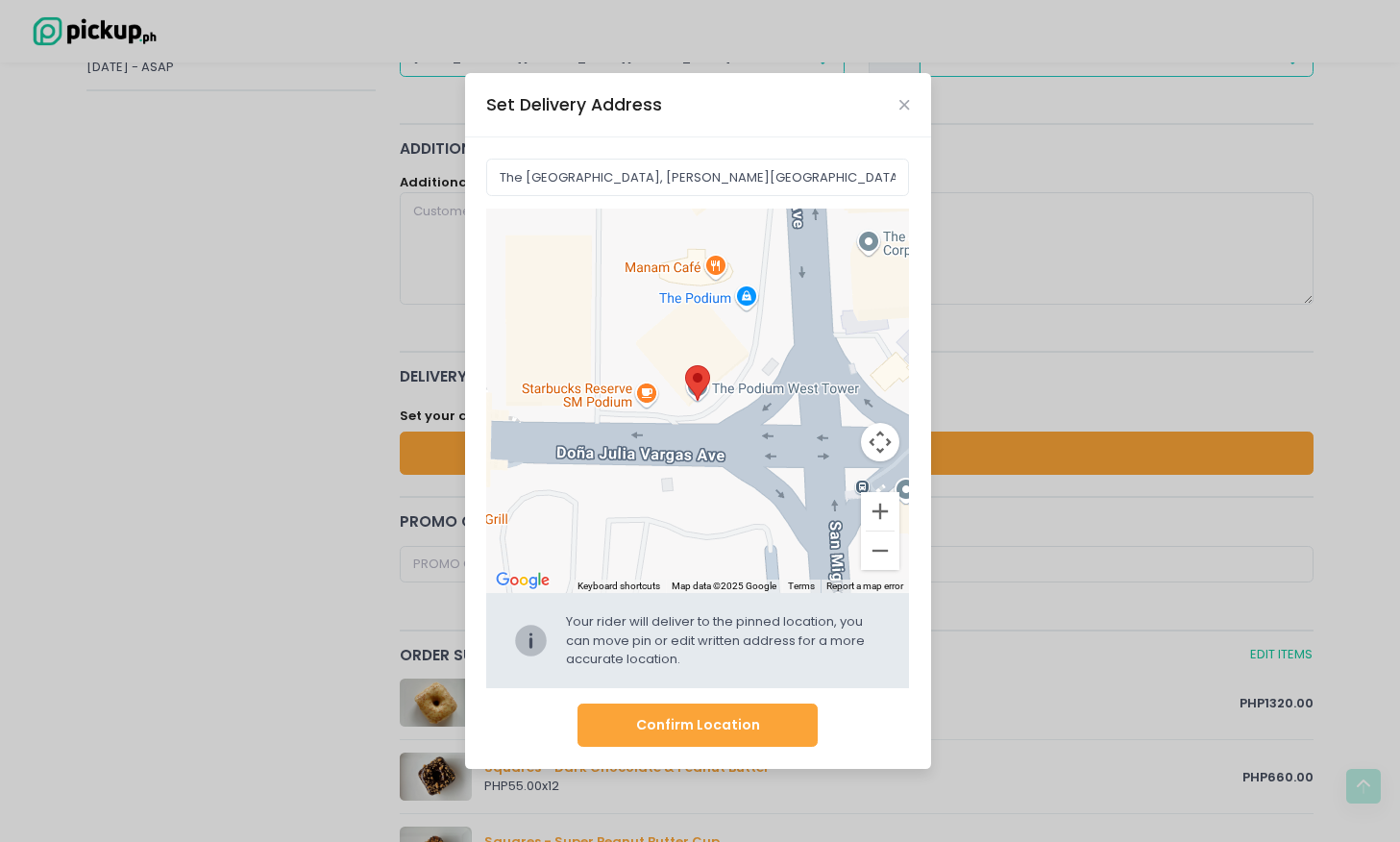 click on "Confirm Location" at bounding box center (698, 725) 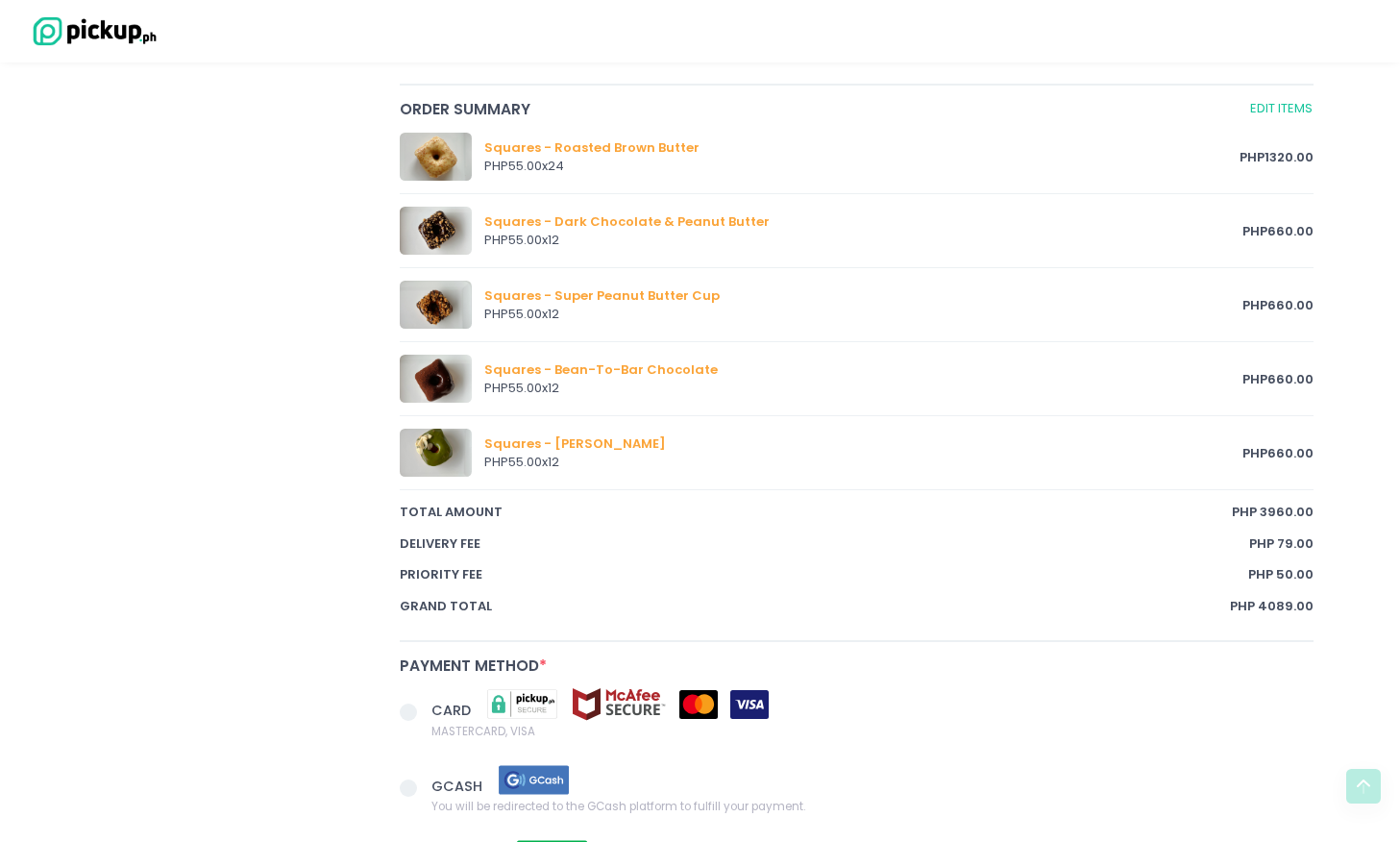 scroll, scrollTop: 1278, scrollLeft: 0, axis: vertical 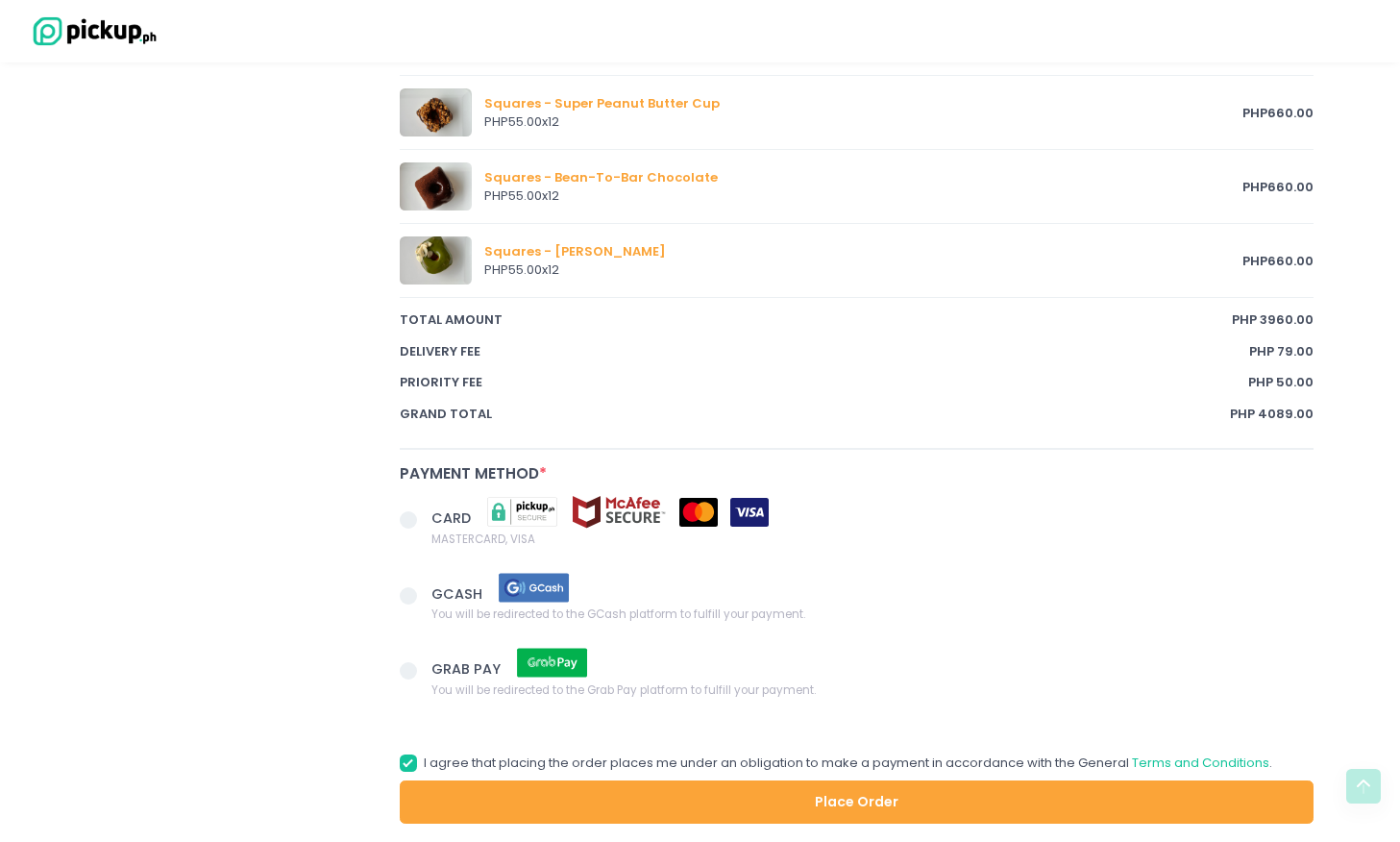 click on "Place Order" at bounding box center [857, 802] 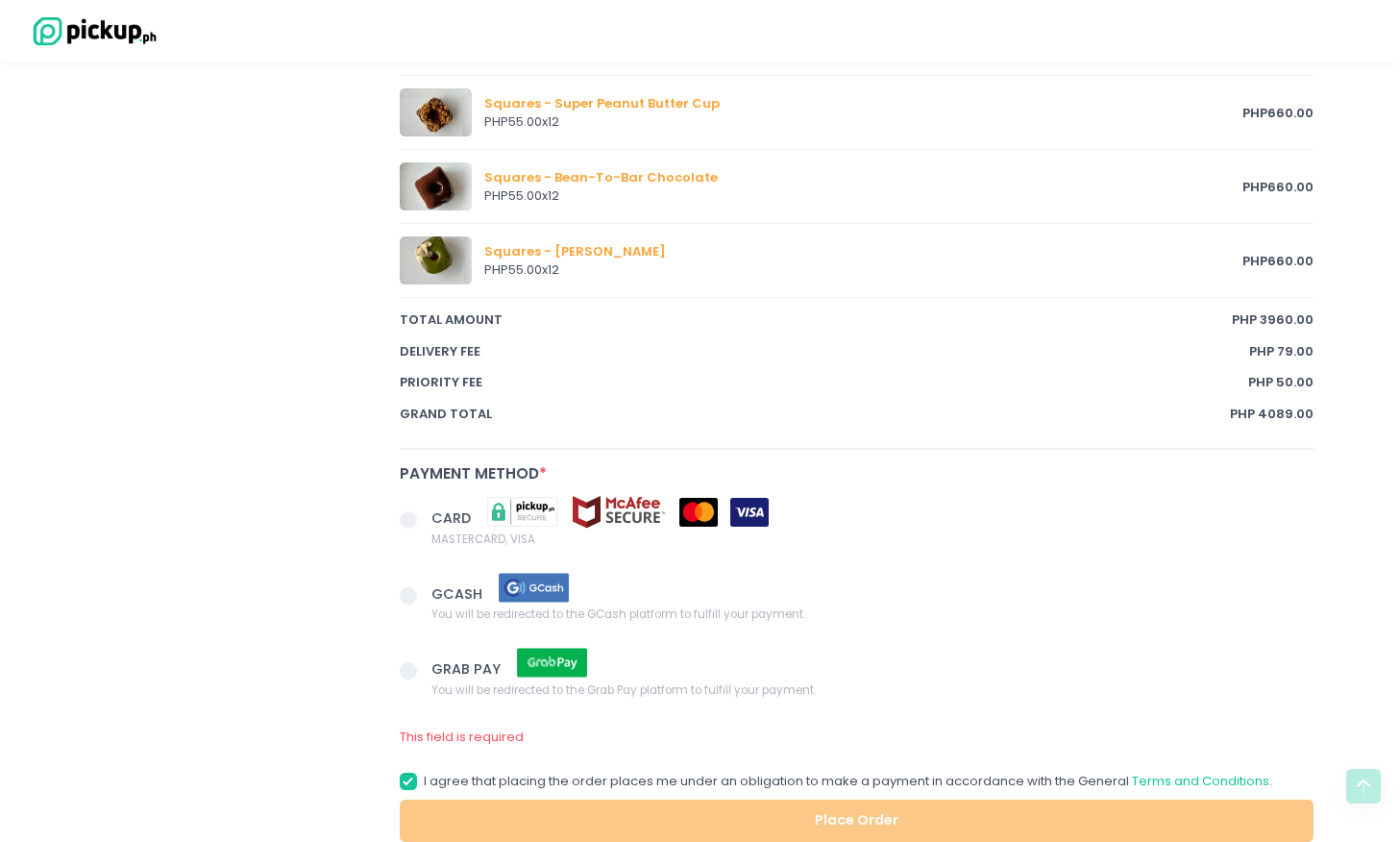 click at bounding box center [408, 520] 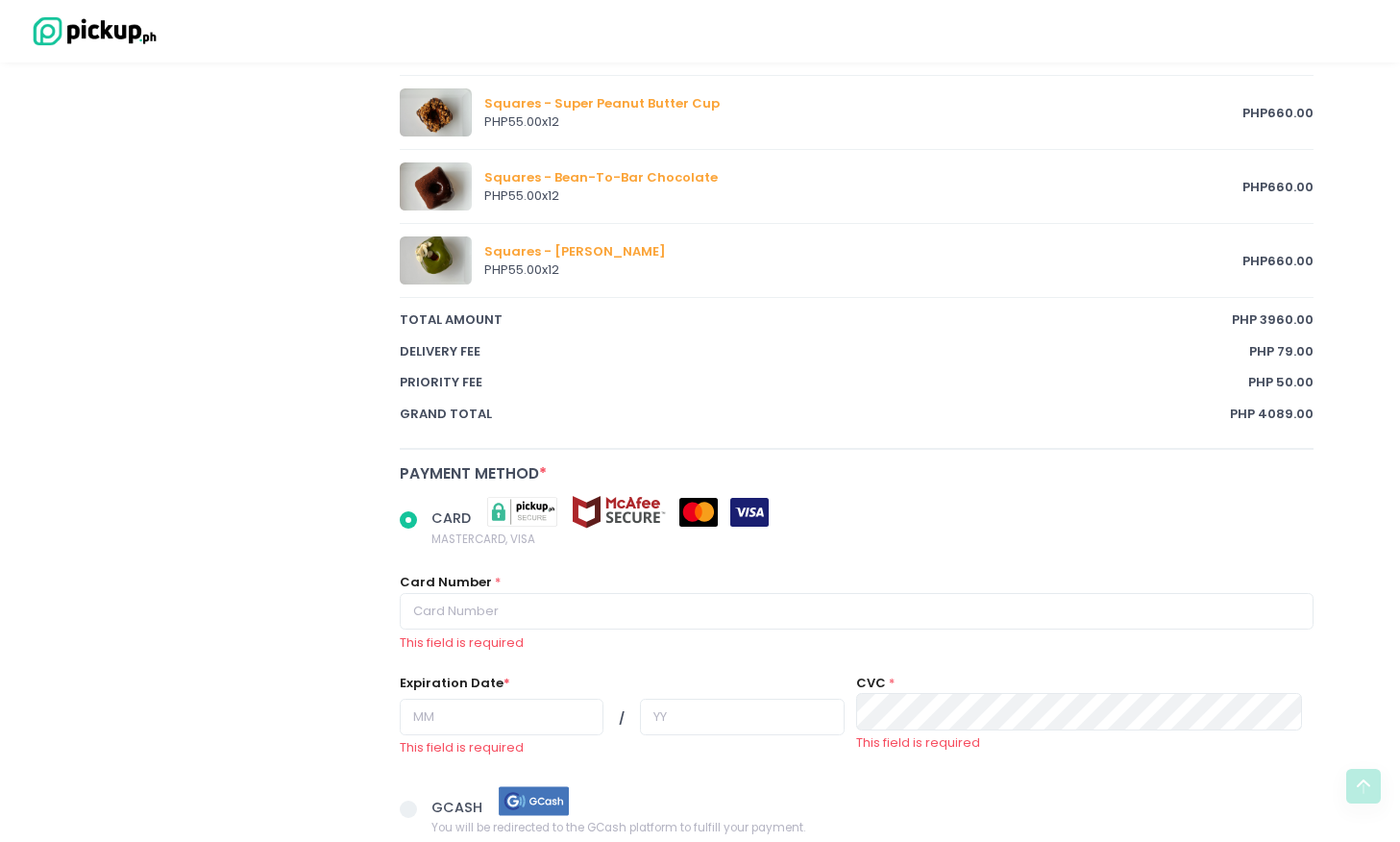 scroll, scrollTop: 1471, scrollLeft: 0, axis: vertical 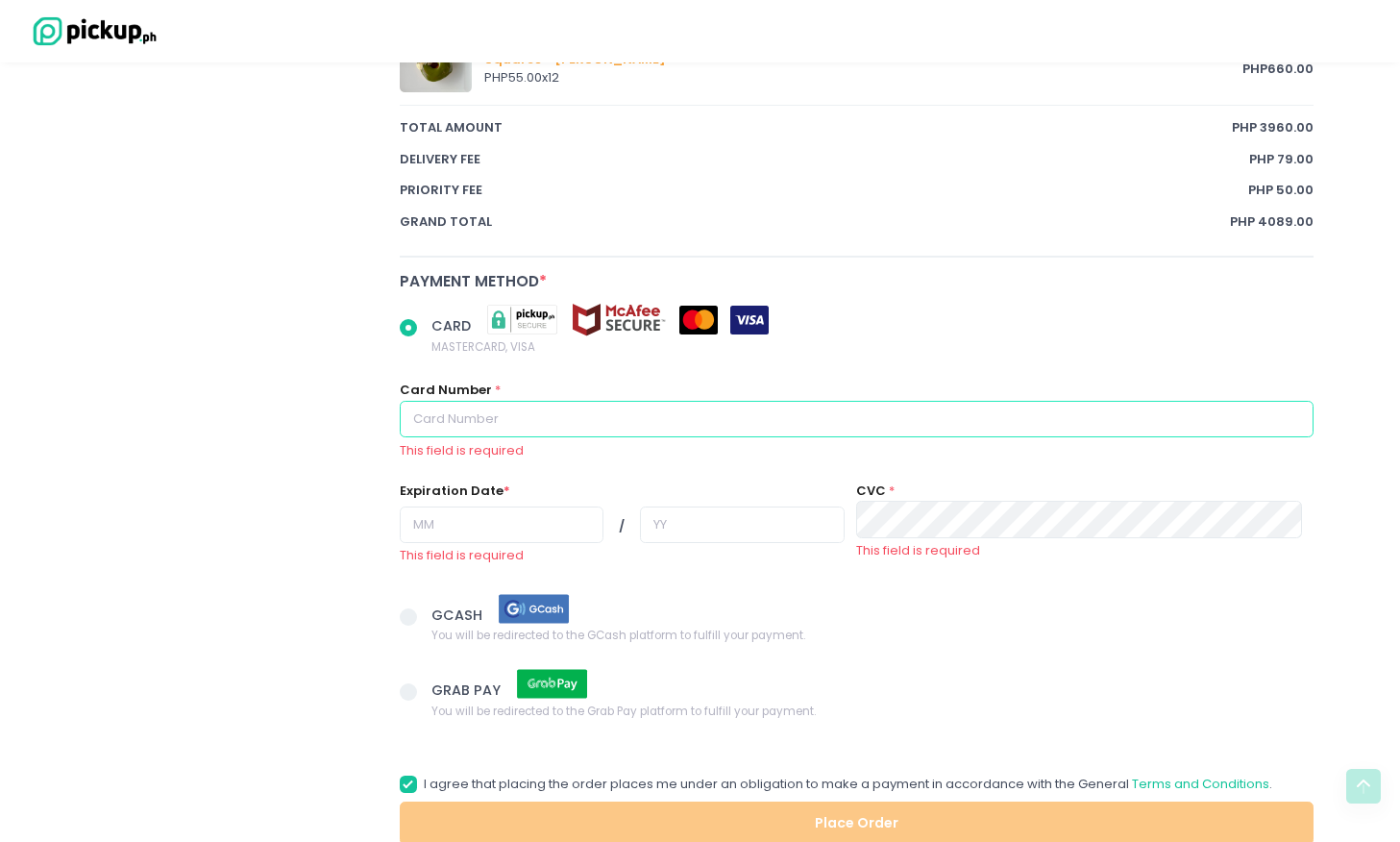 click at bounding box center (857, 419) 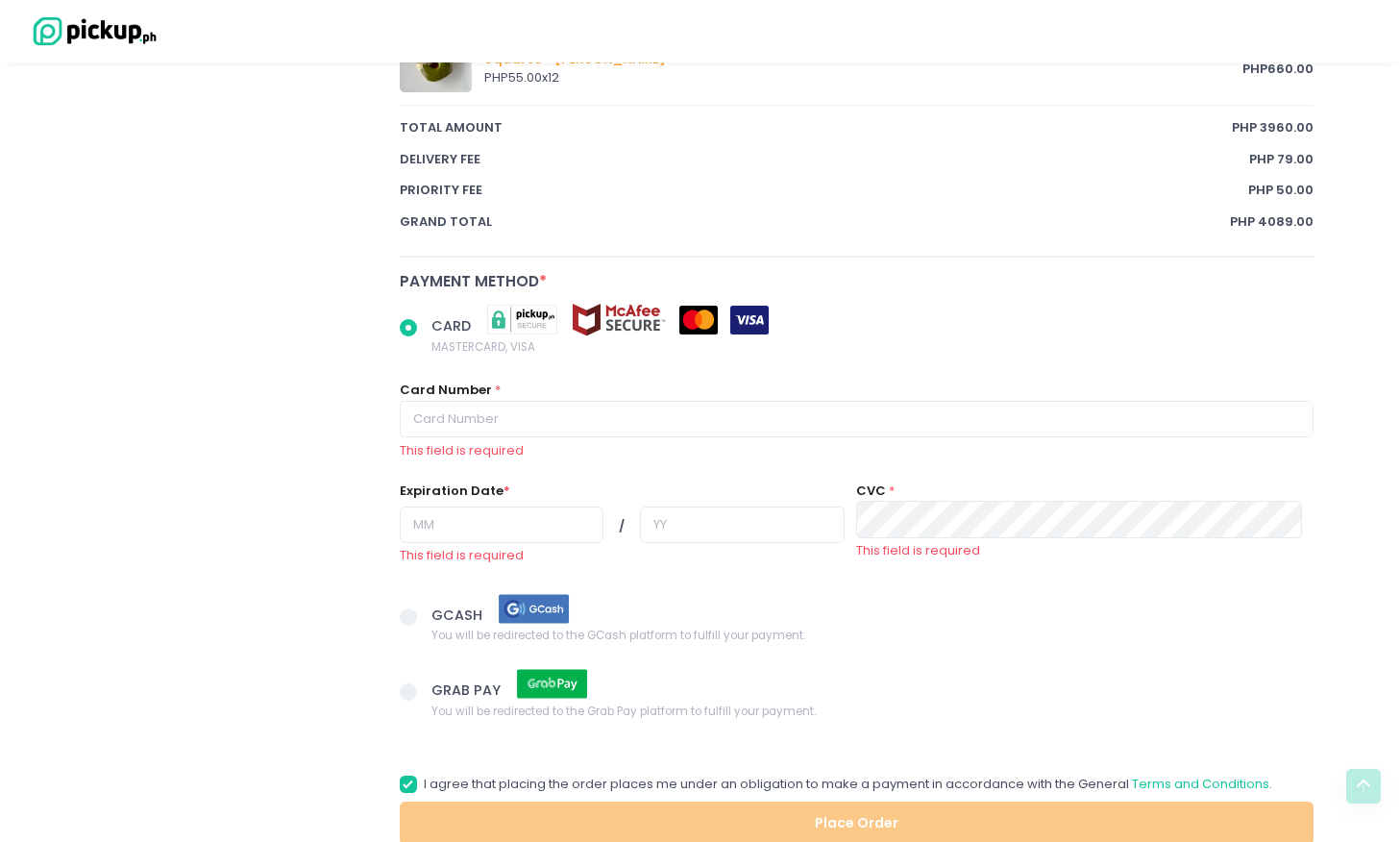 radio on "true" 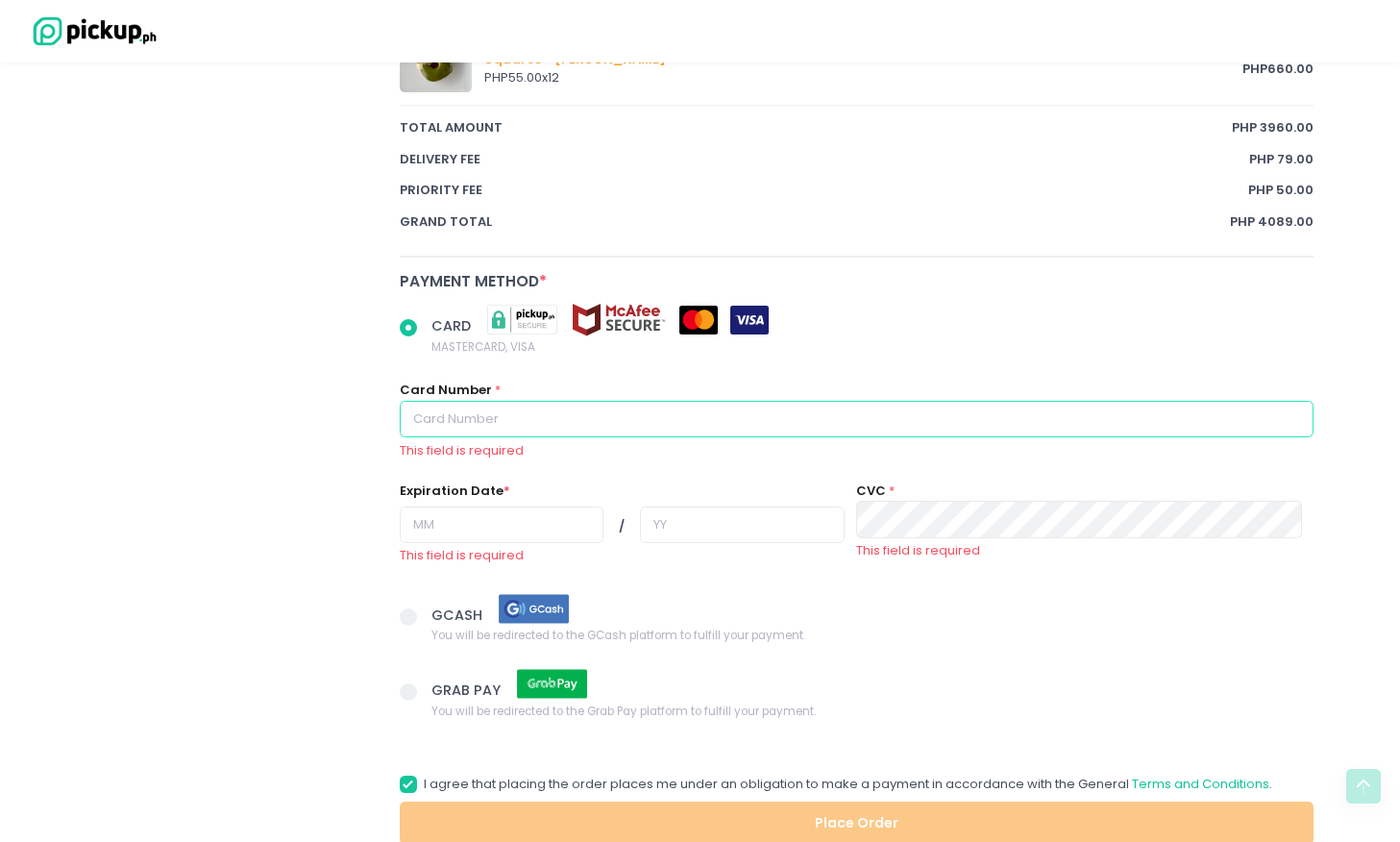 type on "4034185300289296" 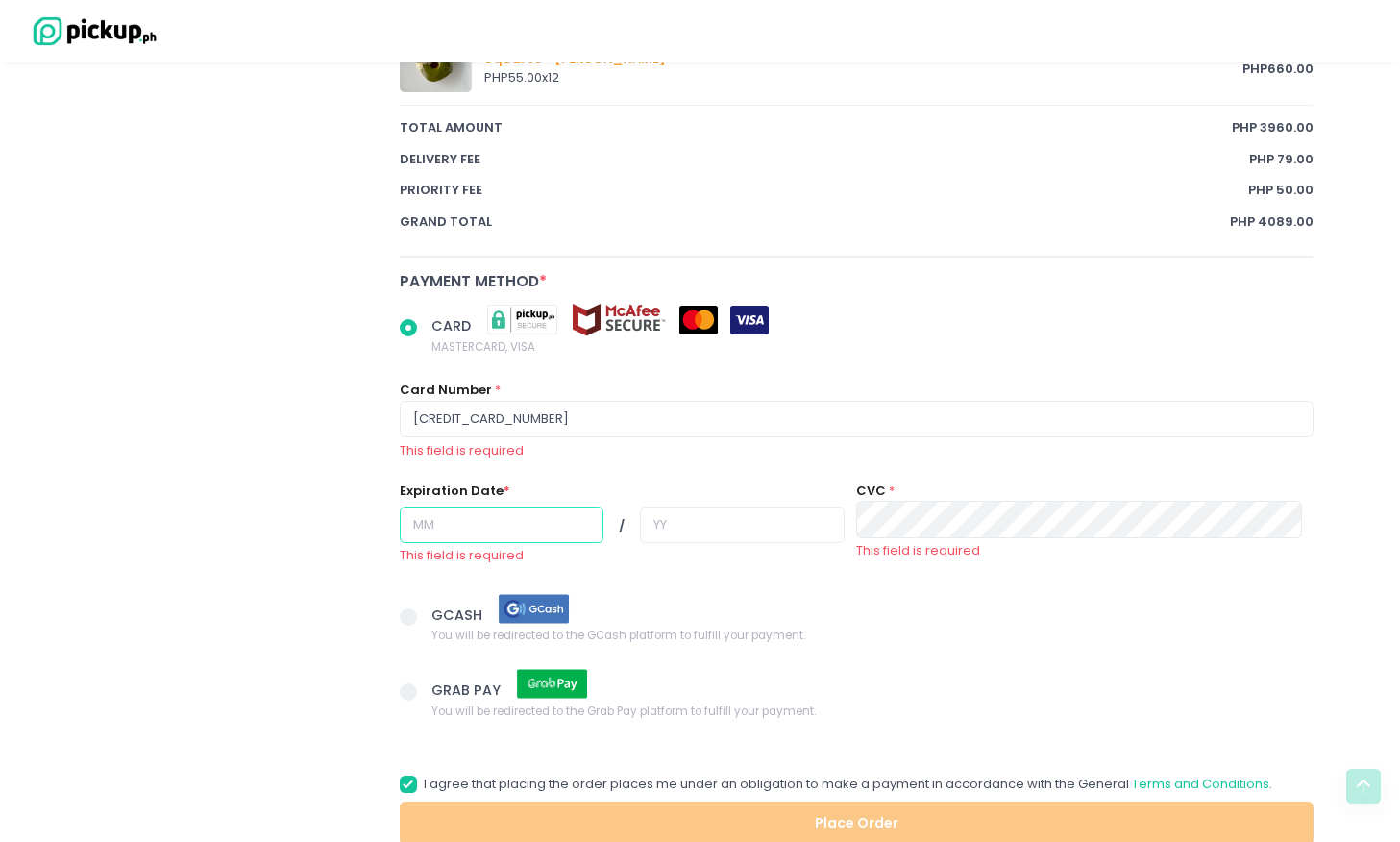 type on "01" 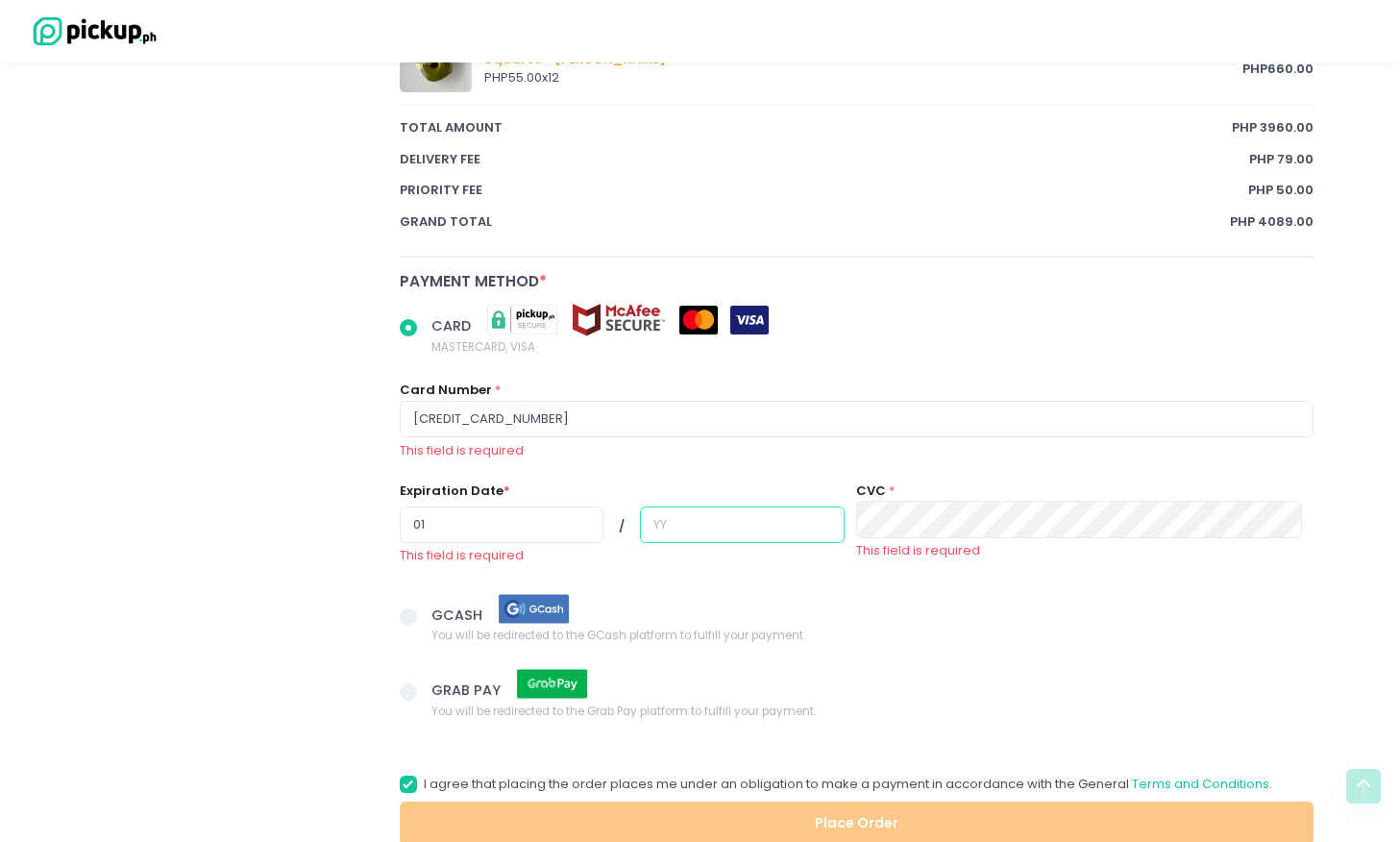 type on "27" 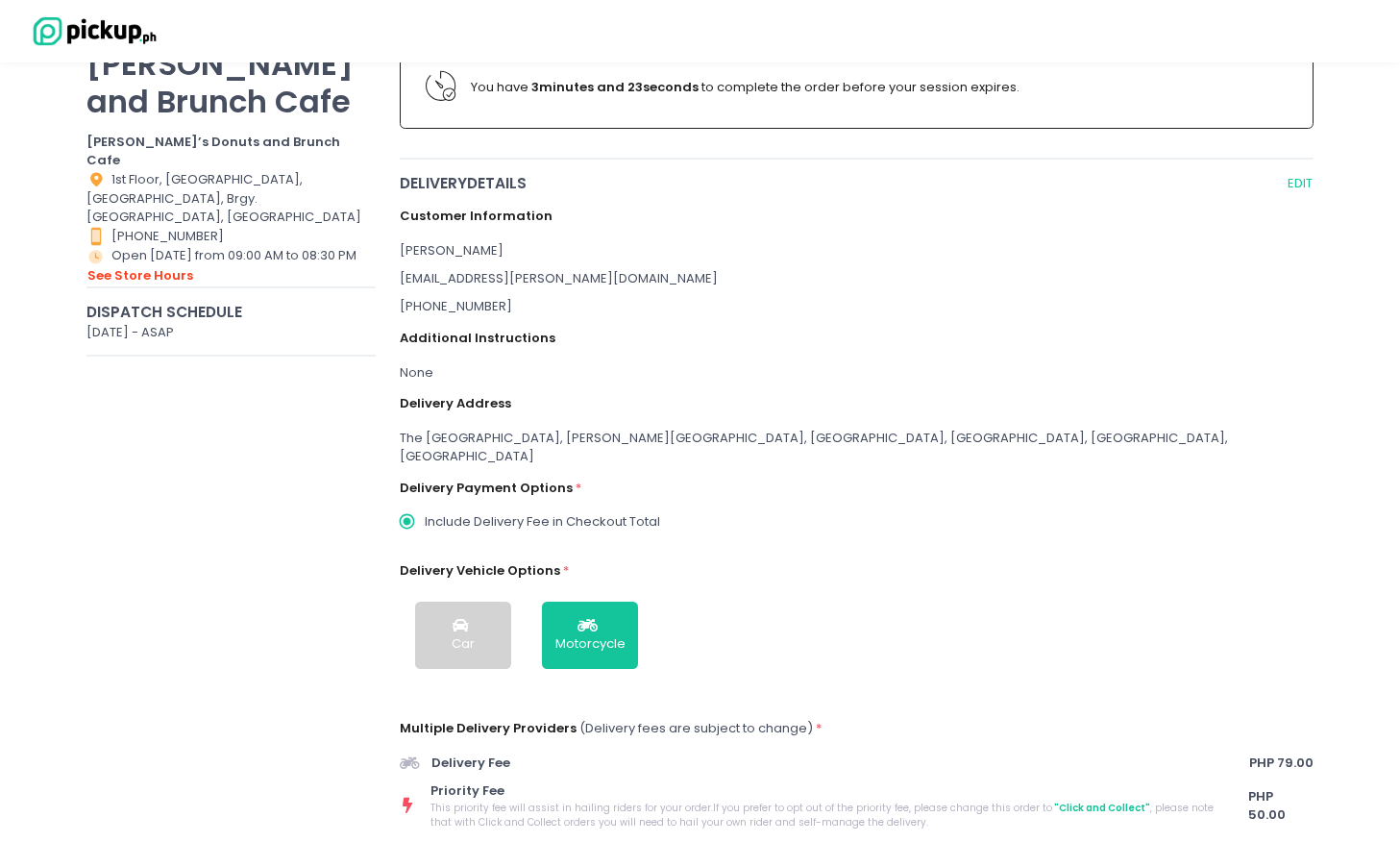 scroll, scrollTop: 81, scrollLeft: 0, axis: vertical 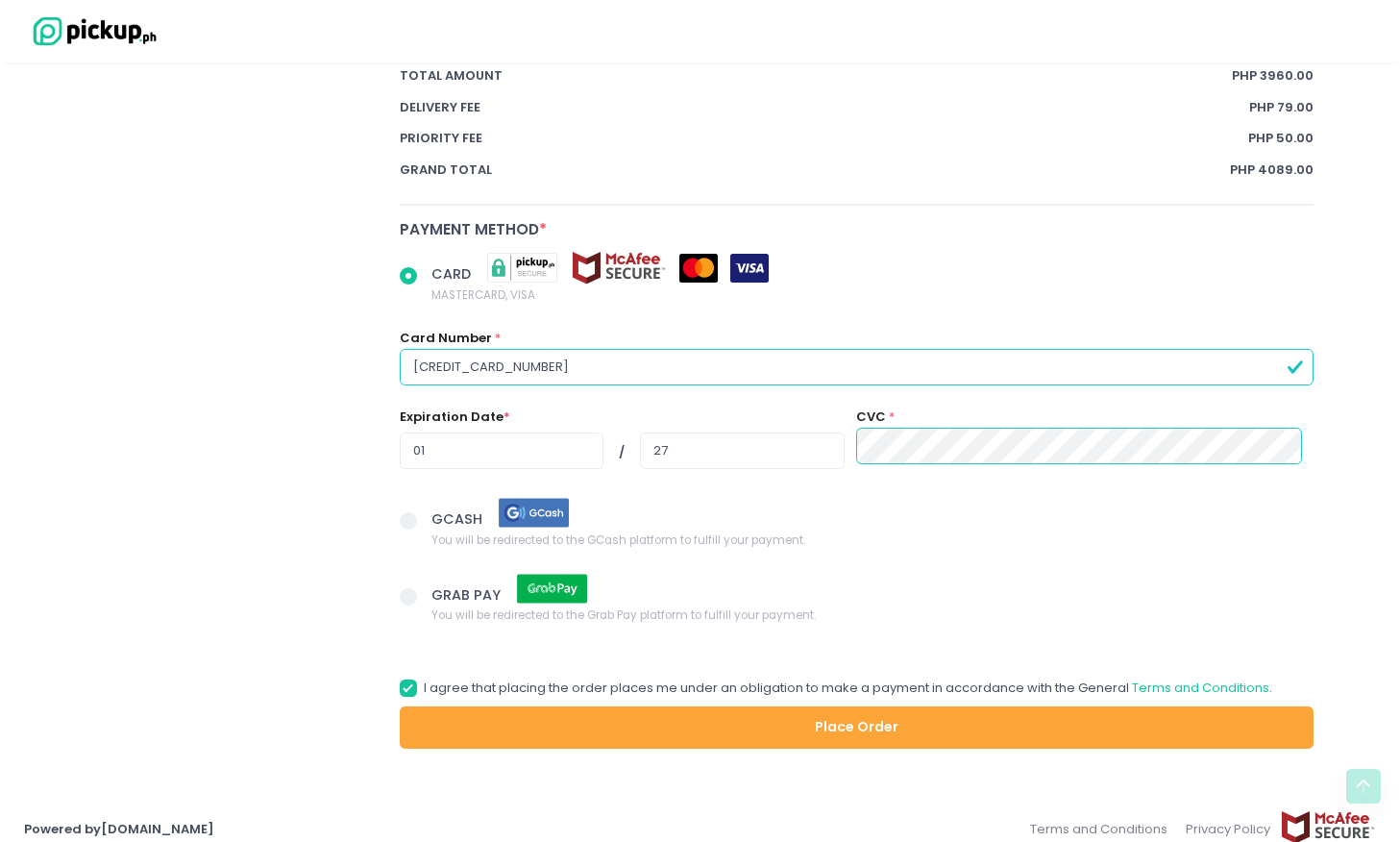 click on "Place Order" at bounding box center (857, 728) 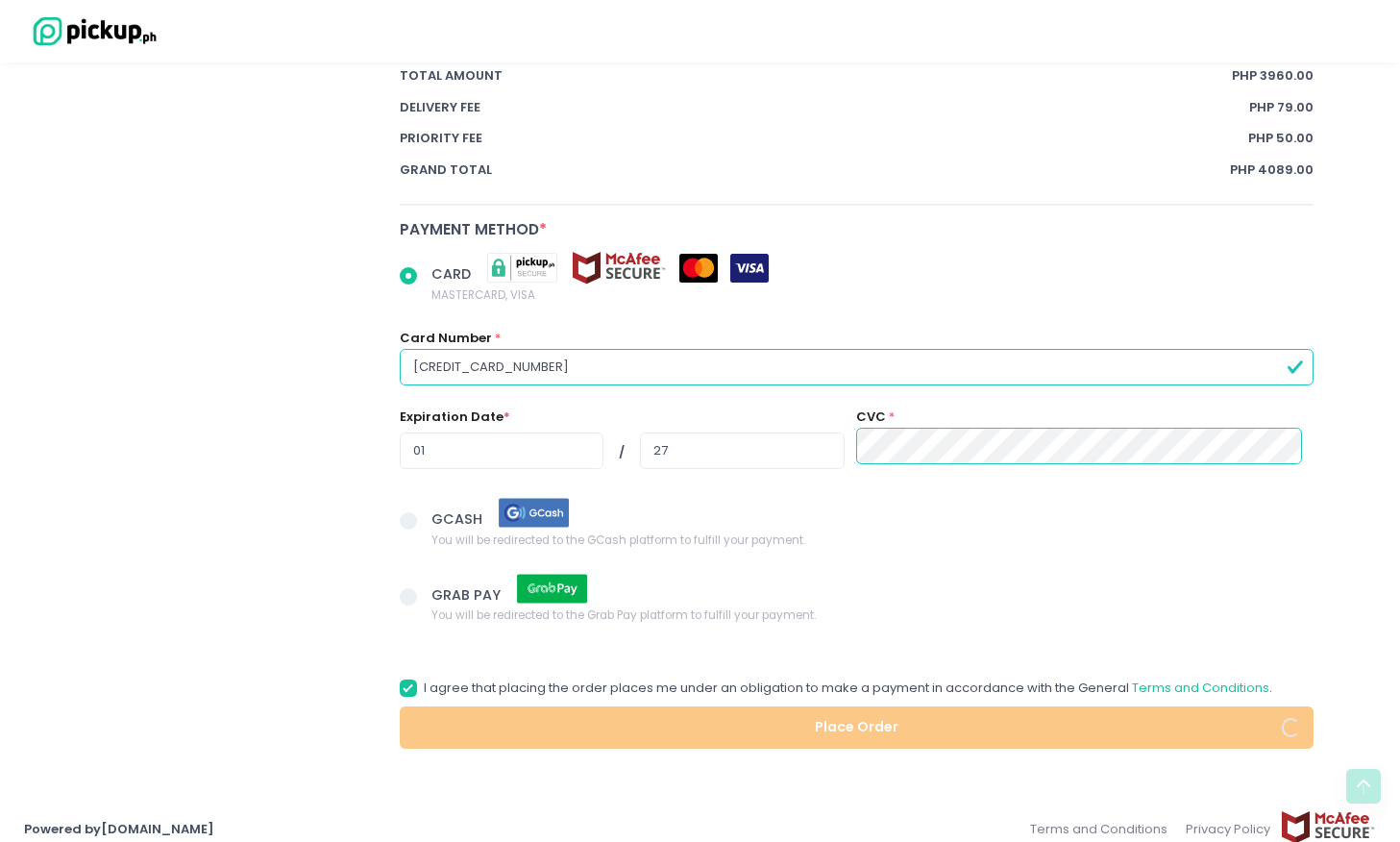 radio on "true" 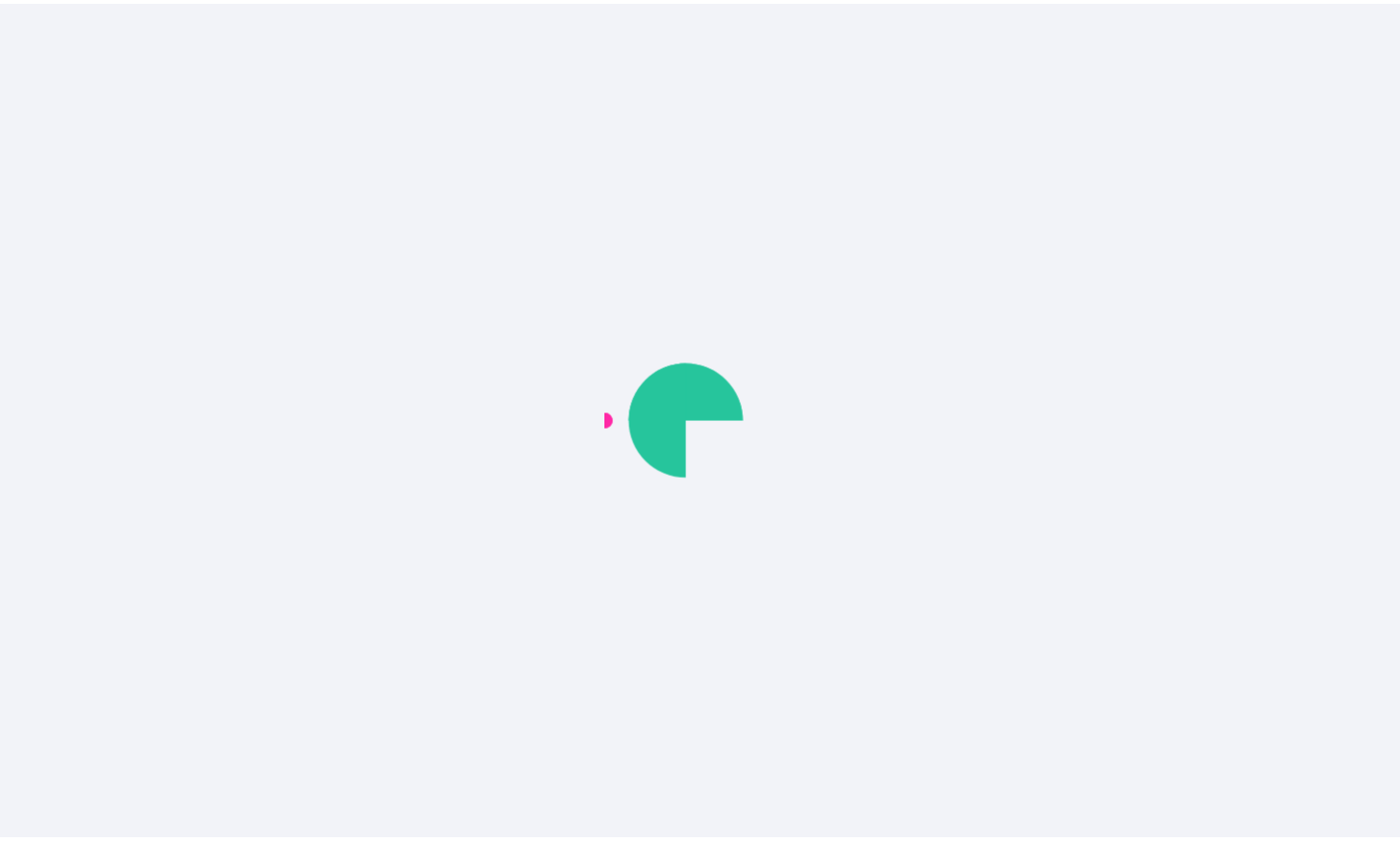 scroll, scrollTop: 0, scrollLeft: 0, axis: both 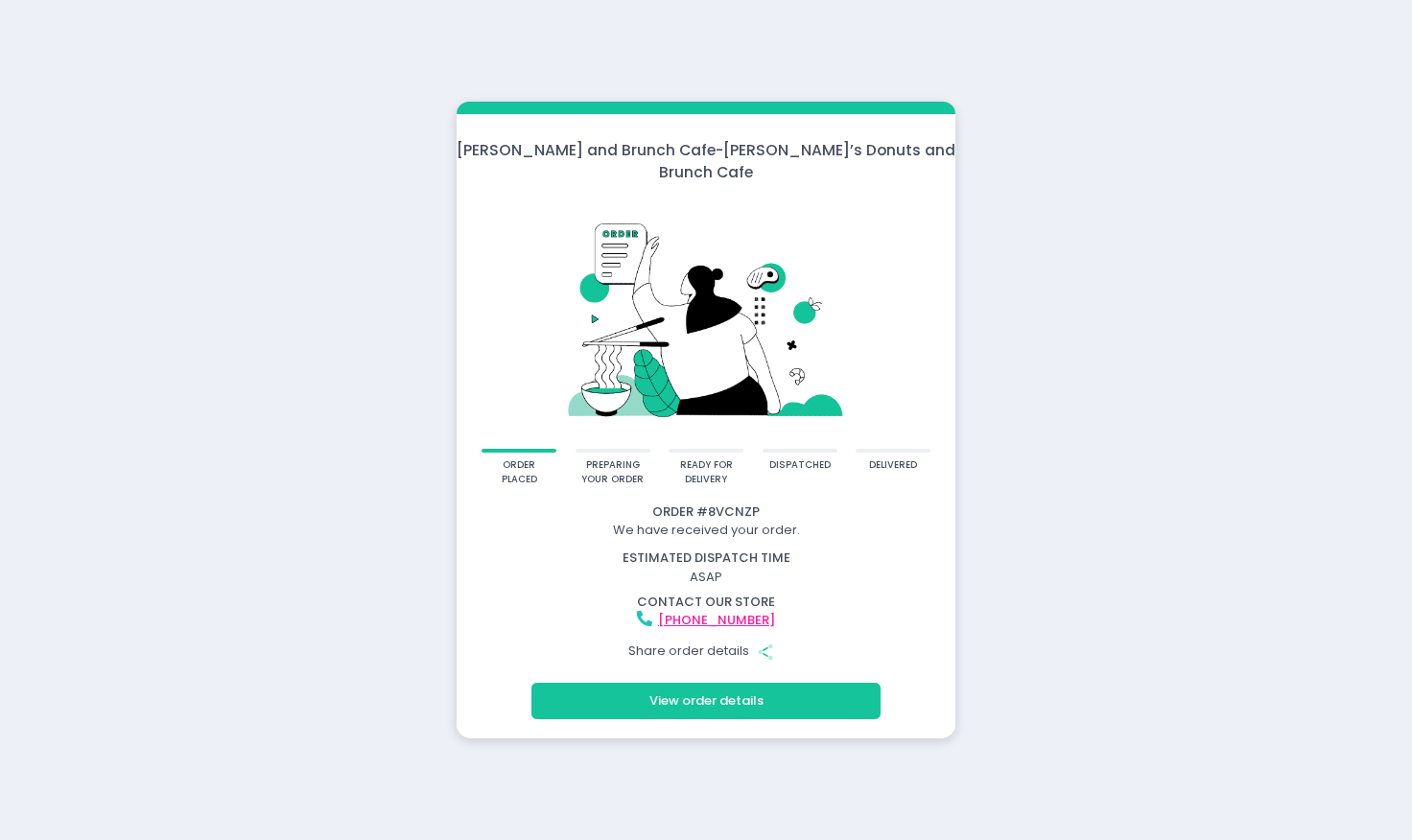click on "View order details" at bounding box center (706, 701) 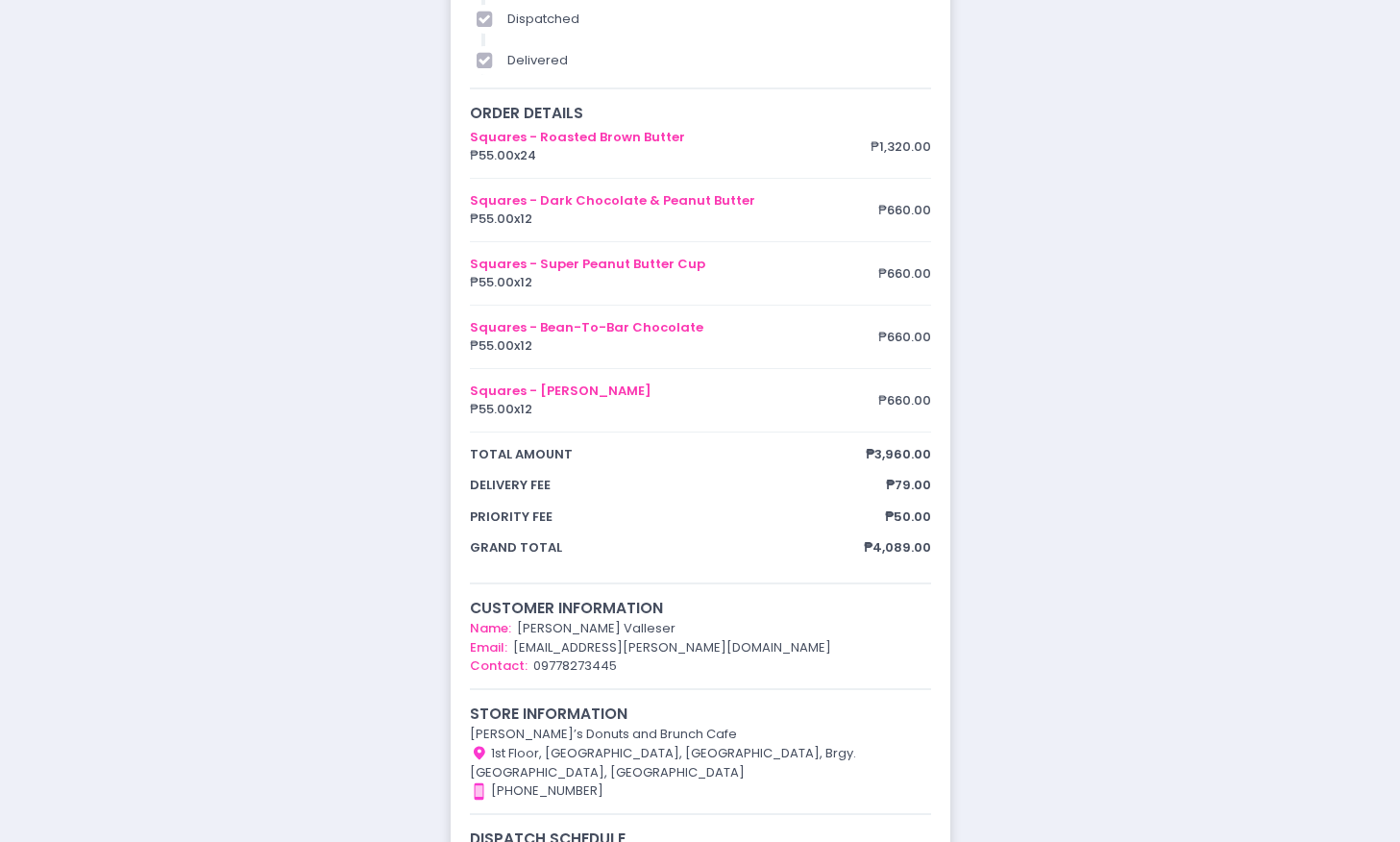 scroll, scrollTop: 96, scrollLeft: 0, axis: vertical 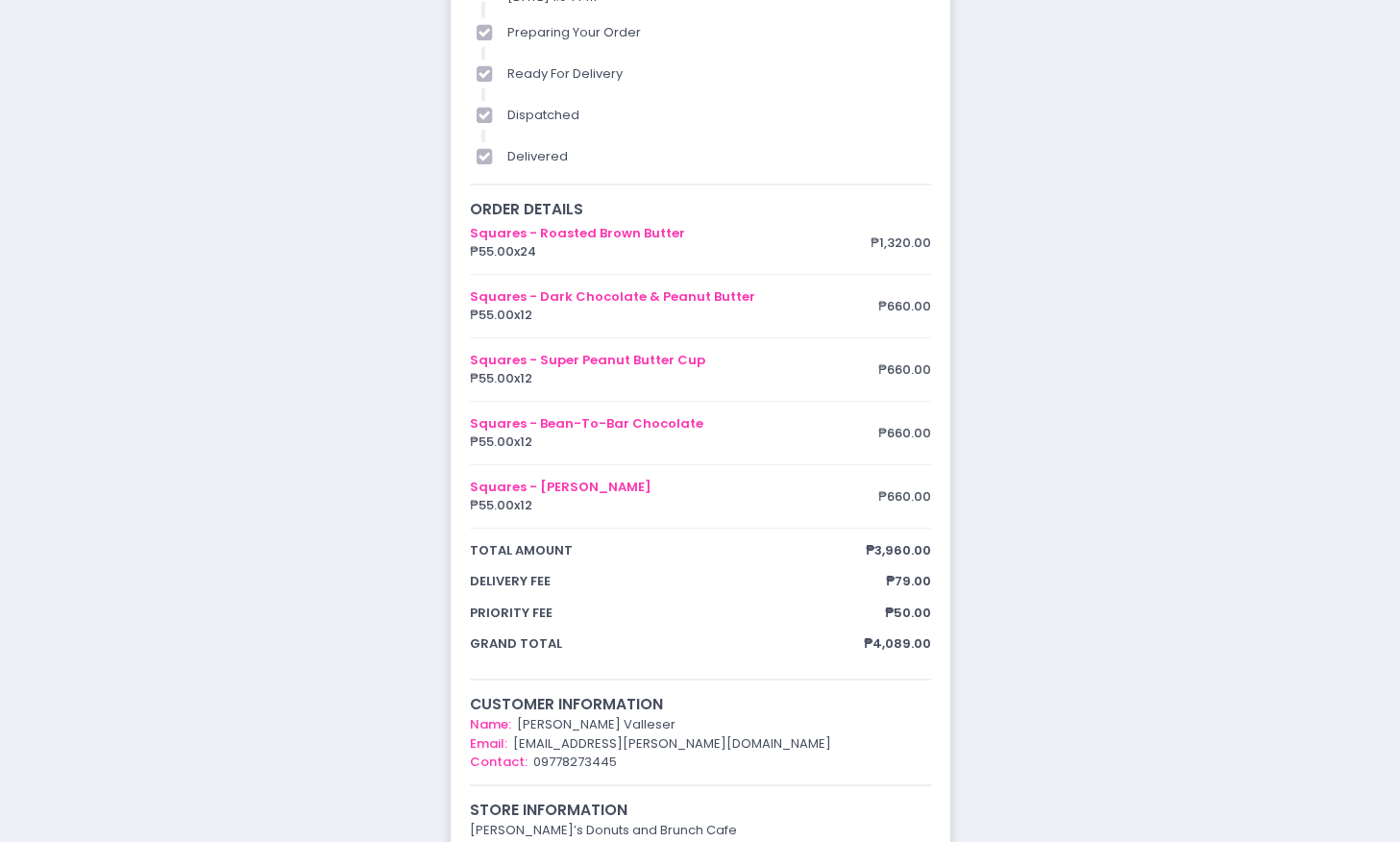 click on "Back to home Created with Sketch.   Back order placed 11/07/2025 1:54 PM preparing your order ready for delivery dispatched delivered order details Squares - Roasted Brown Butter     ₱55.00  x  24     ₱1,320.00   Squares - Dark Chocolate & Peanut Butter     ₱55.00  x  12     ₱660.00   Squares - Super Peanut Butter Cup     ₱55.00  x  12     ₱660.00   Squares - Bean-To-Bar Chocolate     ₱55.00  x  12     ₱660.00   Squares - Uji Matcha Morihan     ₱55.00  x  12     ₱660.00   total amount   ₱3,960.00 delivery fee ₱79.00 priority fee ₱50.00 grand total ₱4,089.00 customer information Name: Karen   Valleser Email: sales.karen.b@gmail.com Contact: 09778273445 store information Molly’s Donuts and Brunch Cafe Location Created with Sketch. 1st Floor, Pioneer Center Supermarket, Pioneer cor Brixton, Brgy. Kapitolyo, Pasig City	 Contact Number Created with Sketch. +639686467920 dispatch   schedule   July 11, 2025    - ASAP    delivery information Delivery Partner: LALAMOVE MOTORCYCLE" at bounding box center (700, 513) 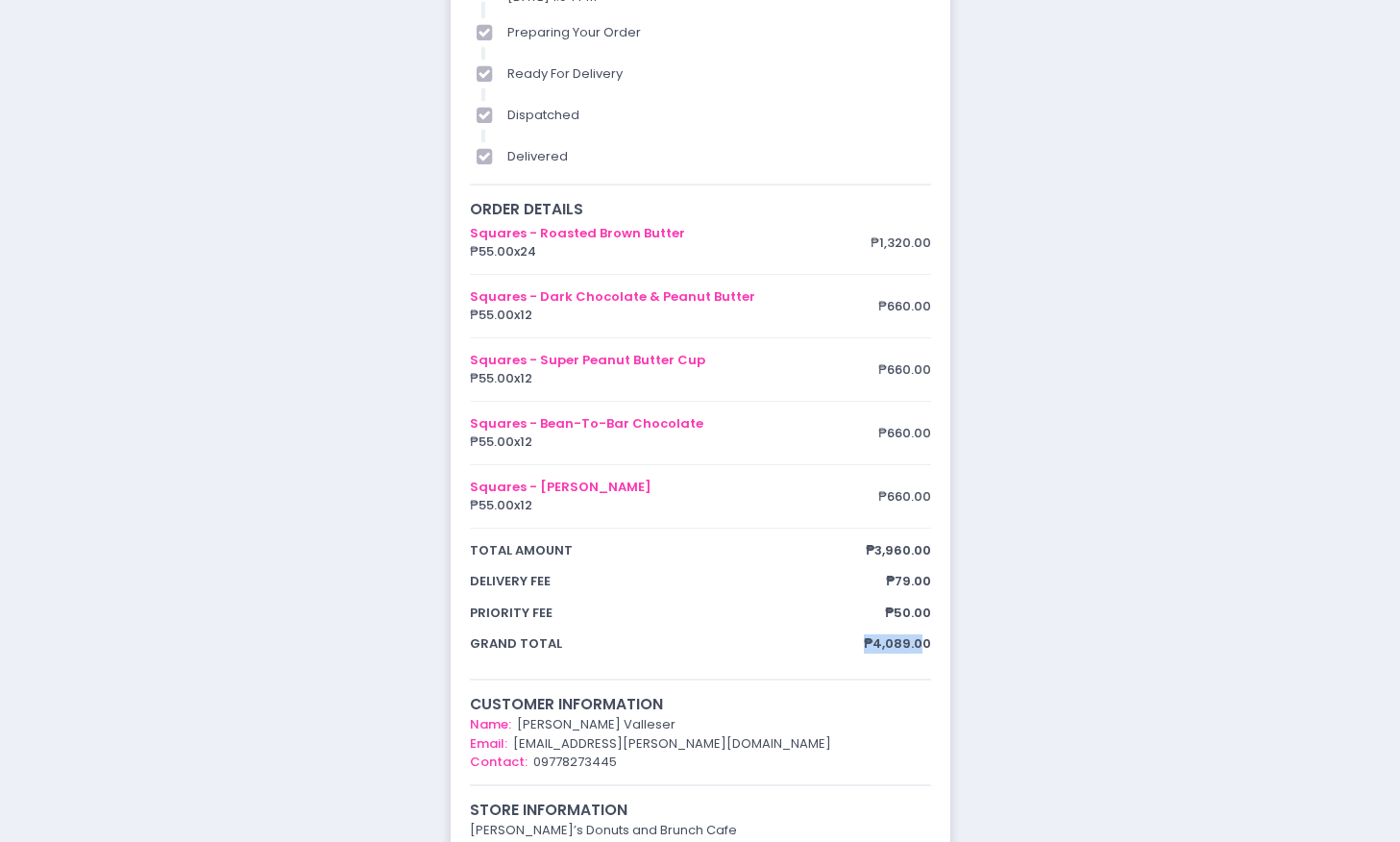 drag, startPoint x: 920, startPoint y: 647, endPoint x: 858, endPoint y: 647, distance: 62 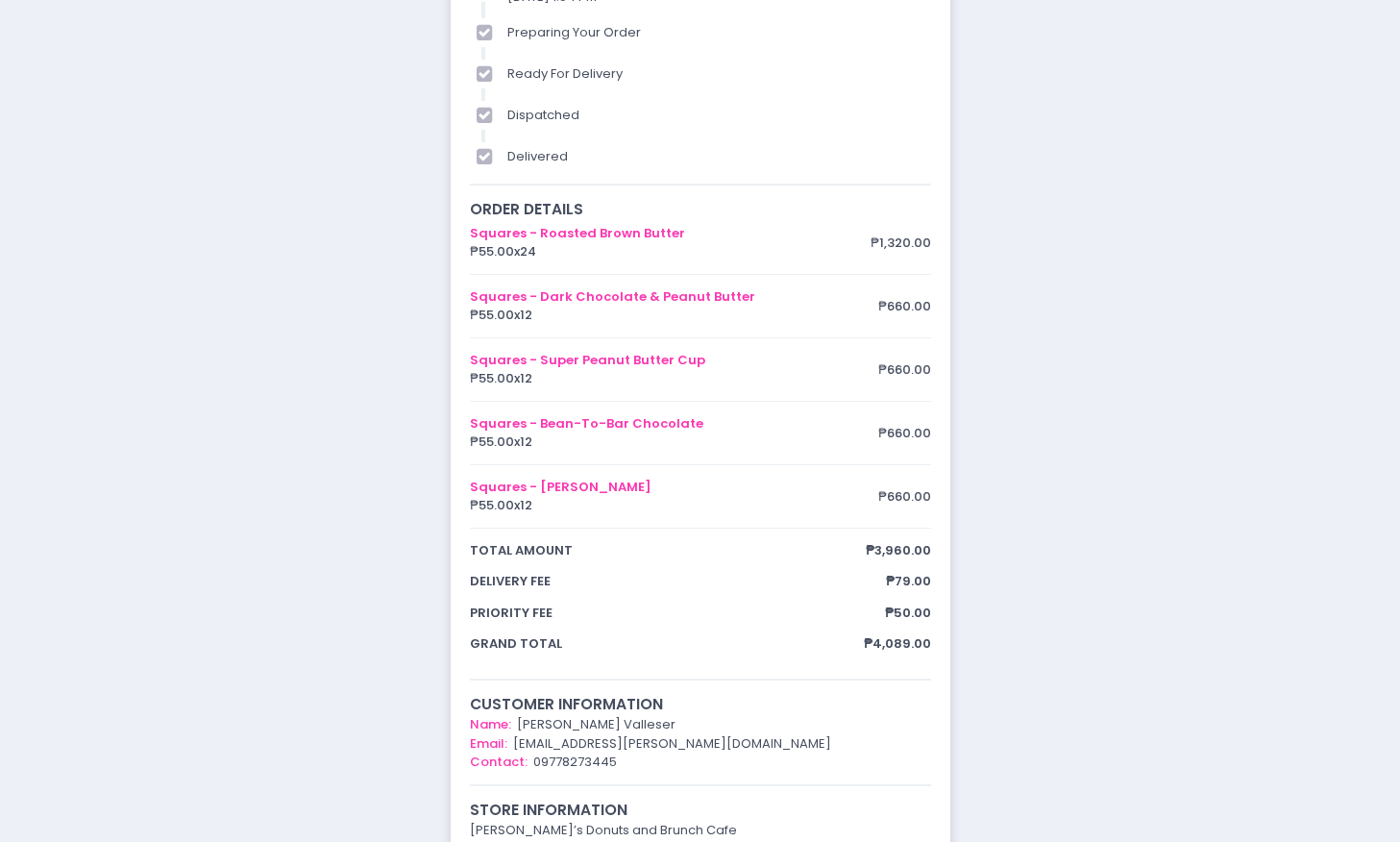 click on "Back to home Created with Sketch.   Back order placed 11/07/2025 1:54 PM preparing your order ready for delivery dispatched delivered order details Squares - Roasted Brown Butter     ₱55.00  x  24     ₱1,320.00   Squares - Dark Chocolate & Peanut Butter     ₱55.00  x  12     ₱660.00   Squares - Super Peanut Butter Cup     ₱55.00  x  12     ₱660.00   Squares - Bean-To-Bar Chocolate     ₱55.00  x  12     ₱660.00   Squares - Uji Matcha Morihan     ₱55.00  x  12     ₱660.00   total amount   ₱3,960.00 delivery fee ₱79.00 priority fee ₱50.00 grand total ₱4,089.00 customer information Name: Karen   Valleser Email: sales.karen.b@gmail.com Contact: 09778273445 store information Molly’s Donuts and Brunch Cafe Location Created with Sketch. 1st Floor, Pioneer Center Supermarket, Pioneer cor Brixton, Brgy. Kapitolyo, Pasig City	 Contact Number Created with Sketch. +639686467920 dispatch   schedule   July 11, 2025    - ASAP    delivery information Delivery Partner: LALAMOVE MOTORCYCLE" at bounding box center [700, 513] 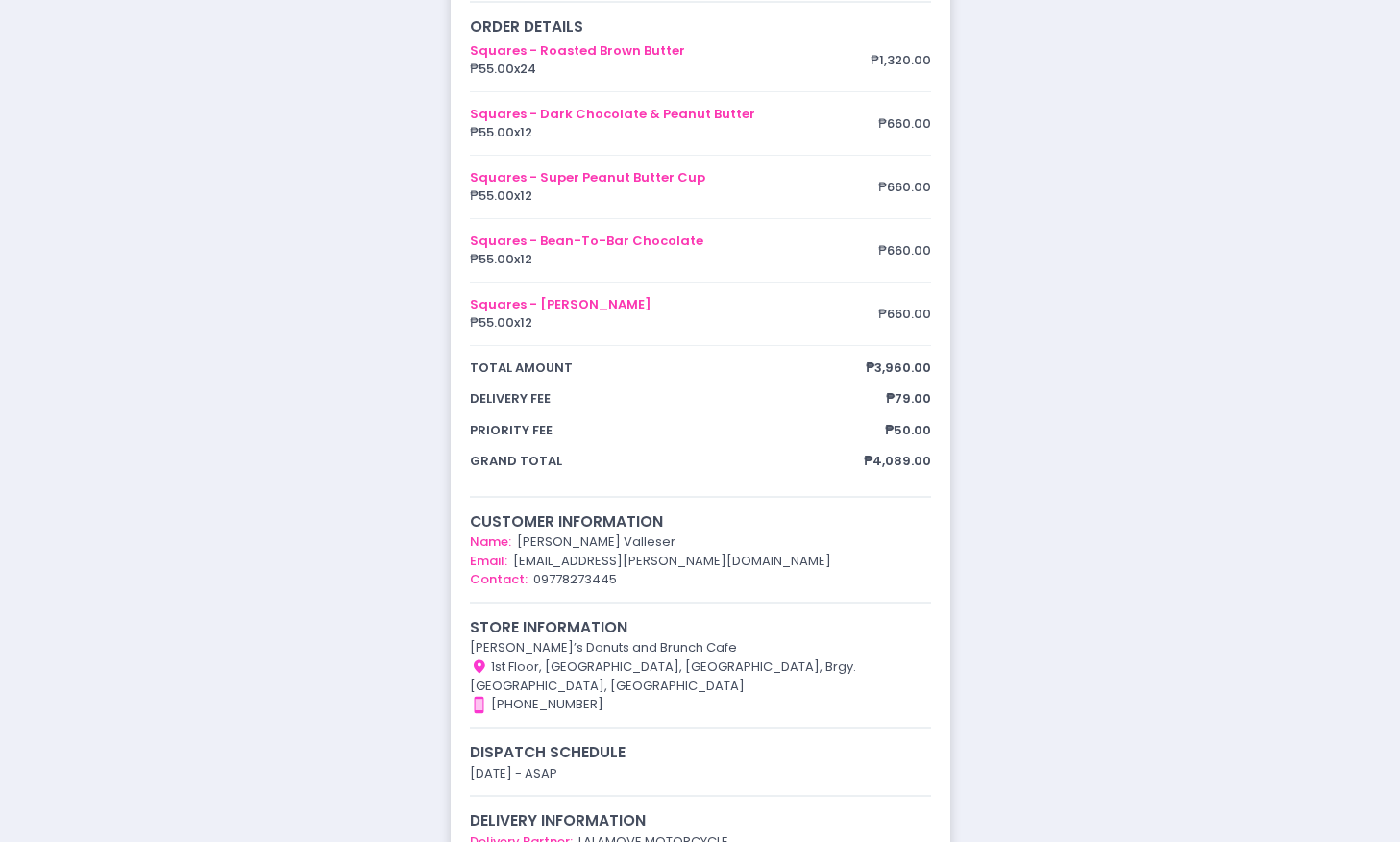 scroll, scrollTop: 164, scrollLeft: 0, axis: vertical 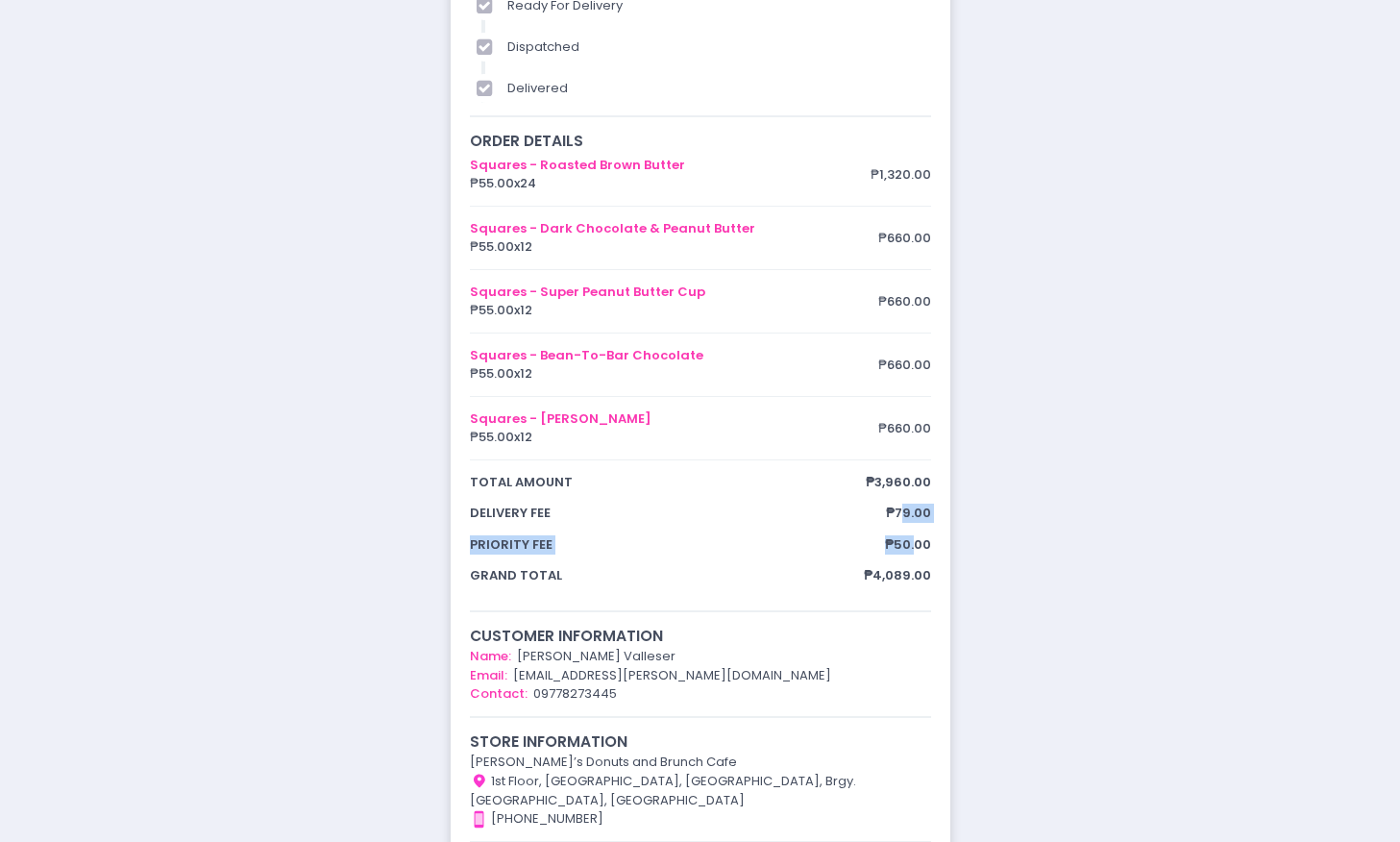 drag, startPoint x: 917, startPoint y: 544, endPoint x: 901, endPoint y: 531, distance: 20.615528 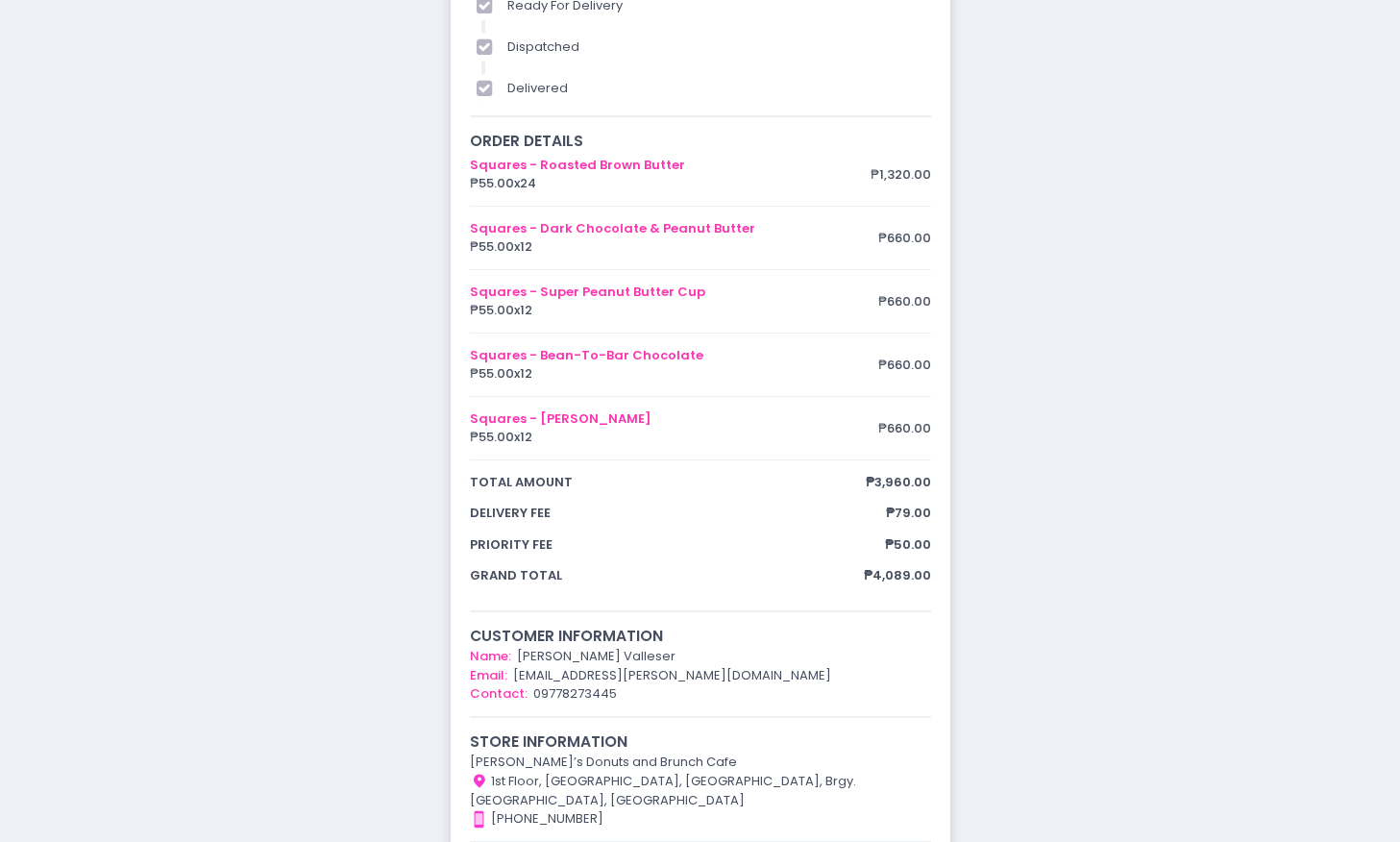 click on "Squares - Roasted Brown Butter     ₱55.00  x  24     ₱1,320.00   Squares - Dark Chocolate & Peanut Butter     ₱55.00  x  12     ₱660.00   Squares - Super Peanut Butter Cup     ₱55.00  x  12     ₱660.00   Squares - Bean-To-Bar Chocolate     ₱55.00  x  12     ₱660.00   Squares - Uji Matcha Morihan     ₱55.00  x  12     ₱660.00   total amount   ₱3,960.00 delivery fee ₱79.00 priority fee ₱50.00 grand total ₱4,089.00" at bounding box center (700, 370) 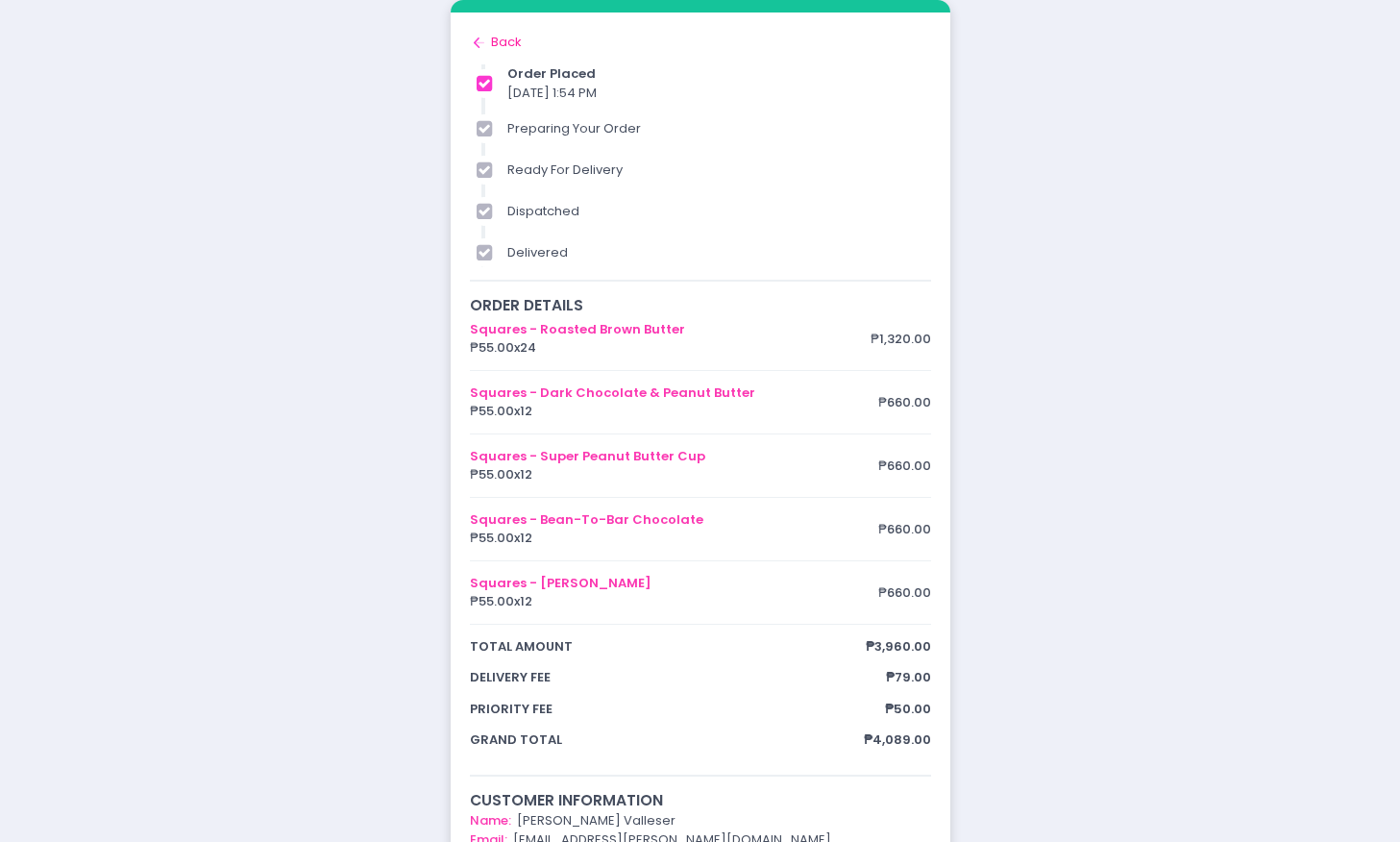 scroll, scrollTop: 96, scrollLeft: 0, axis: vertical 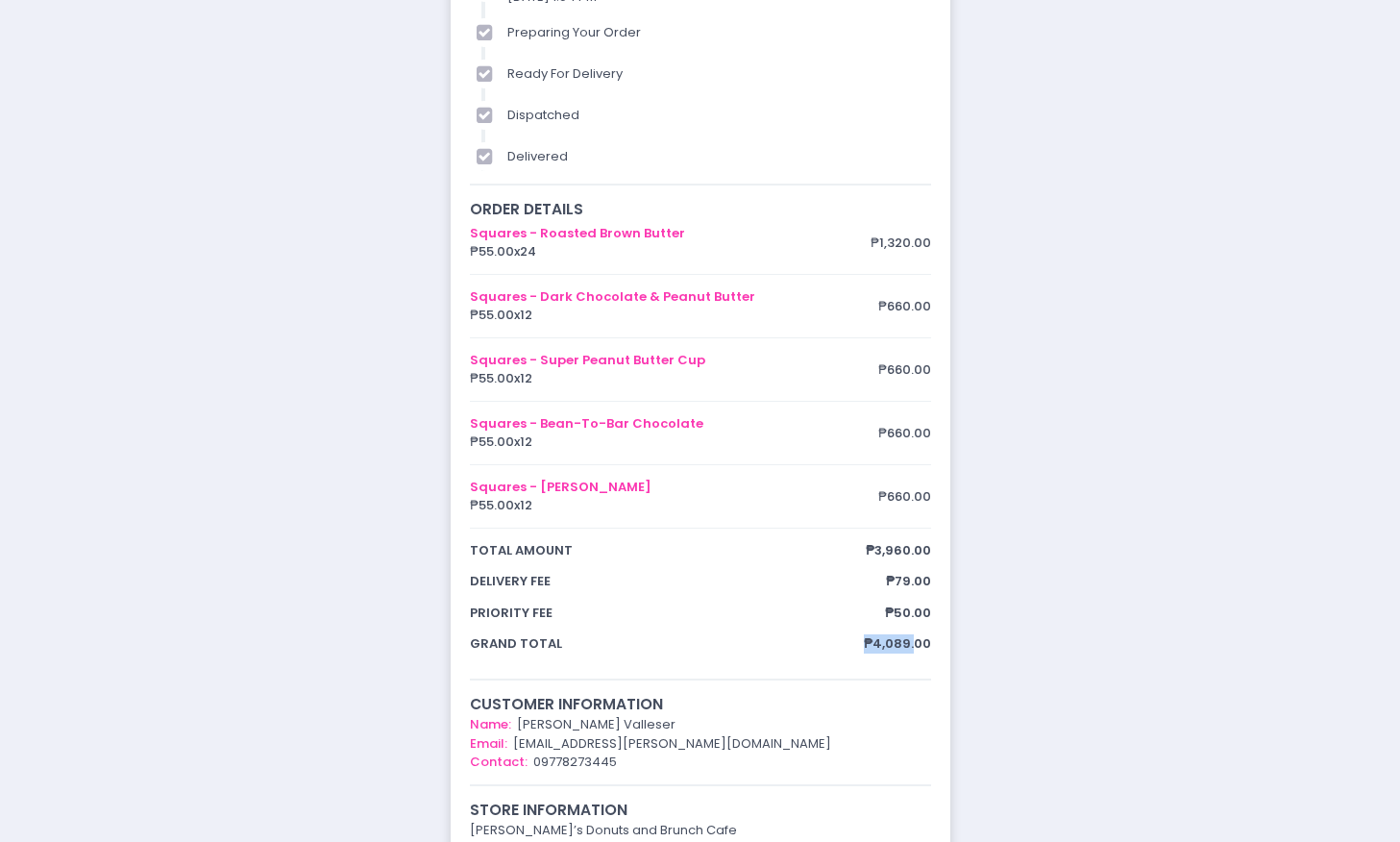 drag, startPoint x: 915, startPoint y: 631, endPoint x: 763, endPoint y: 656, distance: 154.0422 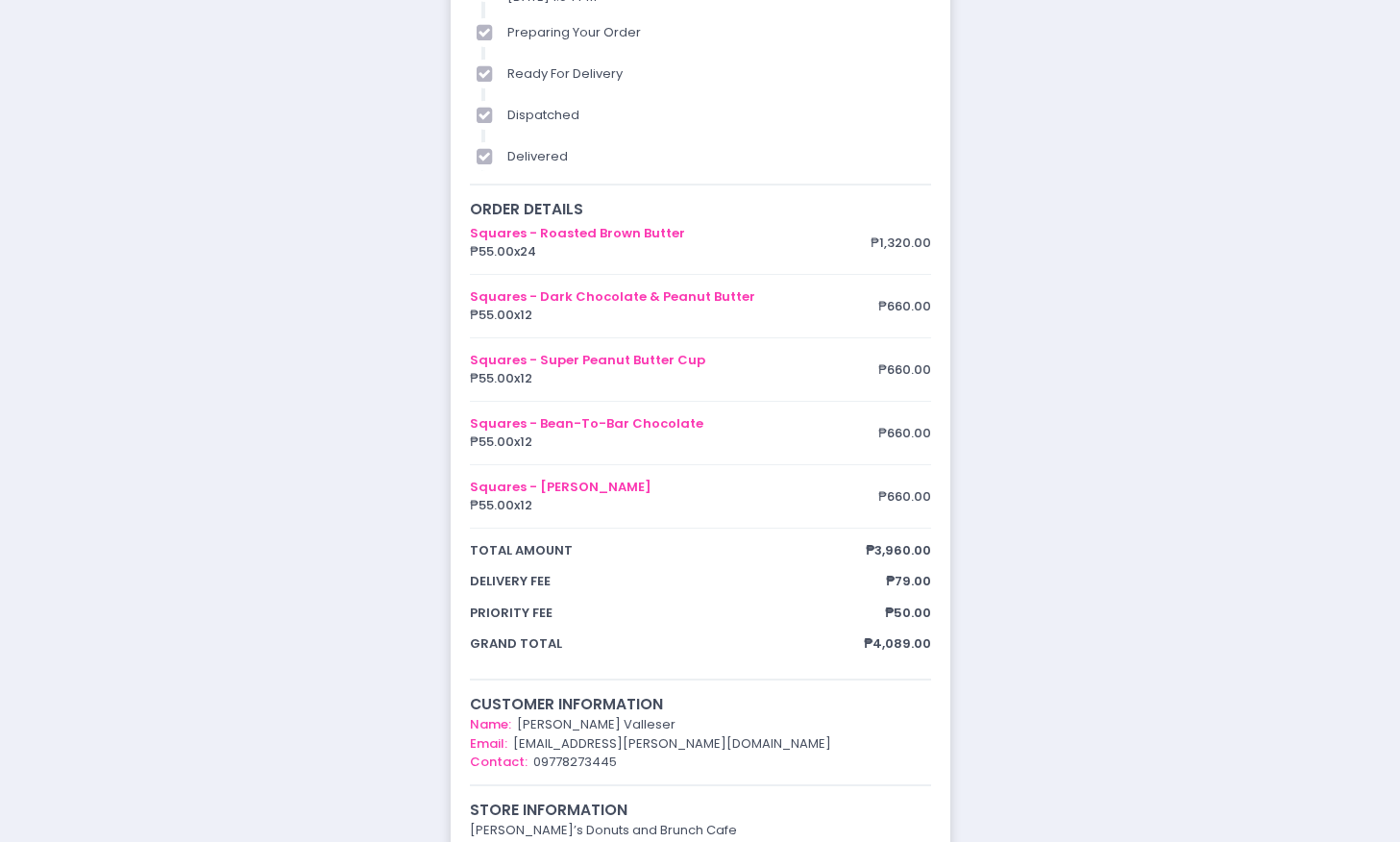 click on "Back to home Created with Sketch.   Back order placed 11/07/2025 1:54 PM preparing your order ready for delivery dispatched delivered order details Squares - Roasted Brown Butter     ₱55.00  x  24     ₱1,320.00   Squares - Dark Chocolate & Peanut Butter     ₱55.00  x  12     ₱660.00   Squares - Super Peanut Butter Cup     ₱55.00  x  12     ₱660.00   Squares - Bean-To-Bar Chocolate     ₱55.00  x  12     ₱660.00   Squares - Uji Matcha Morihan     ₱55.00  x  12     ₱660.00   total amount   ₱3,960.00 delivery fee ₱79.00 priority fee ₱50.00 grand total ₱4,089.00 customer information Name: Karen   Valleser Email: sales.karen.b@gmail.com Contact: 09778273445 store information Molly’s Donuts and Brunch Cafe Location Created with Sketch. 1st Floor, Pioneer Center Supermarket, Pioneer cor Brixton, Brgy. Kapitolyo, Pasig City	 Contact Number Created with Sketch. +639686467920 dispatch   schedule   July 11, 2025    - ASAP    delivery information Delivery Partner: LALAMOVE MOTORCYCLE" at bounding box center [700, 513] 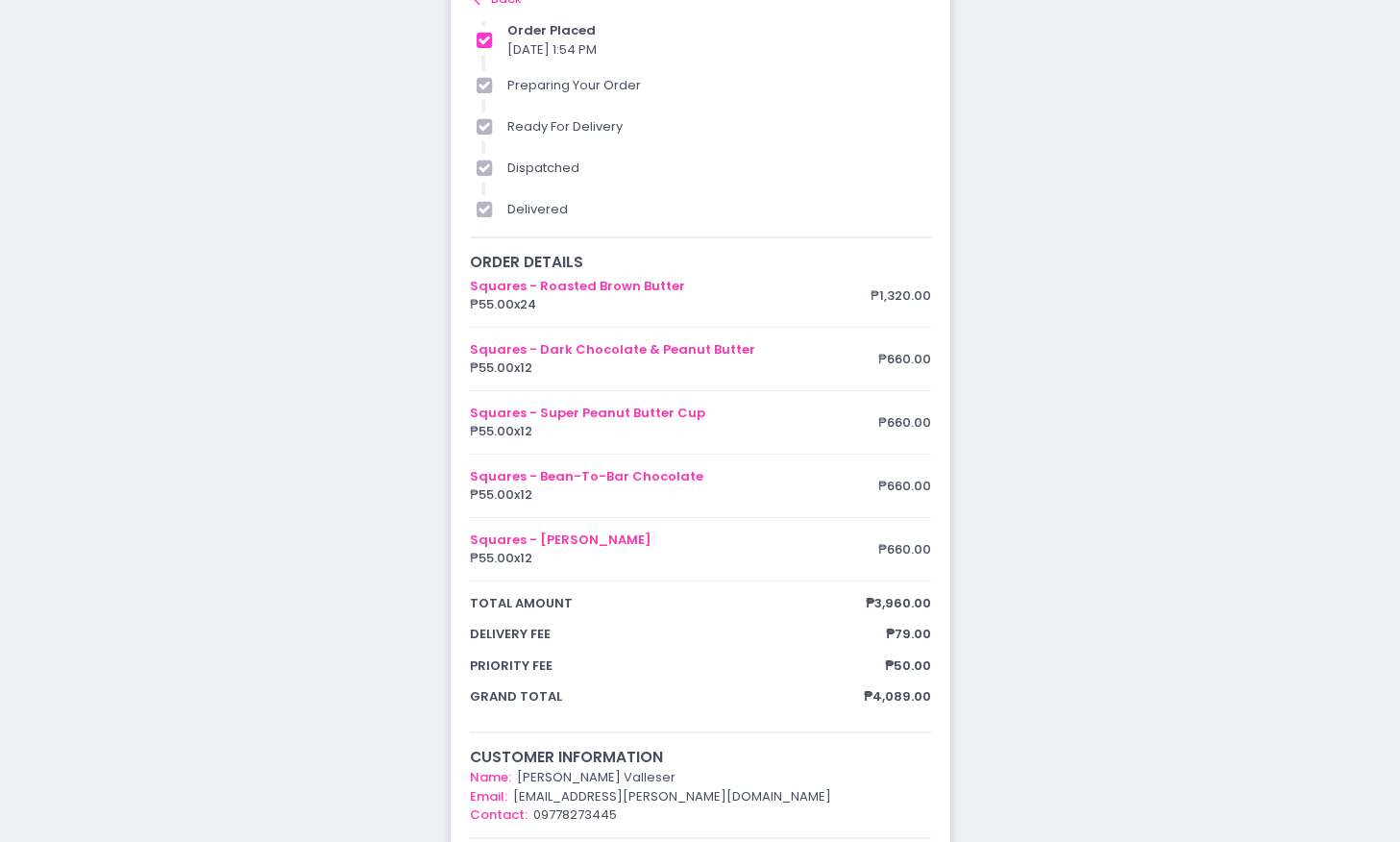 scroll, scrollTop: 0, scrollLeft: 0, axis: both 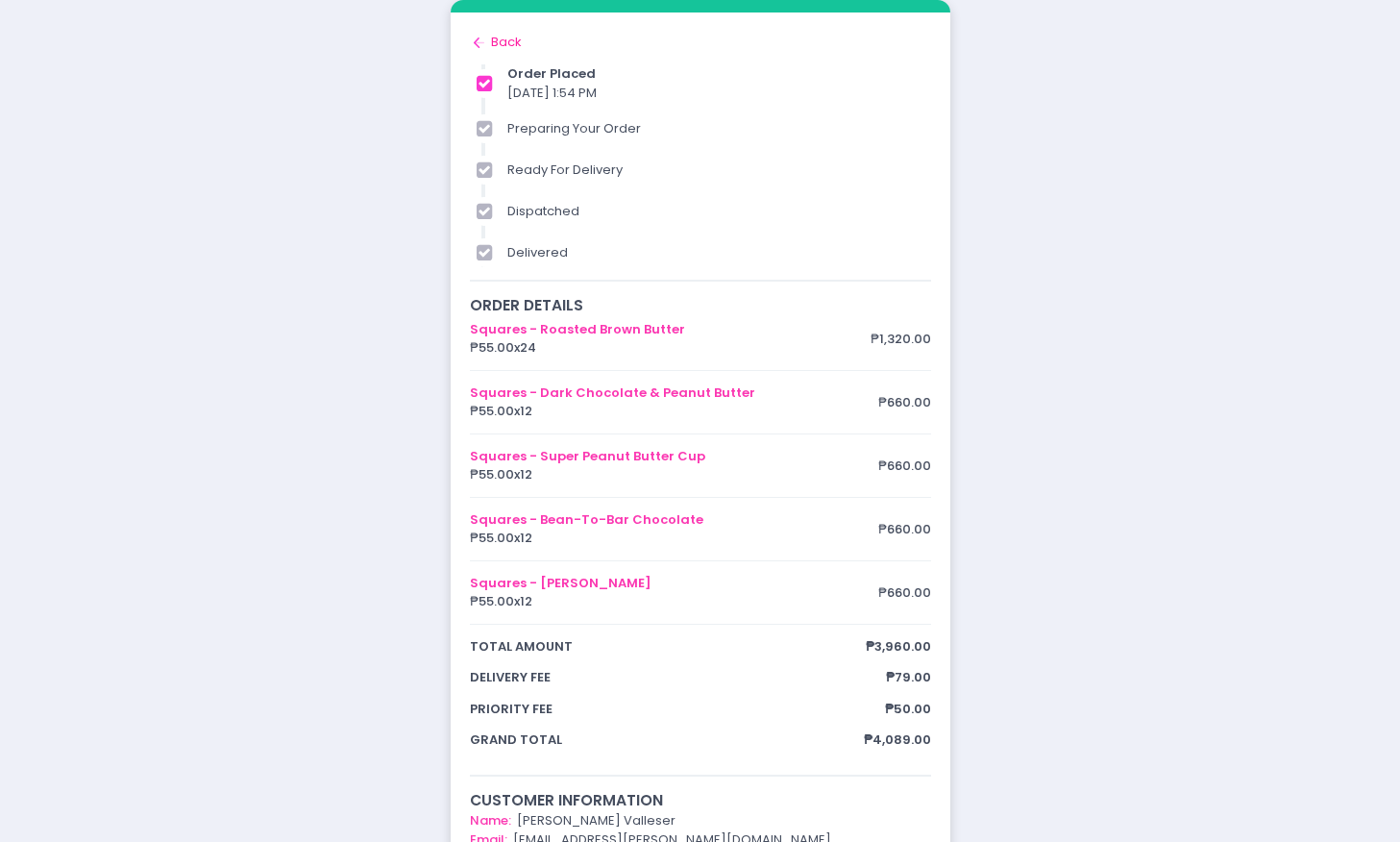 click on "priority fee" at bounding box center (677, 709) 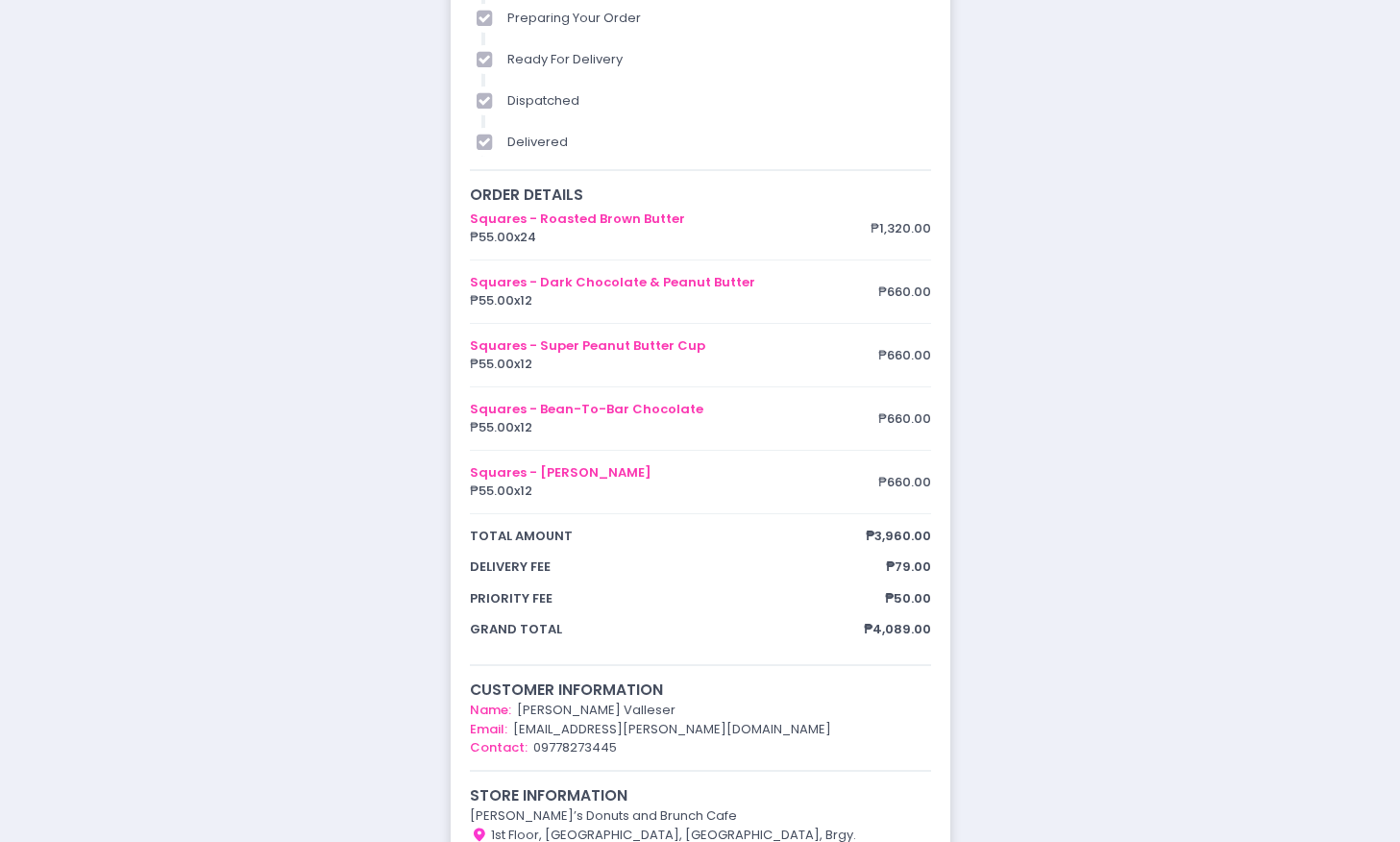 scroll, scrollTop: 68, scrollLeft: 0, axis: vertical 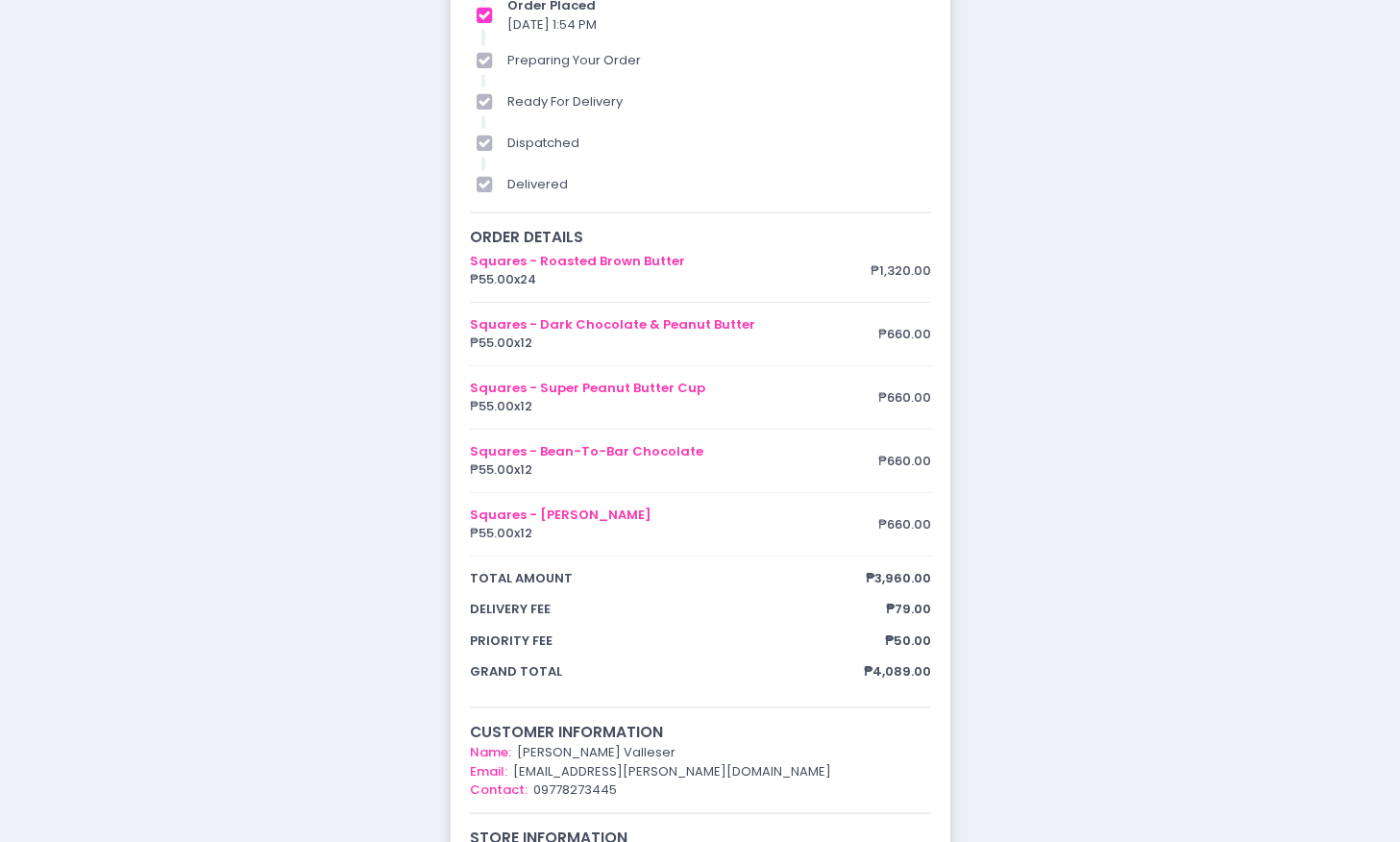 click on "order placed preparing your order ready for delivery dispatched delivered Order # 8VCNZP   We have received your order. estimated dispatch time  ASAP  contact our store    +639686467920 Share order details   Share Created with Sketch.     Back to home Created with Sketch.   Back order placed 11/07/2025 1:54 PM preparing your order ready for delivery dispatched delivered order details Squares - Roasted Brown Butter     ₱55.00  x  24     ₱1,320.00   Squares - Dark Chocolate & Peanut Butter     ₱55.00  x  12     ₱660.00   Squares - Super Peanut Butter Cup     ₱55.00  x  12     ₱660.00   Squares - Bean-To-Bar Chocolate     ₱55.00  x  12     ₱660.00   Squares - Uji Matcha Morihan     ₱55.00  x  12     ₱660.00   total amount   ₱3,960.00 delivery fee ₱79.00 priority fee ₱50.00 grand total ₱4,089.00 customer information Name: Karen   Valleser Email: sales.karen.b@gmail.com Contact: 09778273445 store information Molly’s Donuts and Brunch Cafe Location Created with Sketch. Contact Number" at bounding box center (700, 540) 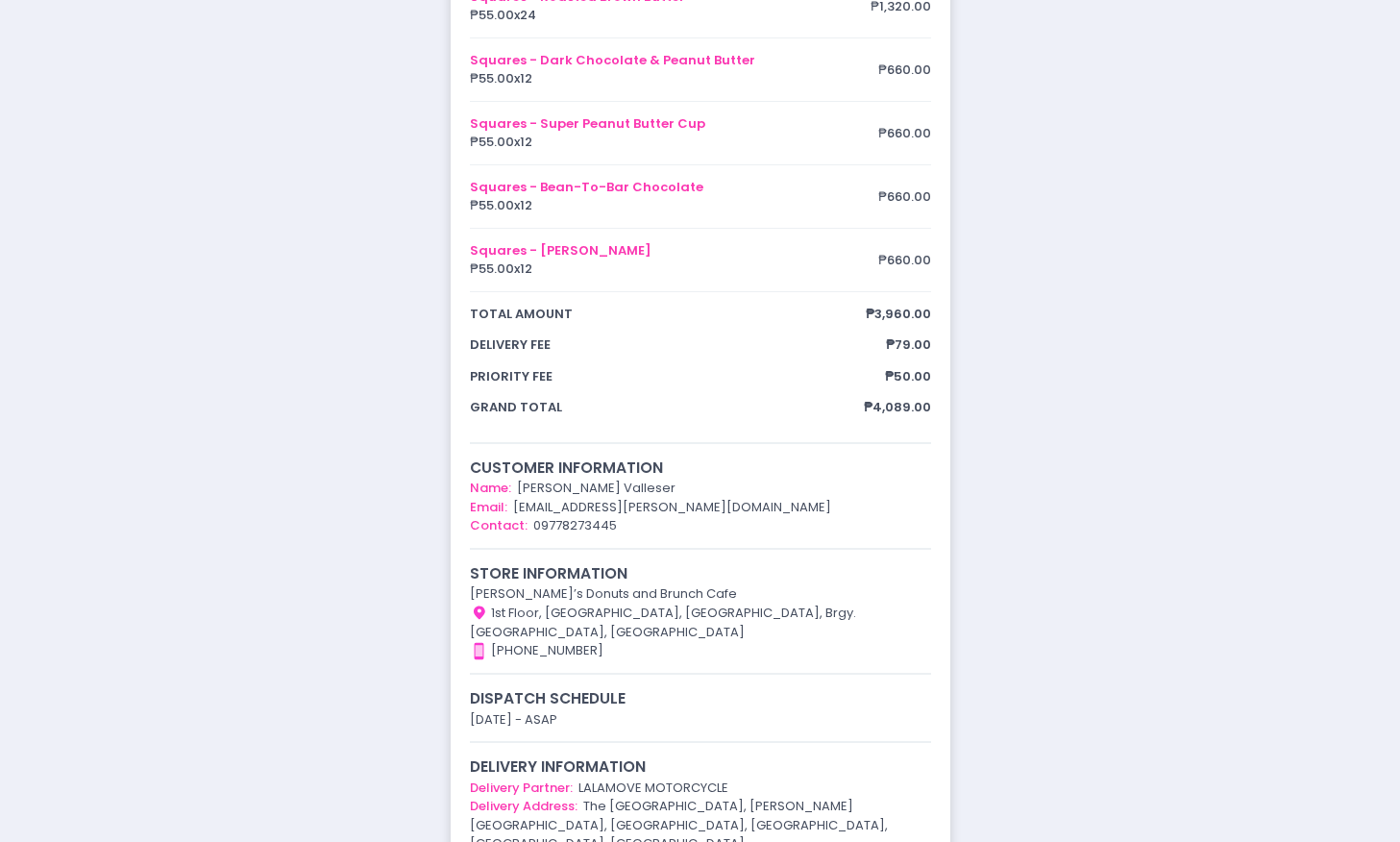 scroll, scrollTop: 357, scrollLeft: 0, axis: vertical 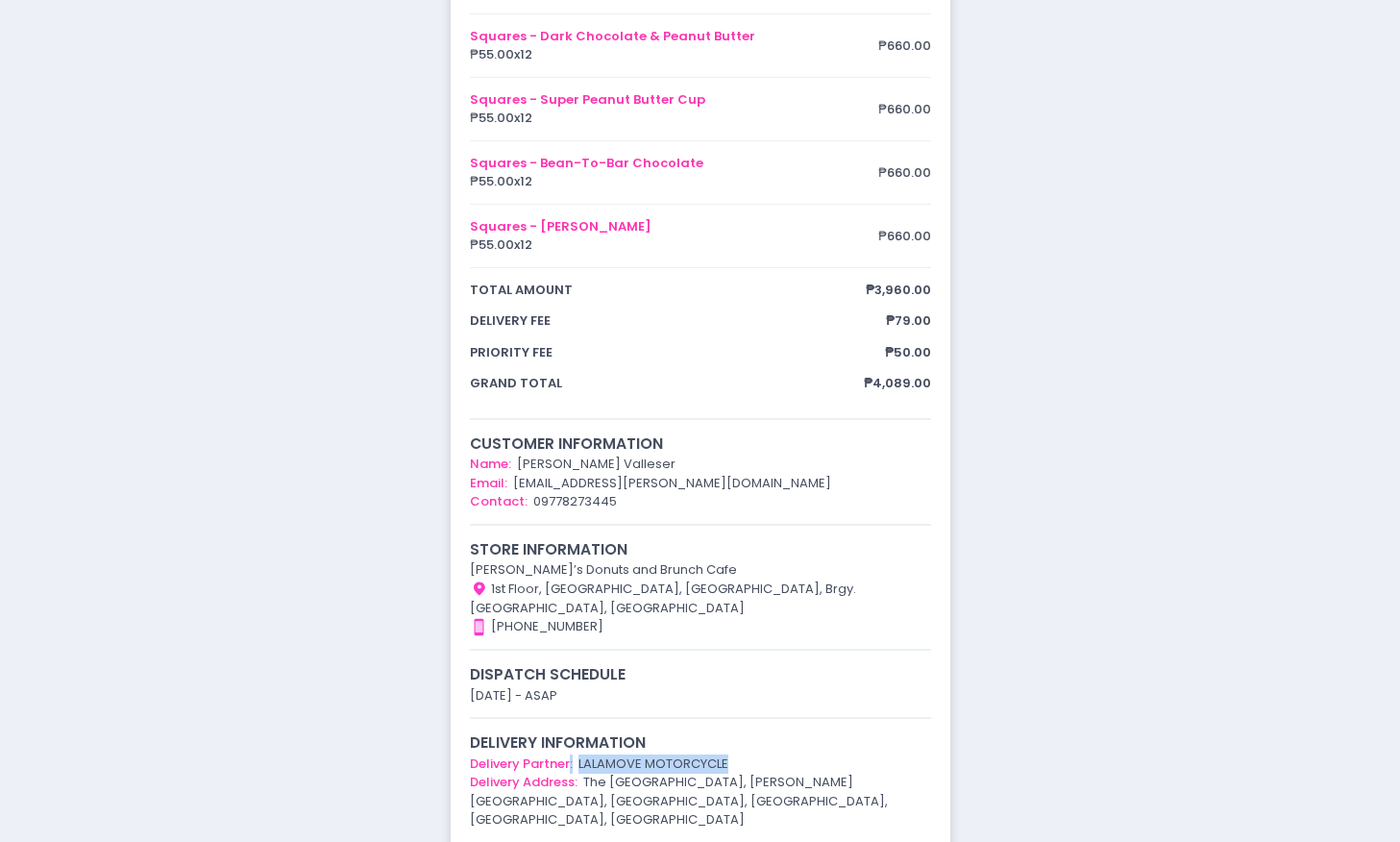 drag, startPoint x: 733, startPoint y: 770, endPoint x: 568, endPoint y: 770, distance: 165 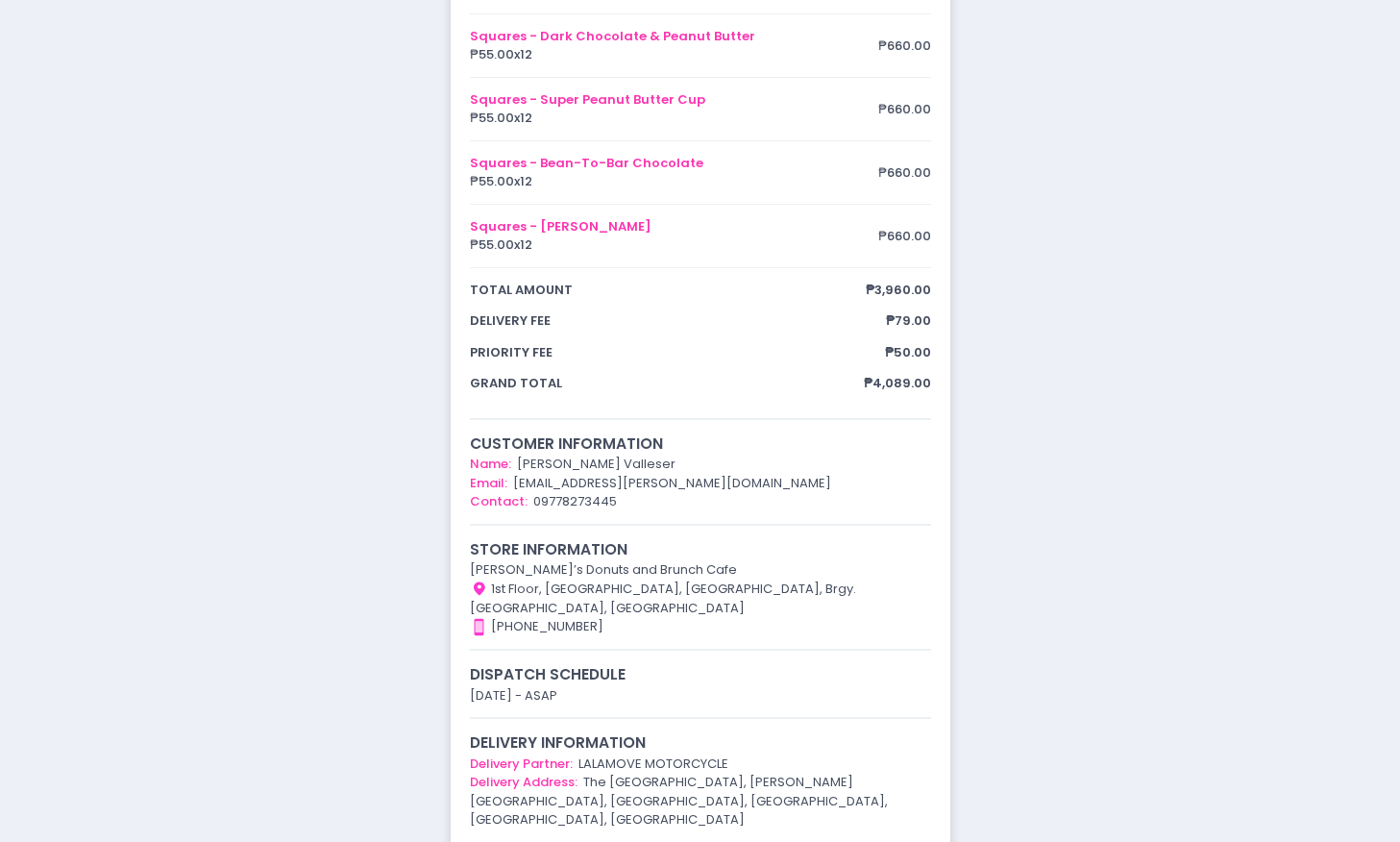 click on "Delivery Address: The Podium West Tower, Doña Julia Vargas Avenue, Ortigas Center, Mandaluyong City, Metro Manila, Philippines" at bounding box center [700, 801] 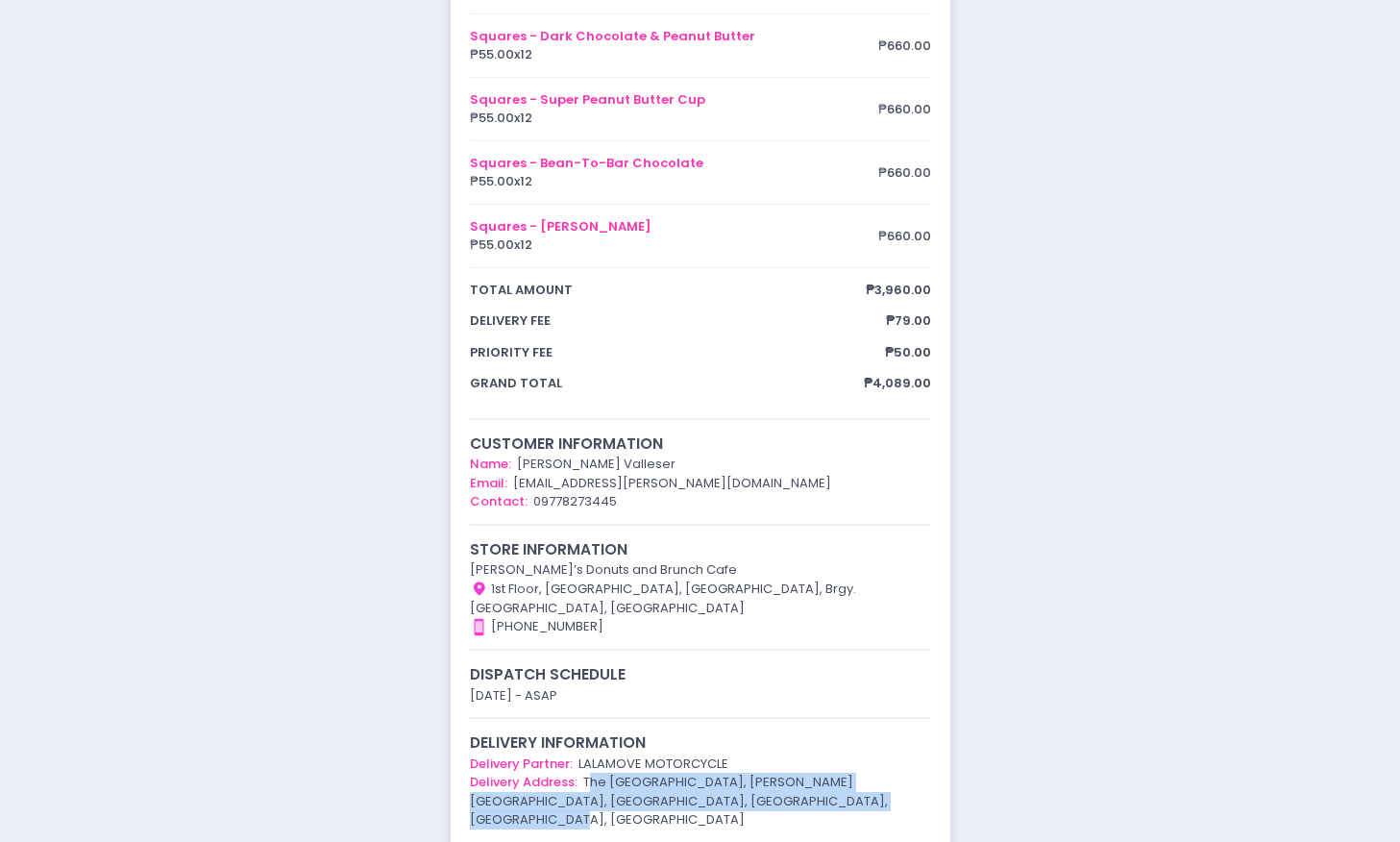 drag, startPoint x: 855, startPoint y: 805, endPoint x: 587, endPoint y: 780, distance: 269.1635 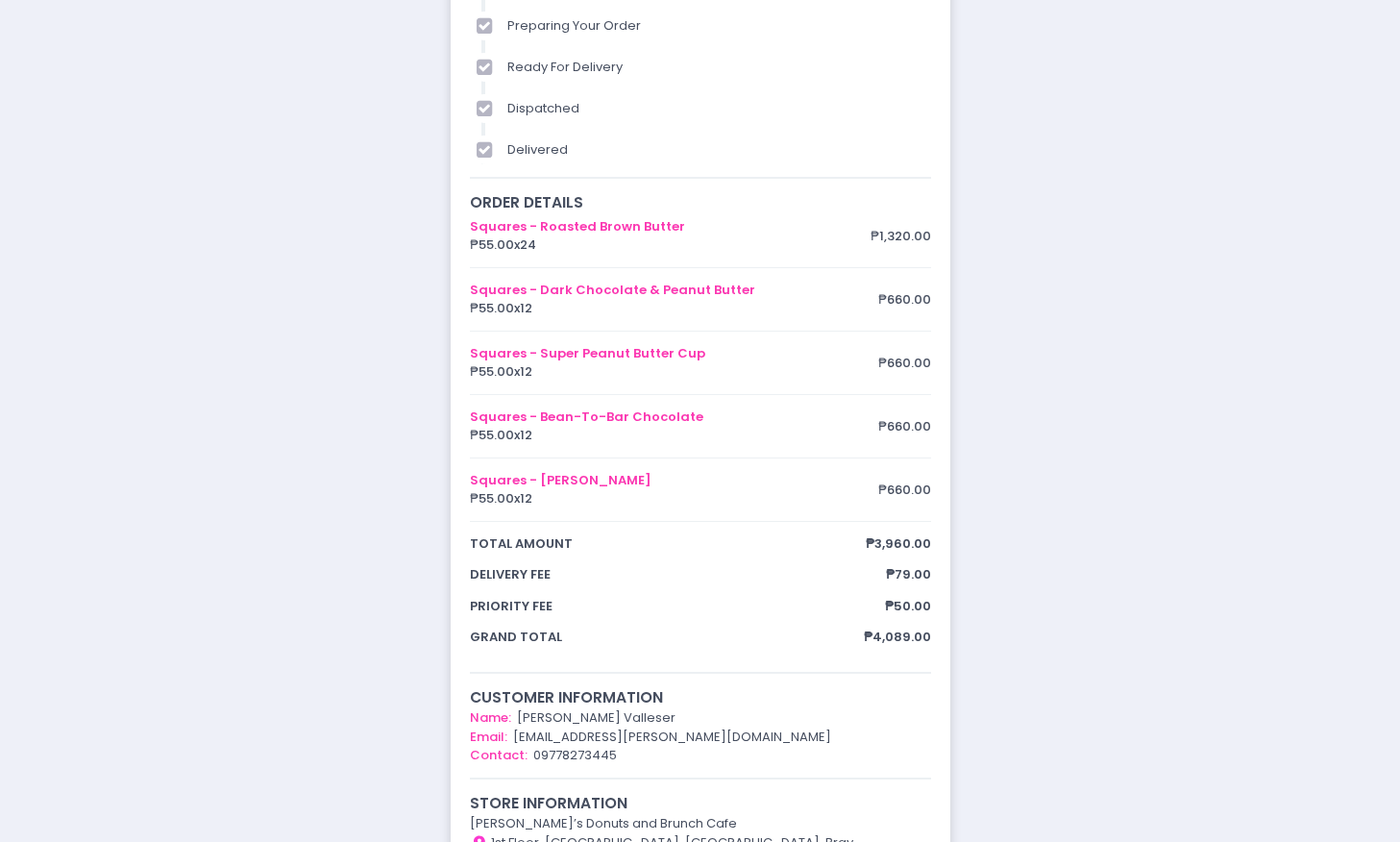 scroll, scrollTop: 0, scrollLeft: 0, axis: both 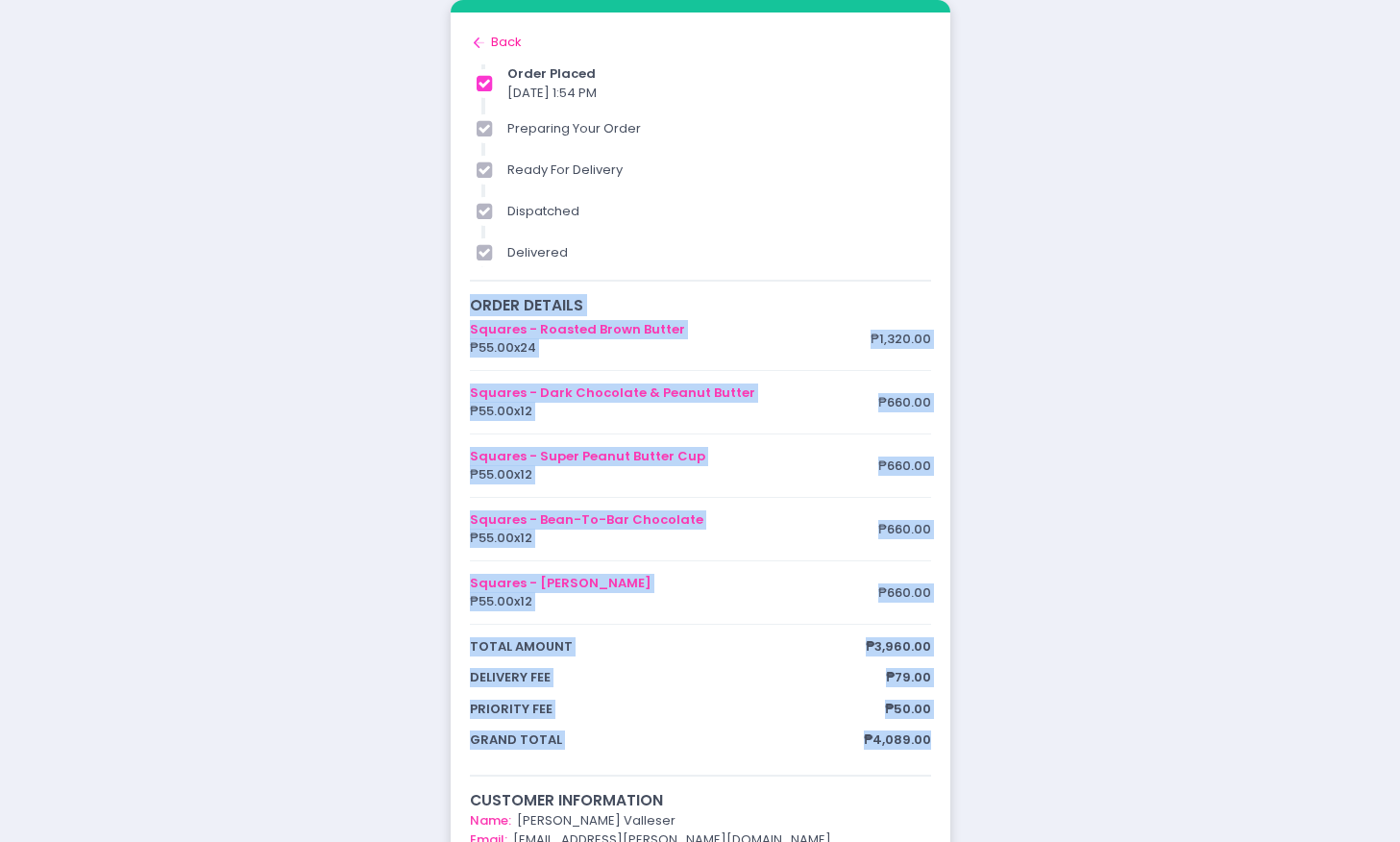 drag, startPoint x: 922, startPoint y: 744, endPoint x: 463, endPoint y: 274, distance: 656.94825 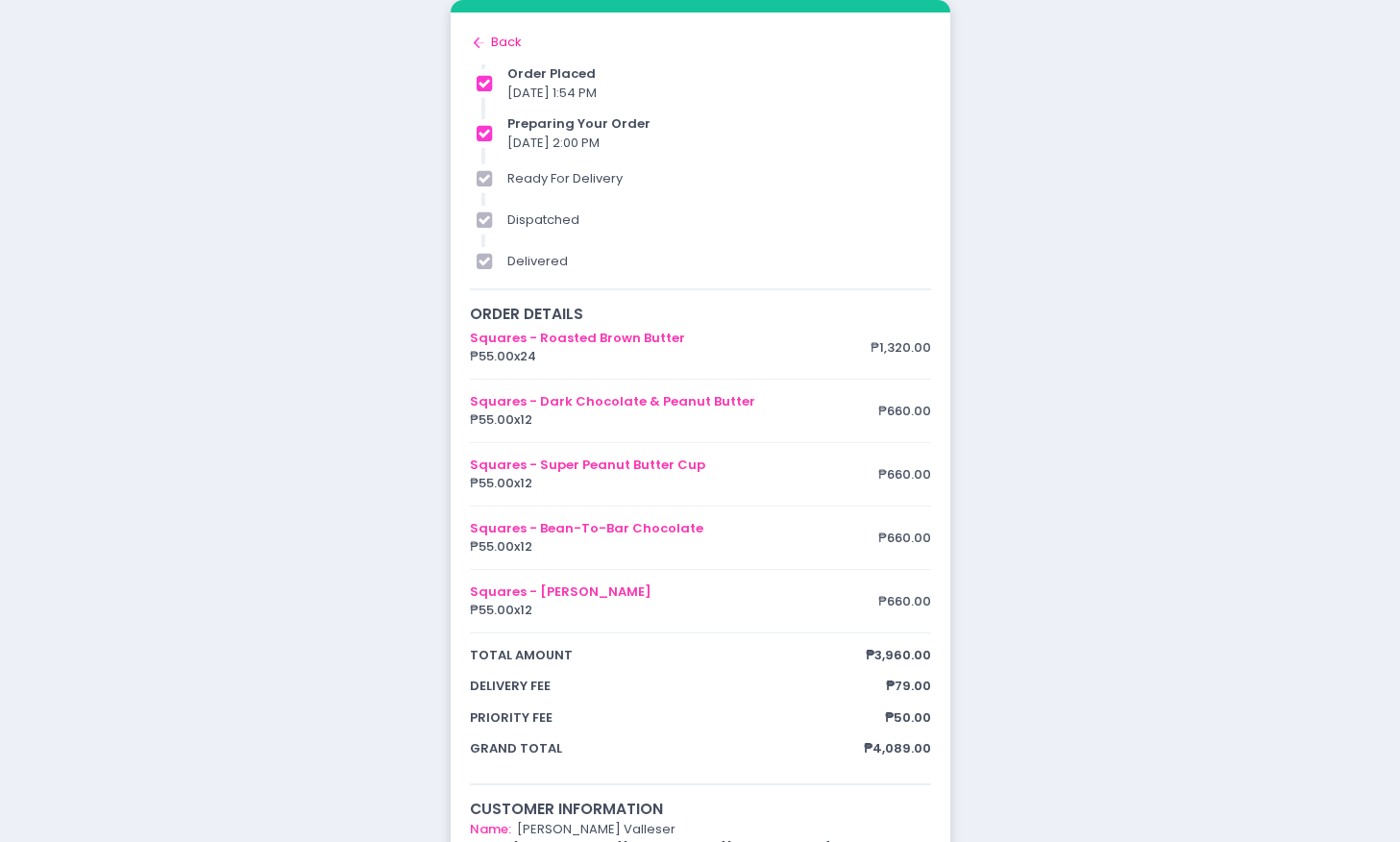 click on "order placed preparing your order ready for delivery dispatched delivered Order # 8VCNZP   Get excited! We have started to prepare your order. estimated dispatch time July 11, 2025     2:50 PM     contact our store    +639686467920 Share order details   Share Created with Sketch.     Back to home Created with Sketch.   Back order placed 11/07/2025 1:54 PM preparing your order 11/07/2025 2:00 PM ready for delivery dispatched delivered order details Squares - Roasted Brown Butter     ₱55.00  x  24     ₱1,320.00   Squares - Dark Chocolate & Peanut Butter     ₱55.00  x  12     ₱660.00   Squares - Super Peanut Butter Cup     ₱55.00  x  12     ₱660.00   Squares - Bean-To-Bar Chocolate     ₱55.00  x  12     ₱660.00   Squares - Uji Matcha Morihan     ₱55.00  x  12     ₱660.00   total amount   ₱3,960.00 delivery fee ₱79.00 priority fee ₱50.00 grand total ₱4,089.00 customer information Name: Karen   Valleser Email: sales.karen.b@gmail.com Contact: 09778273445 store information Location" at bounding box center [700, 613] 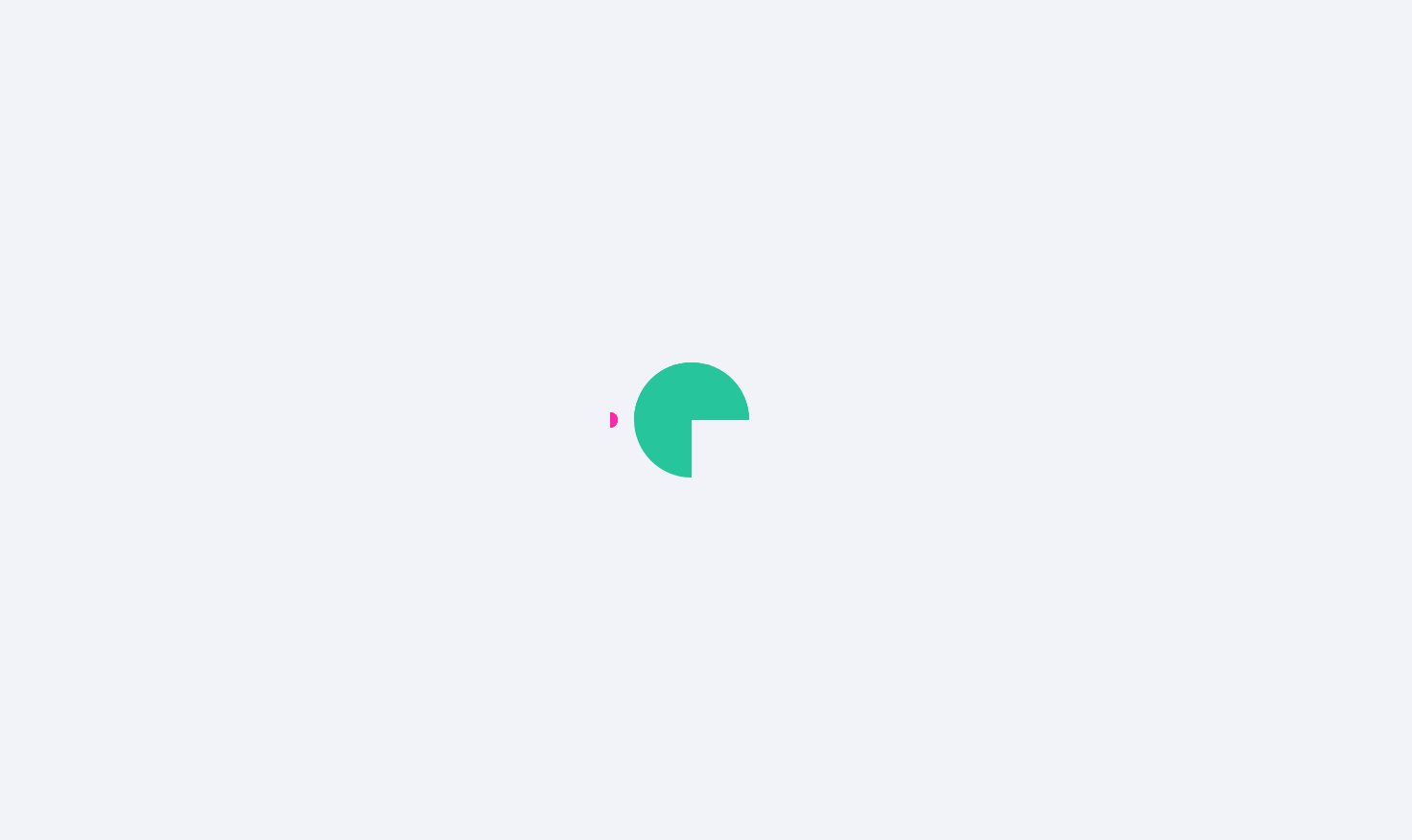 scroll, scrollTop: 0, scrollLeft: 0, axis: both 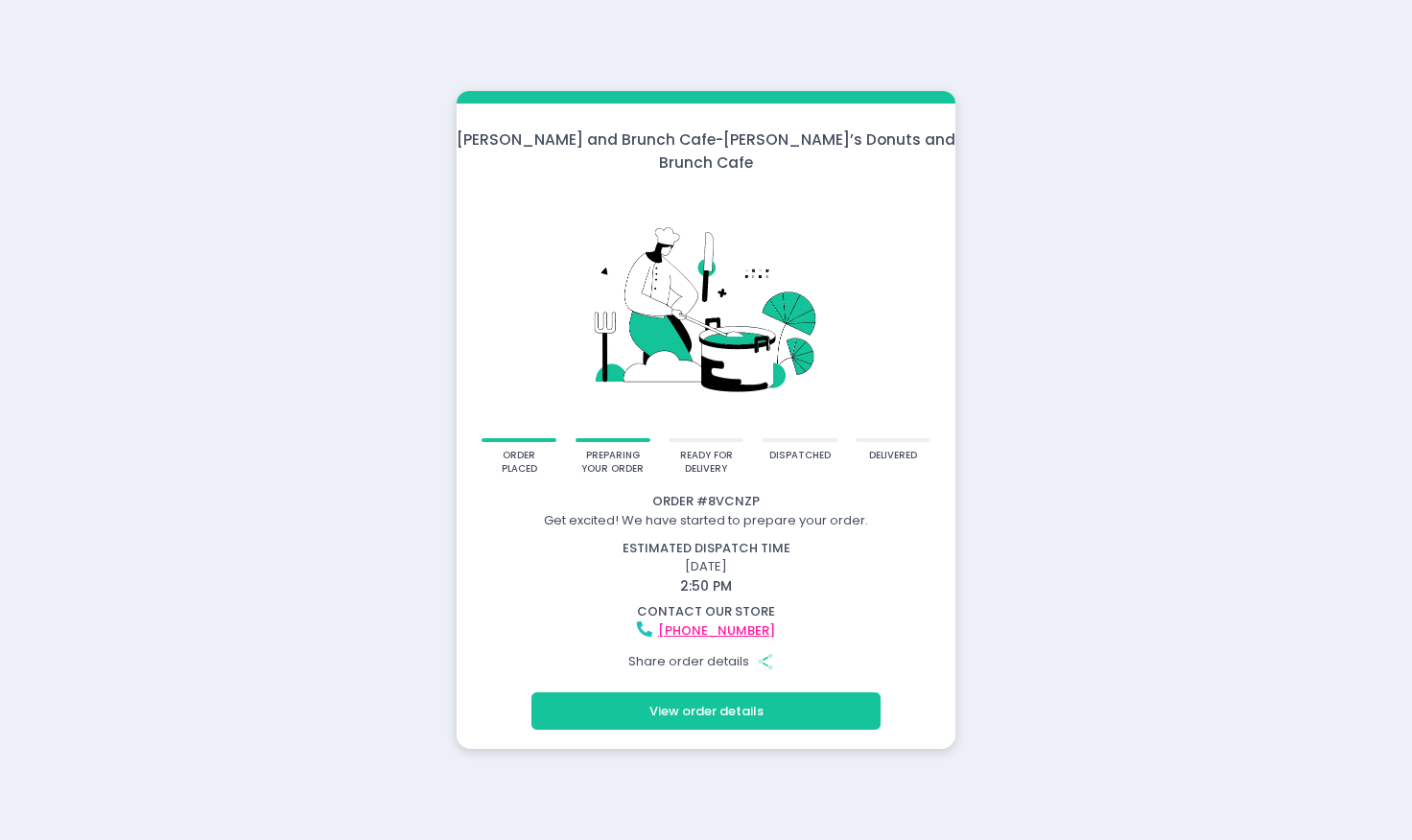 click on "[PERSON_NAME] and Brunch Cafe  -  [PERSON_NAME]’s Donuts and Brunch Cafe order placed preparing your order ready for delivery dispatched delivered Order # 8VCNZP   Get excited! We have started to prepare your order. estimated dispatch time [DATE]     2:50 PM     contact our store    [PHONE_NUMBER] Share order details   Share Created with Sketch.     View order details" at bounding box center (706, 420) 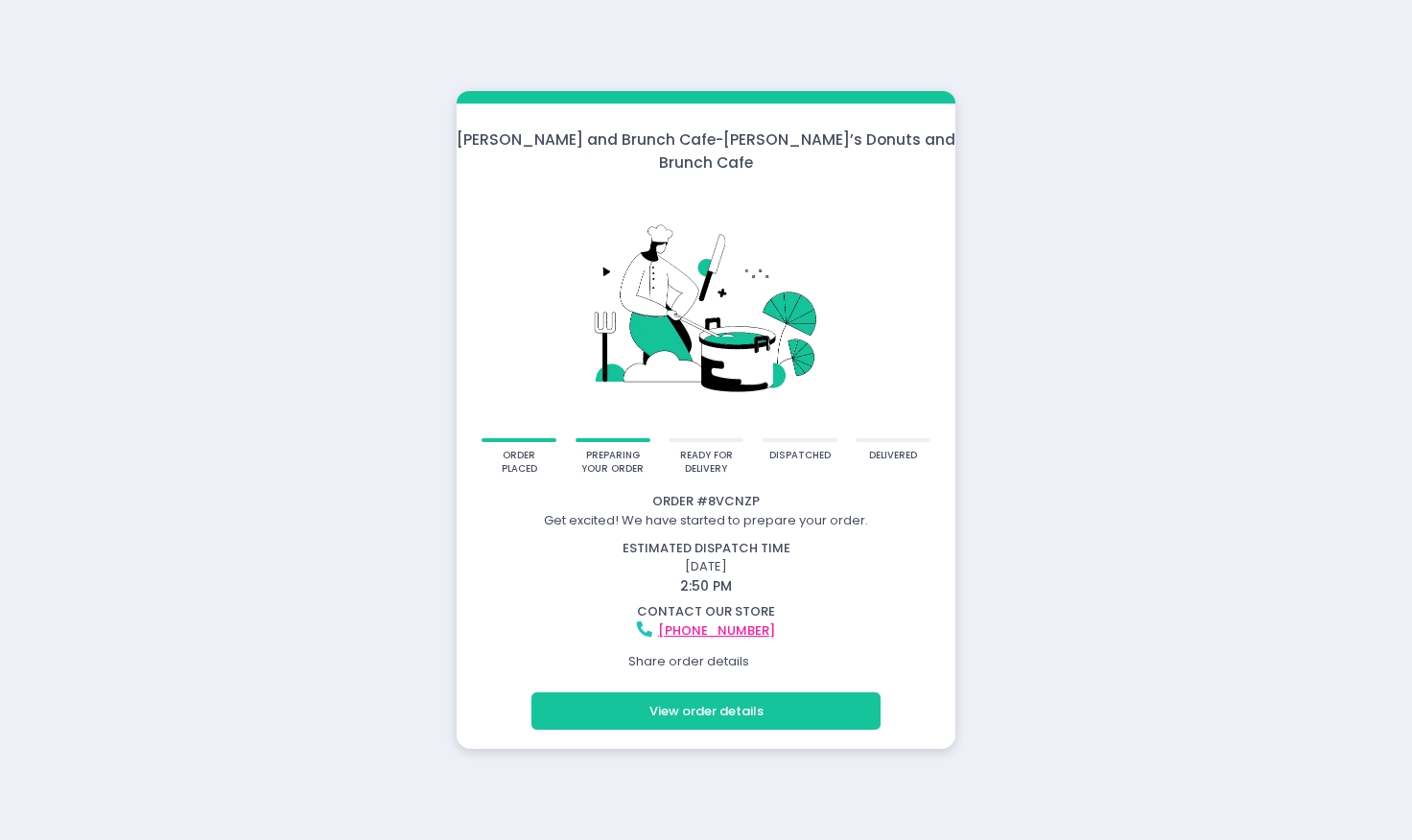 scroll, scrollTop: 0, scrollLeft: 0, axis: both 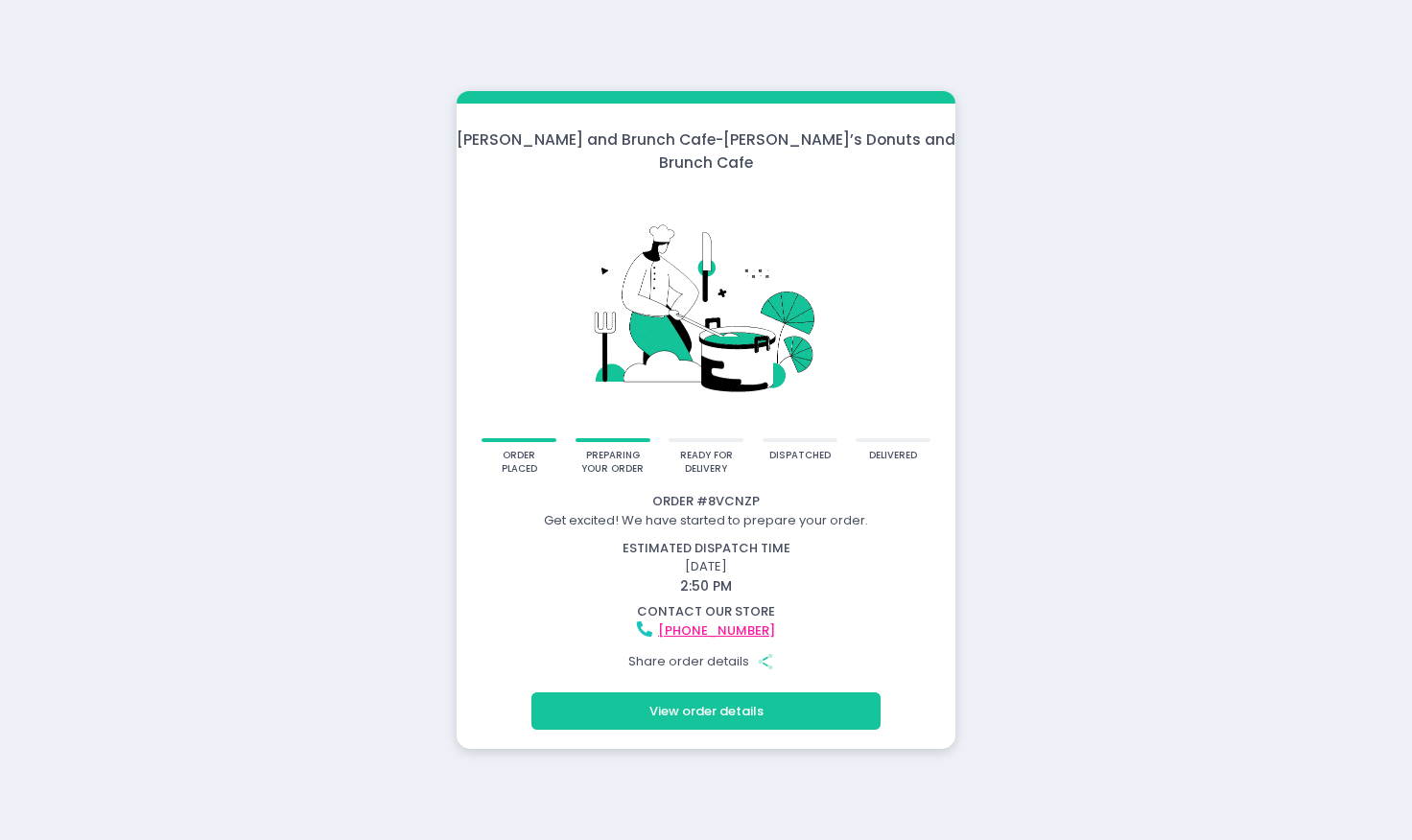 click on "Molly Donut and Brunch Cafe  -  Molly’s Donuts and Brunch Cafe order placed preparing your order ready for delivery dispatched delivered Order # 8VCNZP   Get excited! We have started to prepare your order. estimated dispatch time July 11, 2025     2:50 PM     contact our store    +639686467920 Share order details   Share Created with Sketch.     View order details" at bounding box center [706, 420] 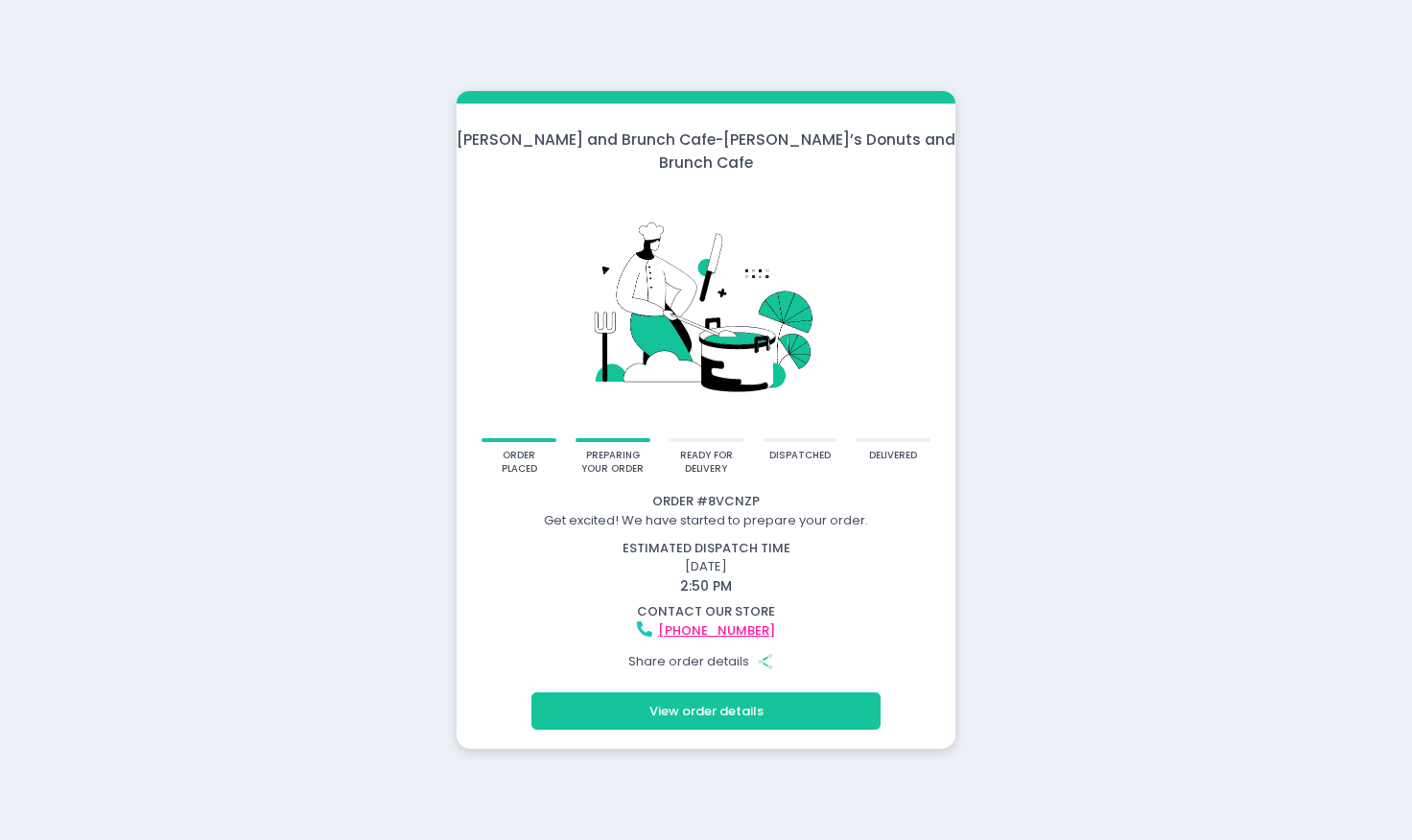 click on "Molly Donut and Brunch Cafe  -  Molly’s Donuts and Brunch Cafe order placed preparing your order ready for delivery dispatched delivered Order # 8VCNZP   Get excited! We have started to prepare your order. estimated dispatch time July 11, 2025     2:50 PM     contact our store    +639686467920 Share order details   Share Created with Sketch.     View order details" at bounding box center [706, 420] 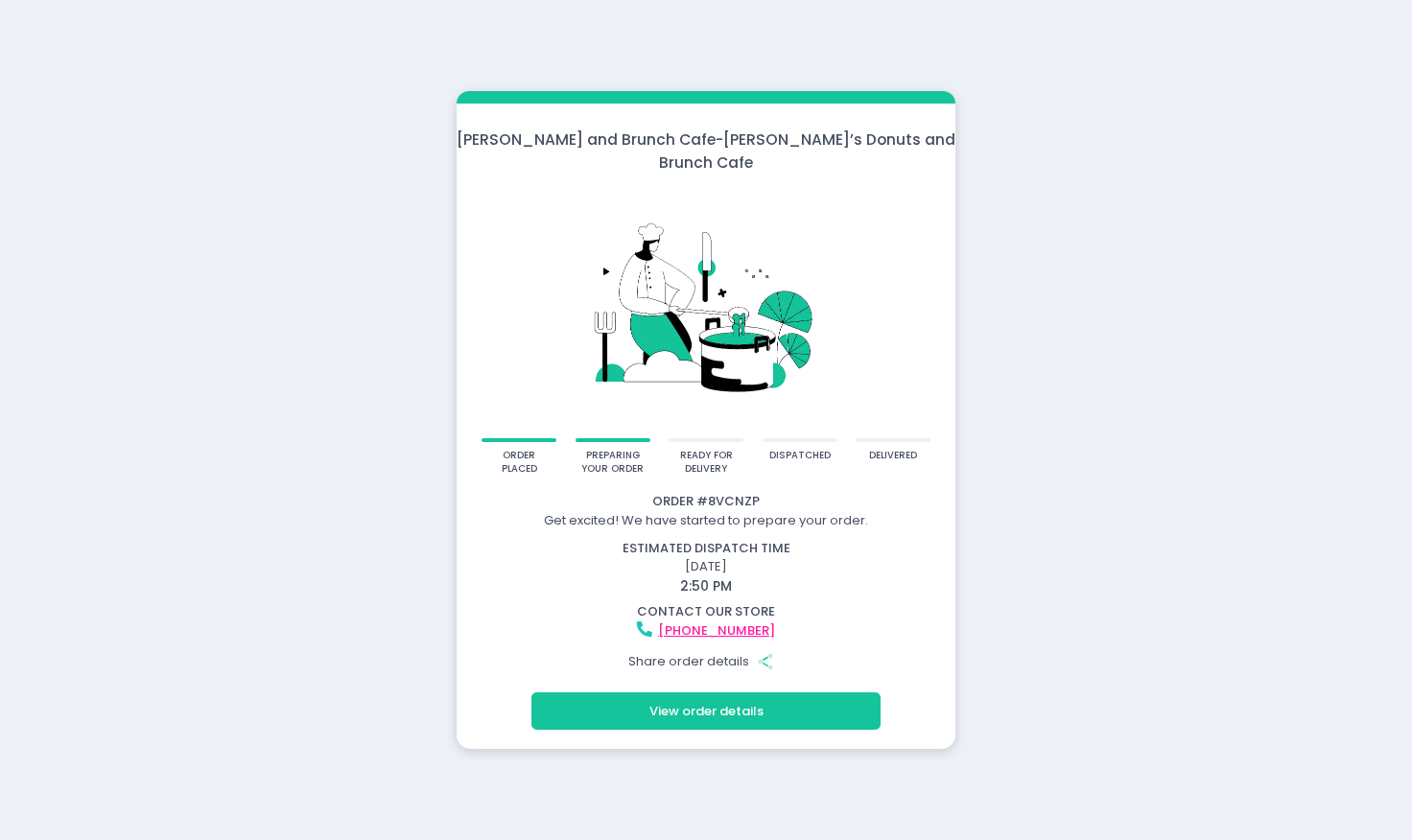 click on "Molly Donut and Brunch Cafe  -  Molly’s Donuts and Brunch Cafe order placed preparing your order ready for delivery dispatched delivered Order # 8VCNZP   Get excited! We have started to prepare your order. estimated dispatch time July 11, 2025     2:50 PM     contact our store    +639686467920 Share order details   Share Created with Sketch.     View order details" at bounding box center [706, 420] 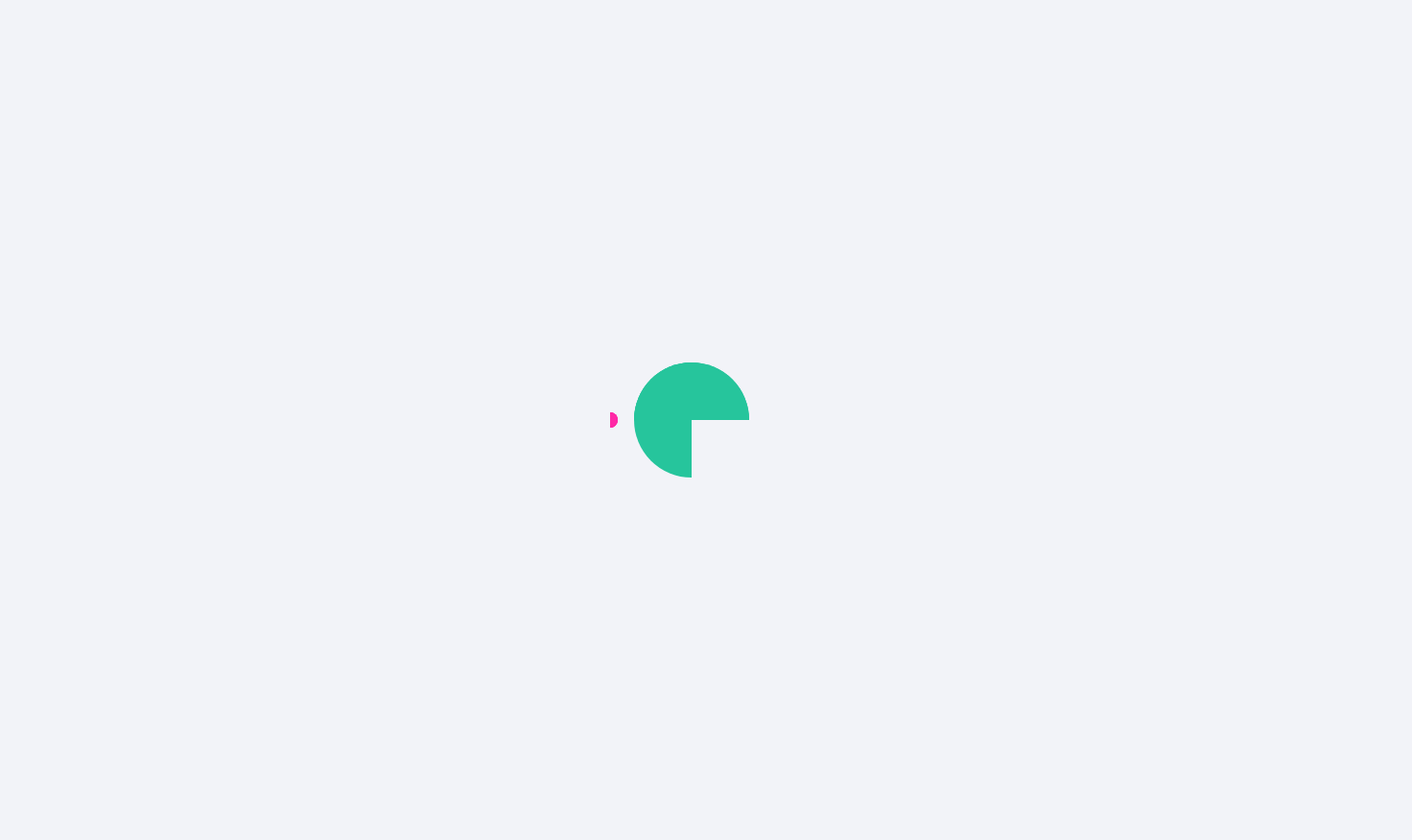 scroll, scrollTop: 0, scrollLeft: 0, axis: both 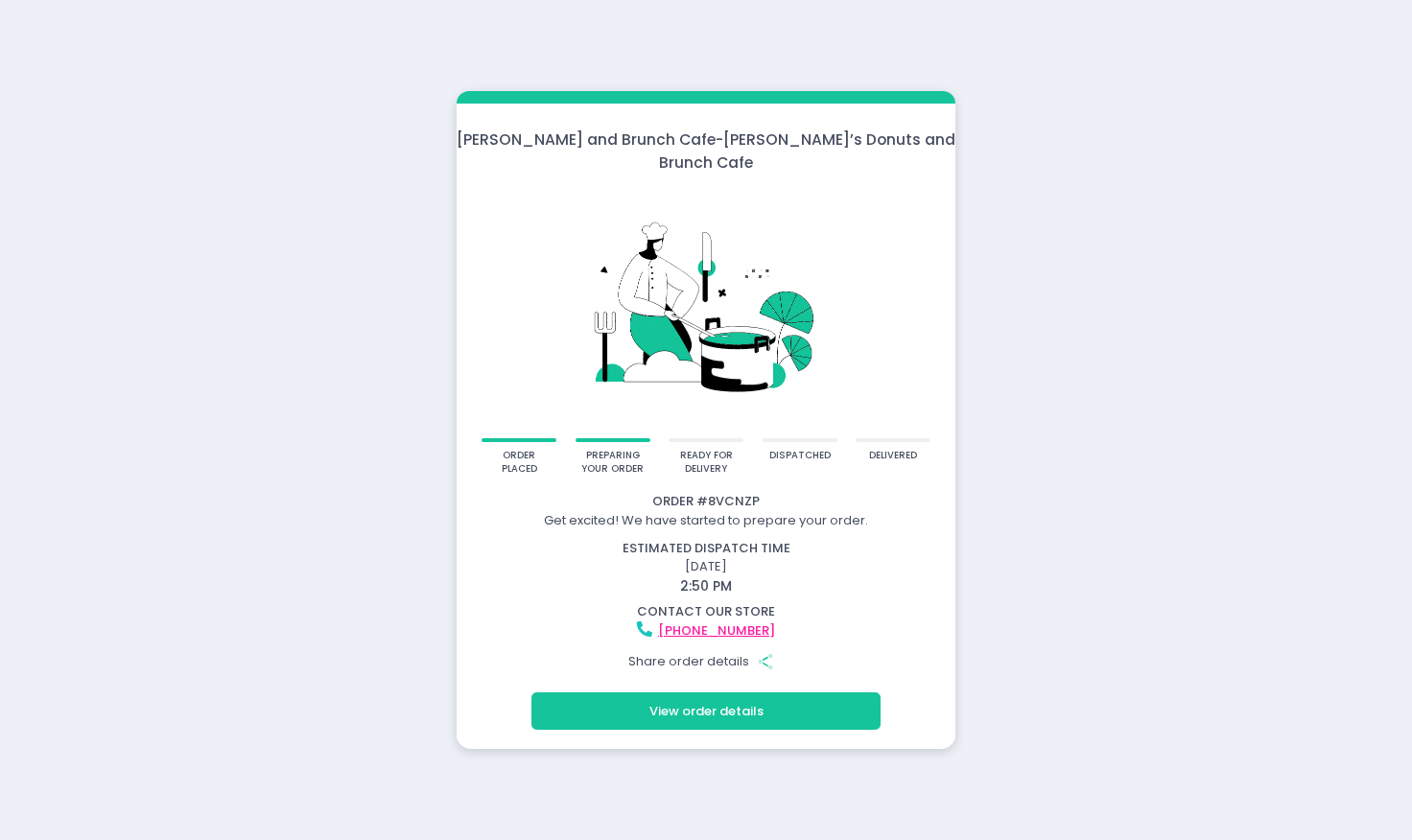 click on "[PERSON_NAME] and Brunch Cafe  -  [PERSON_NAME]’s Donuts and Brunch Cafe order placed preparing your order ready for delivery dispatched delivered Order # 8VCNZP   Get excited! We have started to prepare your order. estimated dispatch time [DATE]     2:50 PM     contact our store    [PHONE_NUMBER] Share order details   Share Created with Sketch.     View order details" at bounding box center (706, 420) 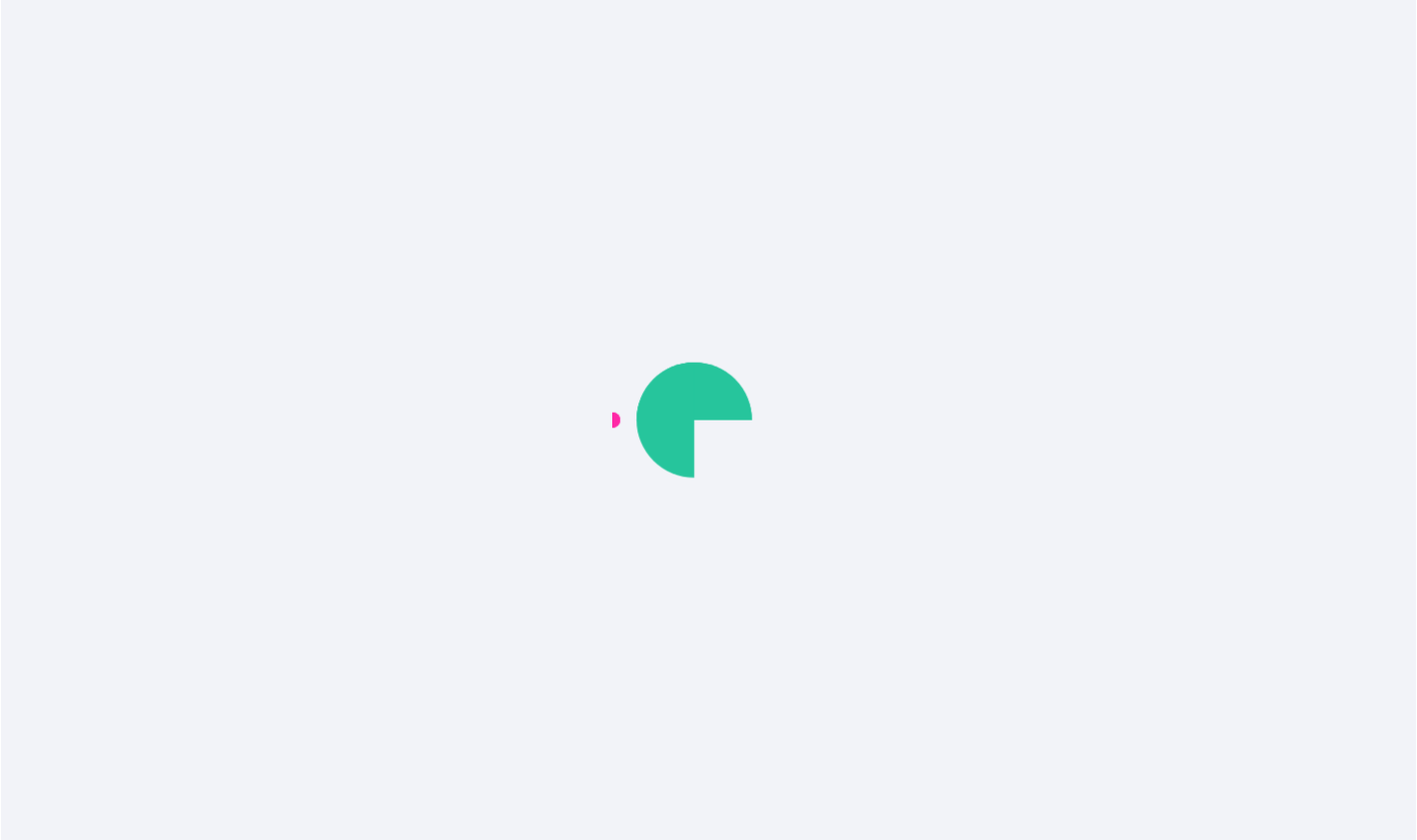 scroll, scrollTop: 0, scrollLeft: 0, axis: both 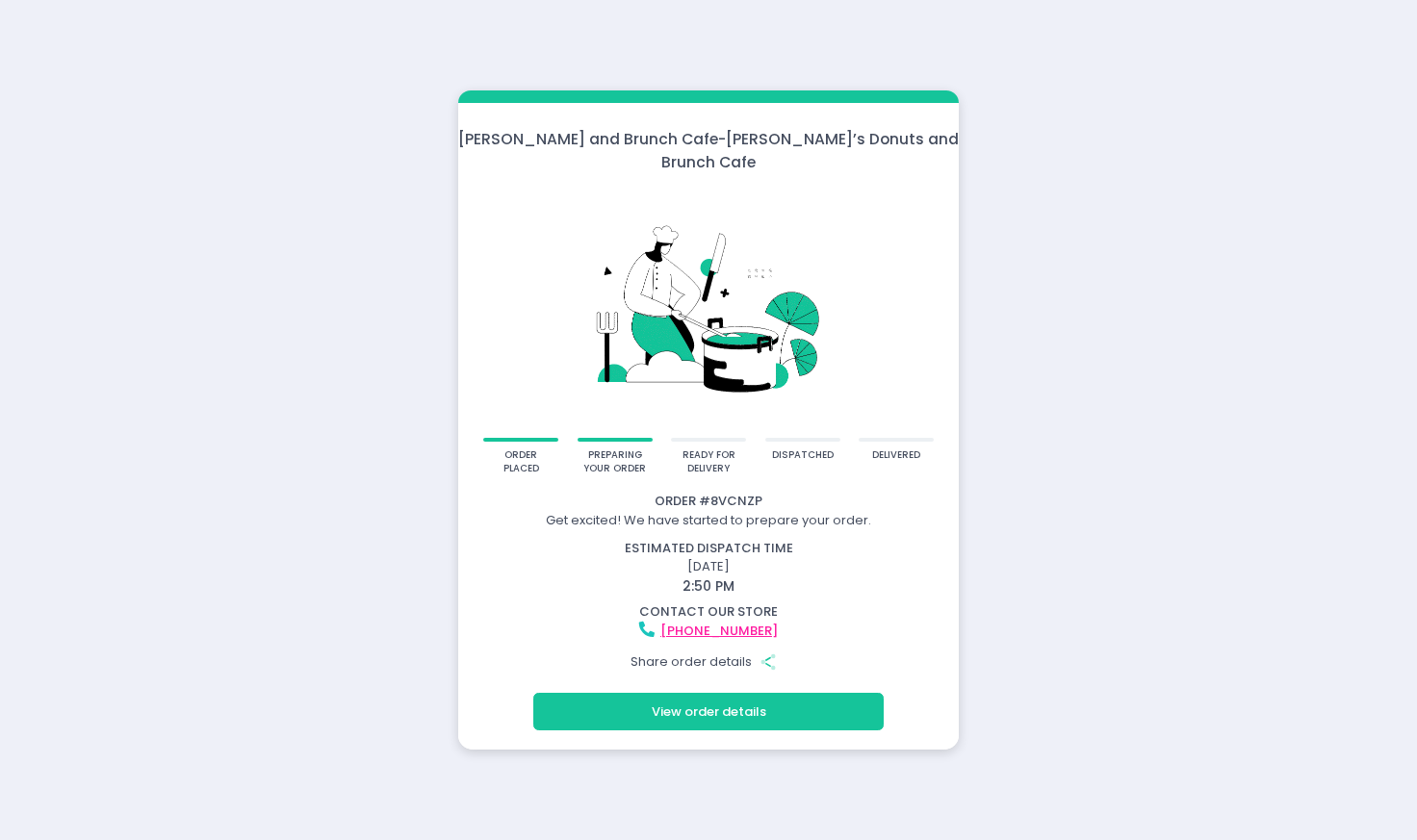 click on "[PERSON_NAME] and Brunch Cafe  -  [PERSON_NAME]’s Donuts and Brunch Cafe order placed preparing your order ready for delivery dispatched delivered Order # 8VCNZP   Get excited! We have started to prepare your order. estimated dispatch time [DATE]     2:50 PM     contact our store    [PHONE_NUMBER] Share order details   Share Created with Sketch.     View order details" at bounding box center [708, 420] 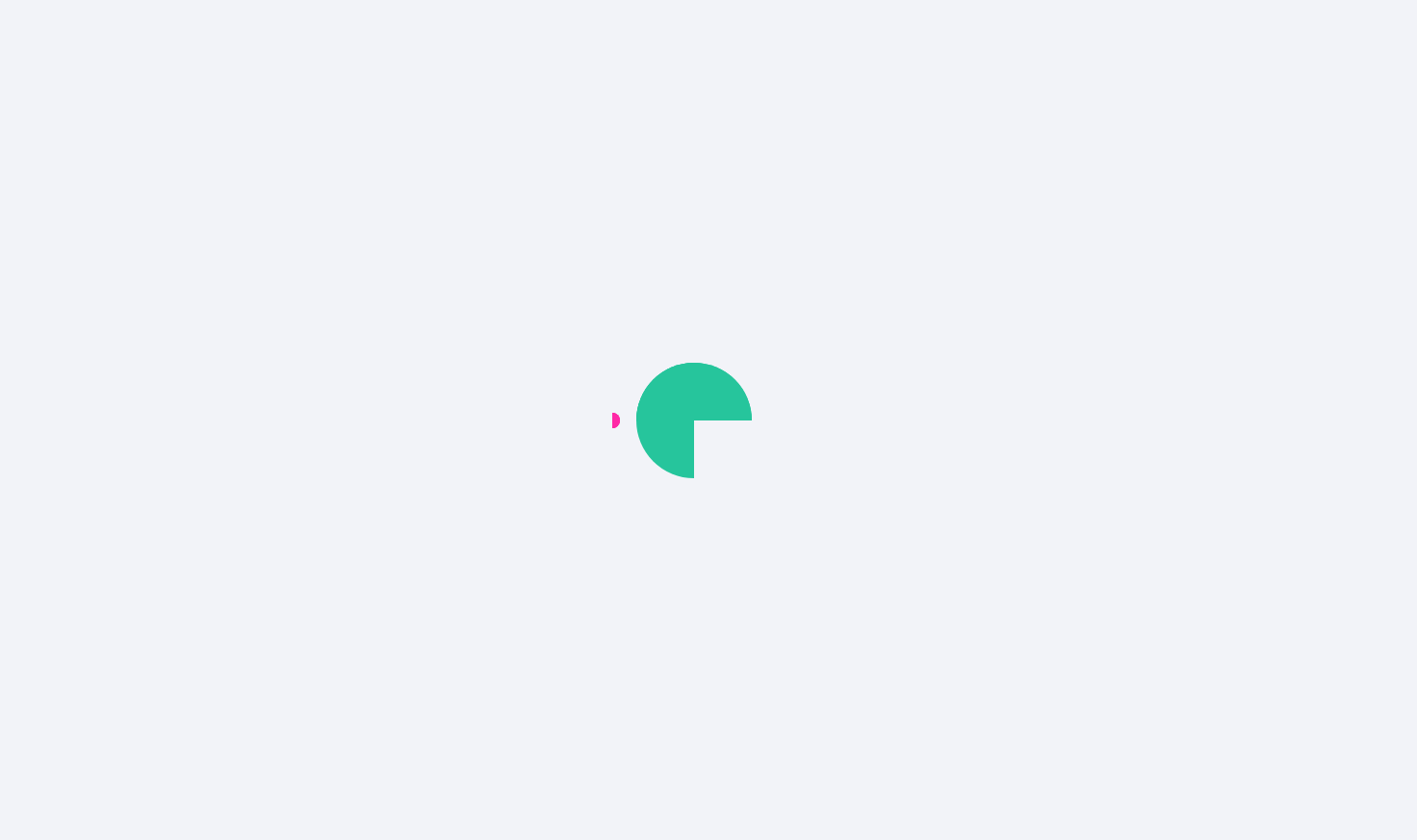 scroll, scrollTop: 0, scrollLeft: 0, axis: both 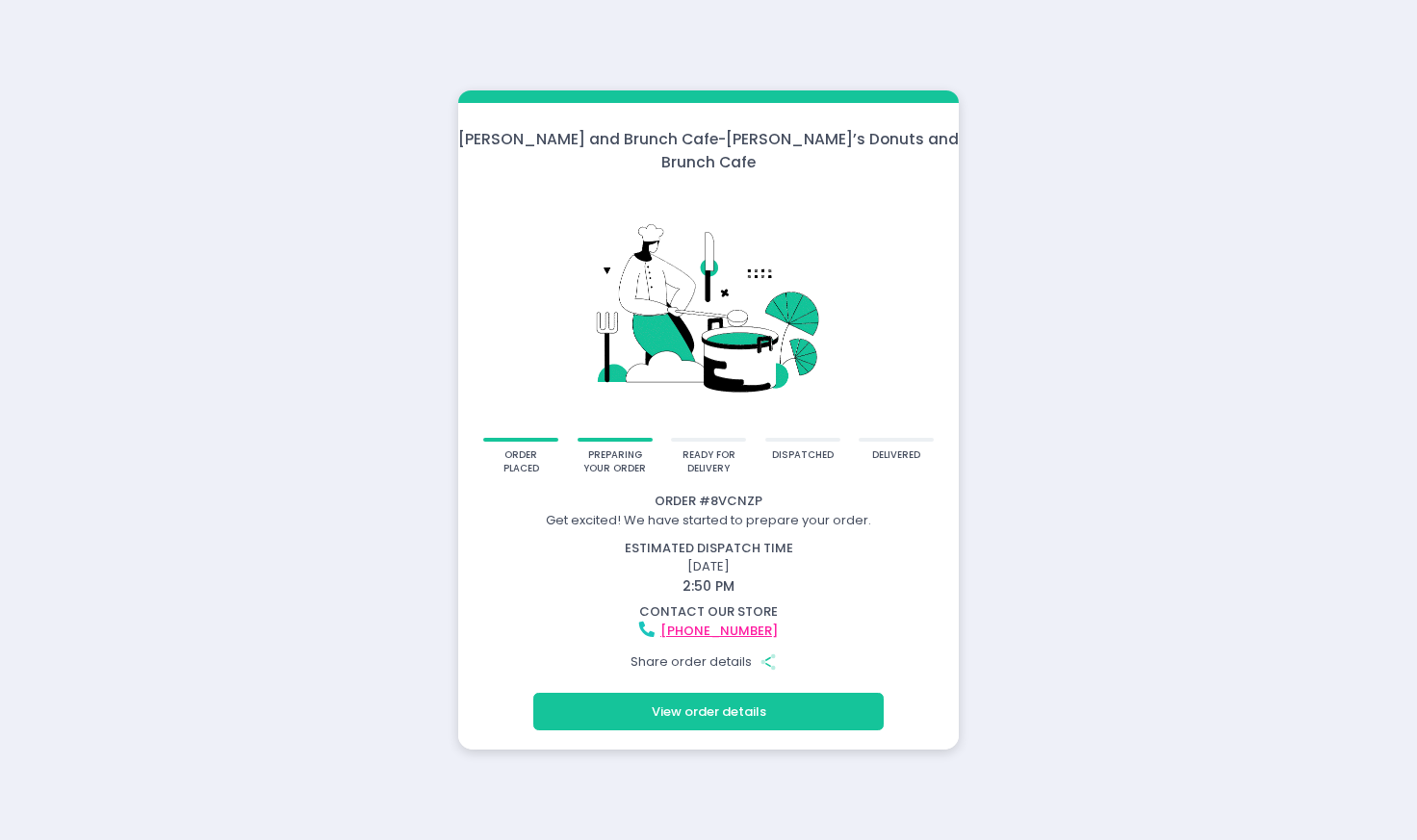 click on "Molly Donut and Brunch Cafe  -  Molly’s Donuts and Brunch Cafe order placed preparing your order ready for delivery dispatched delivered Order # 8VCNZP   Get excited! We have started to prepare your order. estimated dispatch time July 11, 2025     2:50 PM     contact our store    +639686467920 Share order details   Share Created with Sketch.     View order details" at bounding box center [708, 420] 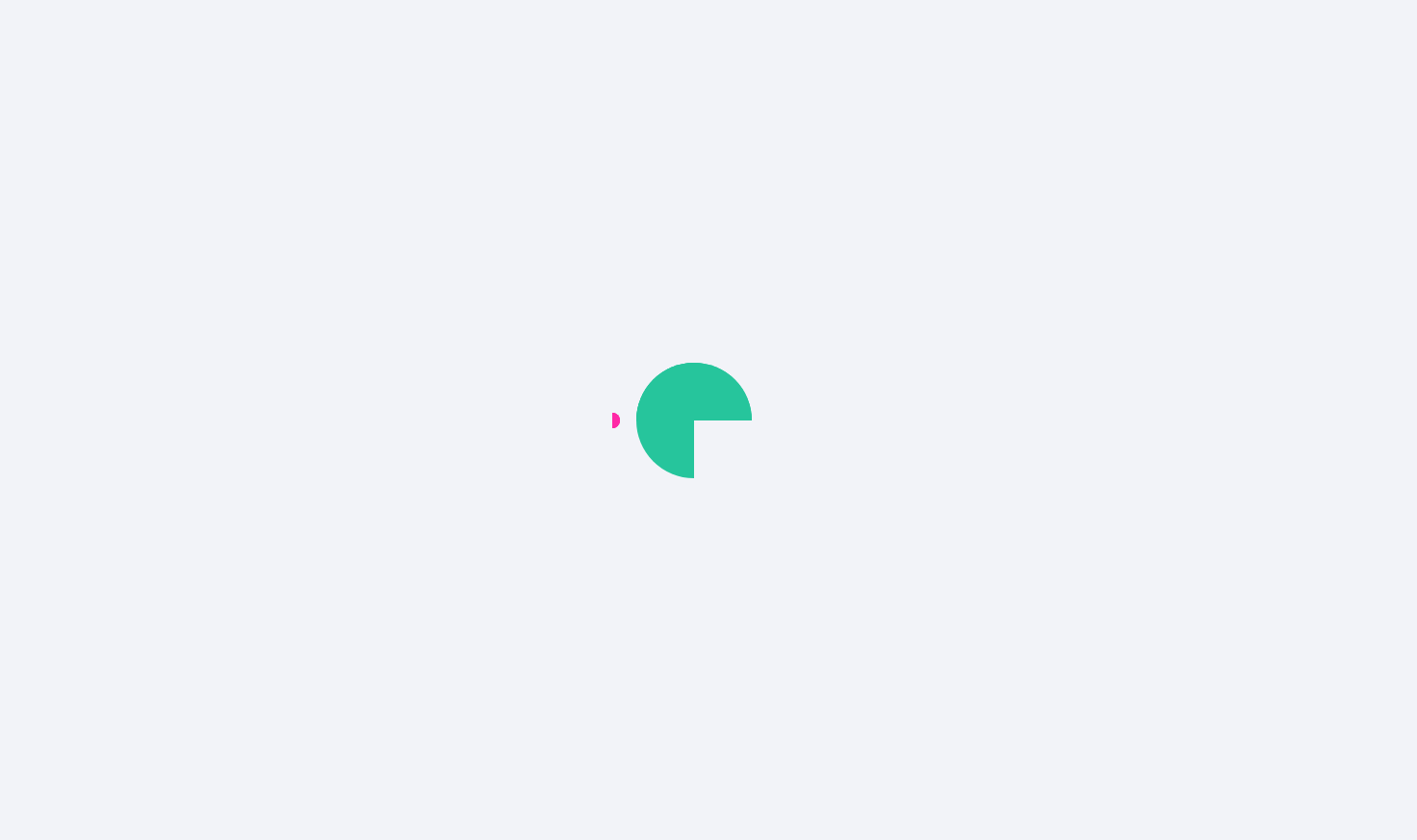 scroll, scrollTop: 0, scrollLeft: 0, axis: both 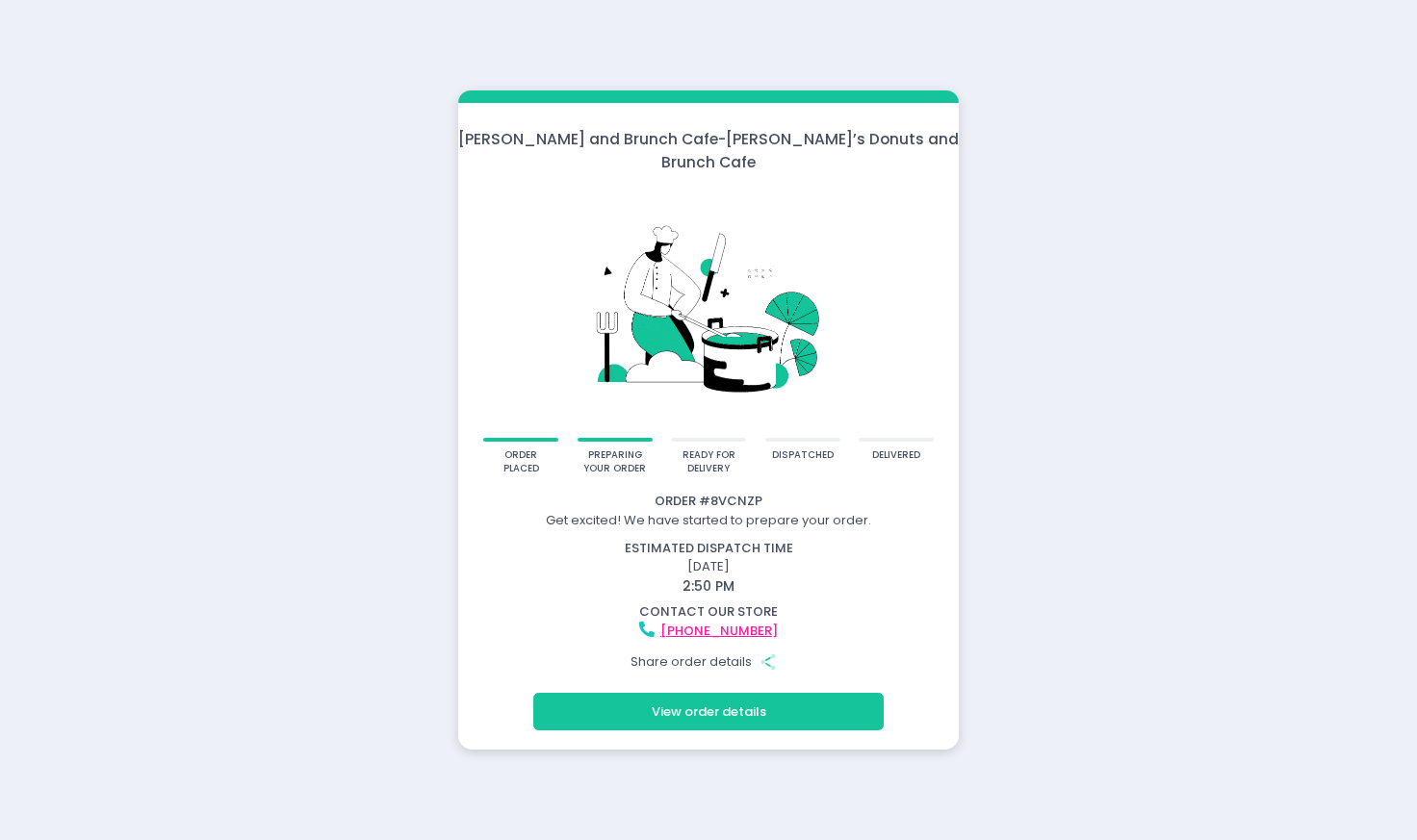 click on "[PERSON_NAME] and Brunch Cafe  -  [PERSON_NAME]’s Donuts and Brunch Cafe order placed preparing your order ready for delivery dispatched delivered Order # 8VCNZP   Get excited! We have started to prepare your order. estimated dispatch time [DATE]     2:50 PM     contact our store    [PHONE_NUMBER] Share order details   Share Created with Sketch.     View order details" at bounding box center [708, 420] 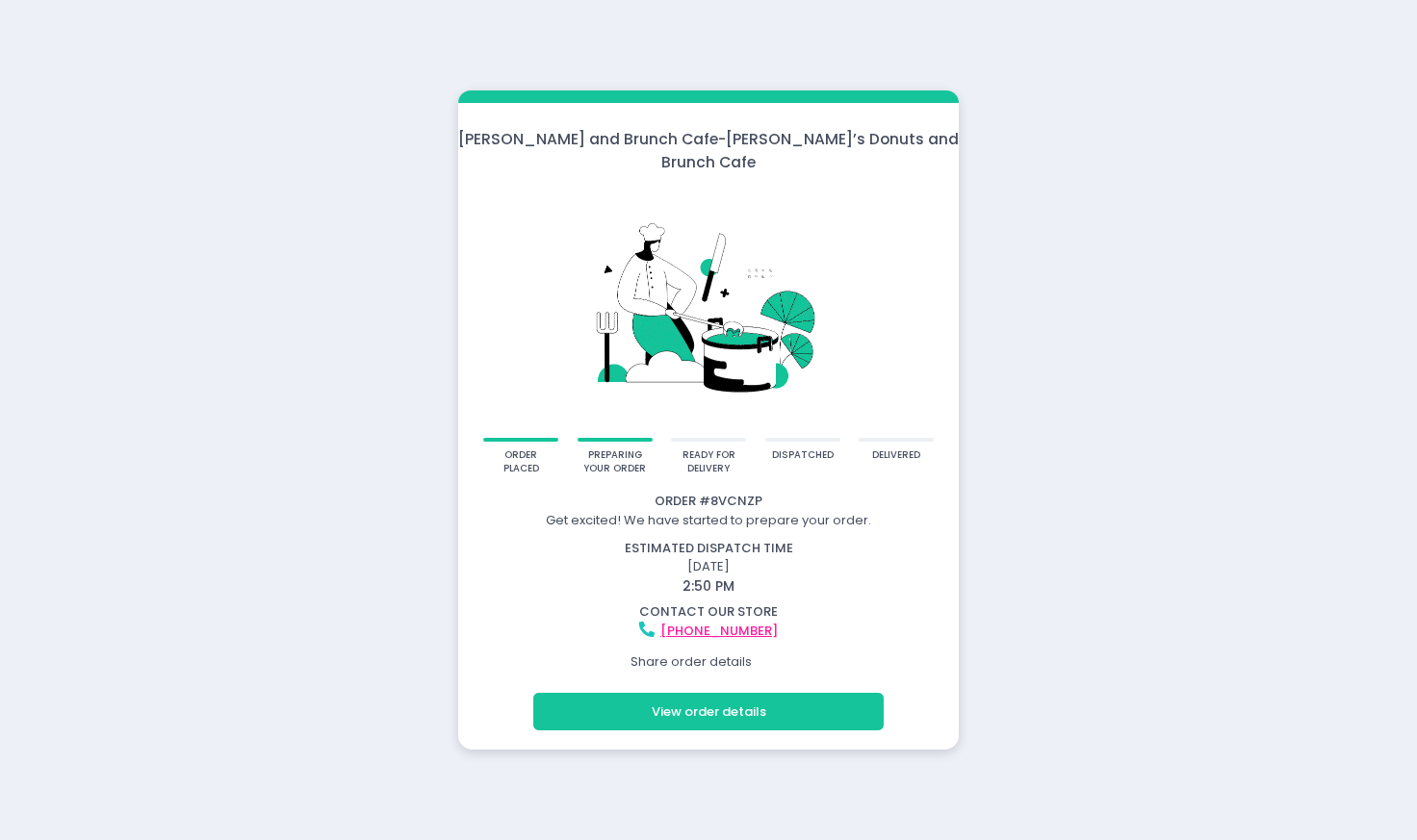 scroll, scrollTop: 0, scrollLeft: 0, axis: both 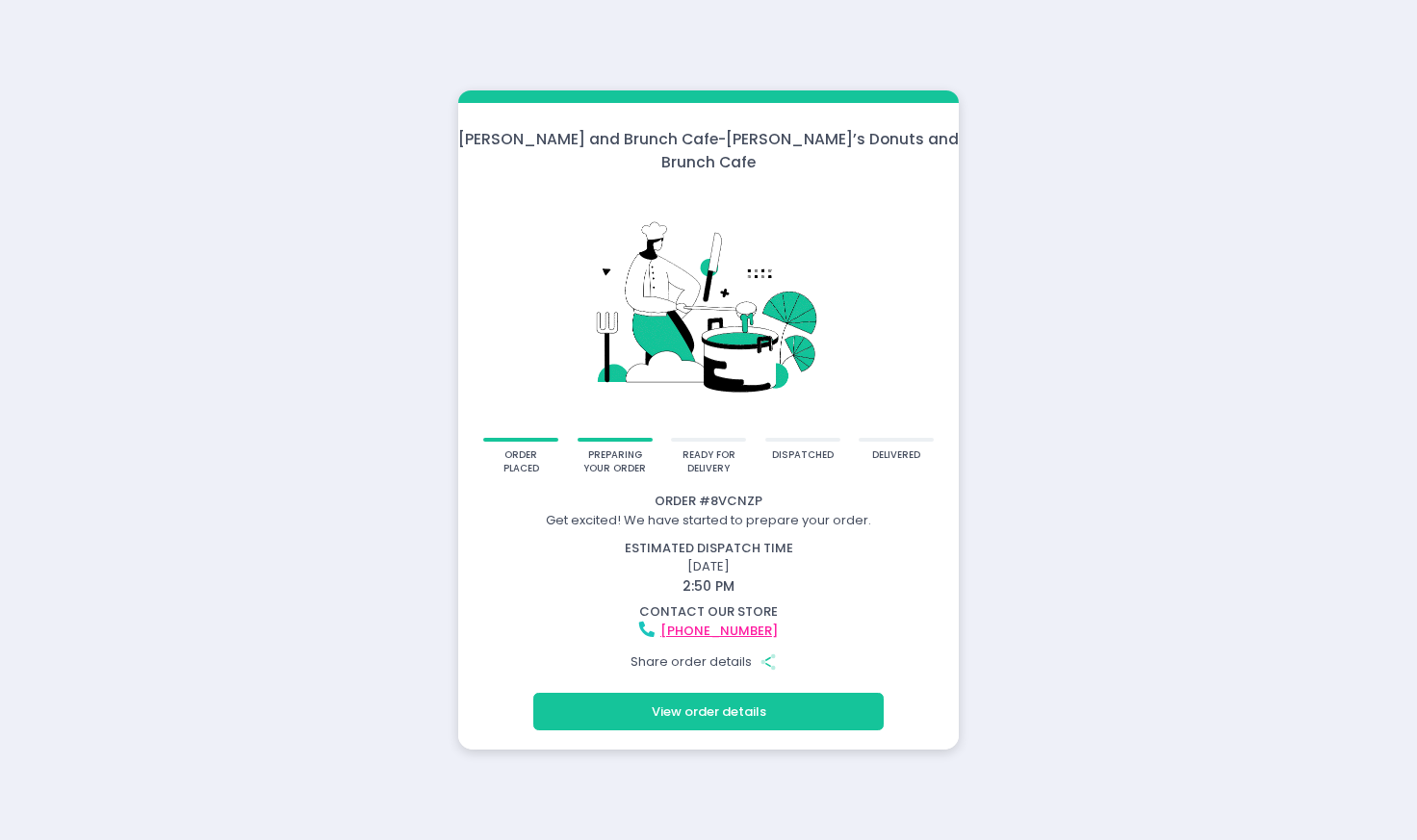 click on "Molly Donut and Brunch Cafe  -  Molly’s Donuts and Brunch Cafe order placed preparing your order ready for delivery dispatched delivered Order # 8VCNZP   Get excited! We have started to prepare your order. estimated dispatch time July 11, 2025     2:50 PM     contact our store    +639686467920 Share order details   Share Created with Sketch.     View order details" at bounding box center (708, 420) 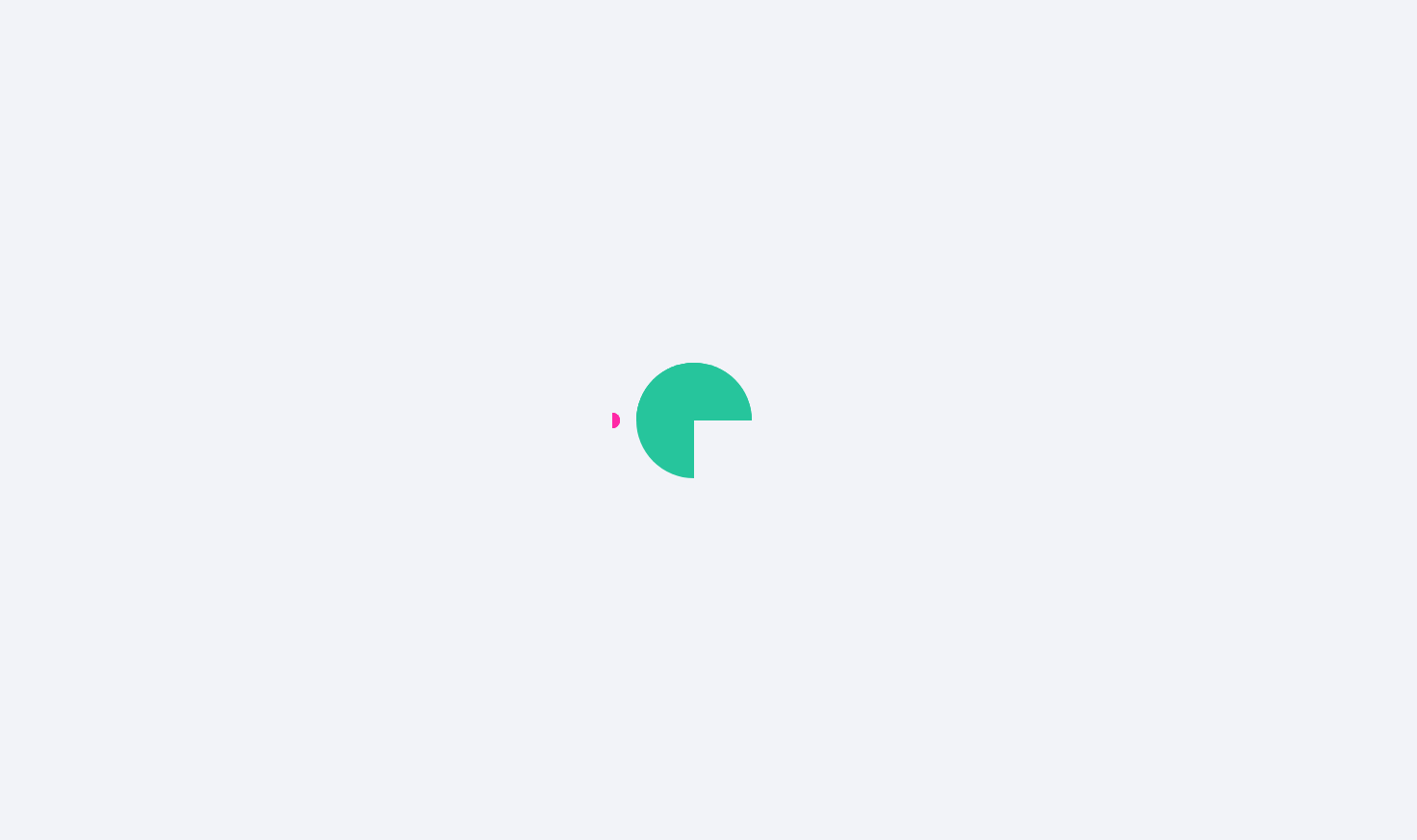 scroll, scrollTop: 0, scrollLeft: 0, axis: both 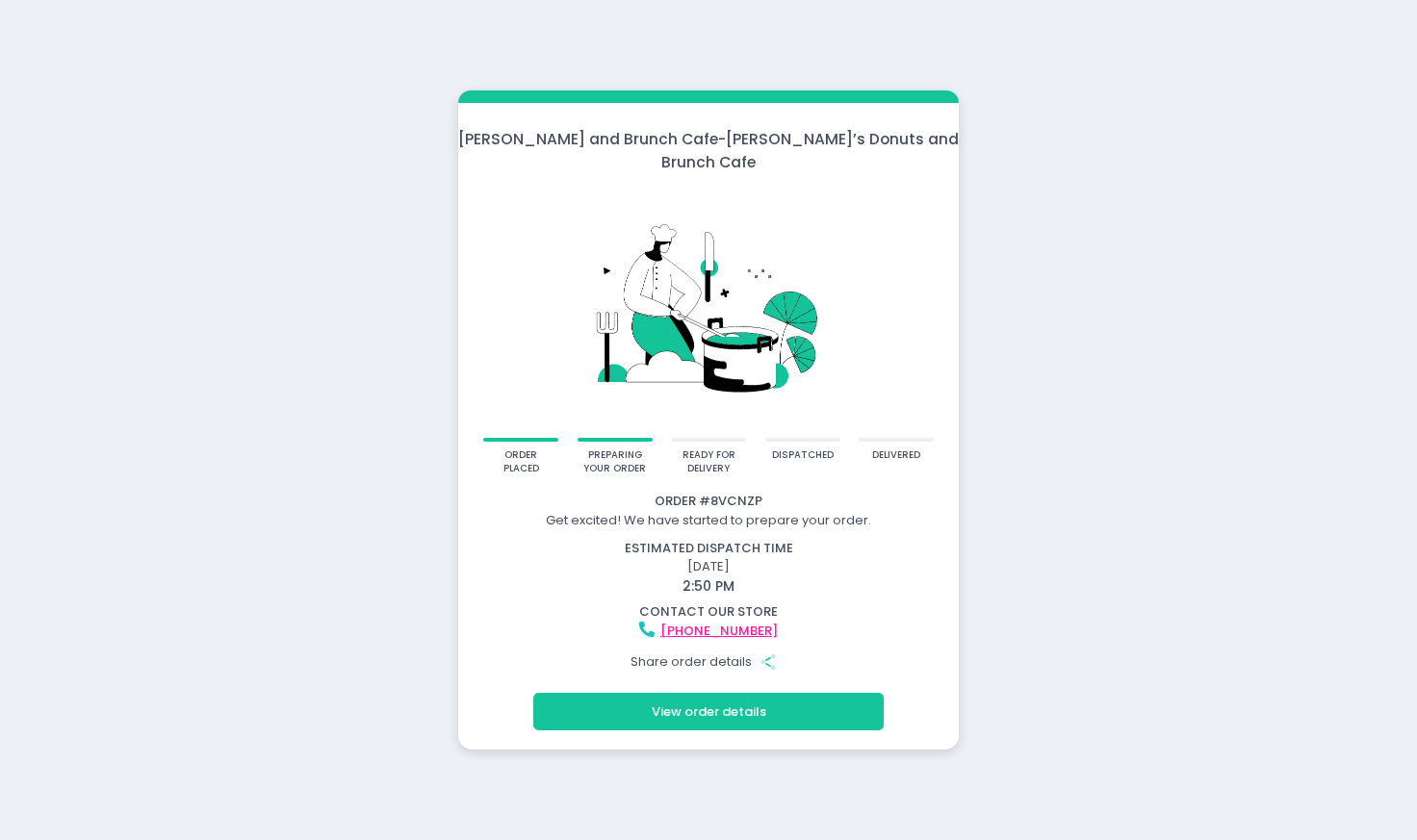 click on "estimated dispatch time July 11, 2025     2:50 PM" at bounding box center (708, 568) 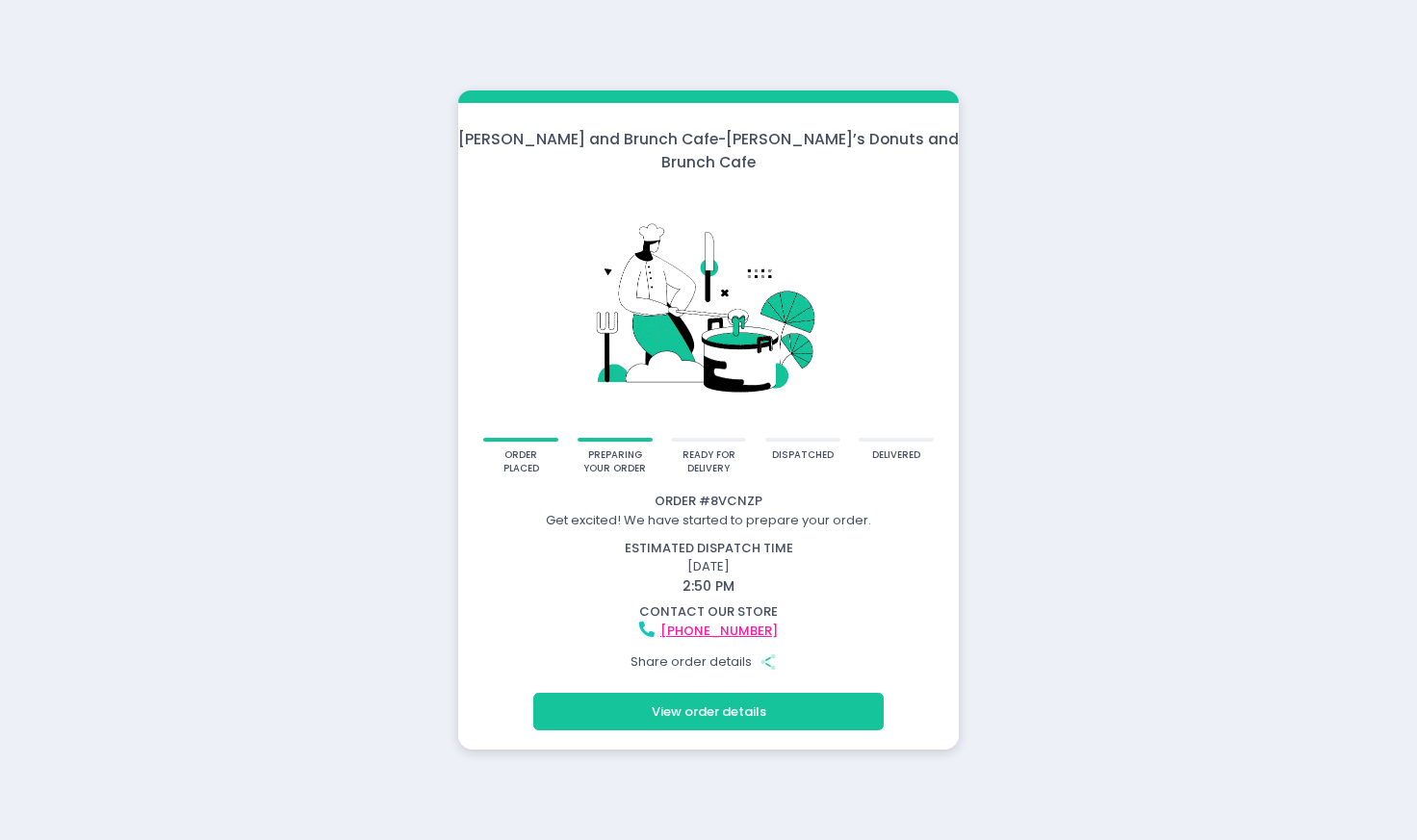 click on "Get excited! We have started to prepare your order." 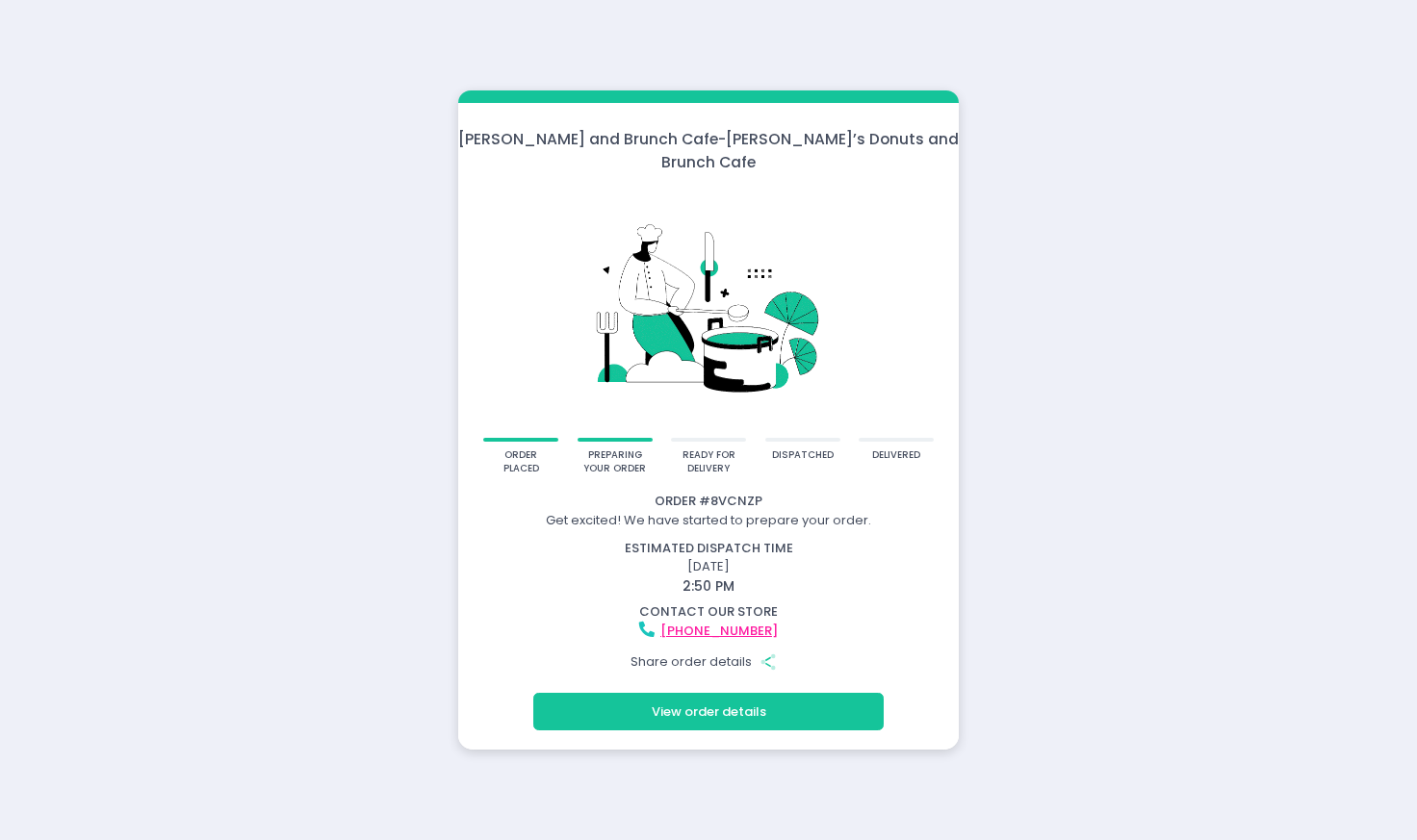 click on "estimated dispatch time July 11, 2025     2:50 PM" at bounding box center [708, 568] 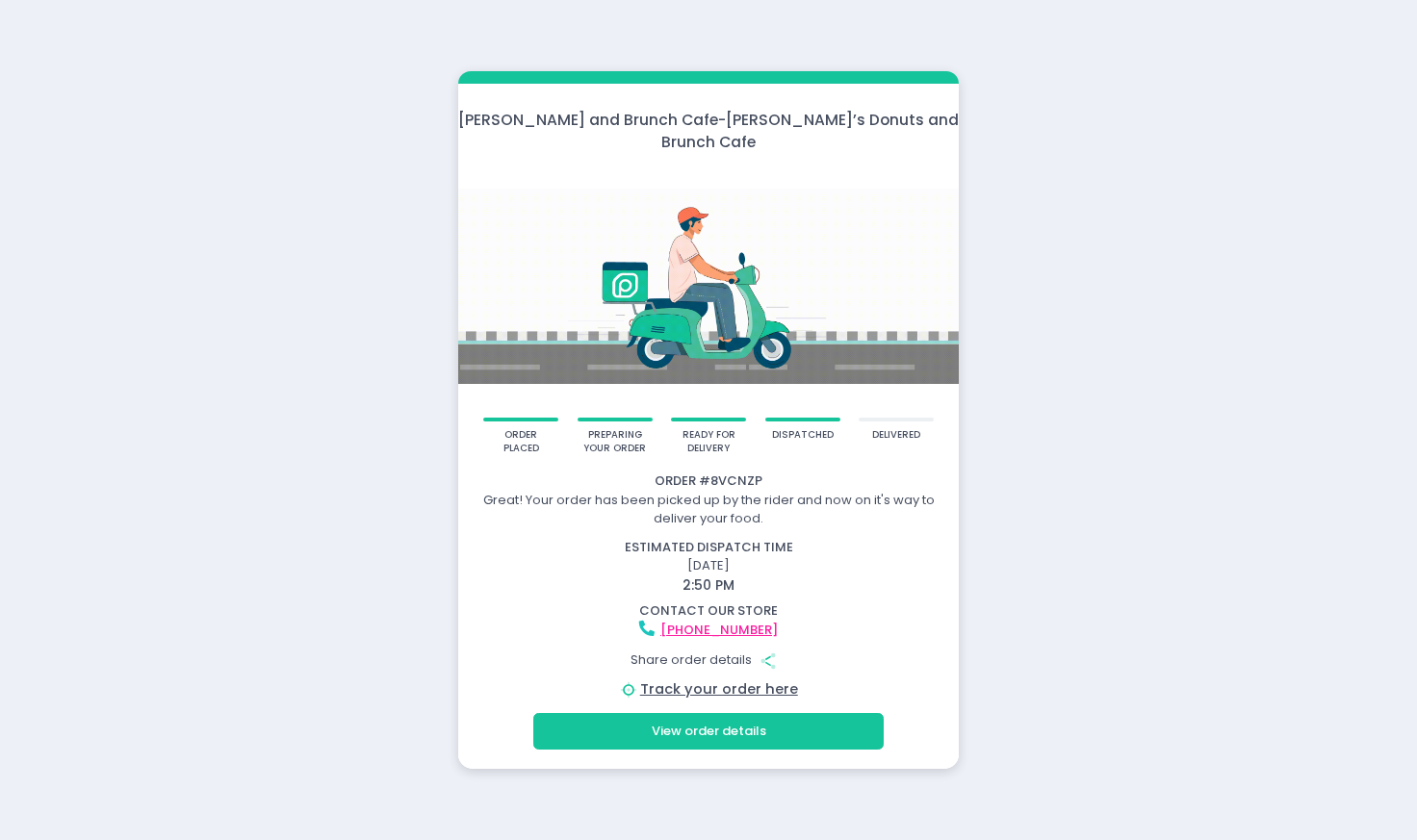 click on "[PERSON_NAME] and Brunch Cafe  -  [PERSON_NAME]’s Donuts and Brunch Cafe order placed preparing your order ready for delivery dispatched delivered Order # 8VCNZP
Great! Your order has been picked up by the rider and now on it's way to deliver your food.
estimated dispatch time [DATE]     2:50 PM     contact our store    [PHONE_NUMBER] Share order details   Share Created with Sketch.     Position Created with Sketch.      Track your order here View order details" at bounding box center [708, 420] 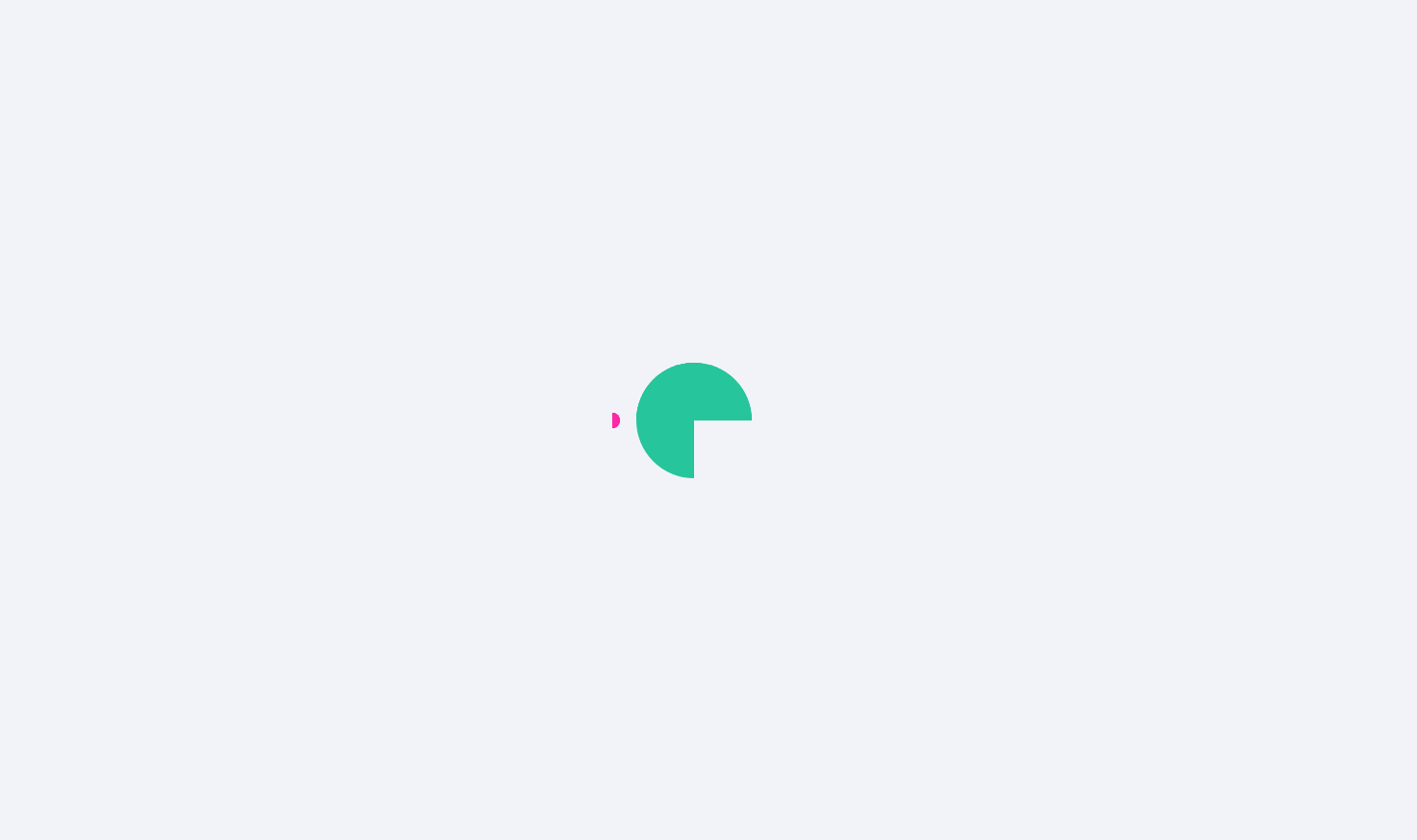 scroll, scrollTop: 0, scrollLeft: 0, axis: both 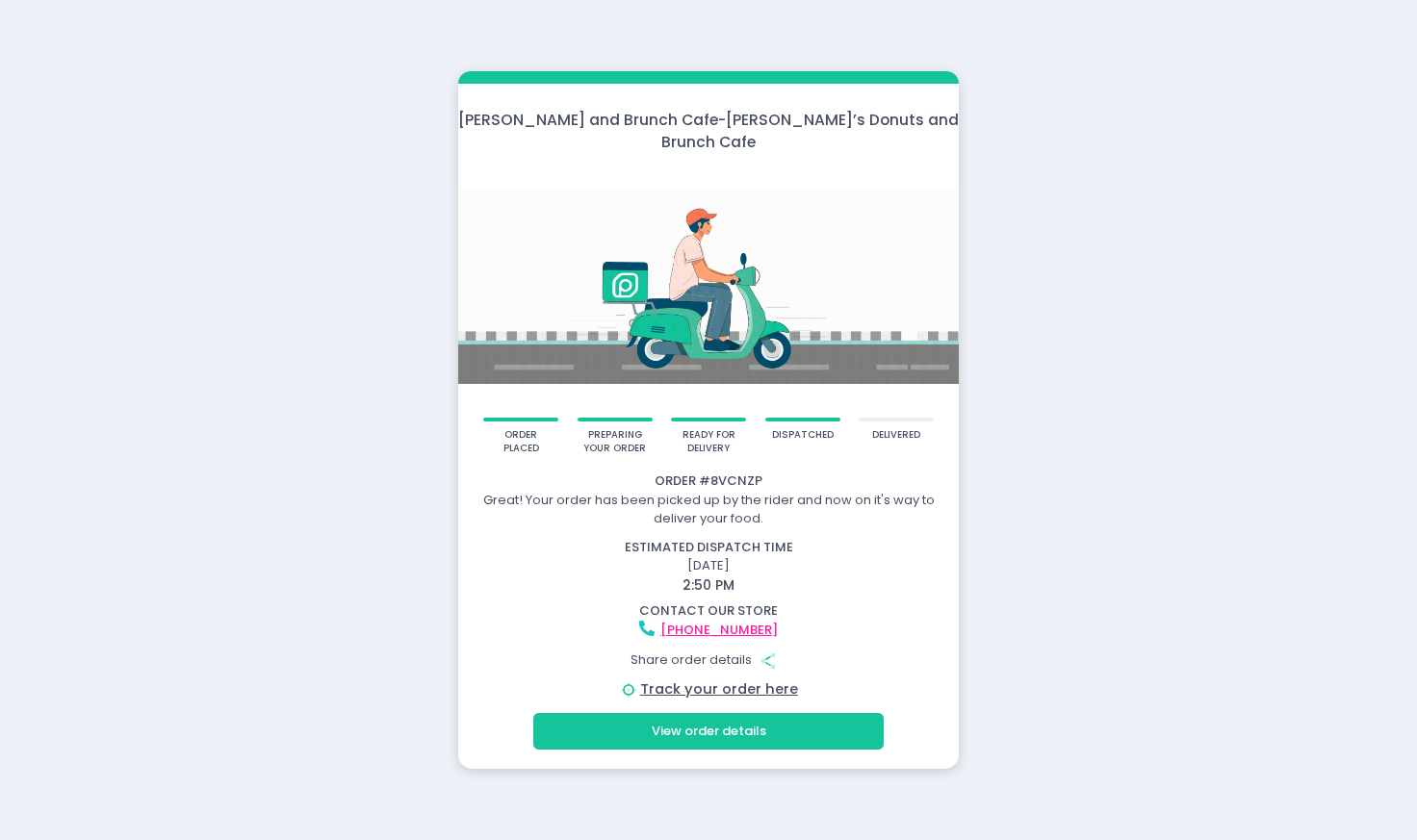 click on "[PERSON_NAME] and Brunch Cafe  -  [PERSON_NAME]’s Donuts and Brunch Cafe order placed preparing your order ready for delivery dispatched delivered Order # 8VCNZP
Great! Your order has been picked up by the rider and now on it's way to deliver your food.
estimated dispatch time [DATE]     2:50 PM     contact our store    [PHONE_NUMBER] Share order details   Share Created with Sketch.     Position Created with Sketch.      Track your order here View order details" at bounding box center (708, 420) 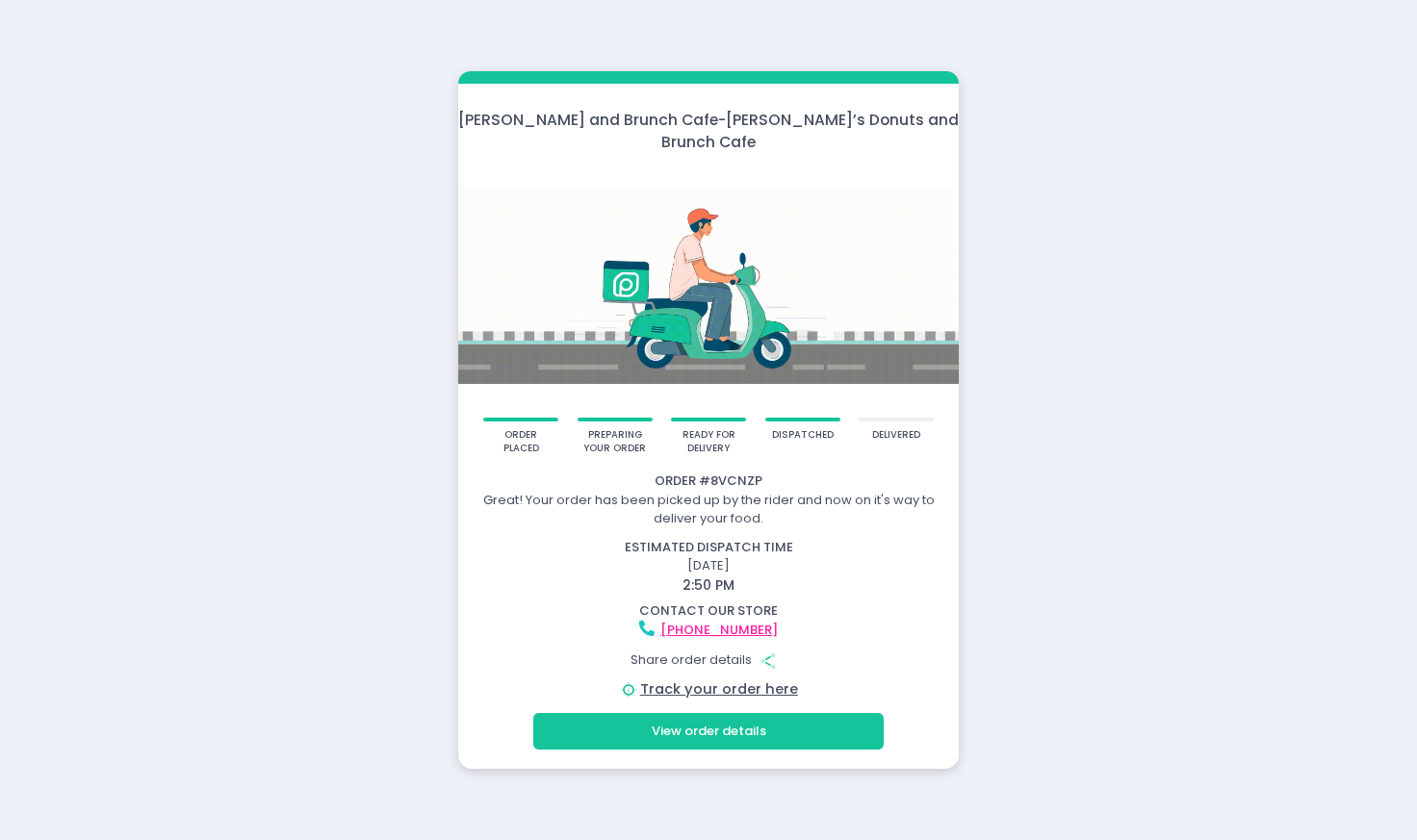 click on "[PERSON_NAME] and Brunch Cafe  -  [PERSON_NAME]’s Donuts and Brunch Cafe order placed preparing your order ready for delivery dispatched delivered Order # 8VCNZP
Great! Your order has been picked up by the rider and now on it's way to deliver your food.
estimated dispatch time [DATE]     2:50 PM     contact our store    [PHONE_NUMBER] Share order details   Share Created with Sketch.     Position Created with Sketch.      Track your order here View order details" at bounding box center (708, 420) 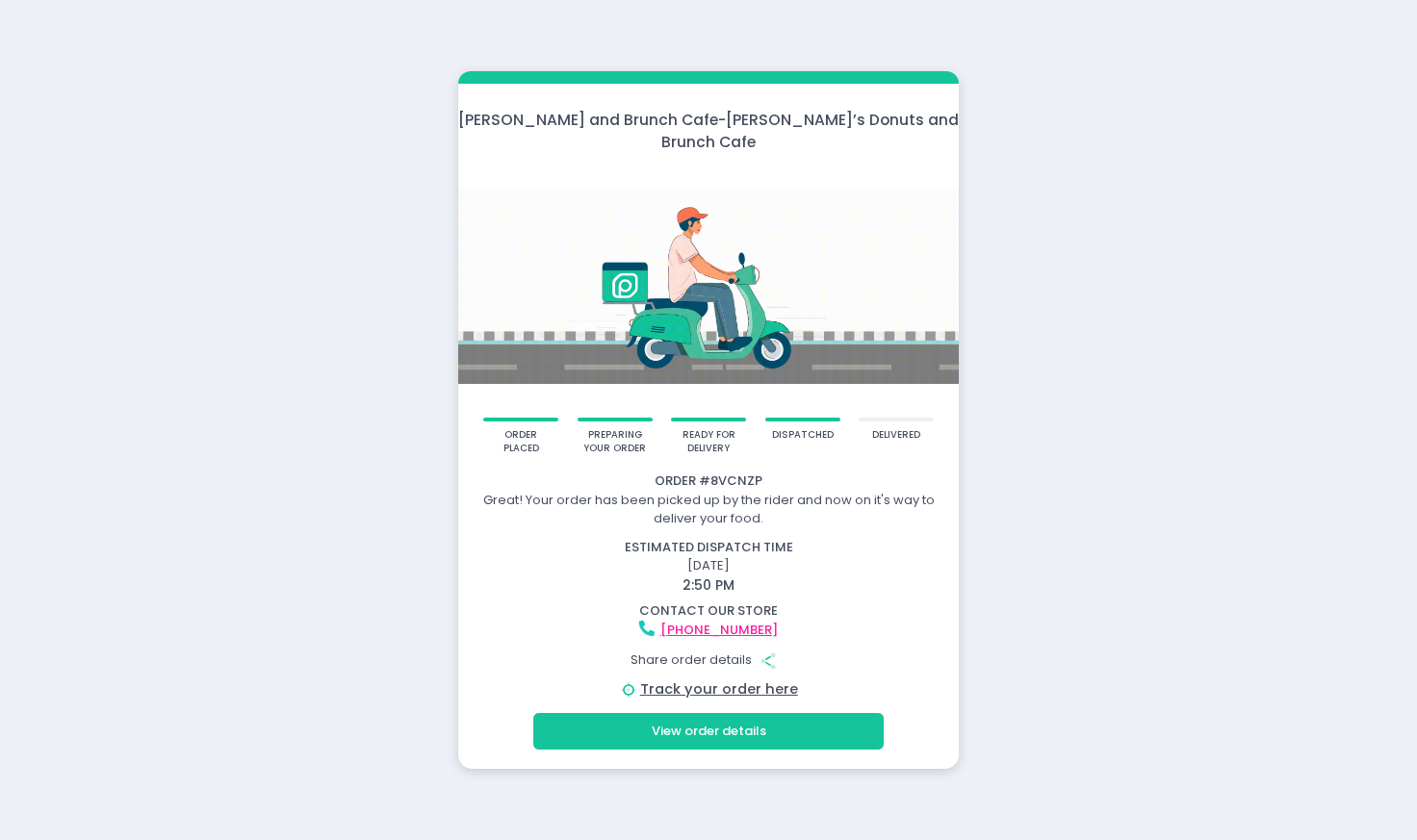 click on "[PHONE_NUMBER]" at bounding box center (708, 630) 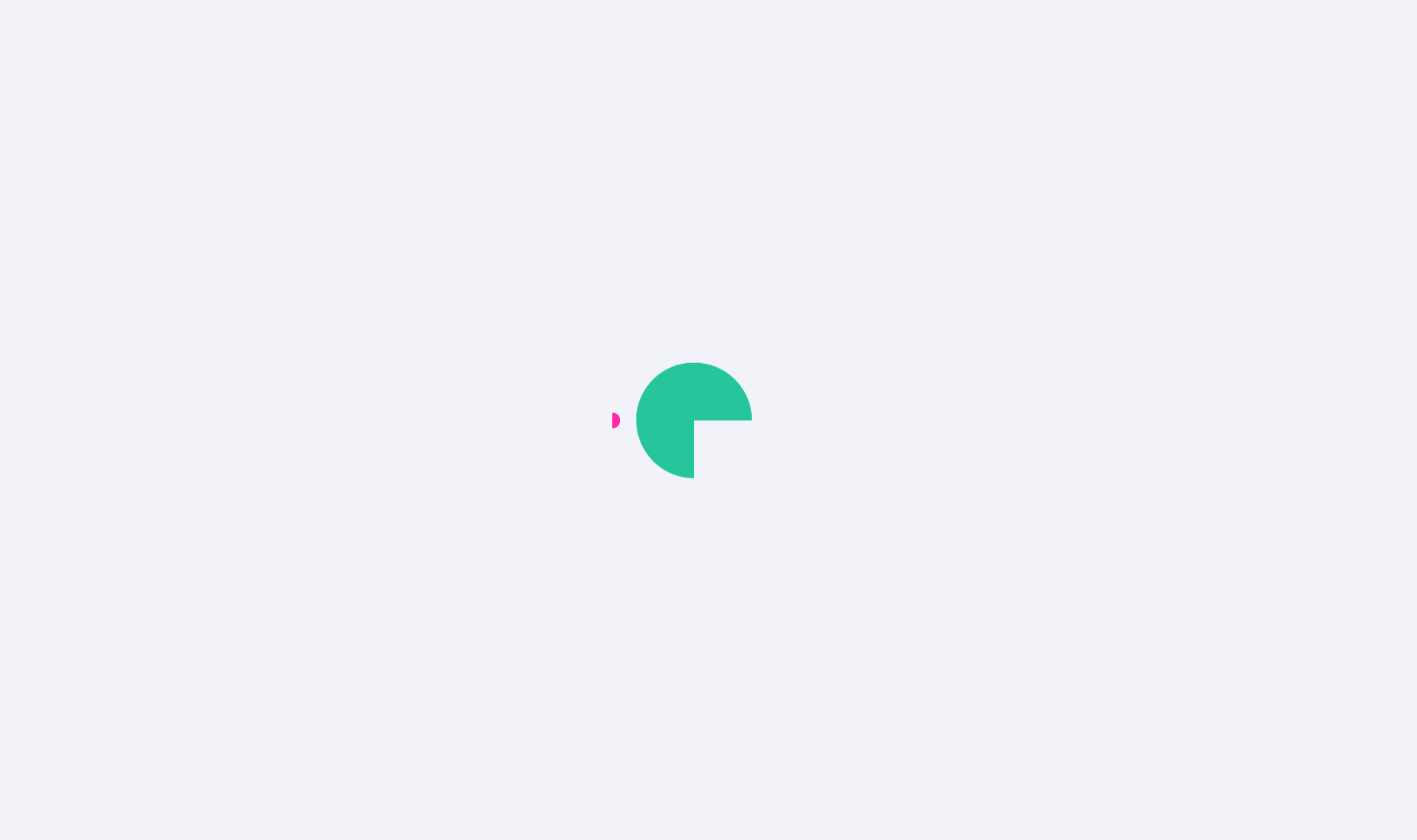 scroll, scrollTop: 0, scrollLeft: 0, axis: both 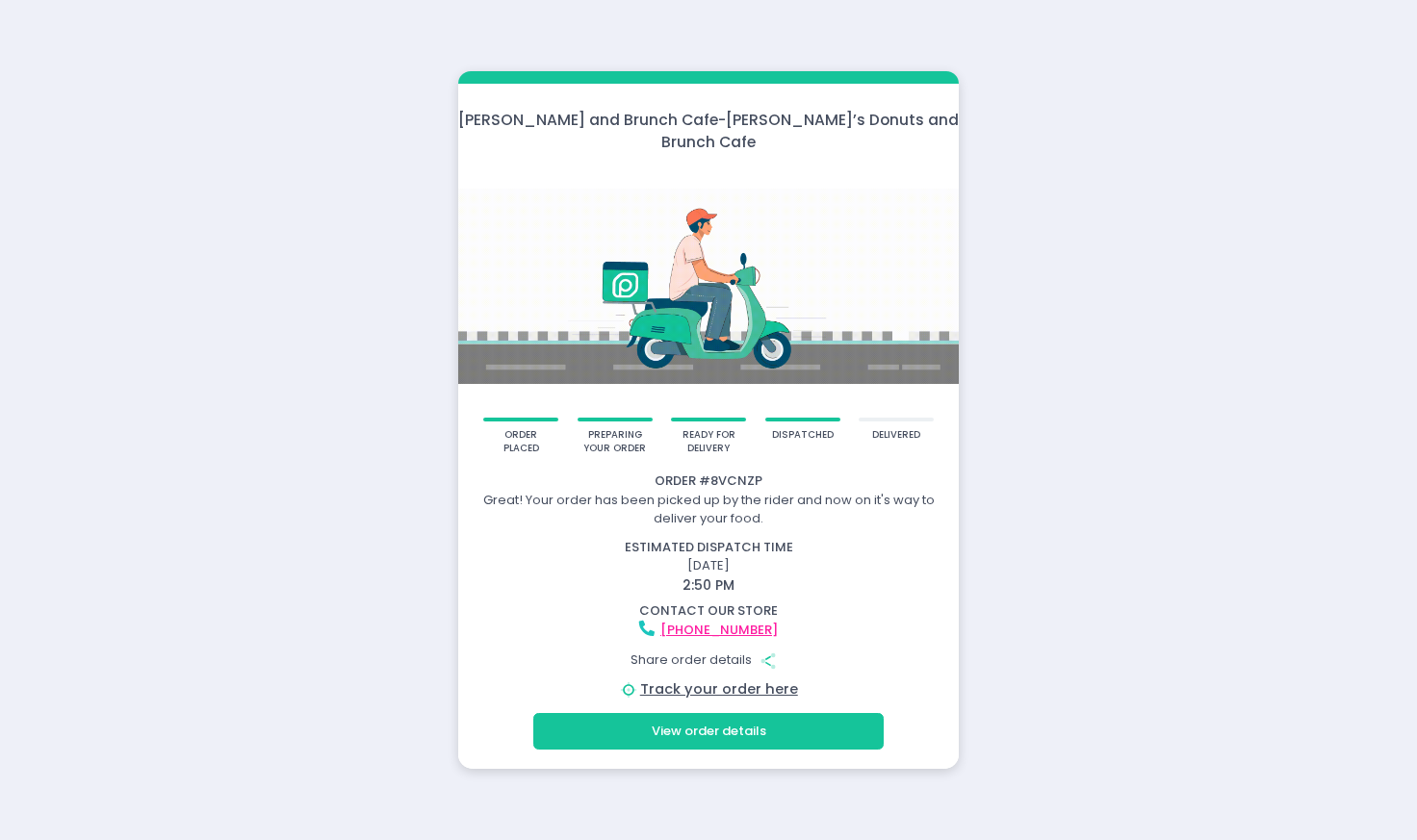 click on "[PERSON_NAME] and Brunch Cafe  -  [PERSON_NAME]’s Donuts and Brunch Cafe order placed preparing your order ready for delivery dispatched delivered Order # 8VCNZP
Great! Your order has been picked up by the rider and now on it's way to deliver your food.
estimated dispatch time [DATE]     2:50 PM     contact our store    [PHONE_NUMBER] Share order details   Share Created with Sketch.     Position Created with Sketch.      Track your order here View order details" at bounding box center [708, 420] 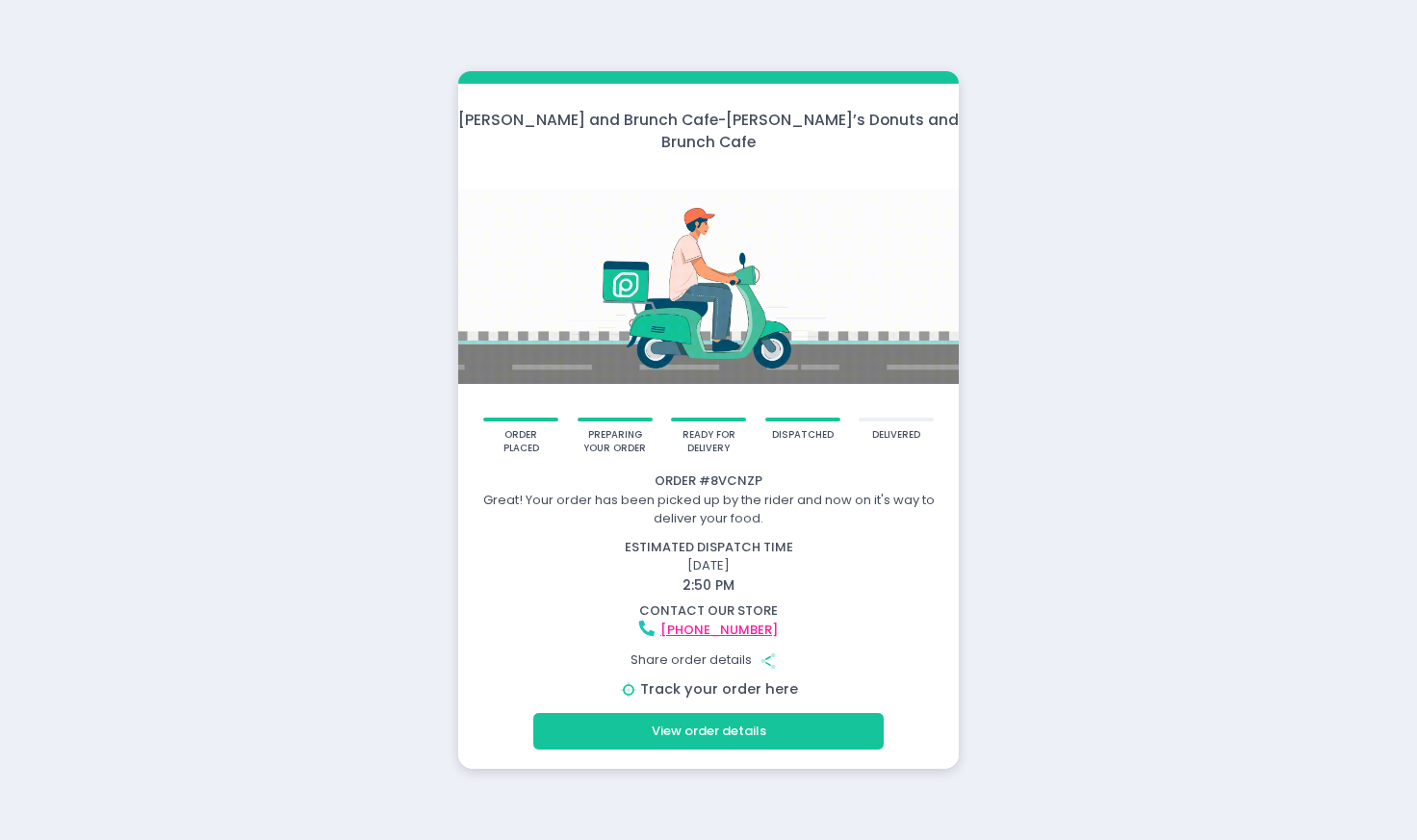 click on "Track your order here" at bounding box center [719, 689] 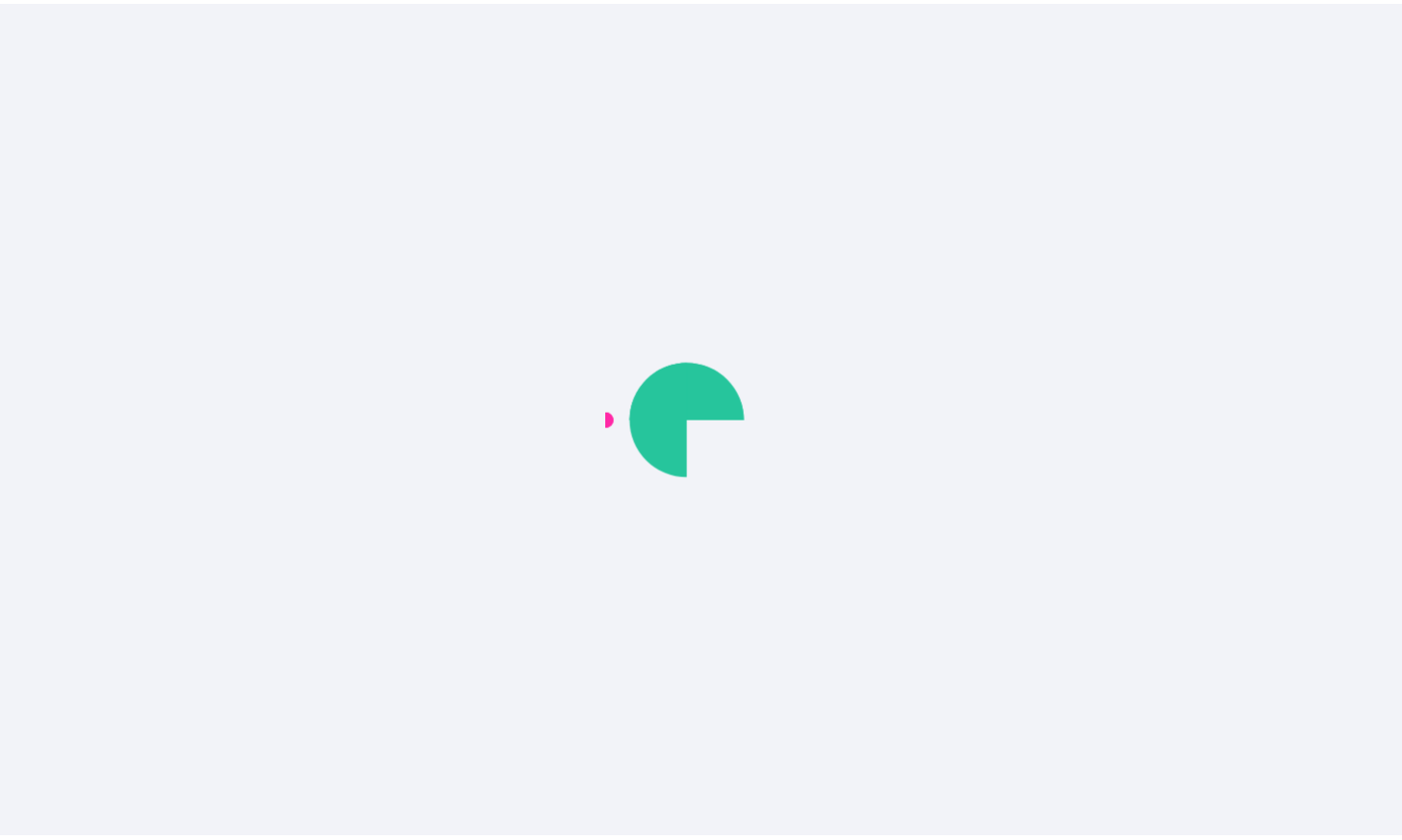 scroll, scrollTop: 0, scrollLeft: 0, axis: both 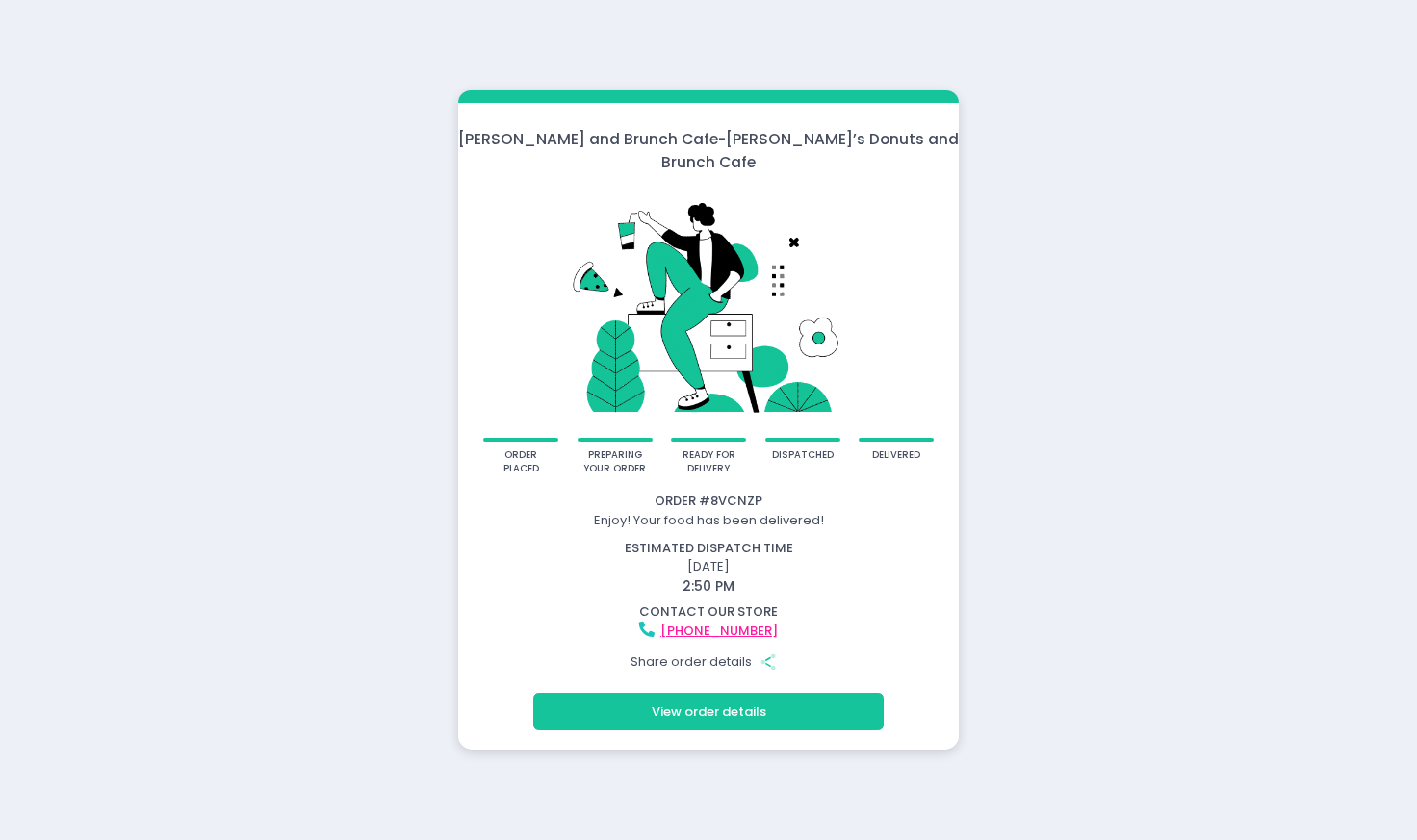 click on "View order details" at bounding box center [708, 711] 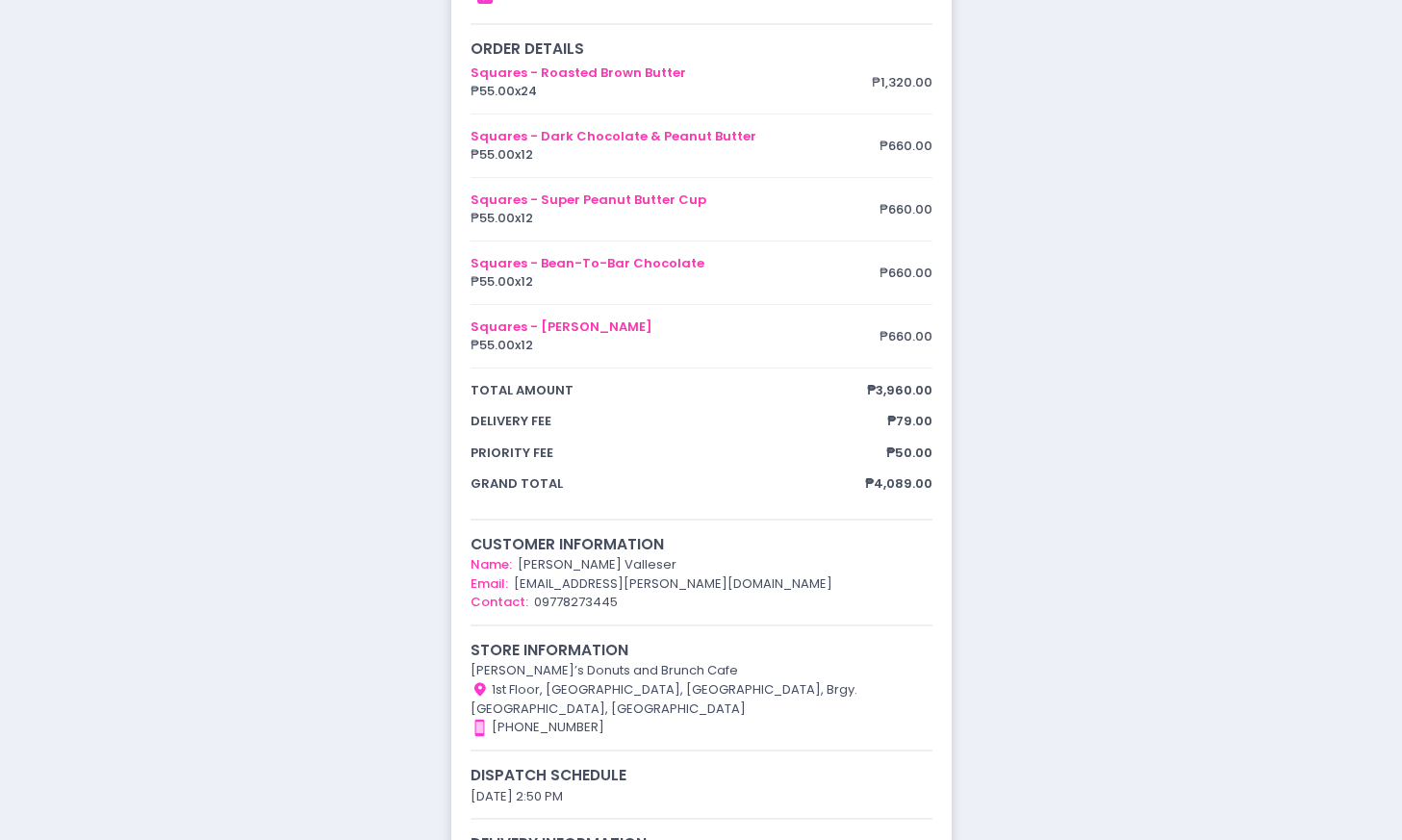 scroll, scrollTop: 0, scrollLeft: 0, axis: both 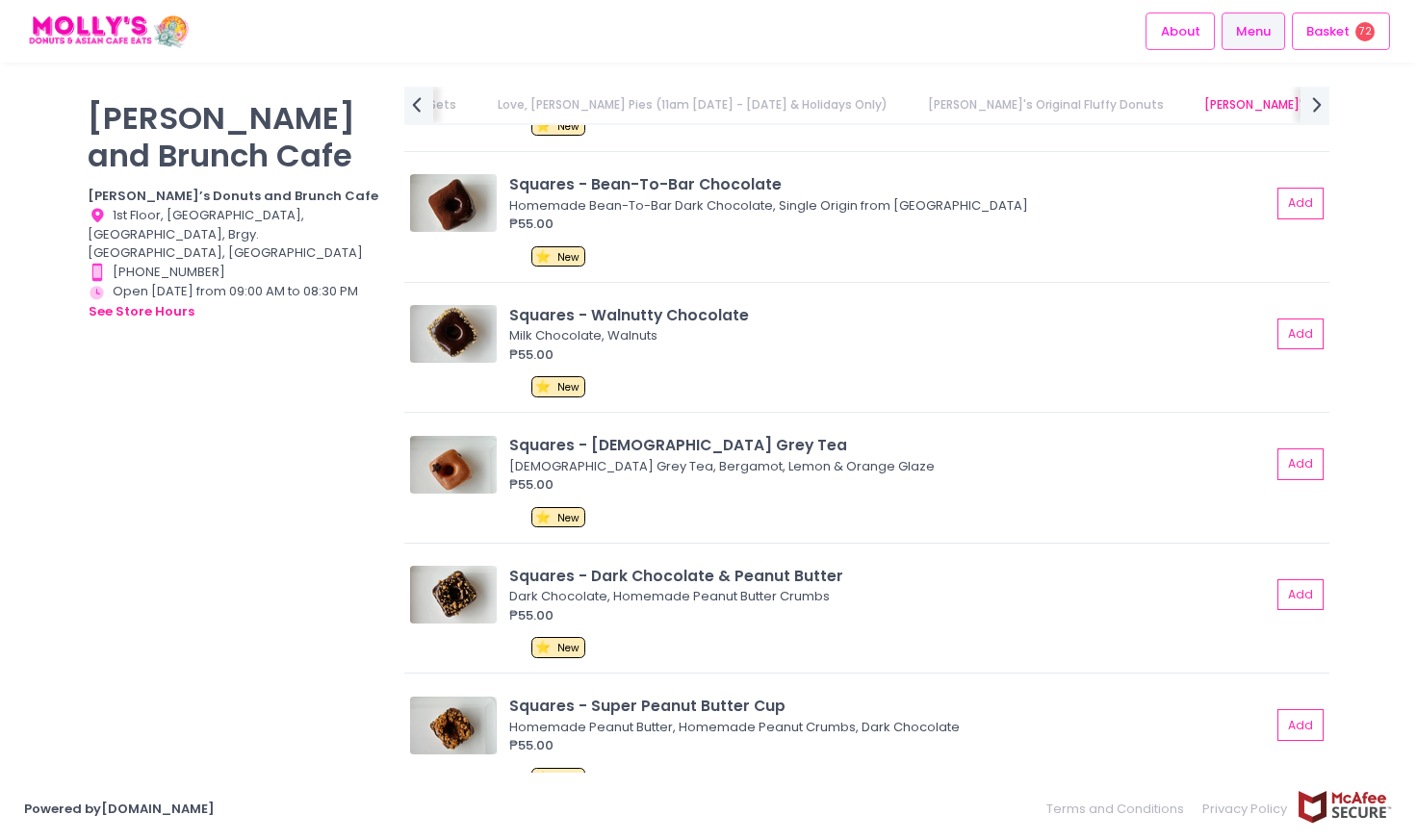 drag, startPoint x: 229, startPoint y: 403, endPoint x: 240, endPoint y: 418, distance: 18.601075 